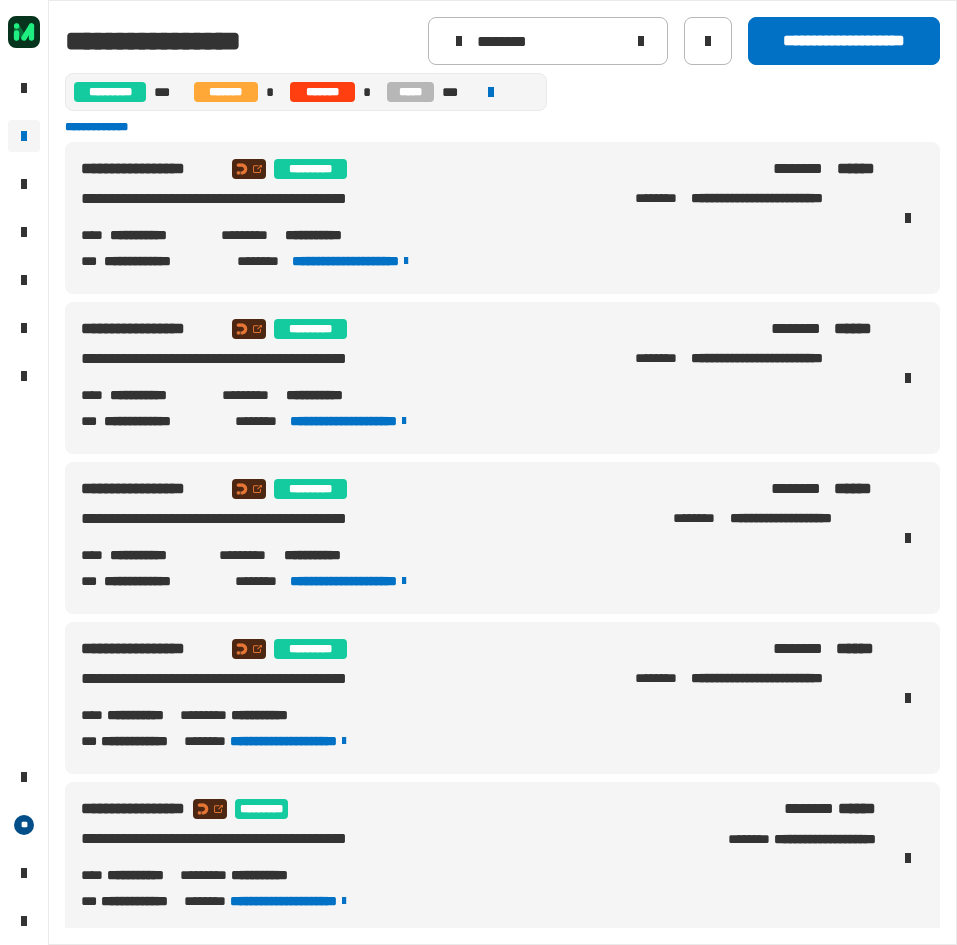 scroll, scrollTop: 0, scrollLeft: 0, axis: both 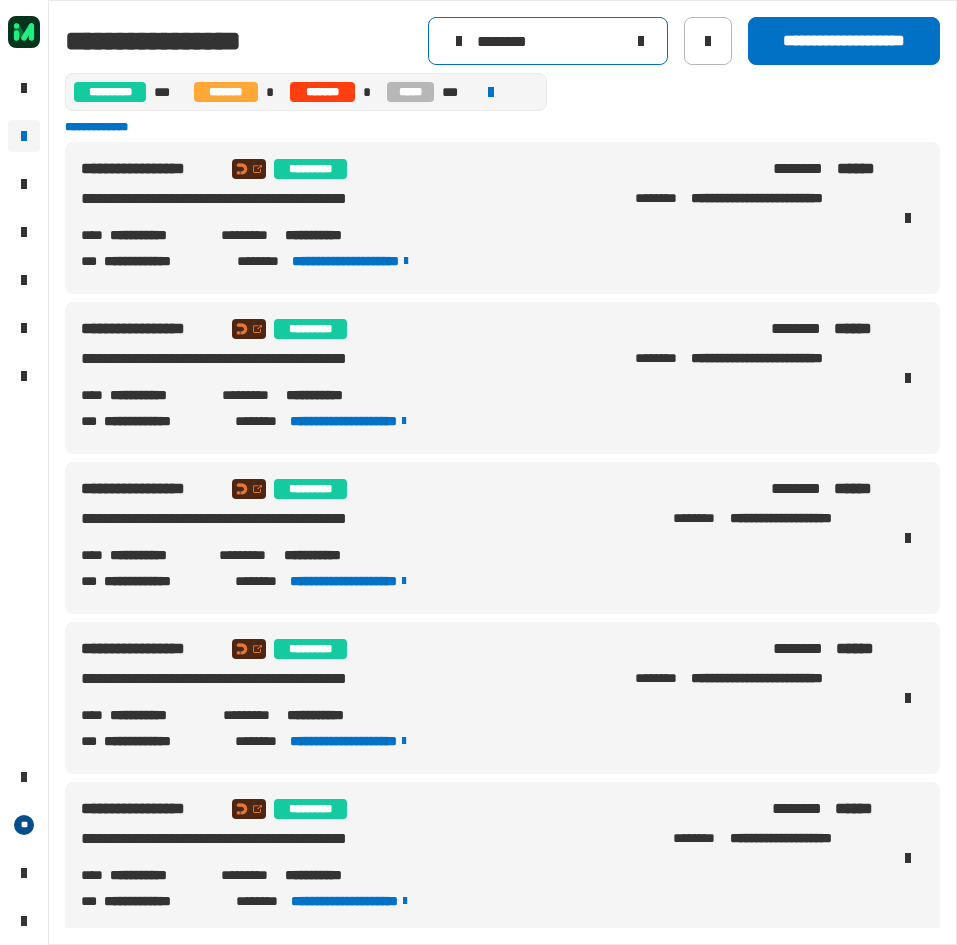drag, startPoint x: 567, startPoint y: 42, endPoint x: 368, endPoint y: 44, distance: 199.01006 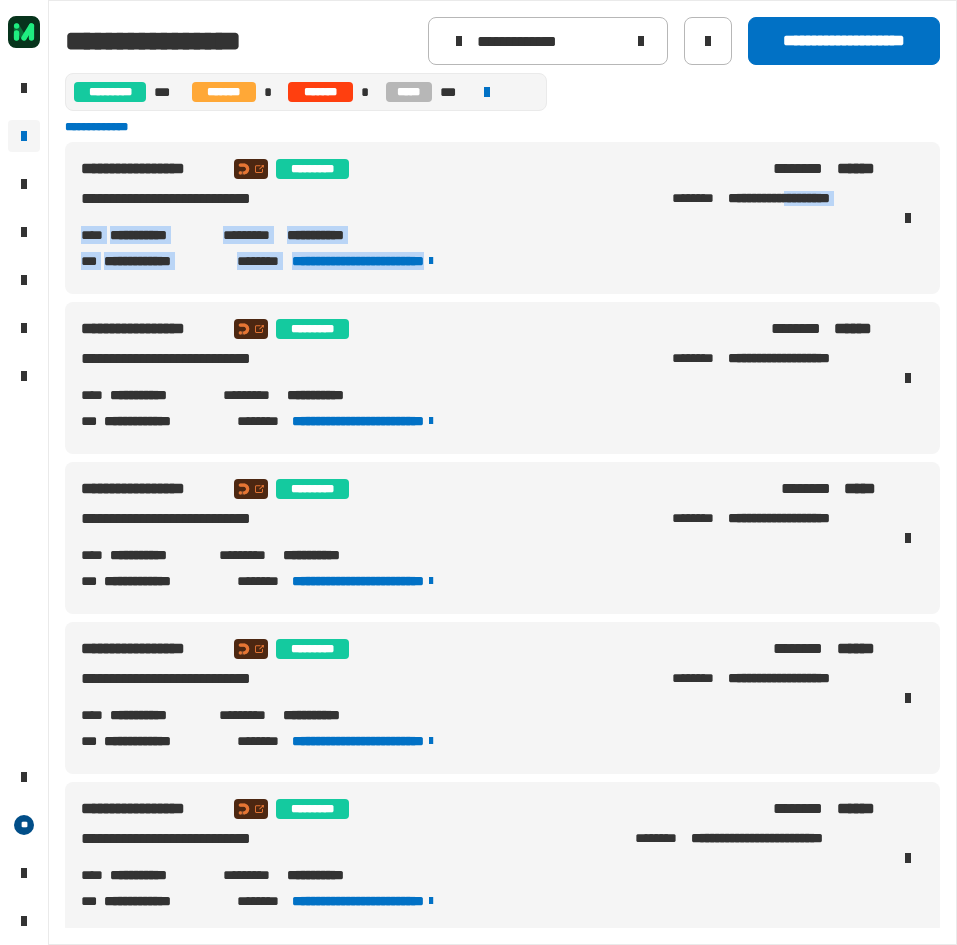 drag, startPoint x: 862, startPoint y: 202, endPoint x: 784, endPoint y: 204, distance: 78.025635 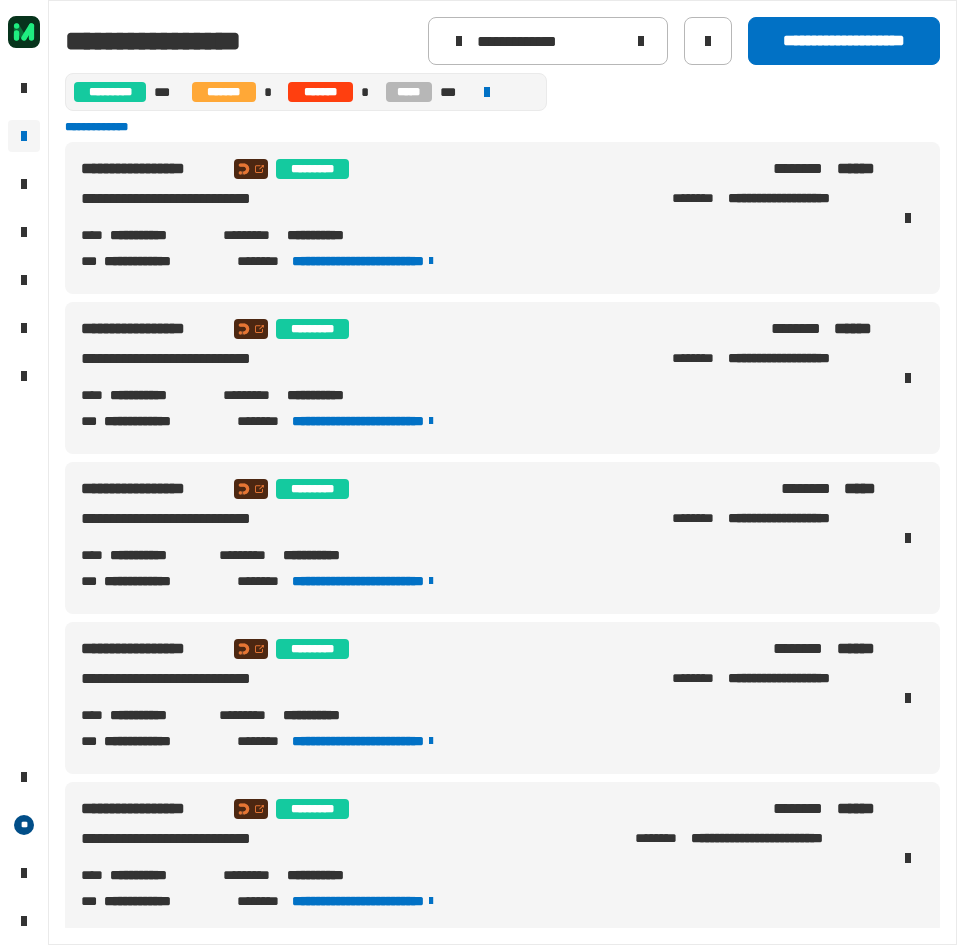 drag, startPoint x: 720, startPoint y: 217, endPoint x: 731, endPoint y: 215, distance: 11.18034 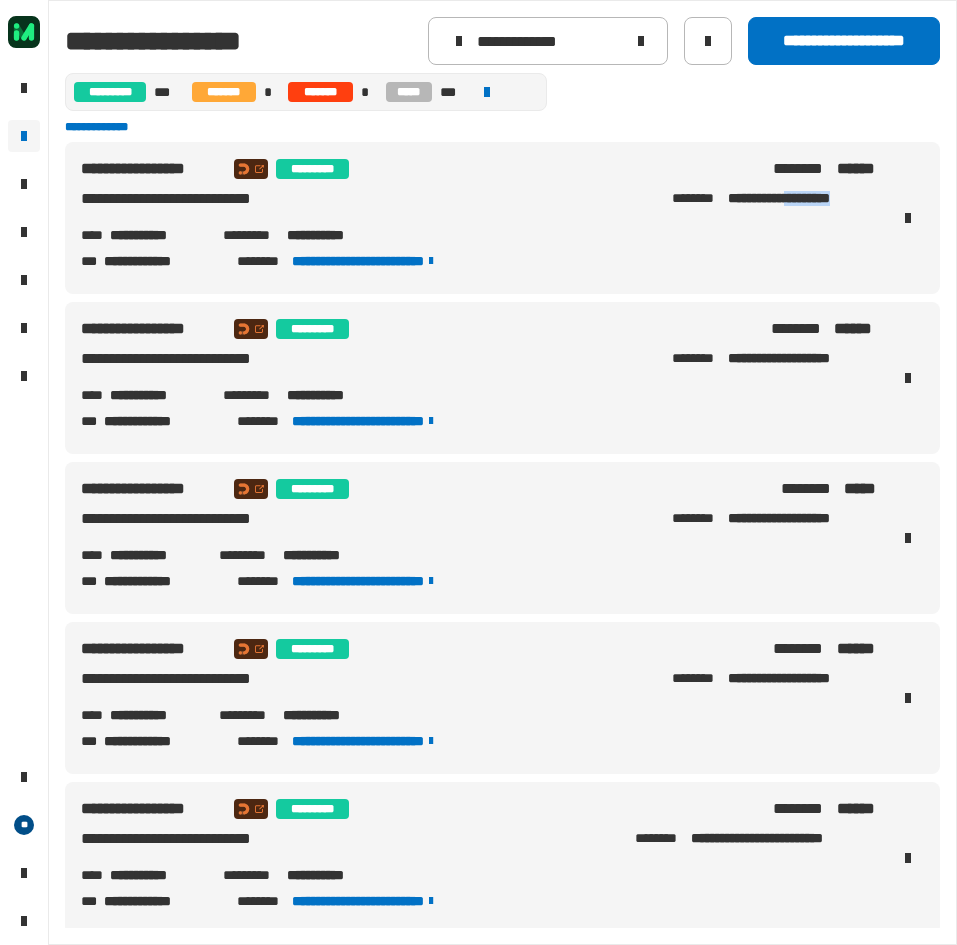 drag, startPoint x: 856, startPoint y: 201, endPoint x: 783, endPoint y: 214, distance: 74.1485 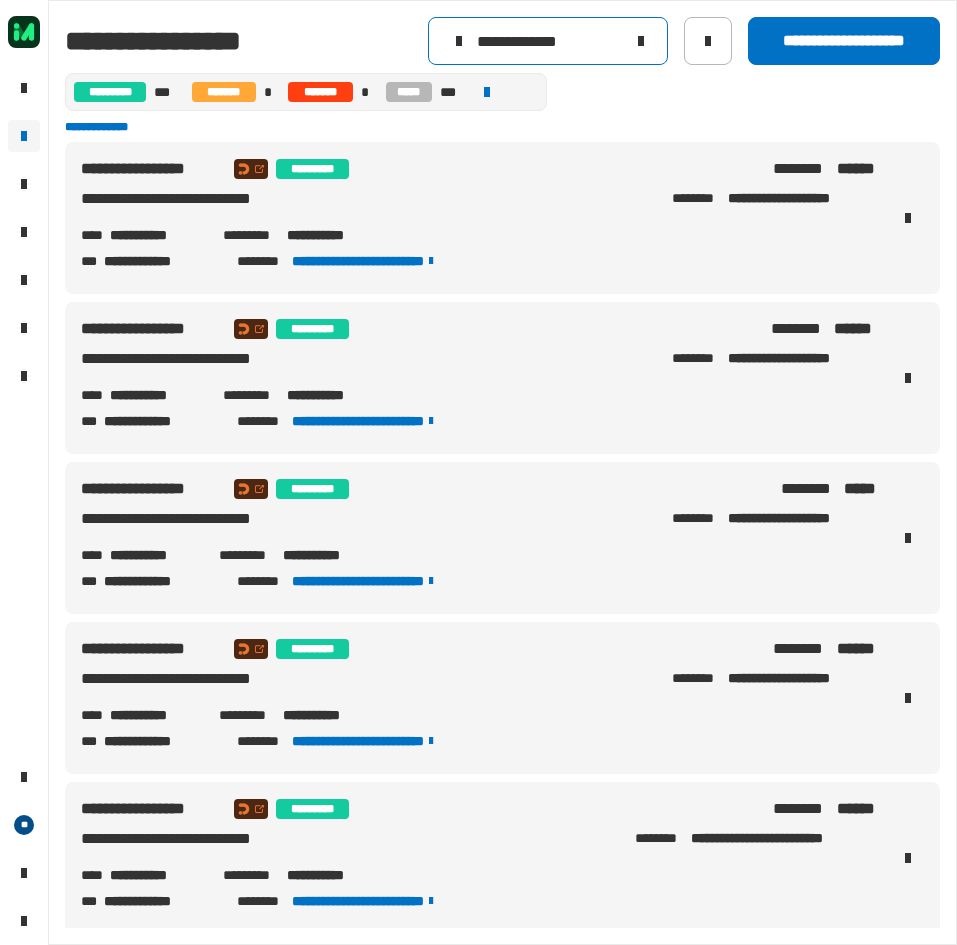 drag, startPoint x: 599, startPoint y: 41, endPoint x: 308, endPoint y: 41, distance: 291 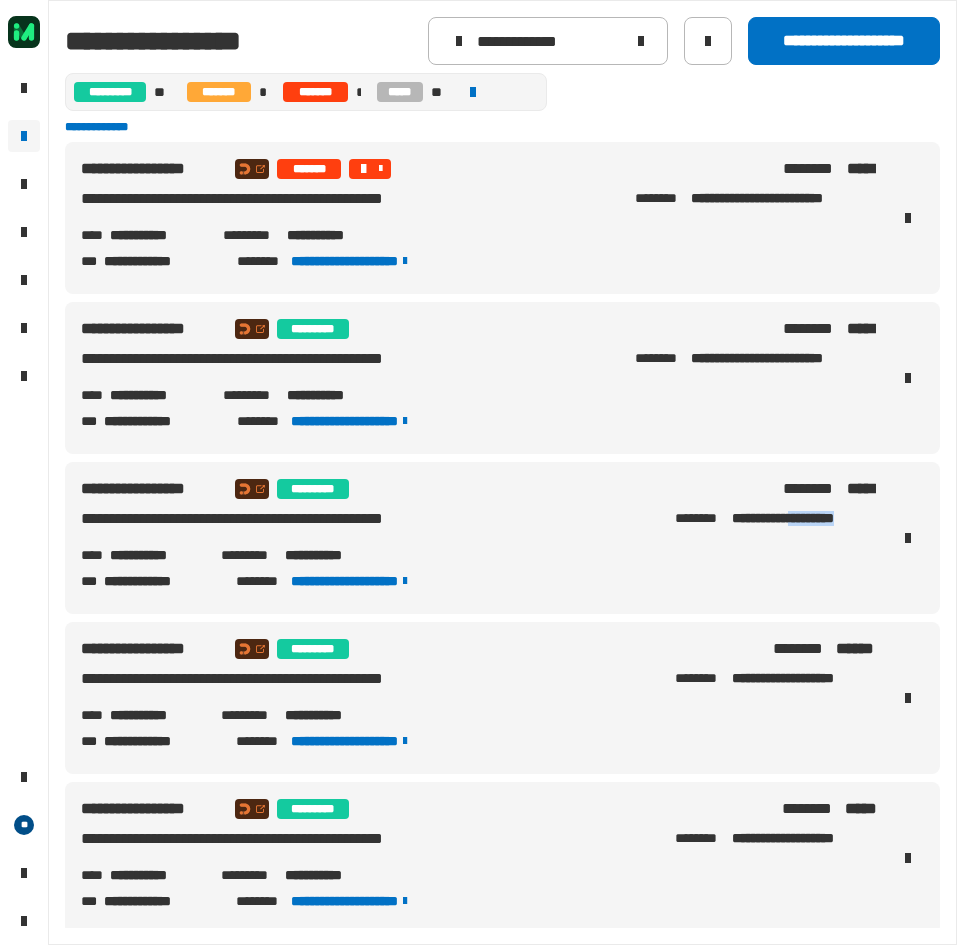 drag, startPoint x: 858, startPoint y: 527, endPoint x: 790, endPoint y: 530, distance: 68.06615 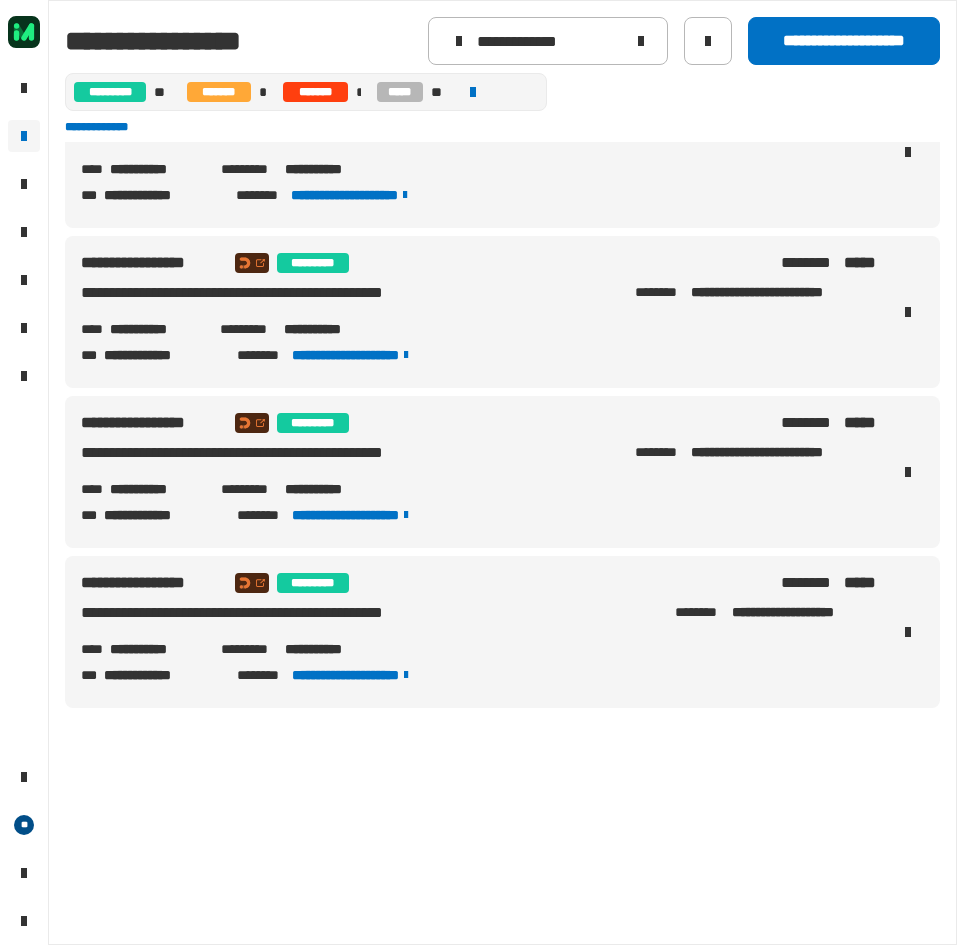 scroll, scrollTop: 0, scrollLeft: 0, axis: both 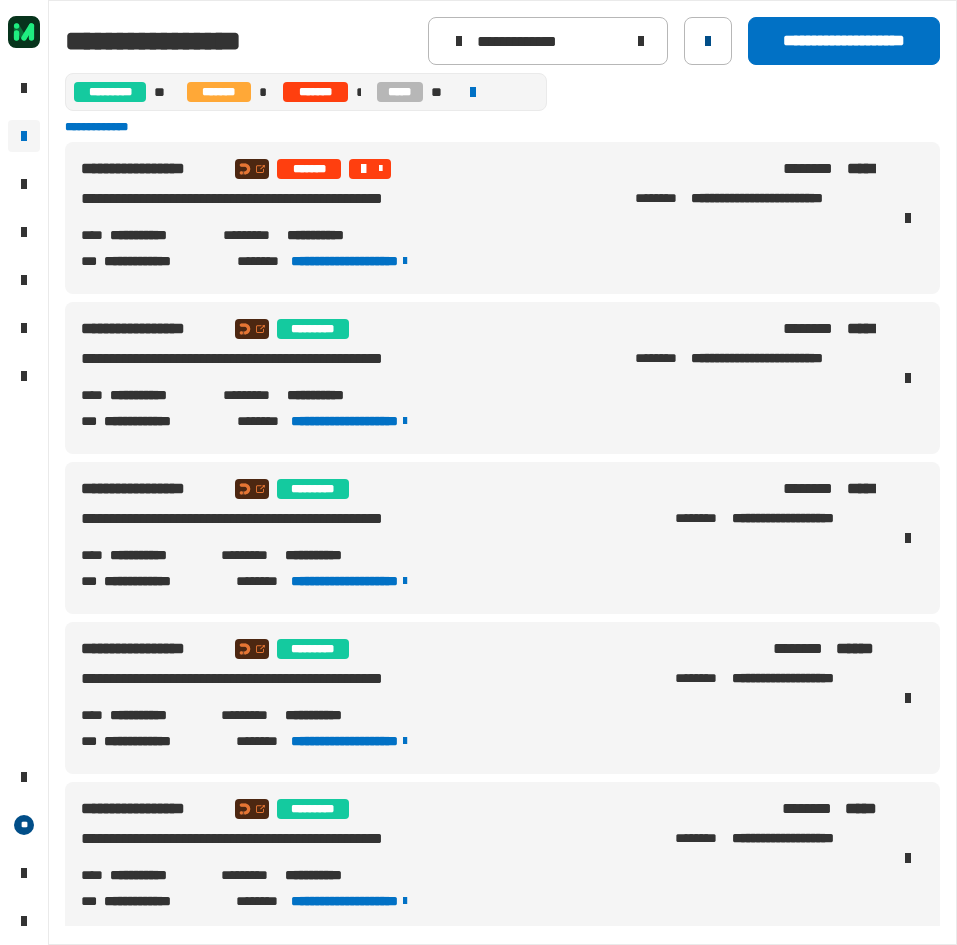 click 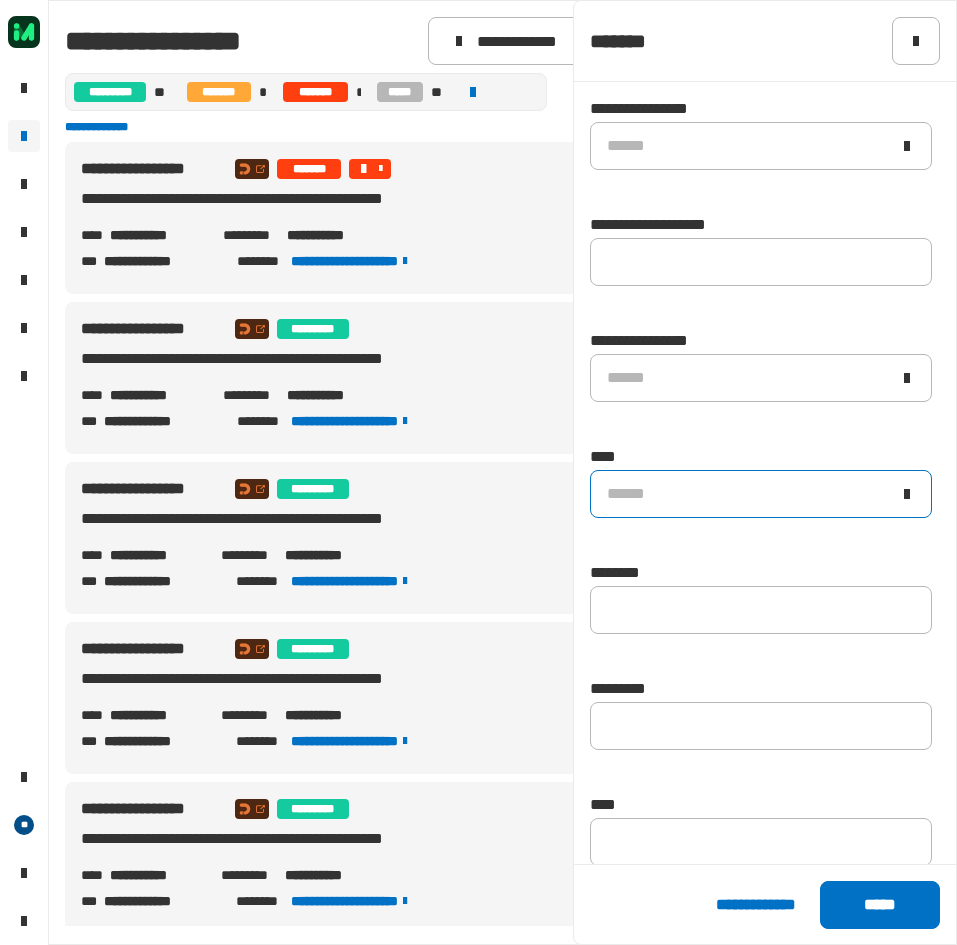 click on "******" 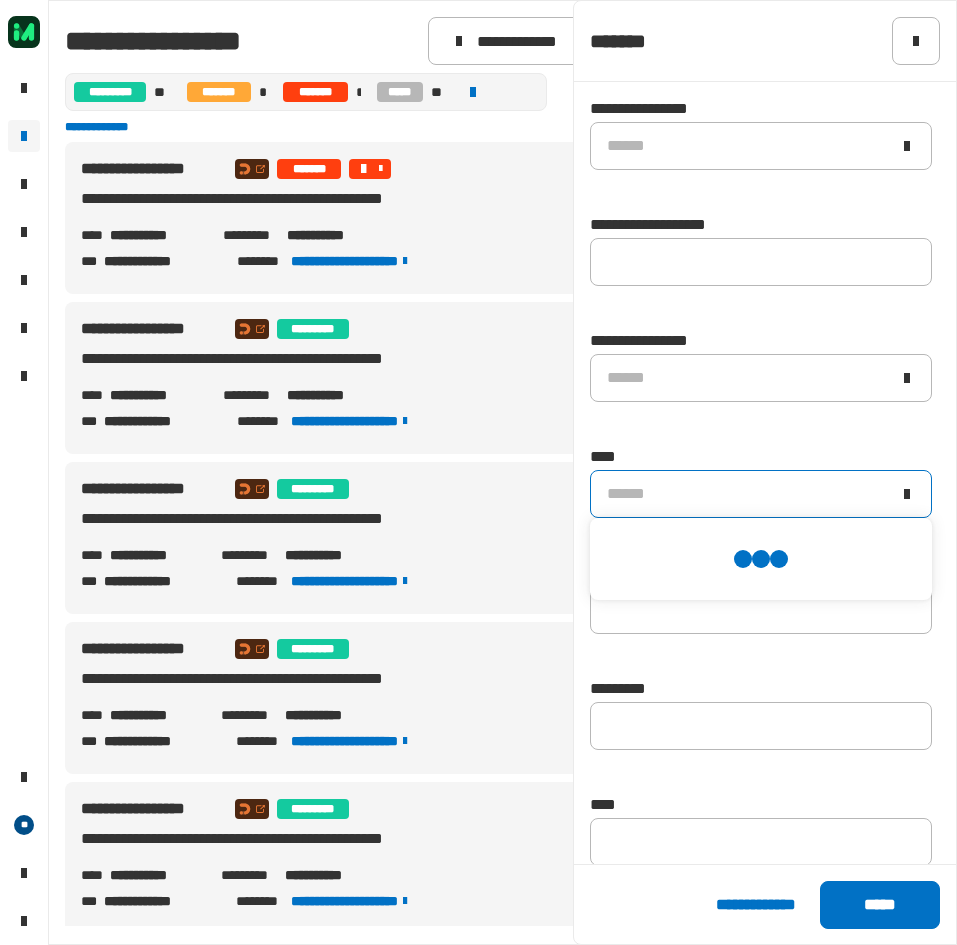 scroll, scrollTop: 0, scrollLeft: 0, axis: both 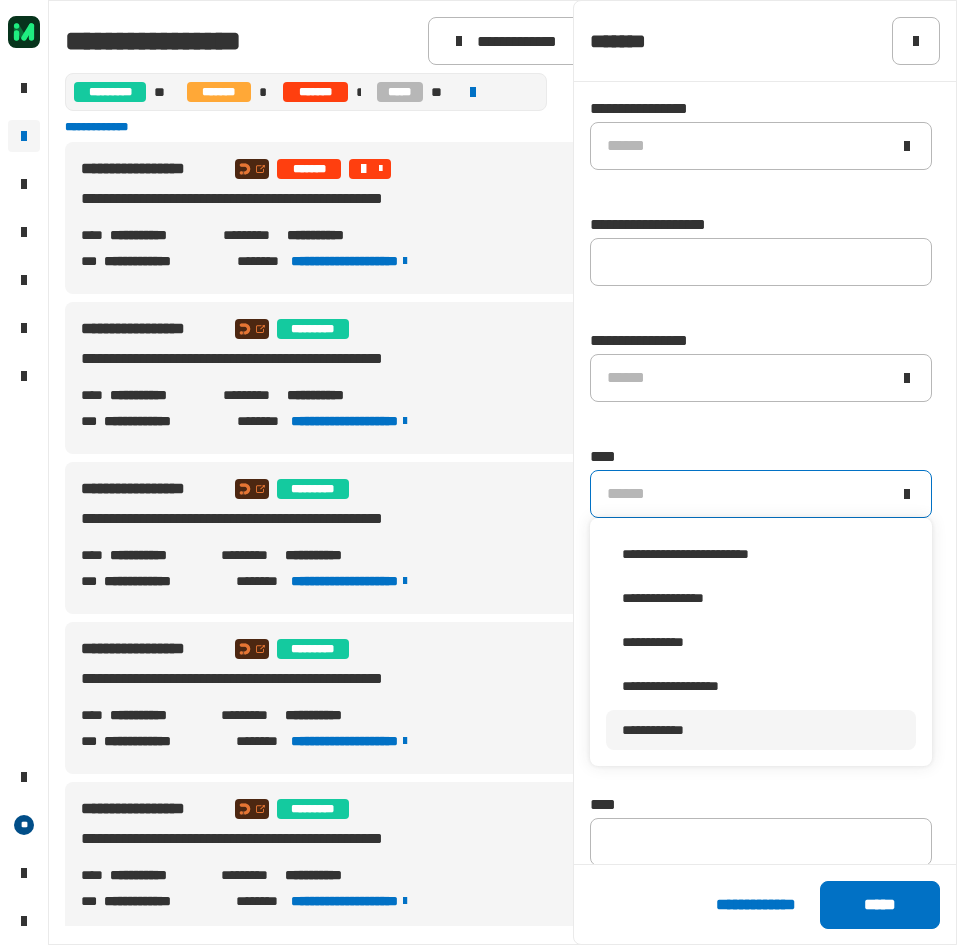 click on "**********" at bounding box center [653, 730] 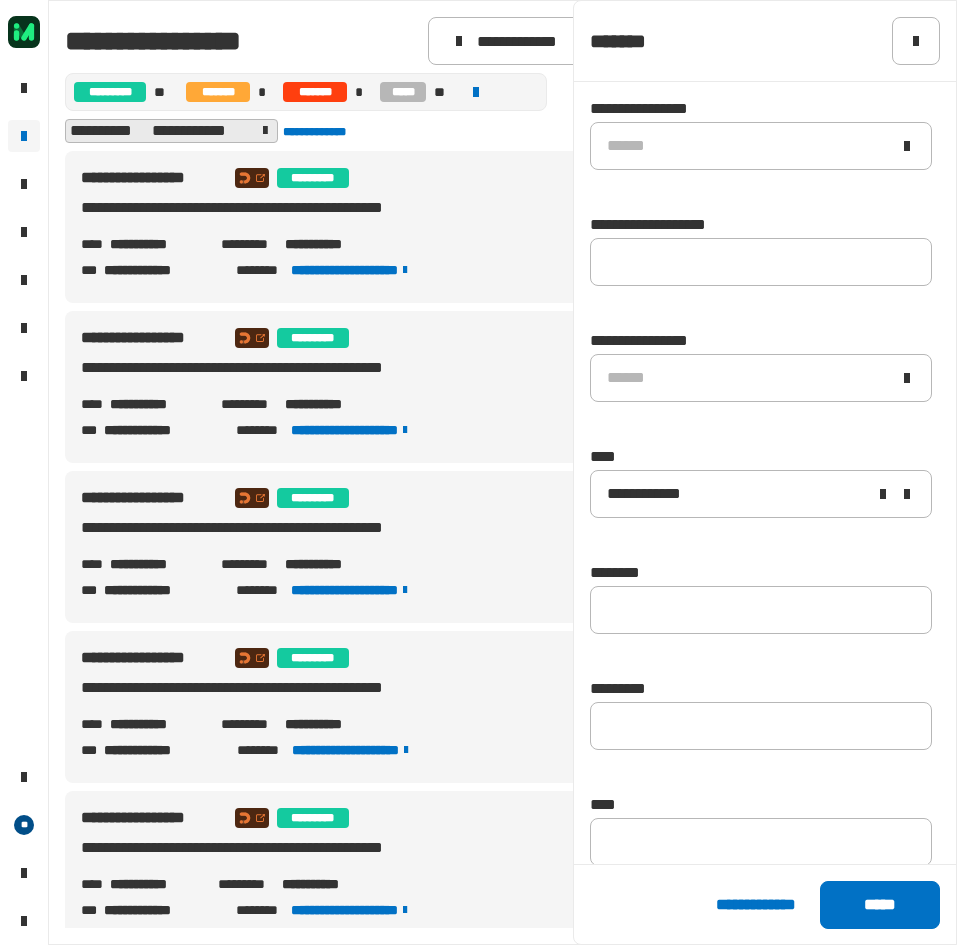 click on "**********" 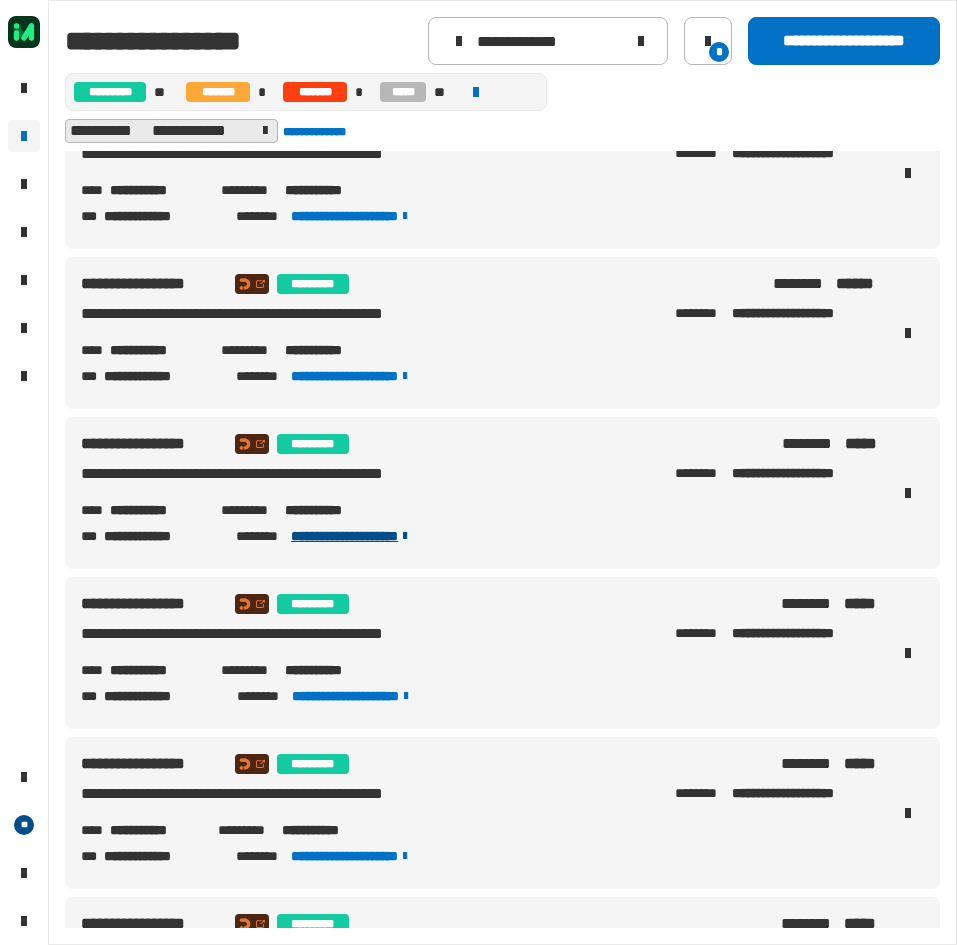 scroll, scrollTop: 0, scrollLeft: 0, axis: both 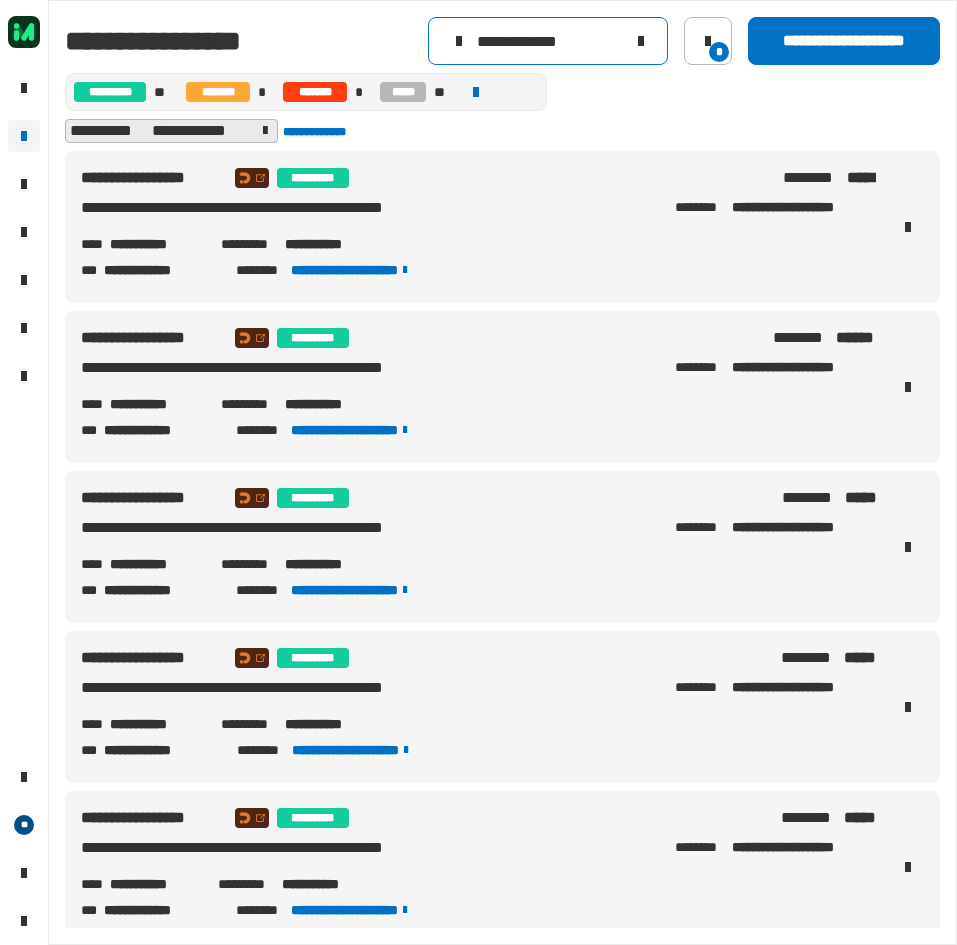 drag, startPoint x: 616, startPoint y: 42, endPoint x: 324, endPoint y: 42, distance: 292 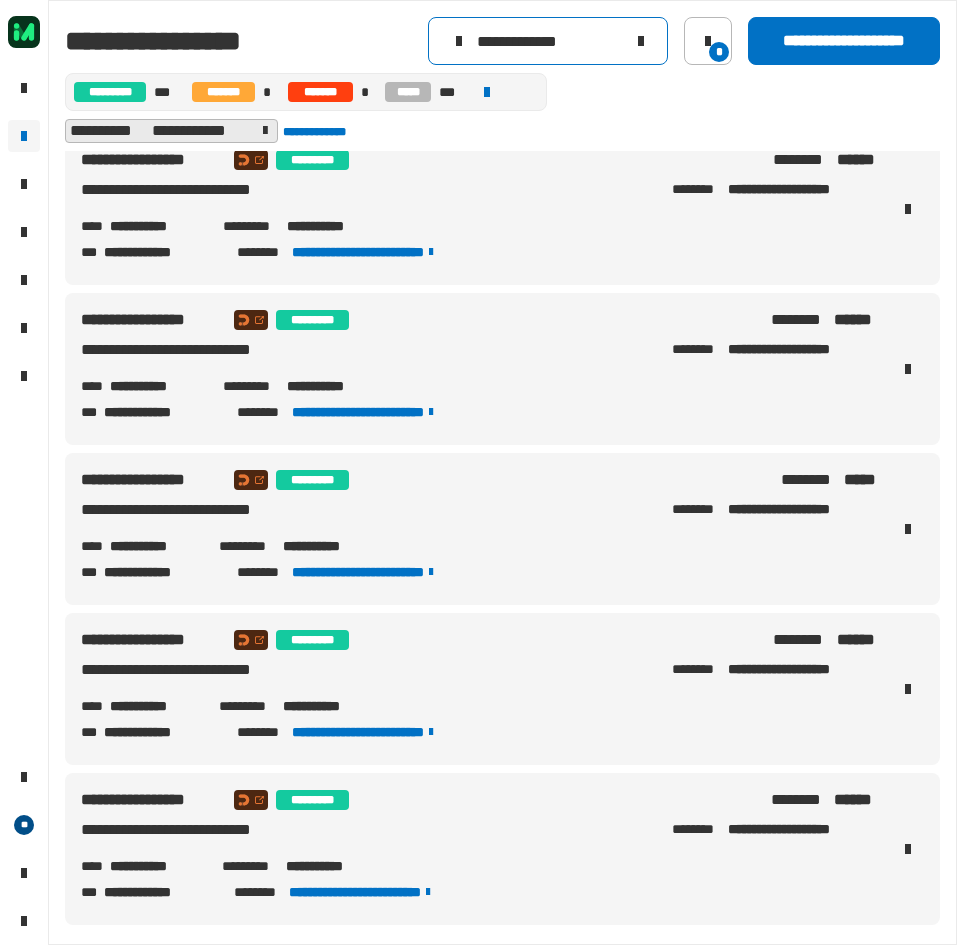 scroll, scrollTop: 23, scrollLeft: 0, axis: vertical 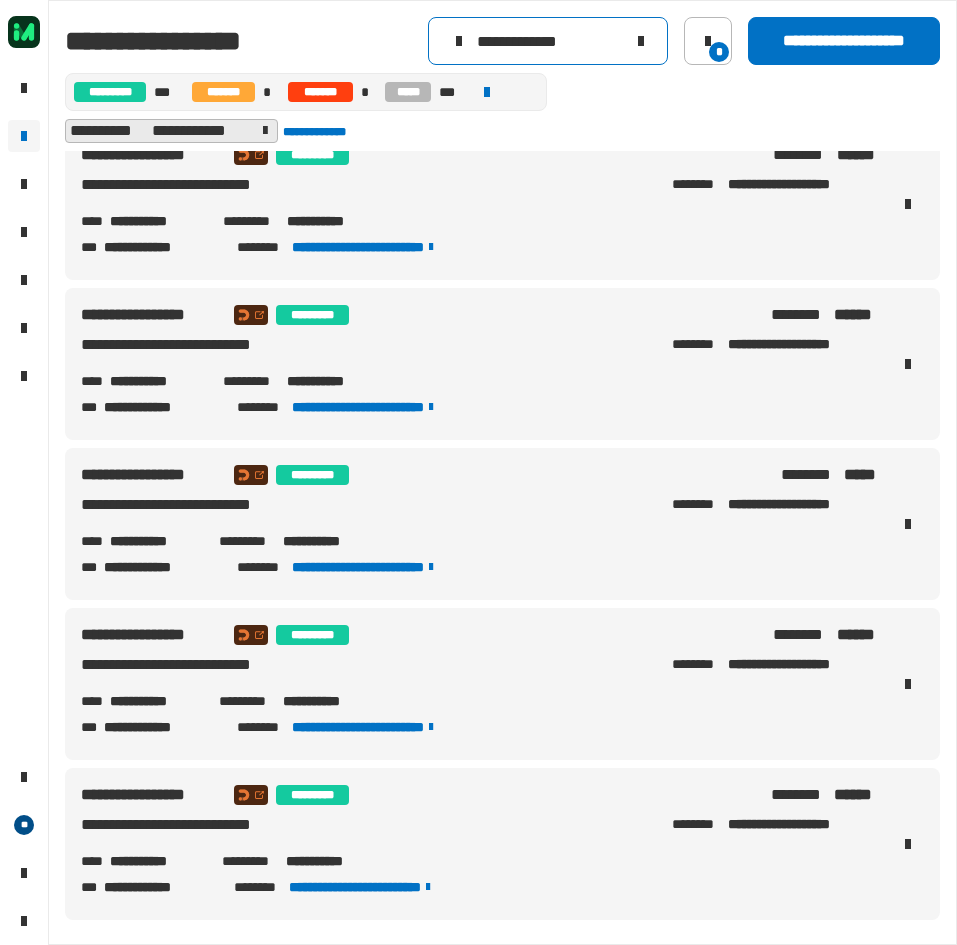drag, startPoint x: 601, startPoint y: 52, endPoint x: 383, endPoint y: 45, distance: 218.11235 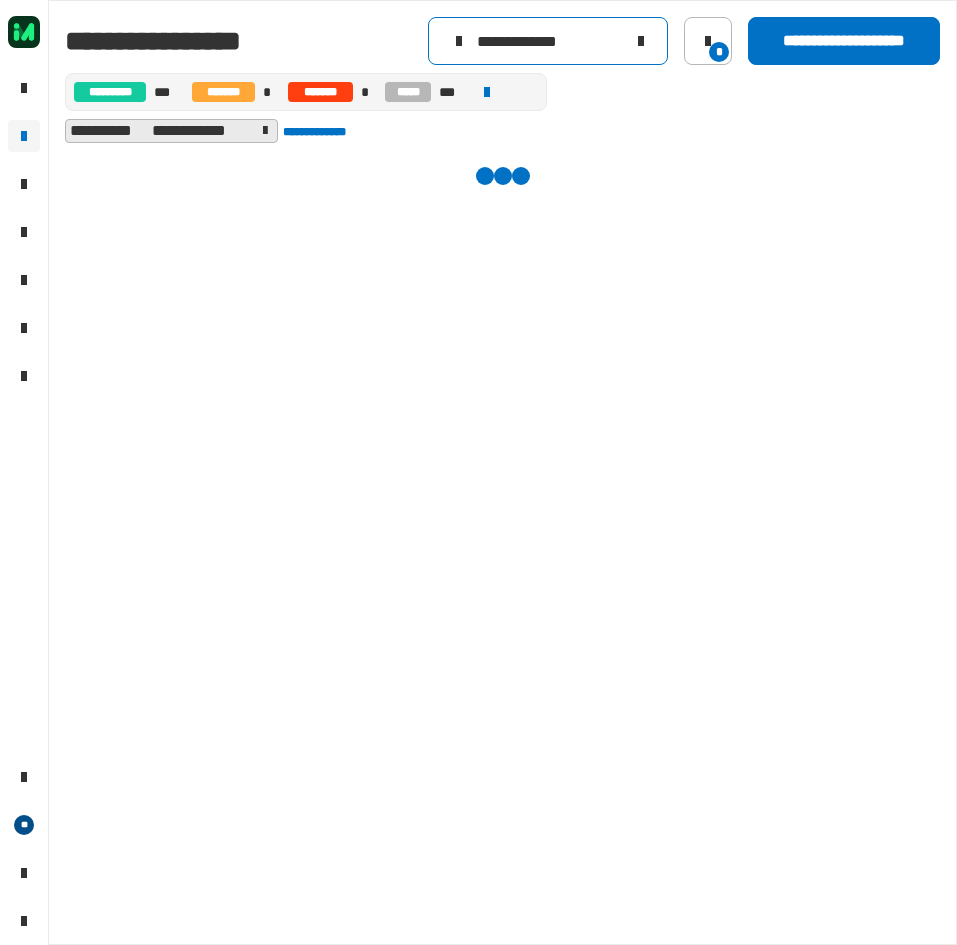 scroll, scrollTop: 0, scrollLeft: 0, axis: both 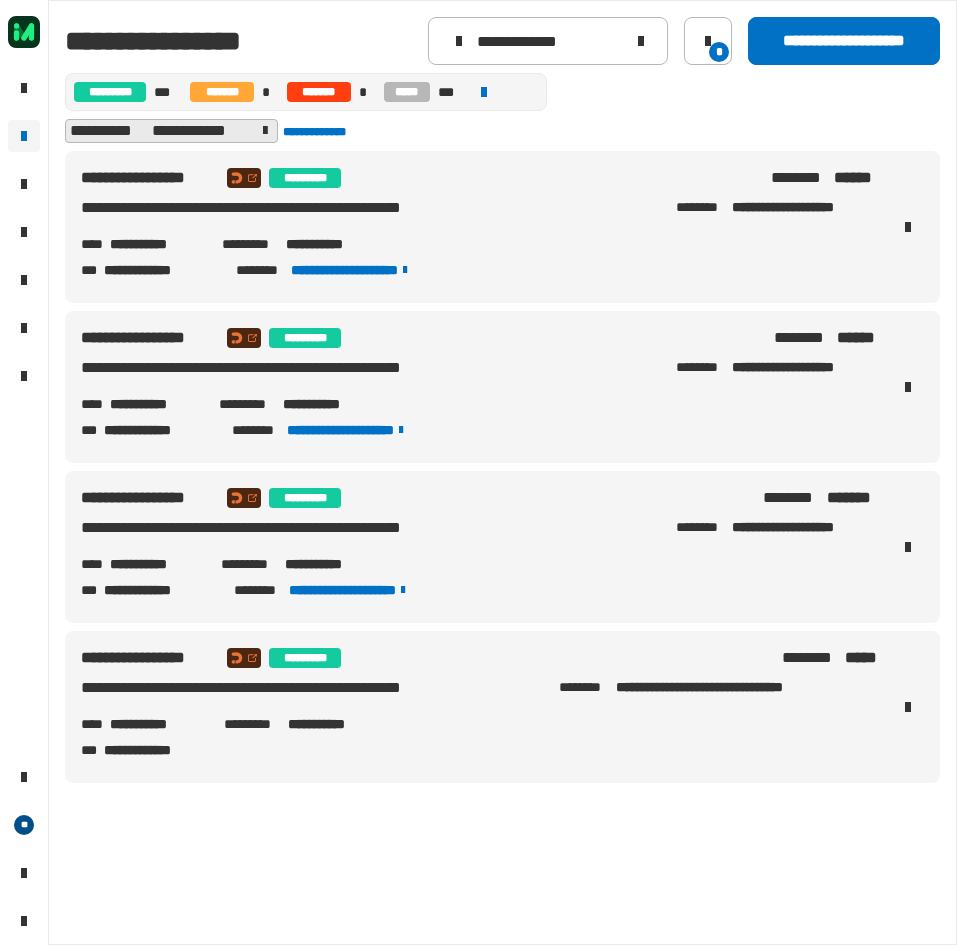 click on "[FIRST] [LAST] [LAST] [LAST] [LAST] [LAST] [LAST] [LAST] [LAST]" at bounding box center (478, 212) 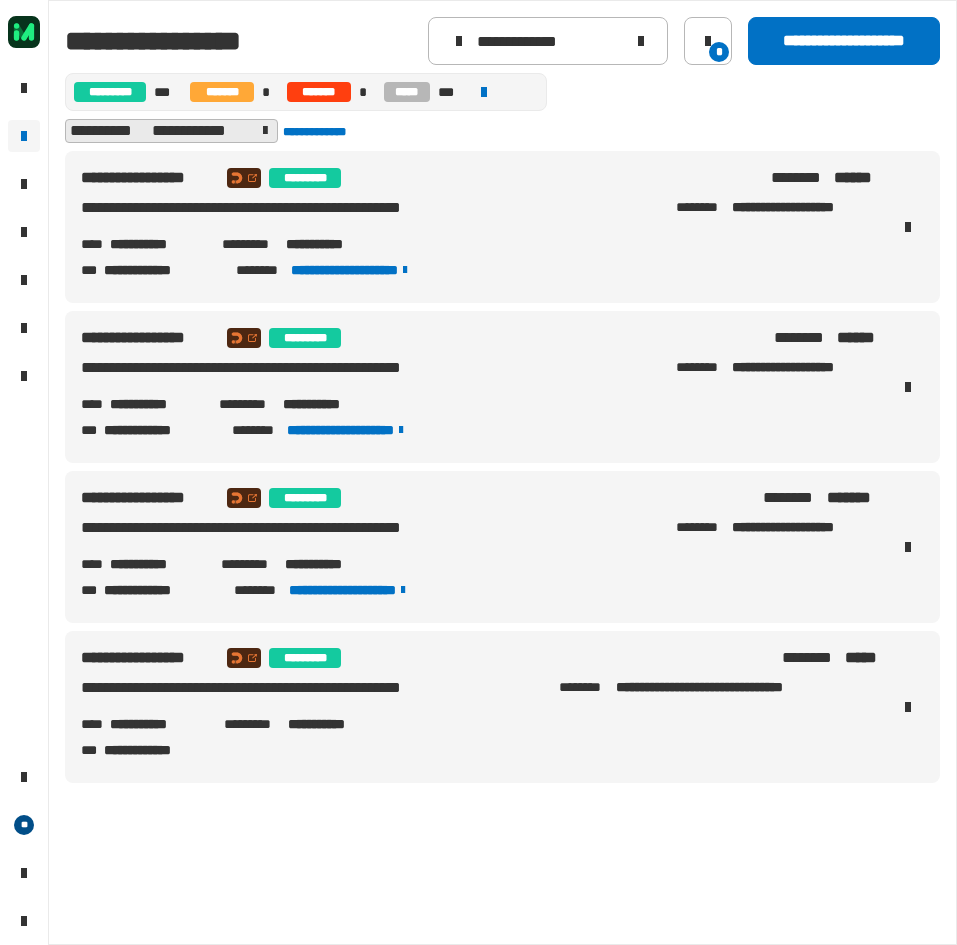 copy on "*********" 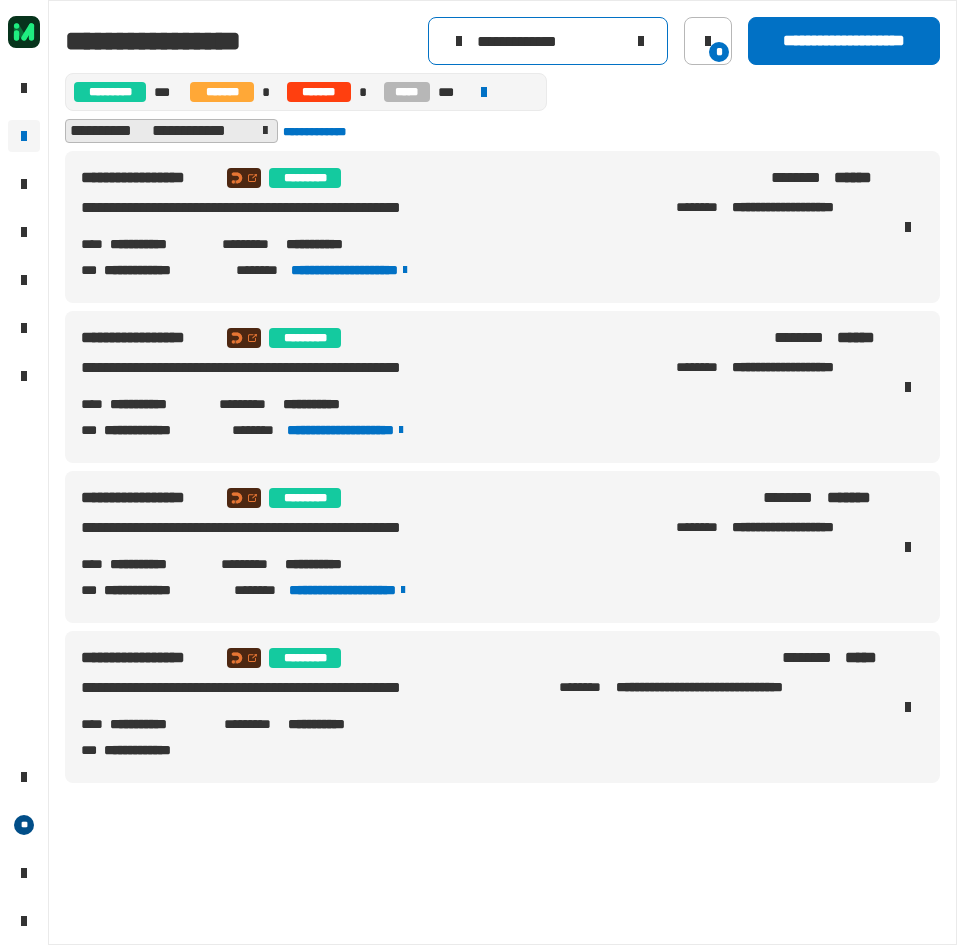 drag, startPoint x: 613, startPoint y: 37, endPoint x: 235, endPoint y: 44, distance: 378.06482 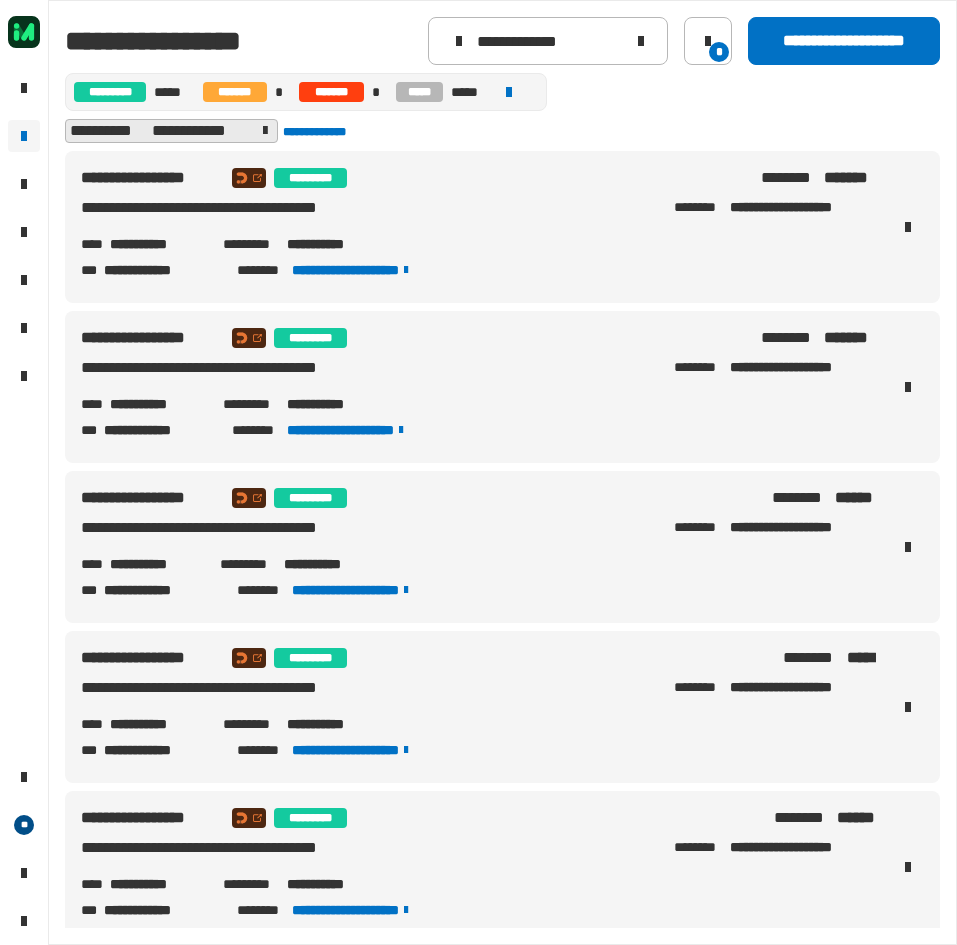 drag, startPoint x: 862, startPoint y: 210, endPoint x: 795, endPoint y: 215, distance: 67.18631 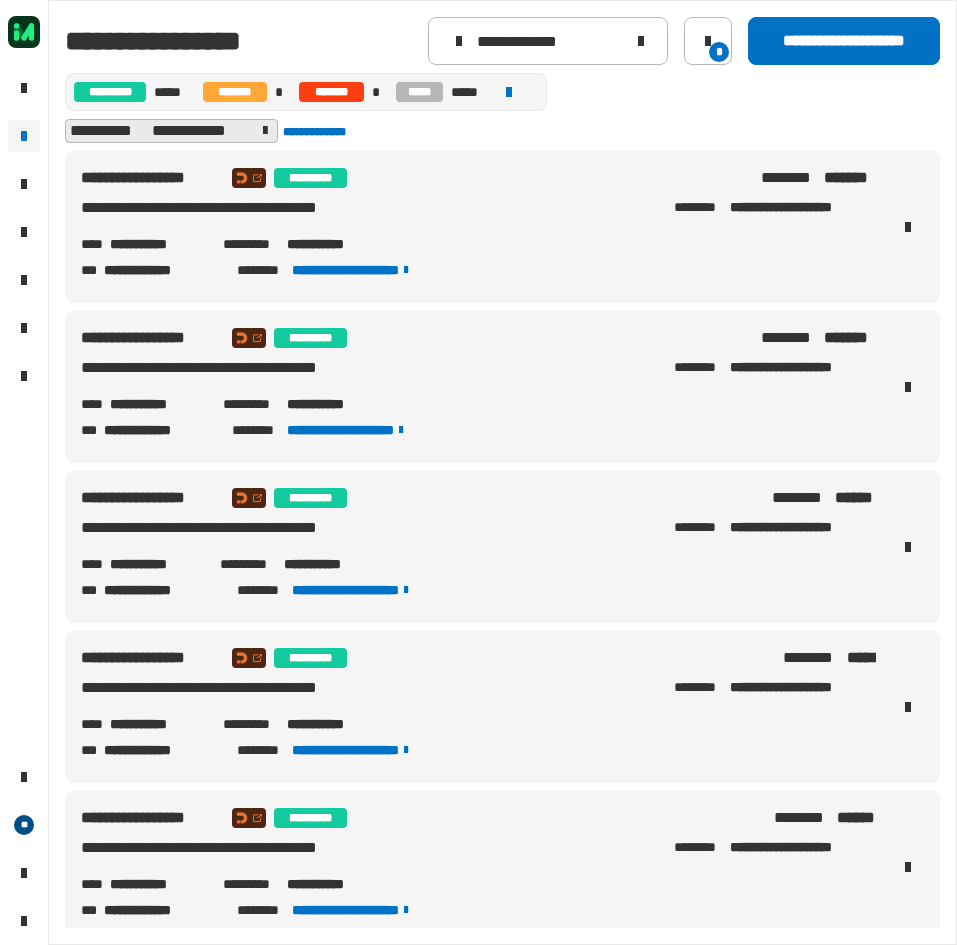 drag, startPoint x: 858, startPoint y: 205, endPoint x: 788, endPoint y: 217, distance: 71.021126 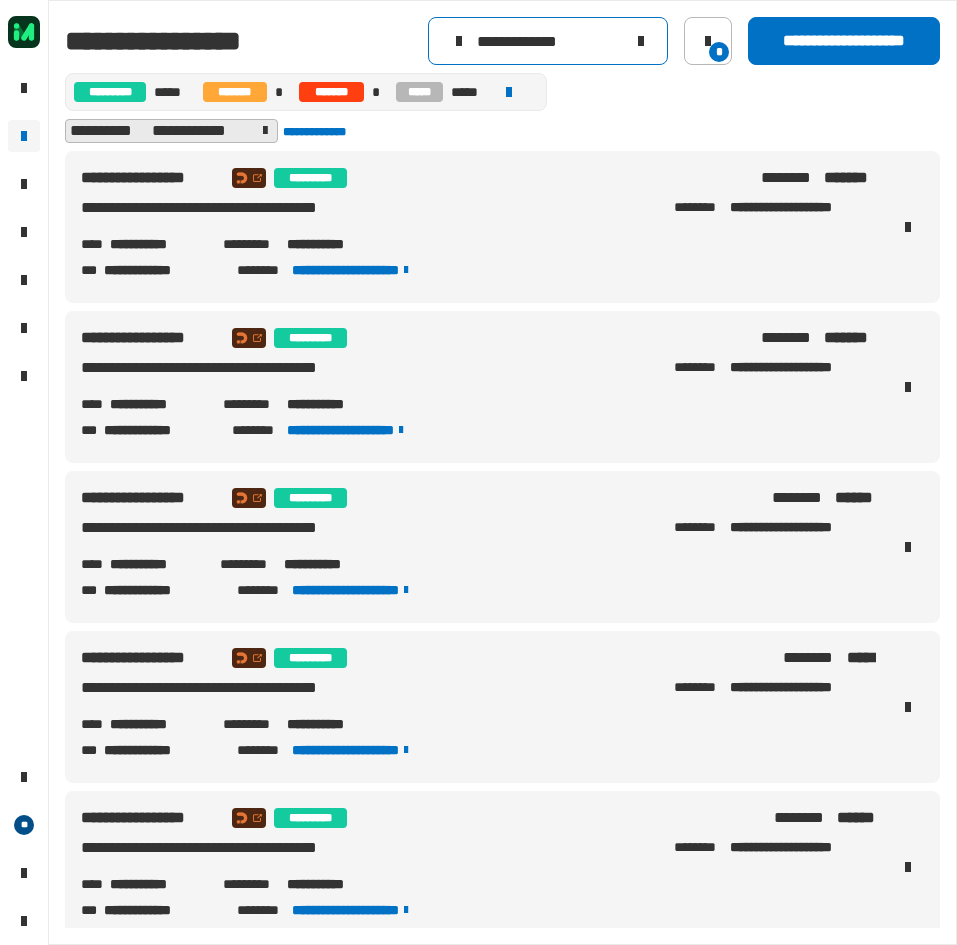 drag, startPoint x: 549, startPoint y: 37, endPoint x: 285, endPoint y: 37, distance: 264 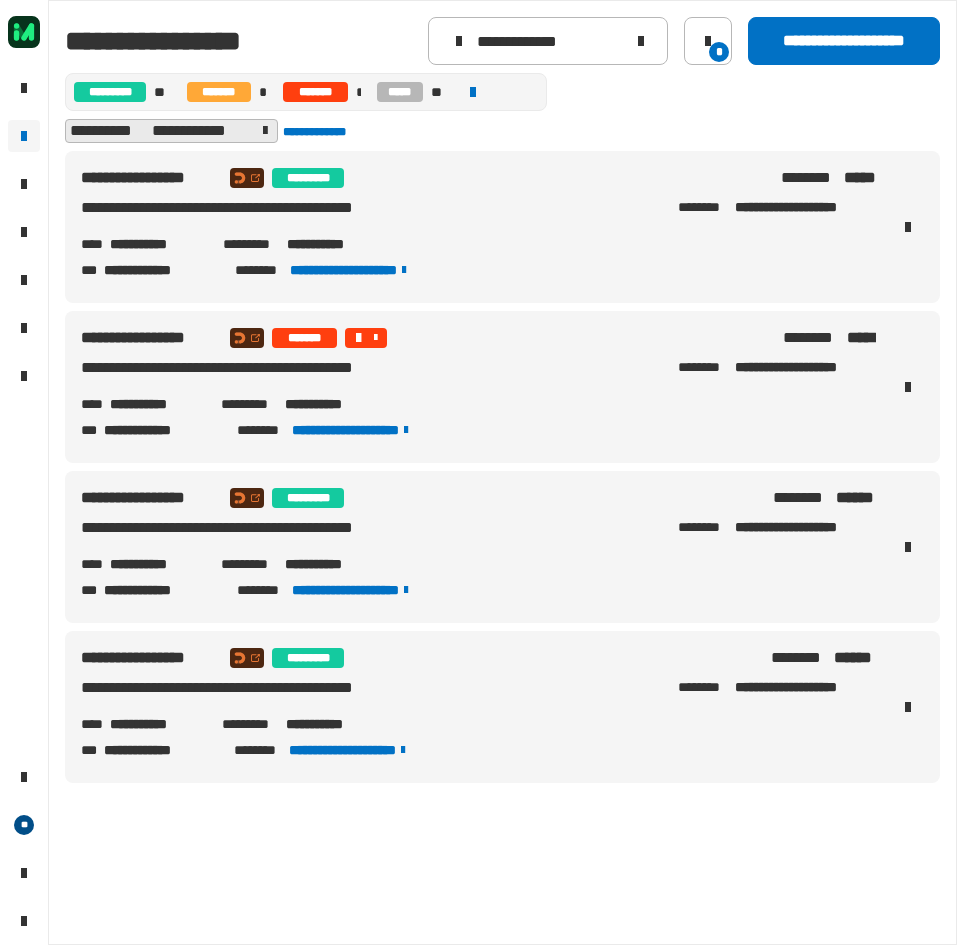 drag, startPoint x: 886, startPoint y: 210, endPoint x: 825, endPoint y: 213, distance: 61.073727 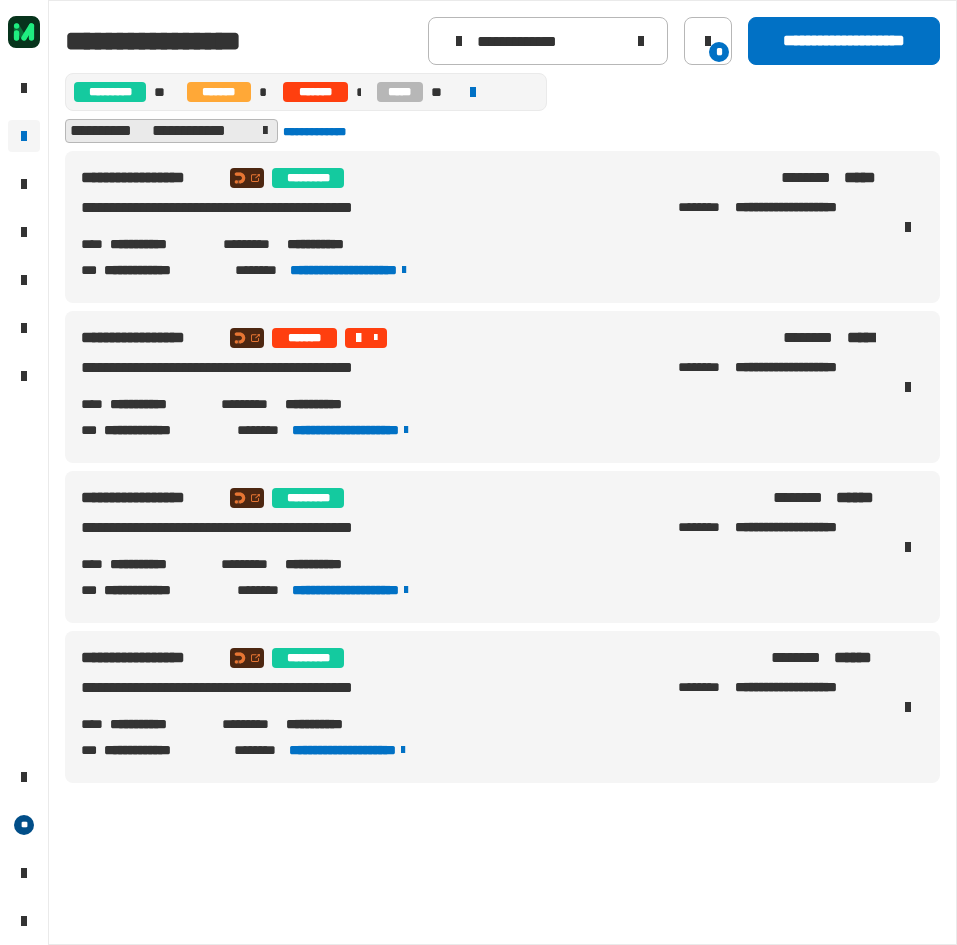 drag, startPoint x: 883, startPoint y: 208, endPoint x: 814, endPoint y: 214, distance: 69.260376 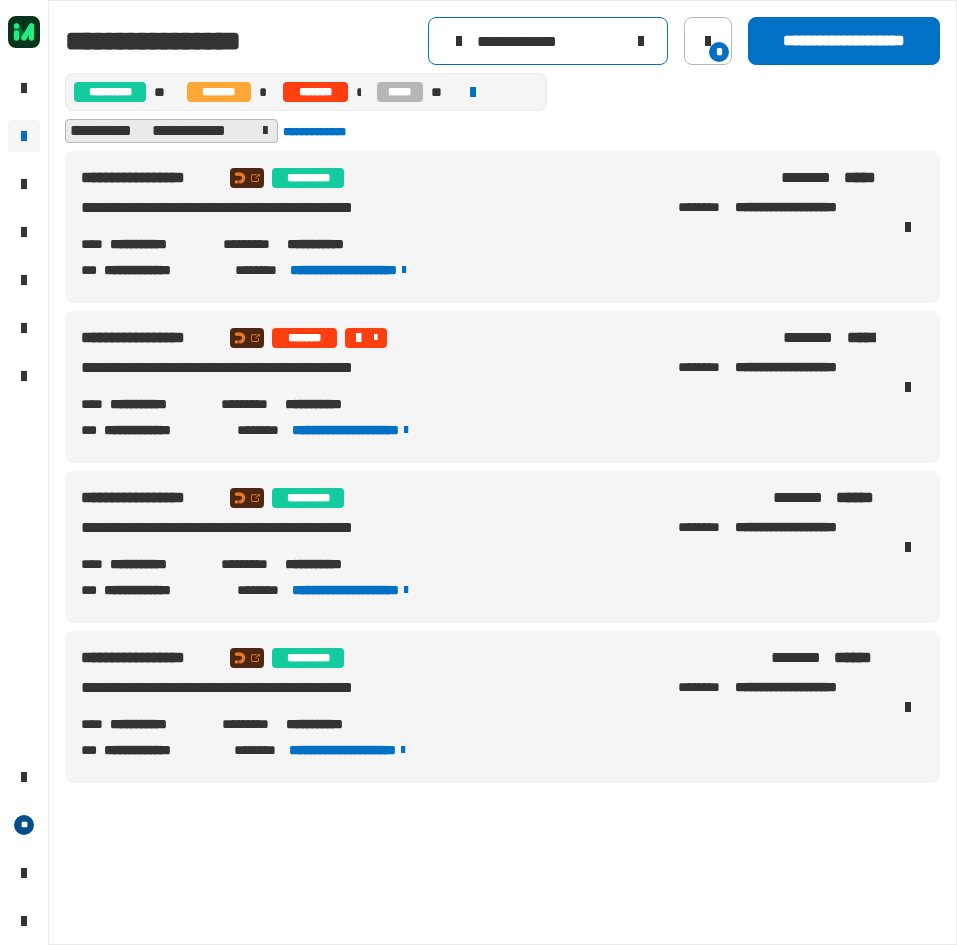 drag, startPoint x: 584, startPoint y: 42, endPoint x: 355, endPoint y: 43, distance: 229.00218 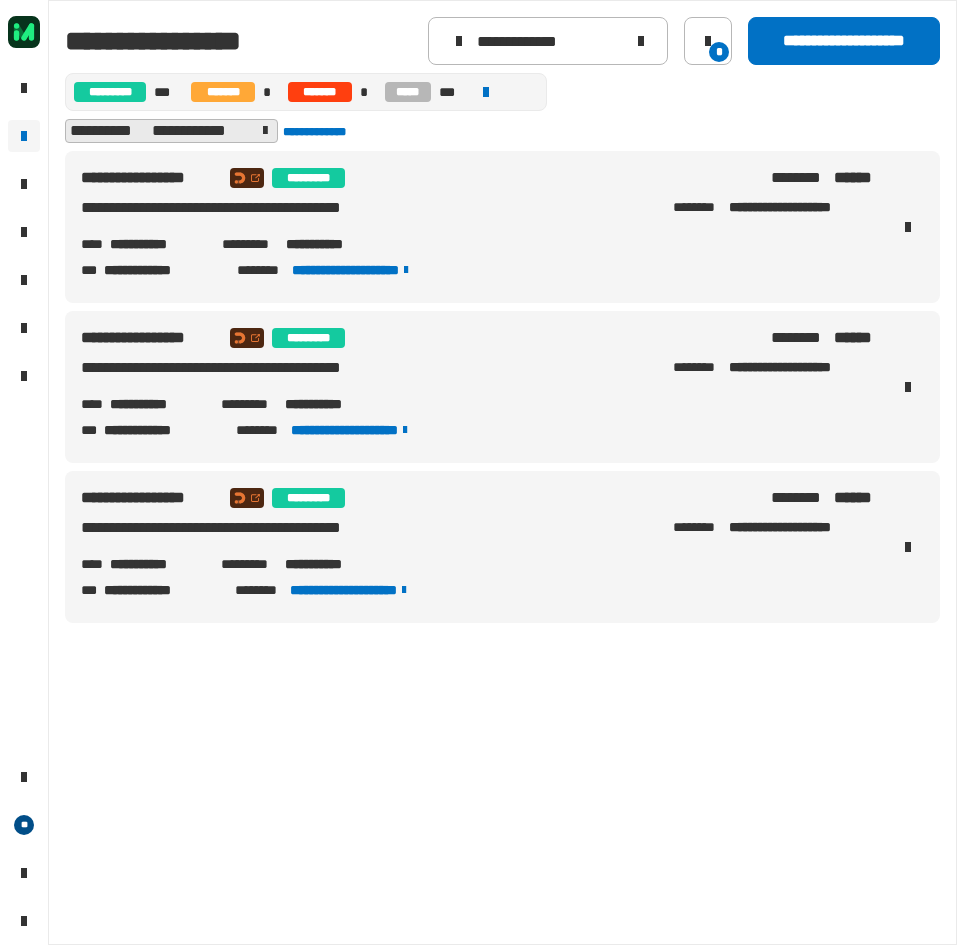 drag, startPoint x: 878, startPoint y: 209, endPoint x: 811, endPoint y: 216, distance: 67.36468 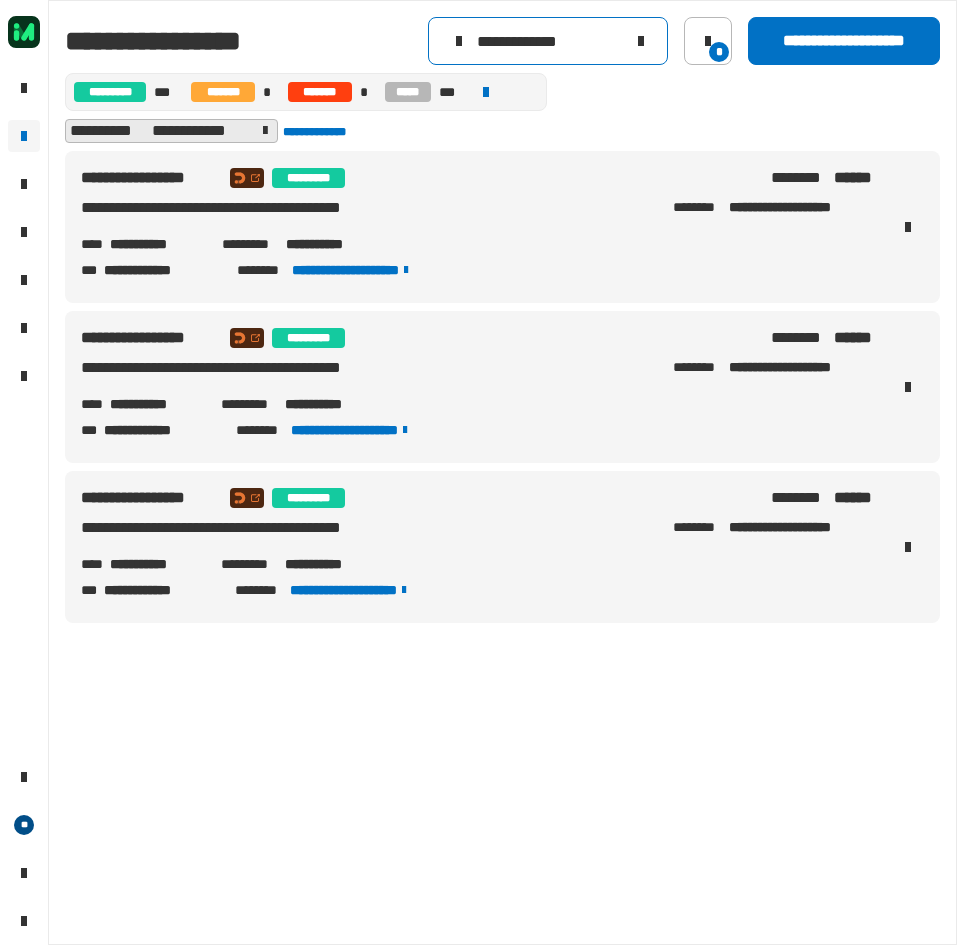 drag, startPoint x: 581, startPoint y: 43, endPoint x: 320, endPoint y: 60, distance: 261.55304 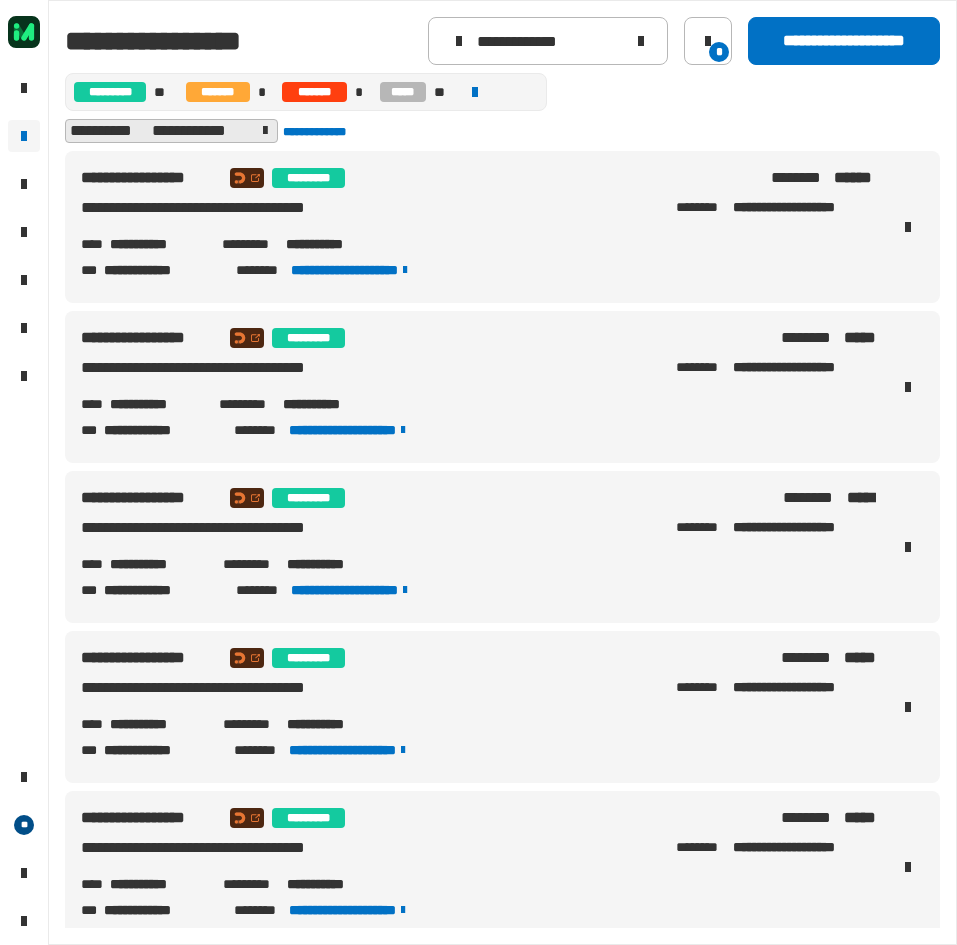drag, startPoint x: 858, startPoint y: 210, endPoint x: 788, endPoint y: 217, distance: 70.34913 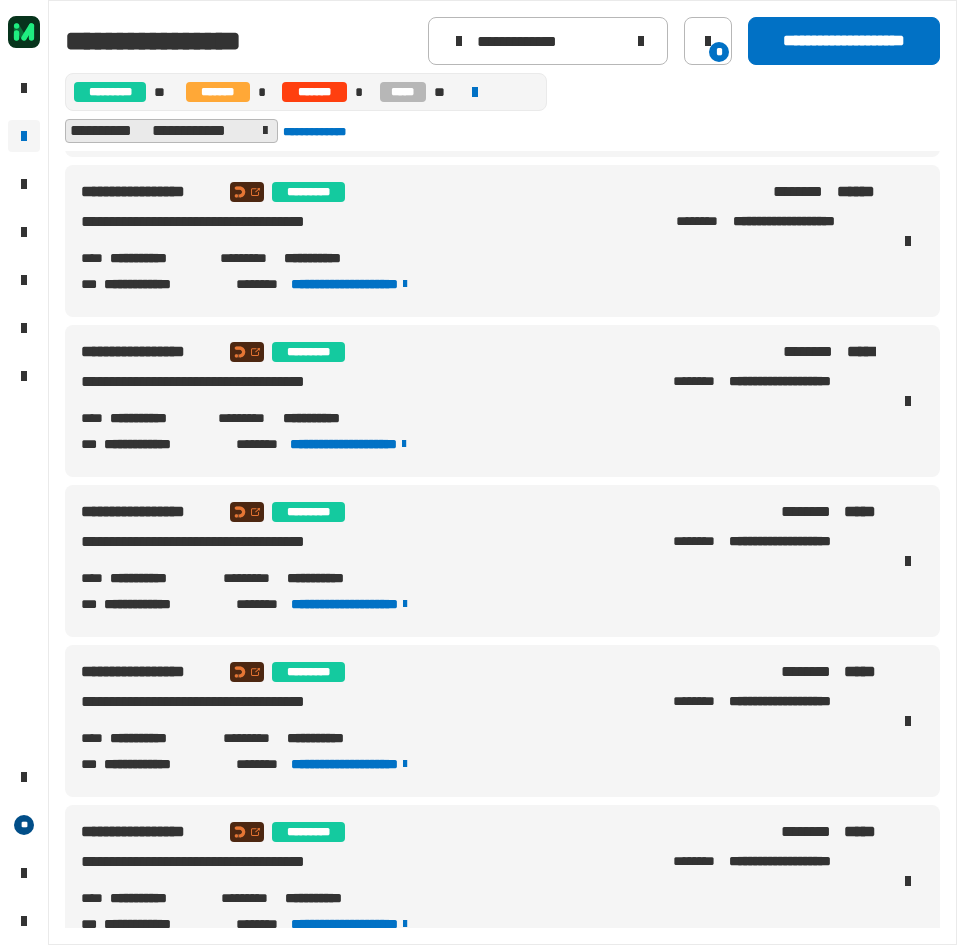 scroll, scrollTop: 1143, scrollLeft: 0, axis: vertical 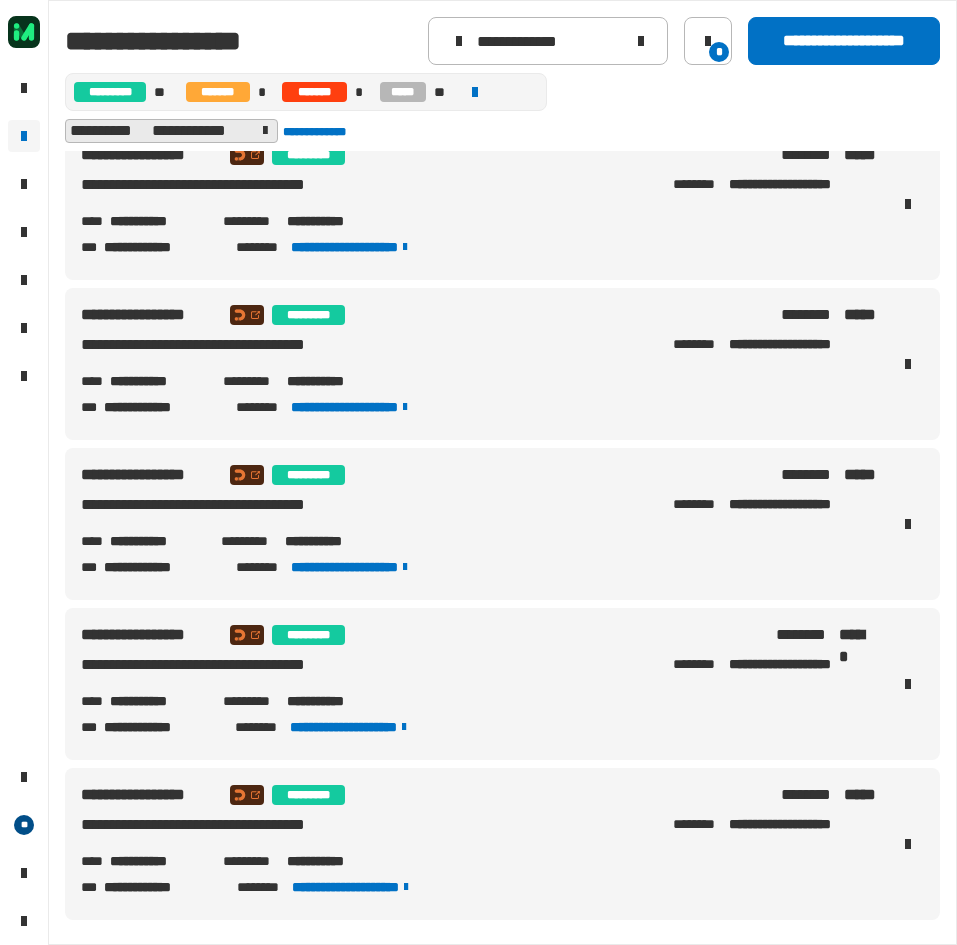 drag, startPoint x: 857, startPoint y: 503, endPoint x: 786, endPoint y: 513, distance: 71.70077 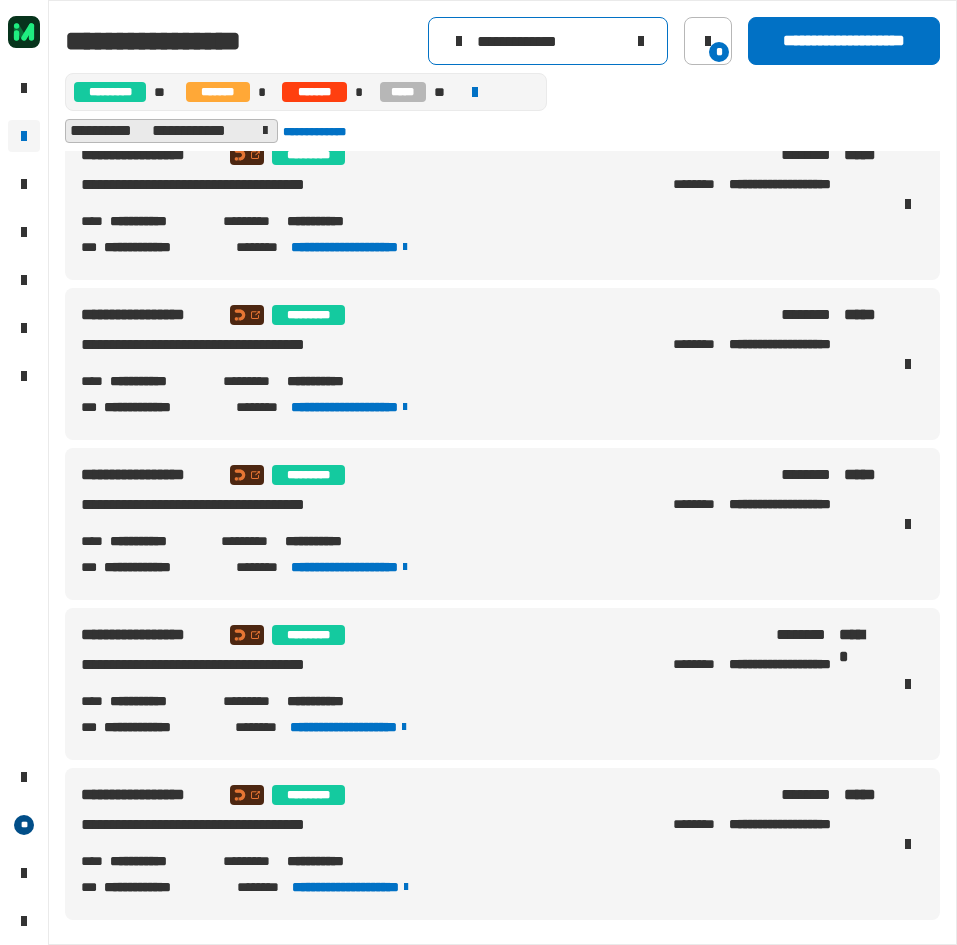 drag, startPoint x: 596, startPoint y: 37, endPoint x: 321, endPoint y: 40, distance: 275.01636 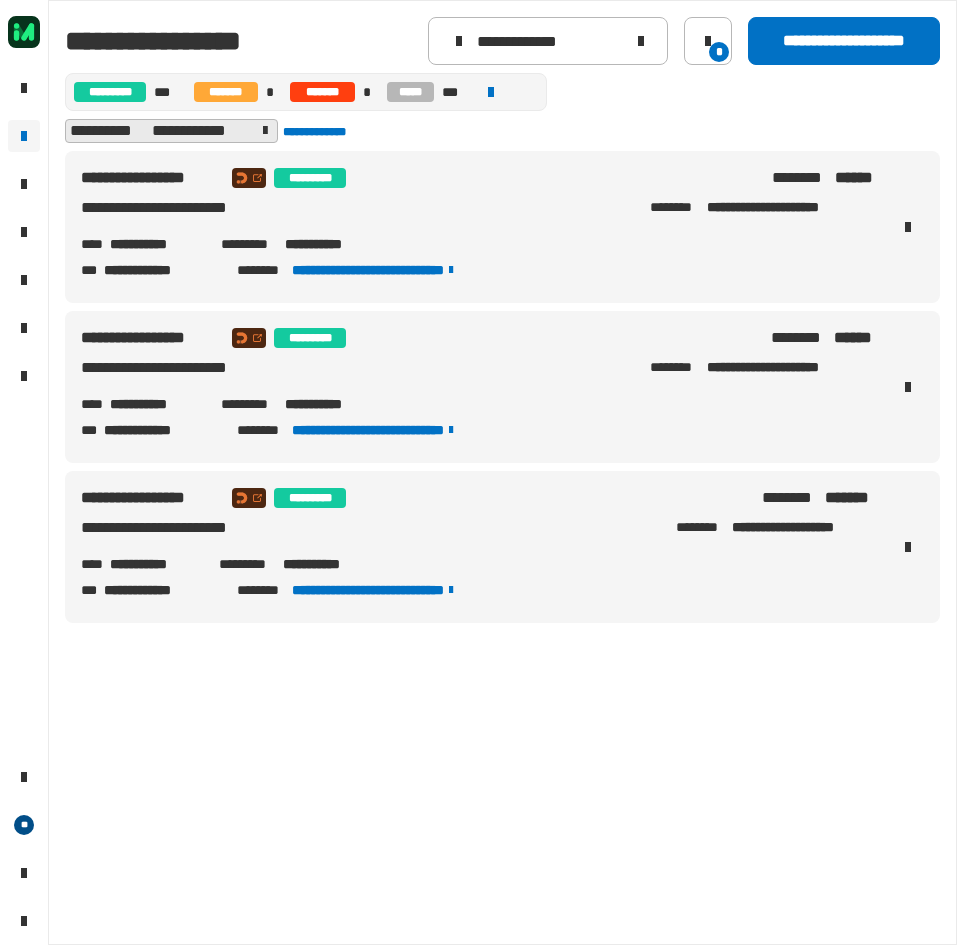drag, startPoint x: 877, startPoint y: 204, endPoint x: 786, endPoint y: 219, distance: 92.22798 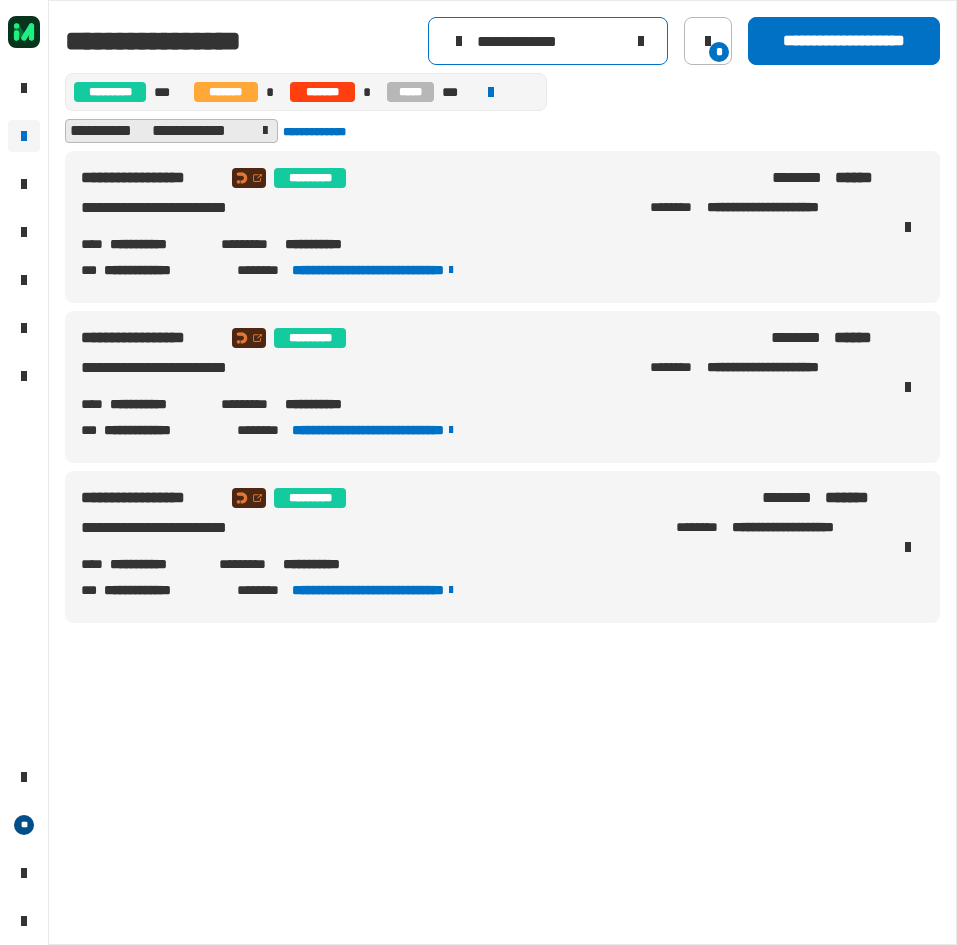 drag, startPoint x: 601, startPoint y: 39, endPoint x: 204, endPoint y: 39, distance: 397 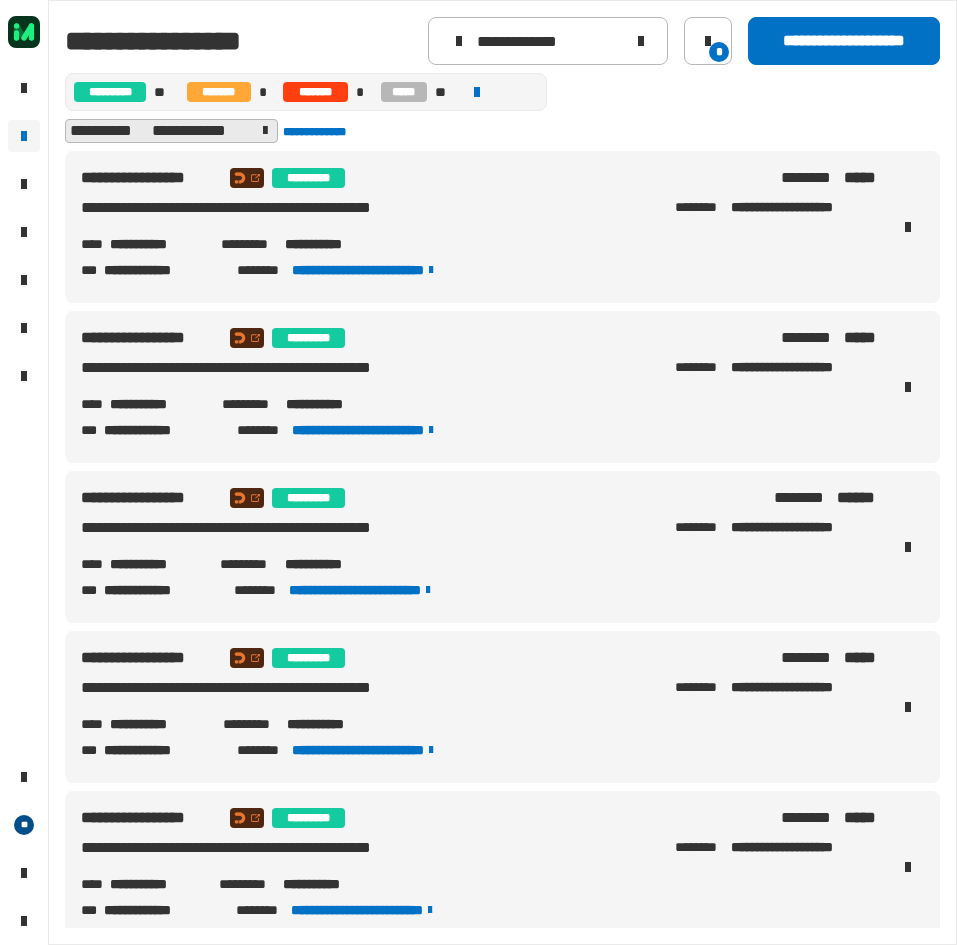drag, startPoint x: 851, startPoint y: 210, endPoint x: 789, endPoint y: 216, distance: 62.289646 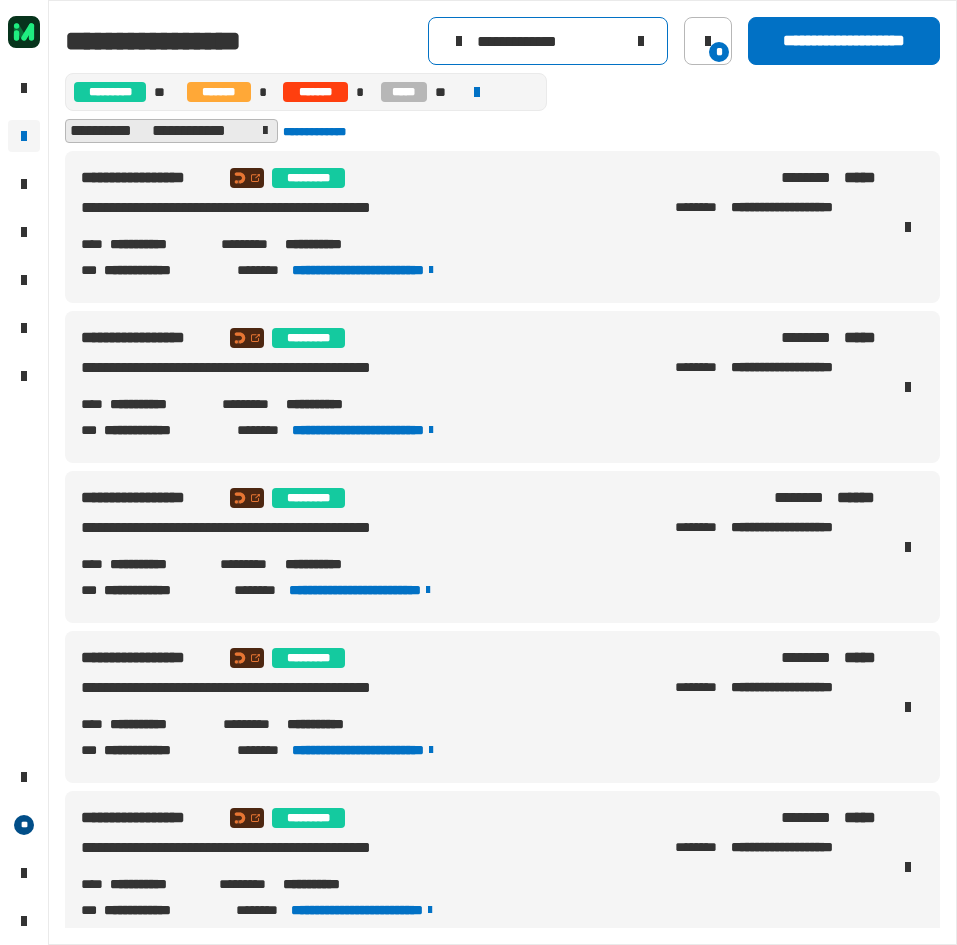 drag, startPoint x: 609, startPoint y: 37, endPoint x: 222, endPoint y: 44, distance: 387.0633 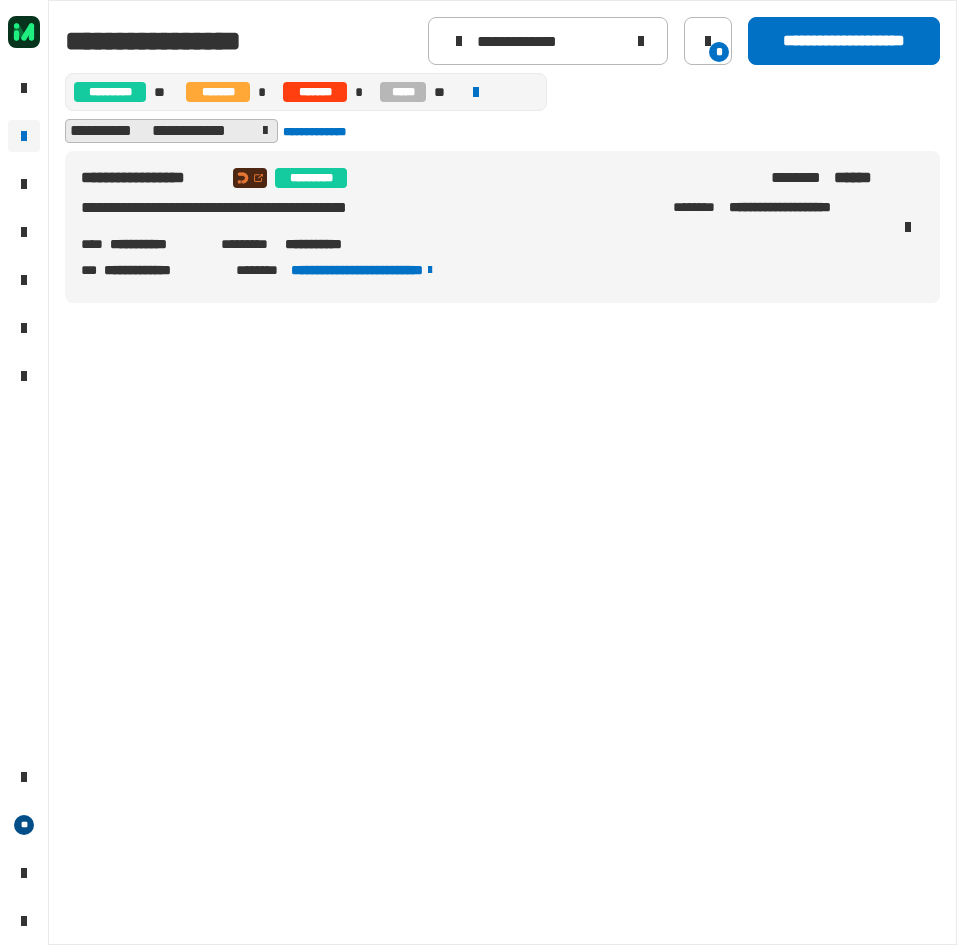 drag, startPoint x: 884, startPoint y: 210, endPoint x: 816, endPoint y: 214, distance: 68.117546 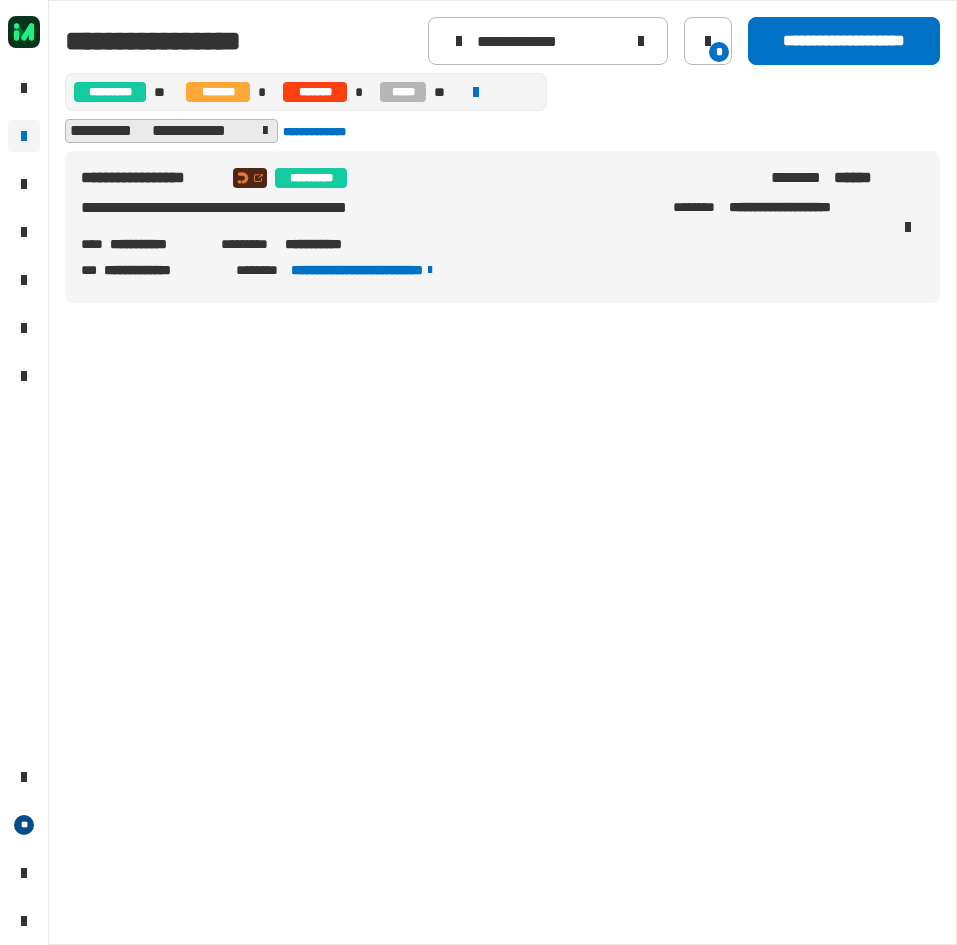 drag, startPoint x: 880, startPoint y: 207, endPoint x: 810, endPoint y: 212, distance: 70.178345 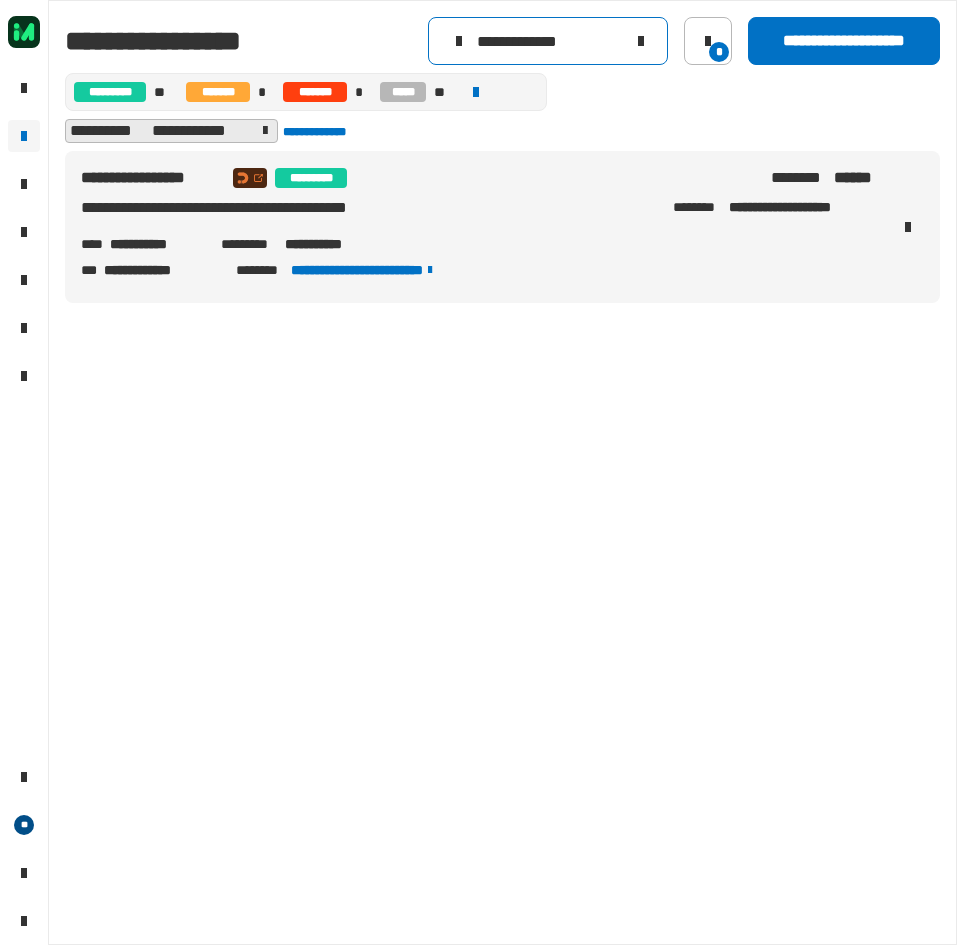 drag, startPoint x: 584, startPoint y: 40, endPoint x: 365, endPoint y: 43, distance: 219.02055 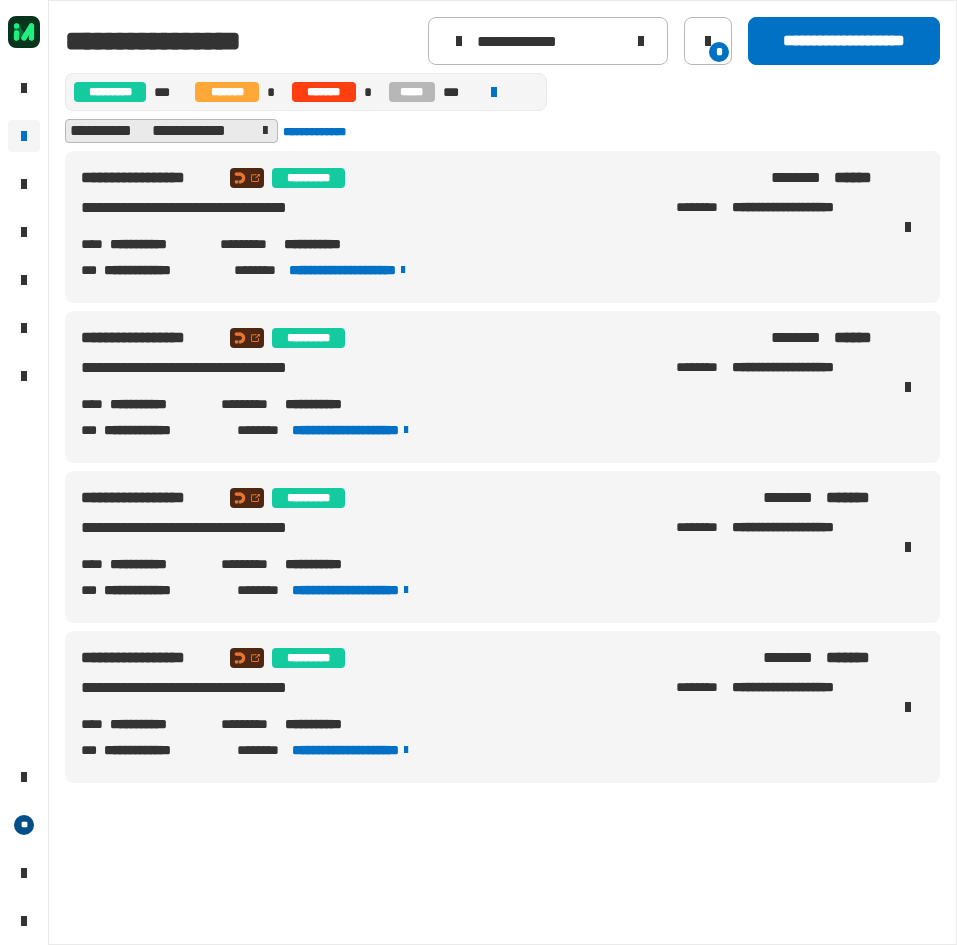 drag, startPoint x: 877, startPoint y: 212, endPoint x: 813, endPoint y: 215, distance: 64.070274 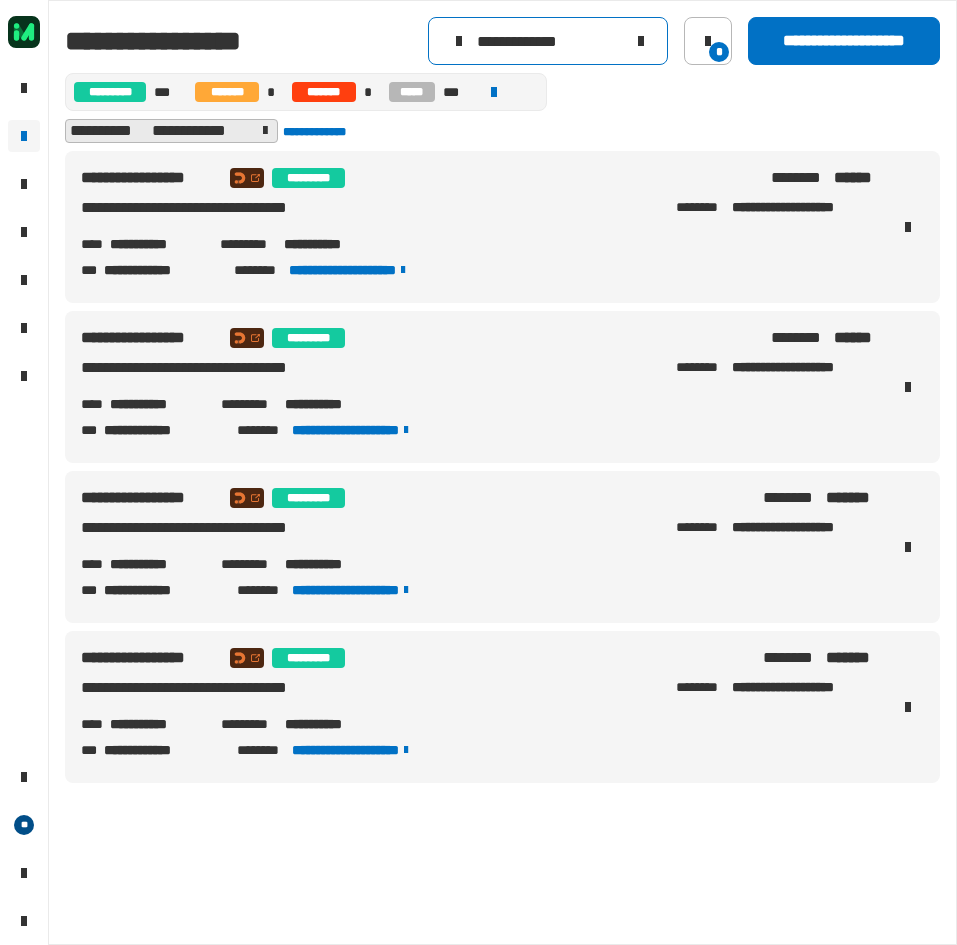 drag, startPoint x: 481, startPoint y: 50, endPoint x: 337, endPoint y: 50, distance: 144 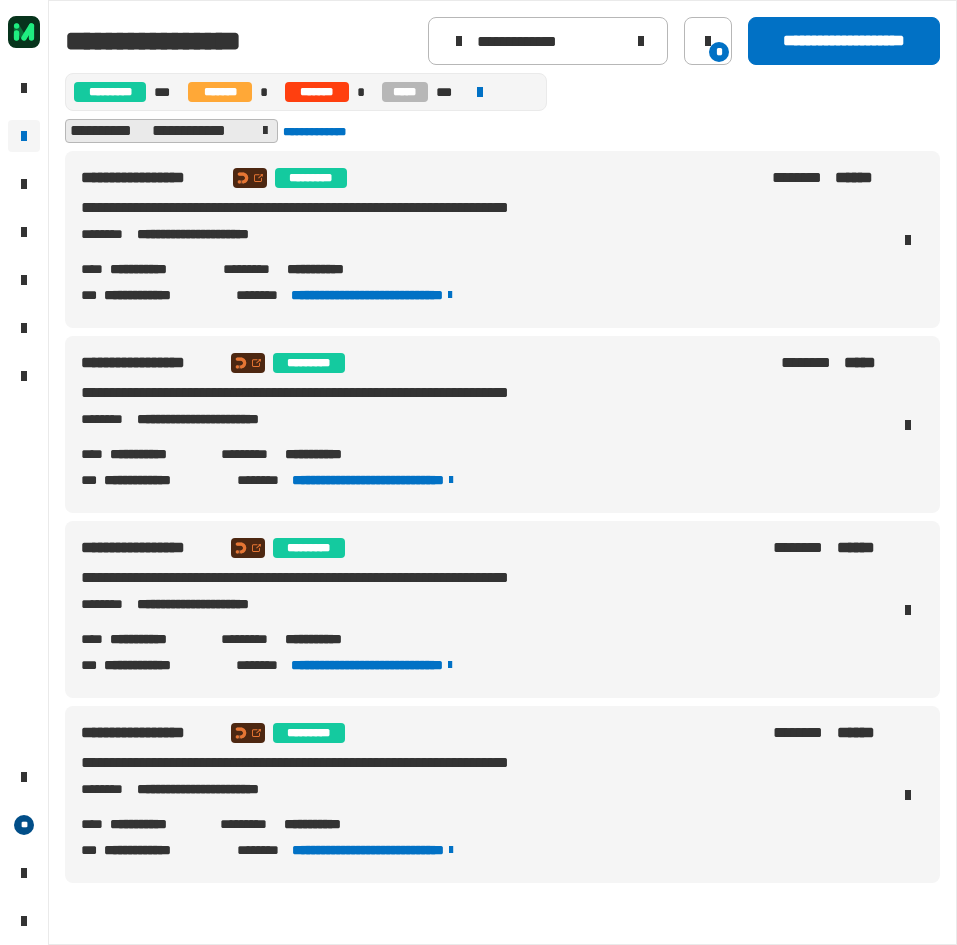 drag, startPoint x: 320, startPoint y: 233, endPoint x: 221, endPoint y: 239, distance: 99.18165 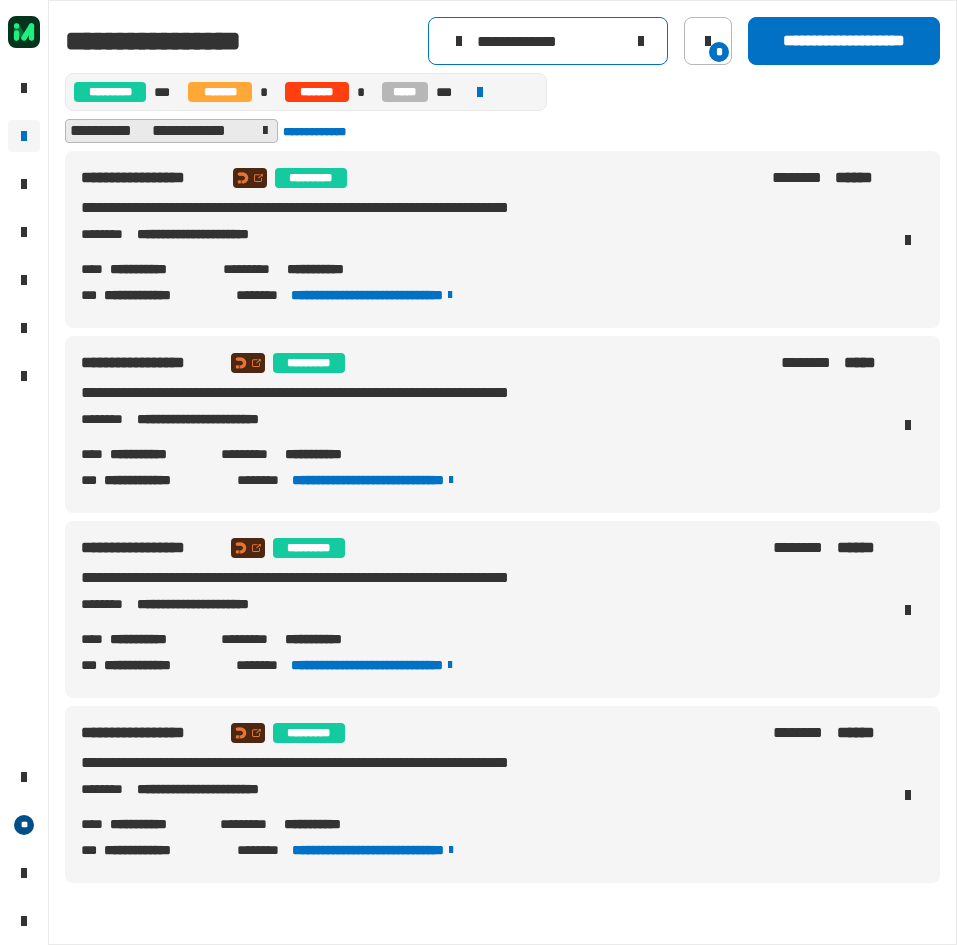 drag, startPoint x: 590, startPoint y: 38, endPoint x: 343, endPoint y: 40, distance: 247.0081 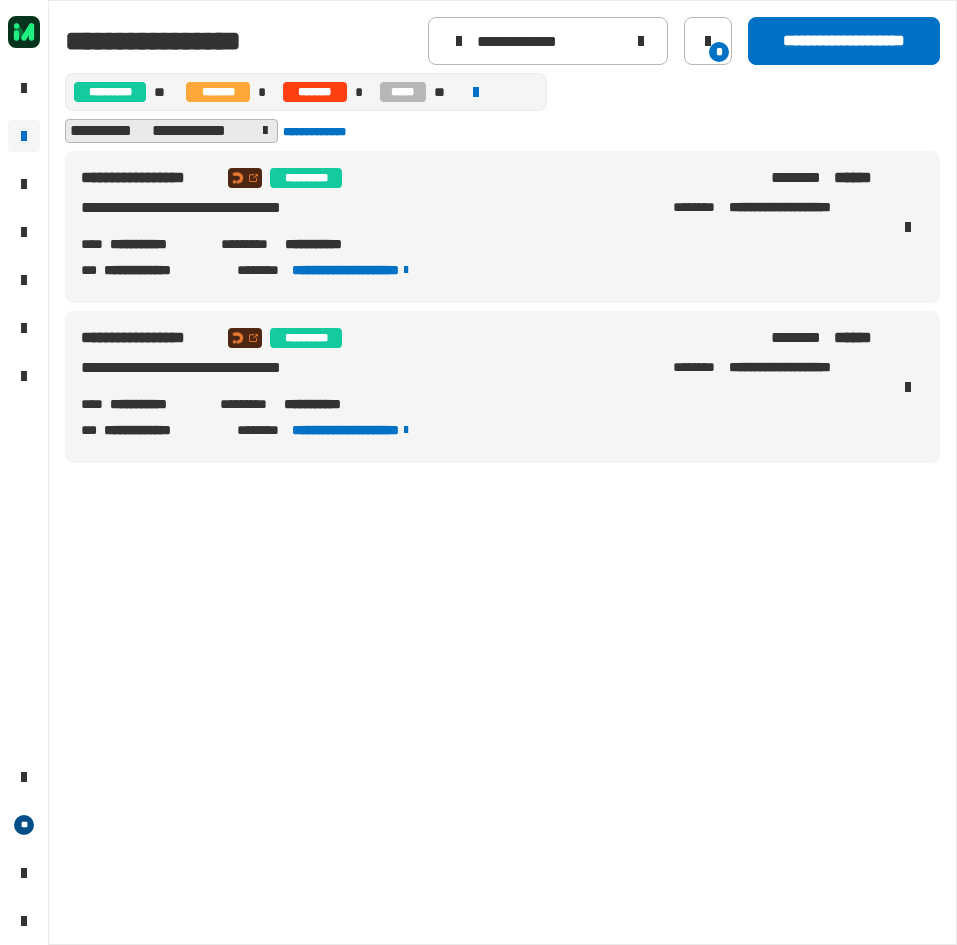 drag, startPoint x: 872, startPoint y: 216, endPoint x: 812, endPoint y: 220, distance: 60.133186 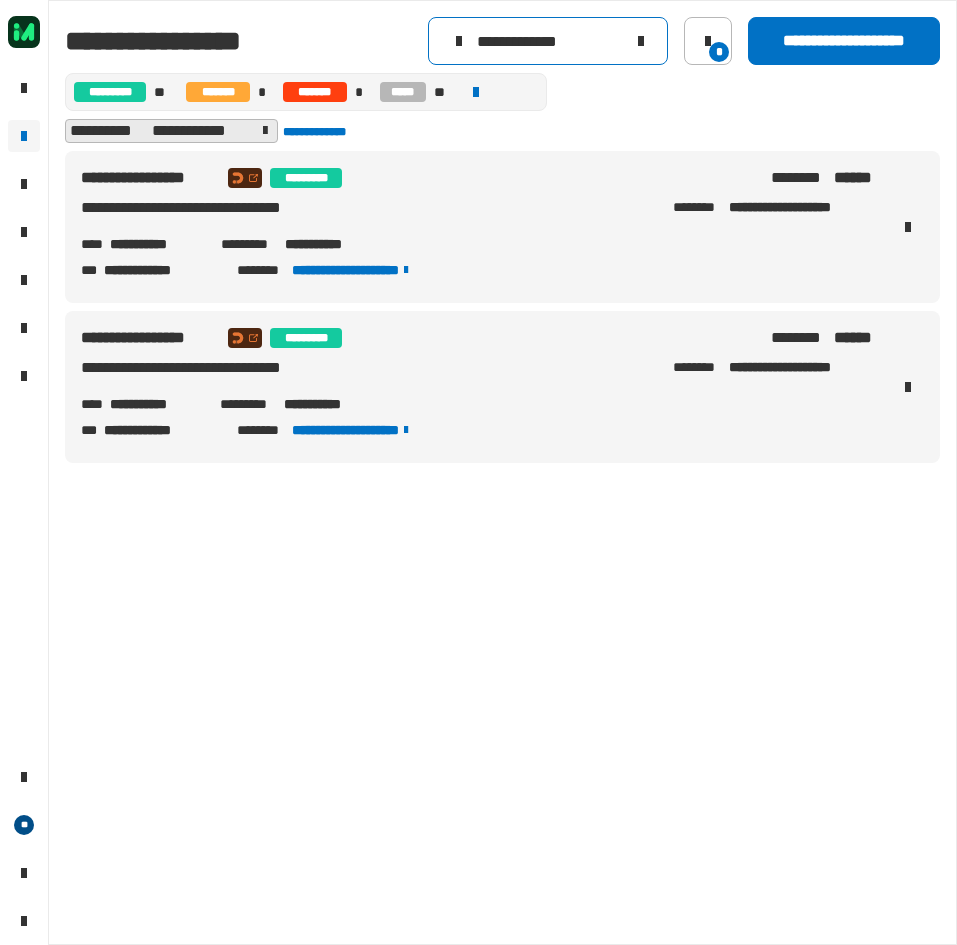 drag, startPoint x: 383, startPoint y: 47, endPoint x: 292, endPoint y: 51, distance: 91.08787 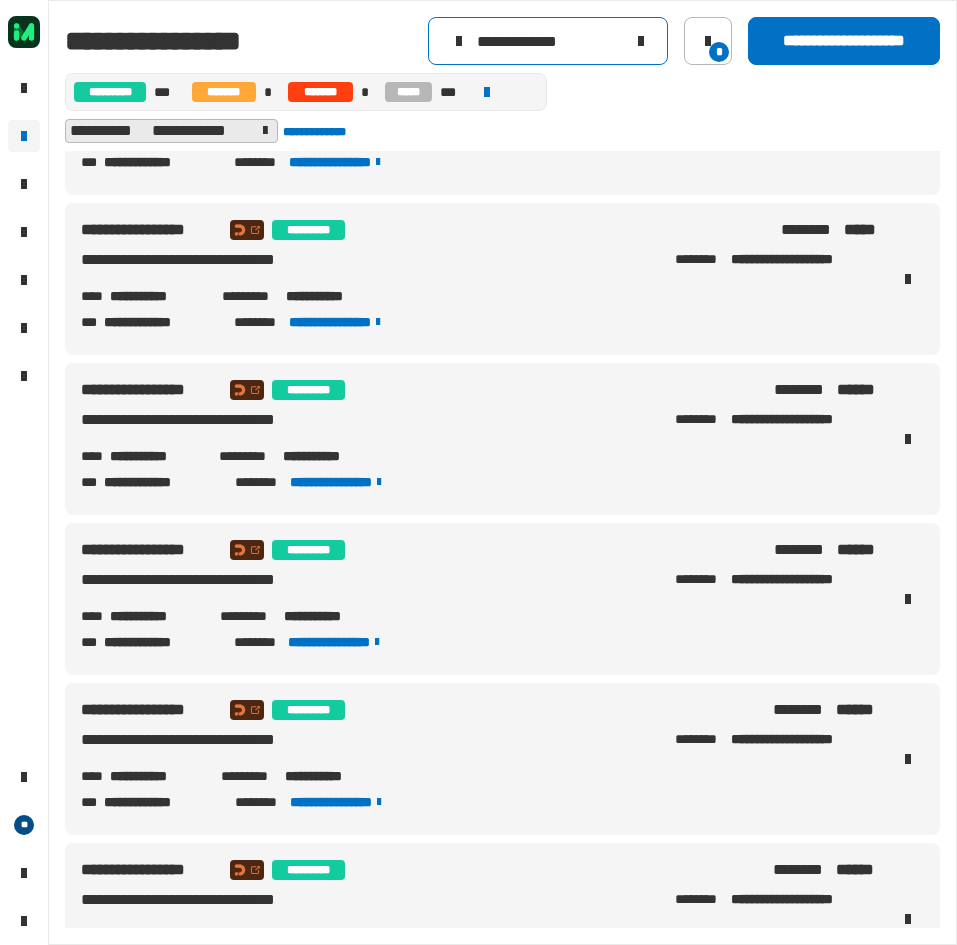 scroll, scrollTop: 0, scrollLeft: 0, axis: both 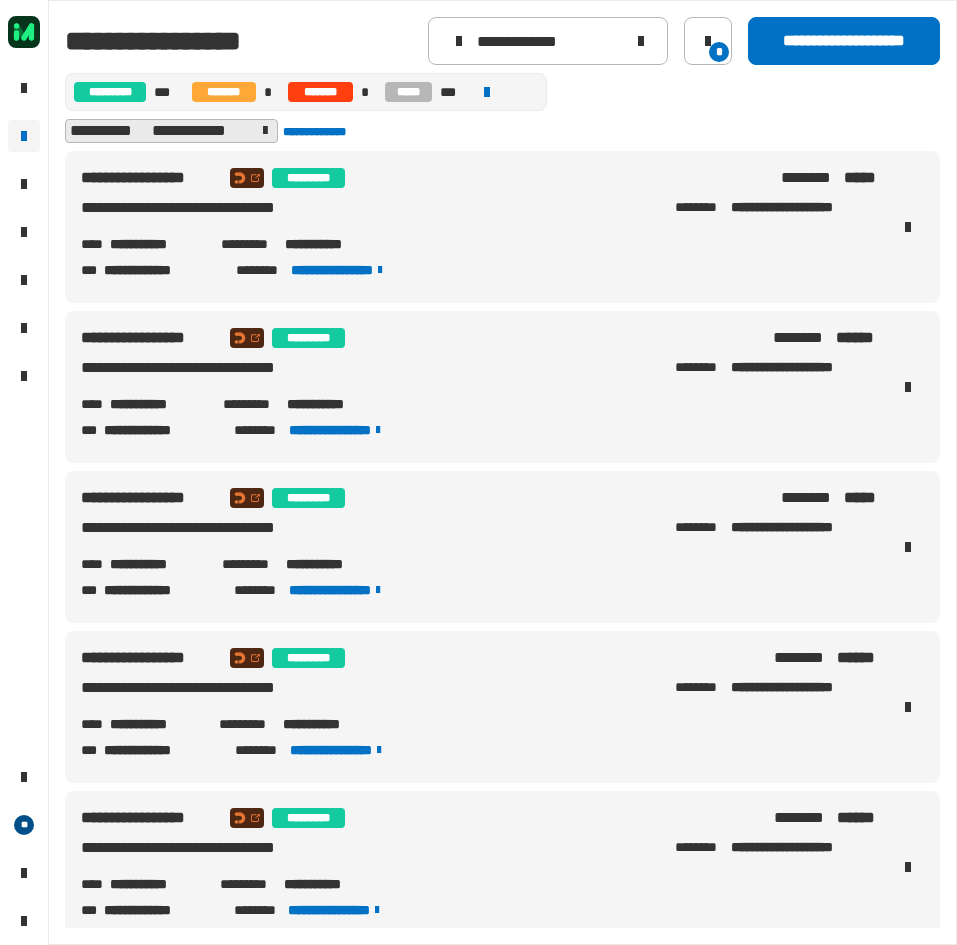 drag, startPoint x: 849, startPoint y: 211, endPoint x: 787, endPoint y: 217, distance: 62.289646 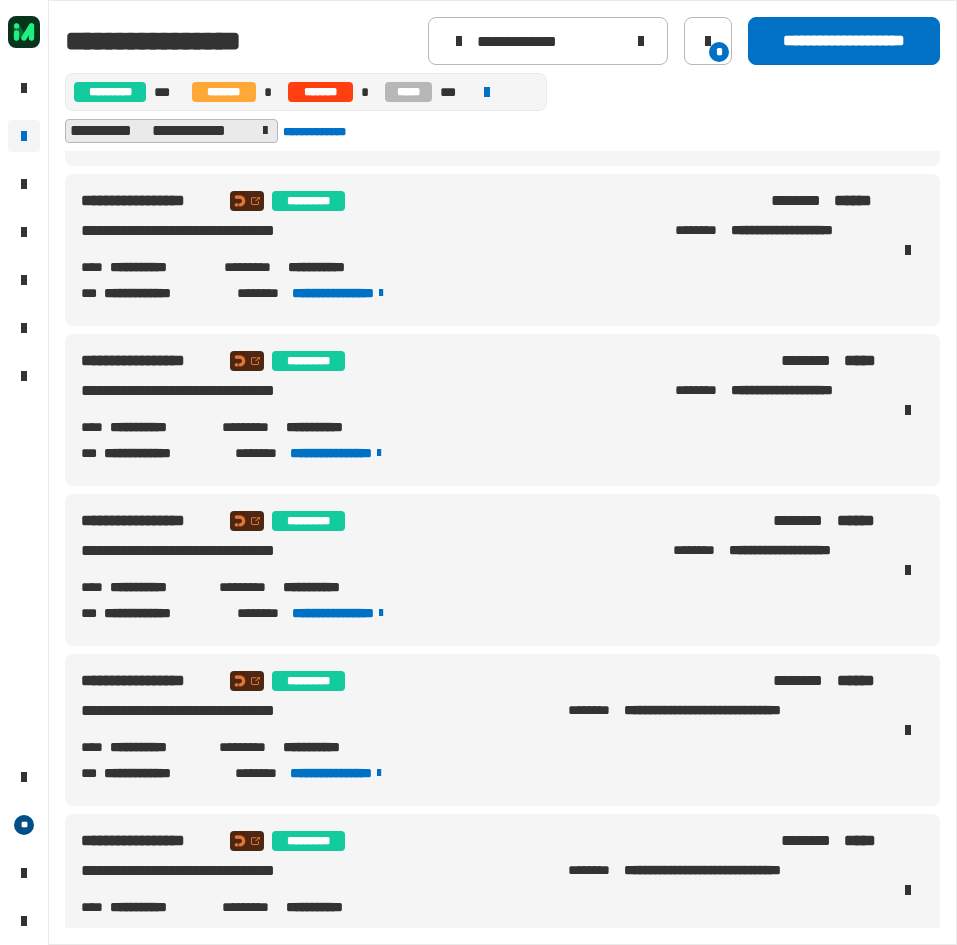 scroll, scrollTop: 1143, scrollLeft: 0, axis: vertical 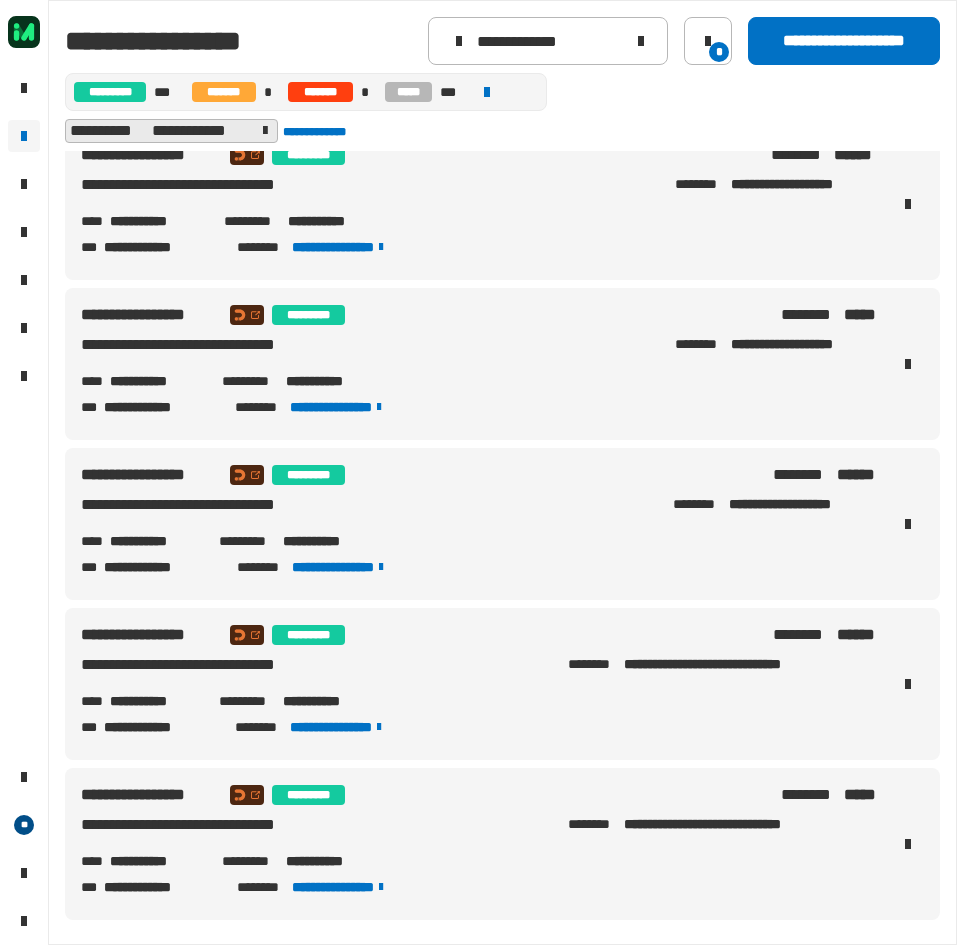 drag, startPoint x: 398, startPoint y: 534, endPoint x: 287, endPoint y: 543, distance: 111.364265 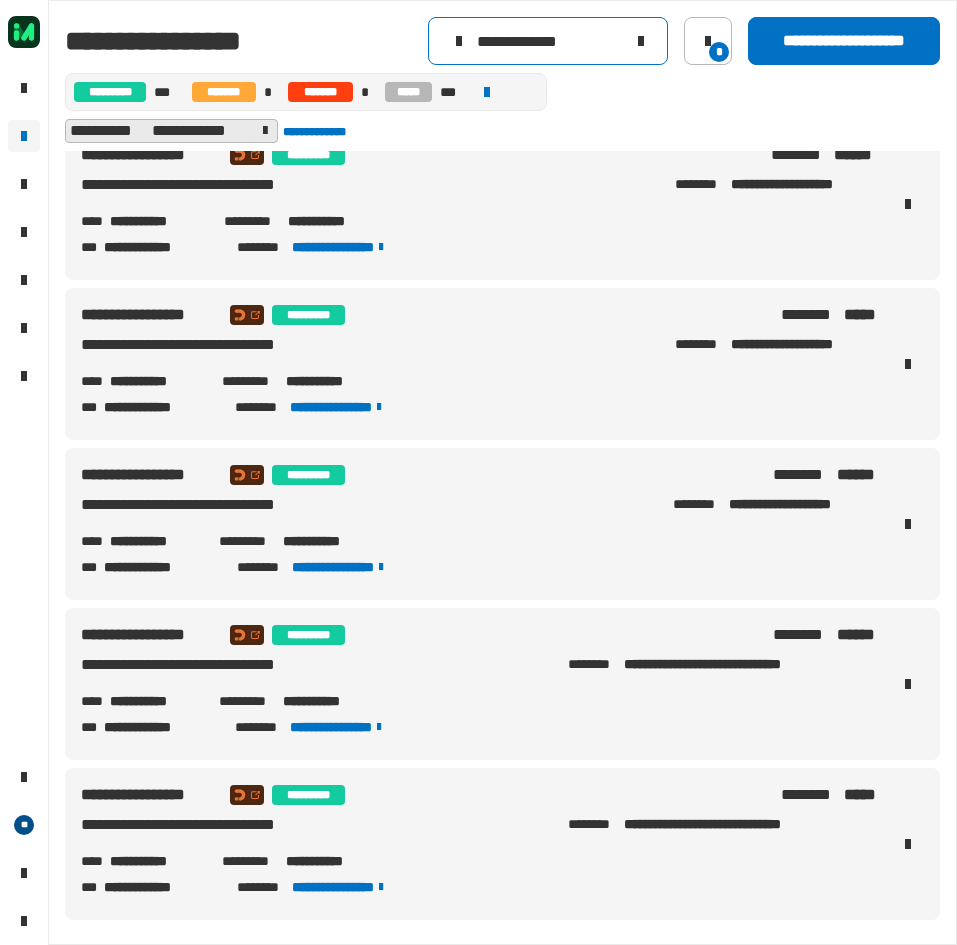 drag, startPoint x: 590, startPoint y: 44, endPoint x: 351, endPoint y: 42, distance: 239.00836 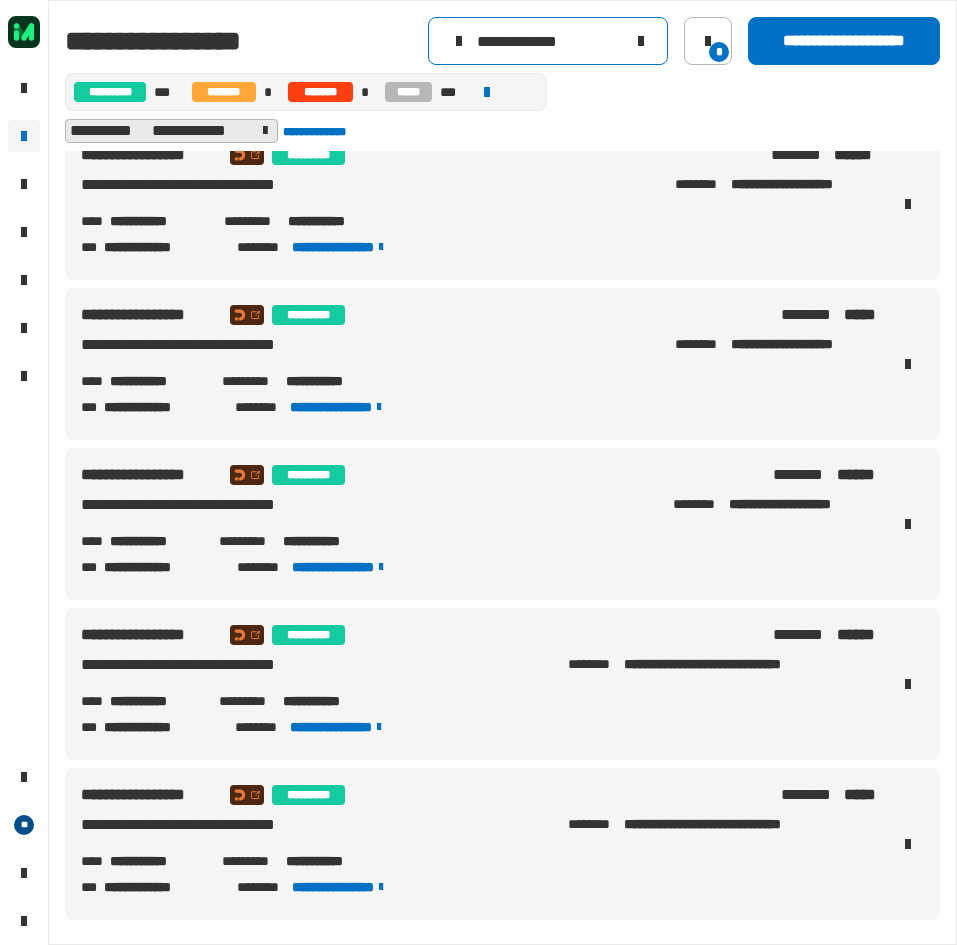 scroll, scrollTop: 0, scrollLeft: 0, axis: both 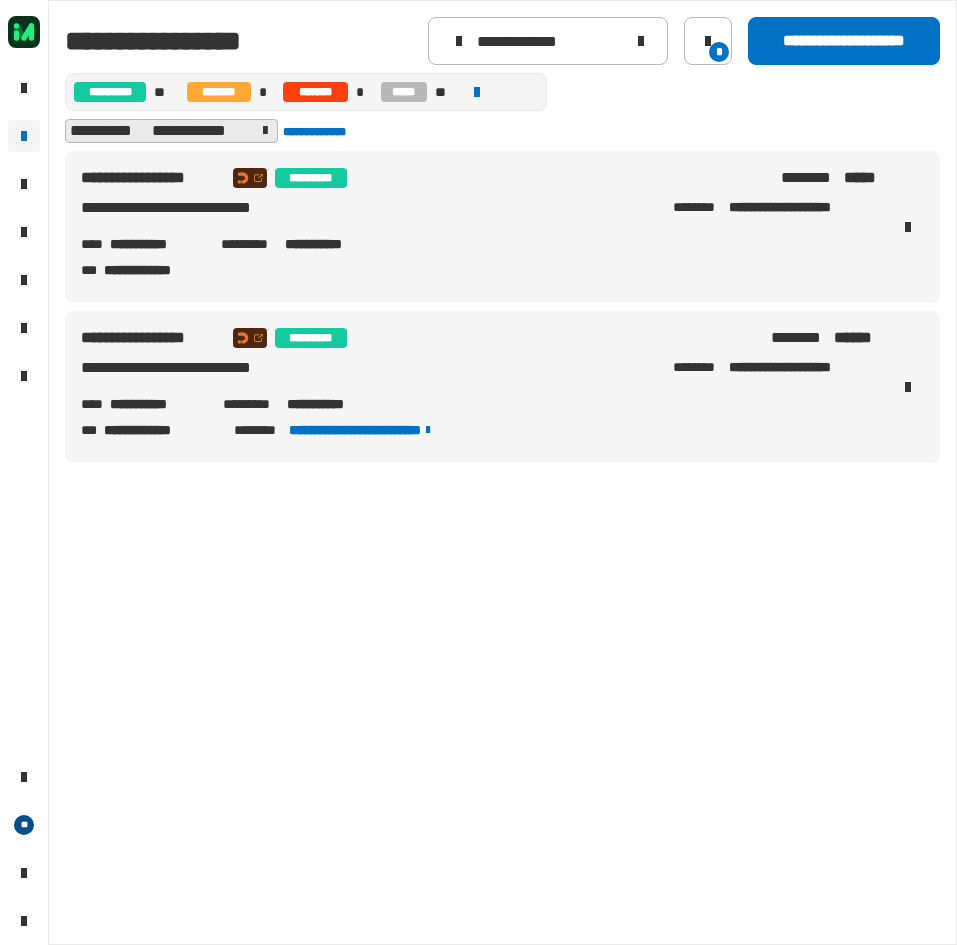 drag, startPoint x: 844, startPoint y: 374, endPoint x: 809, endPoint y: 382, distance: 35.902645 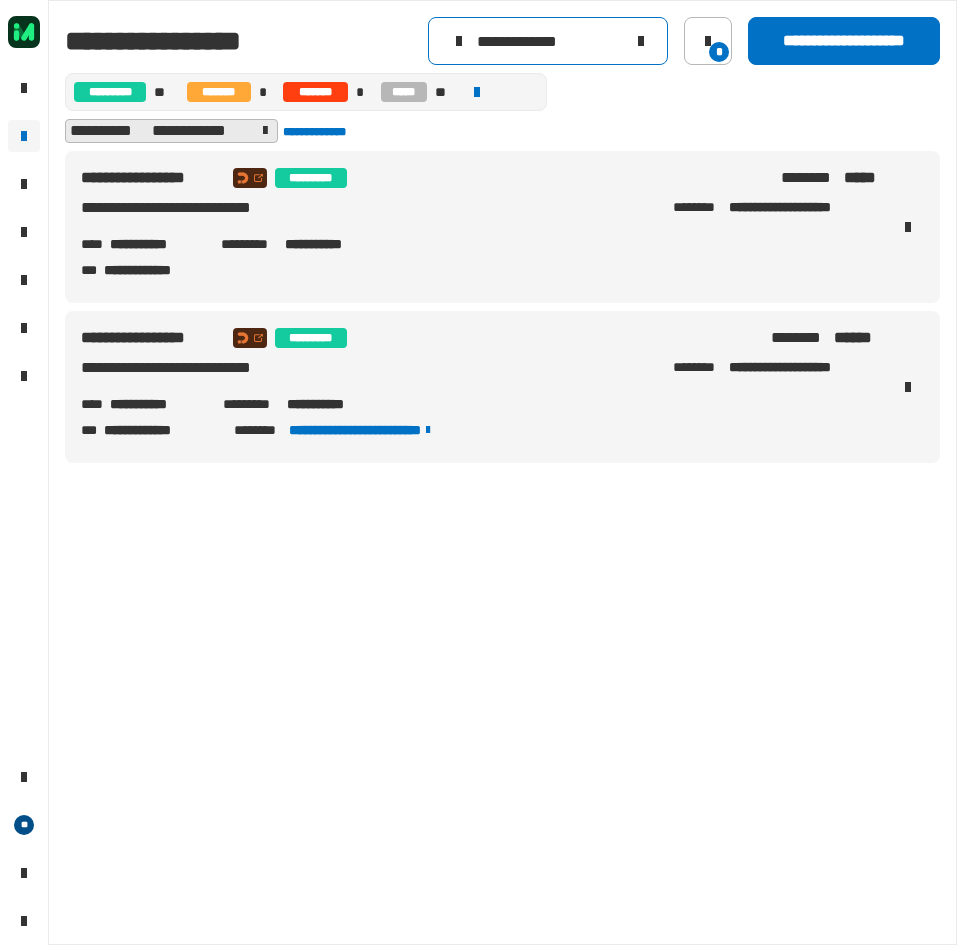 drag, startPoint x: 590, startPoint y: 45, endPoint x: 276, endPoint y: 56, distance: 314.19263 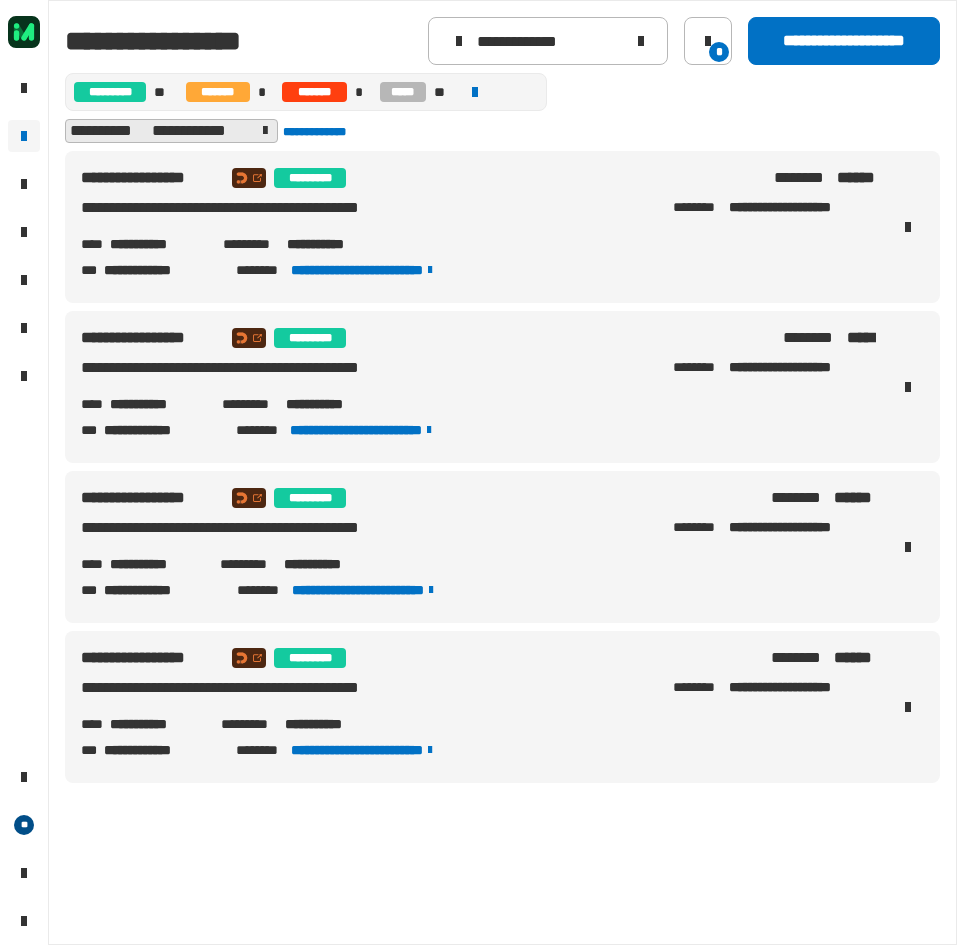 drag, startPoint x: 879, startPoint y: 528, endPoint x: 811, endPoint y: 533, distance: 68.18358 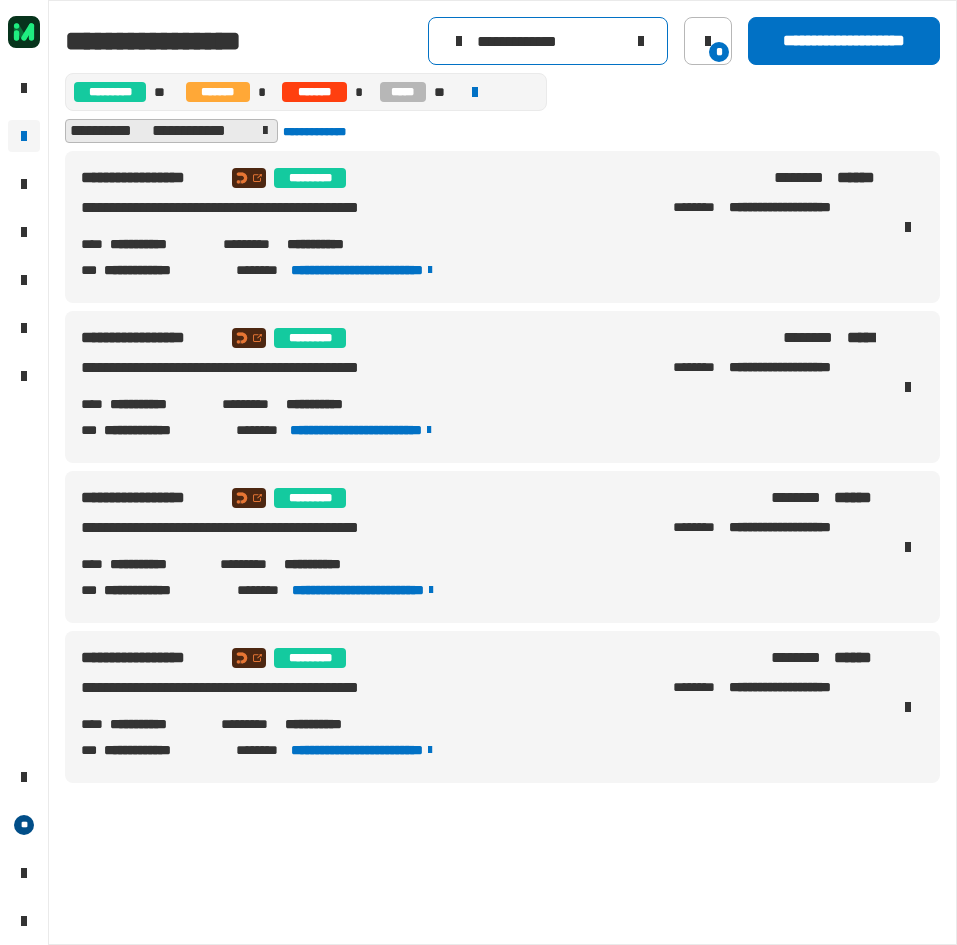 drag, startPoint x: 592, startPoint y: 36, endPoint x: 303, endPoint y: 45, distance: 289.1401 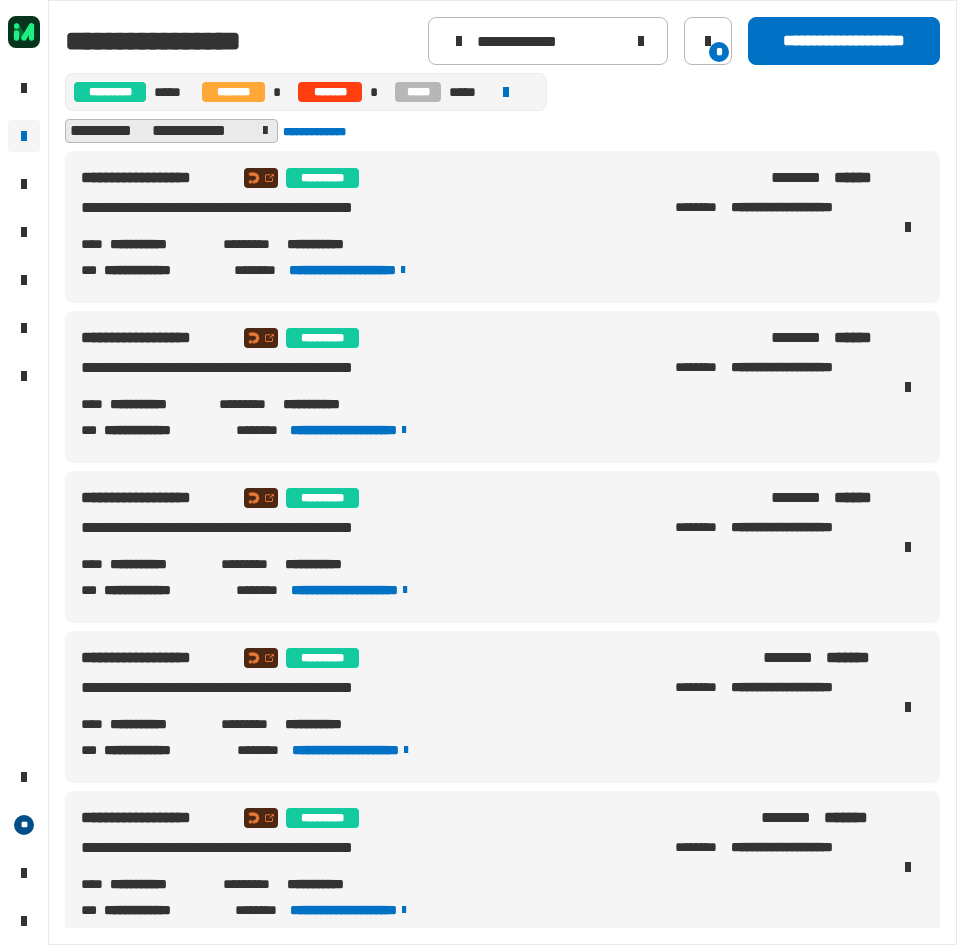drag, startPoint x: 850, startPoint y: 209, endPoint x: 790, endPoint y: 213, distance: 60.133186 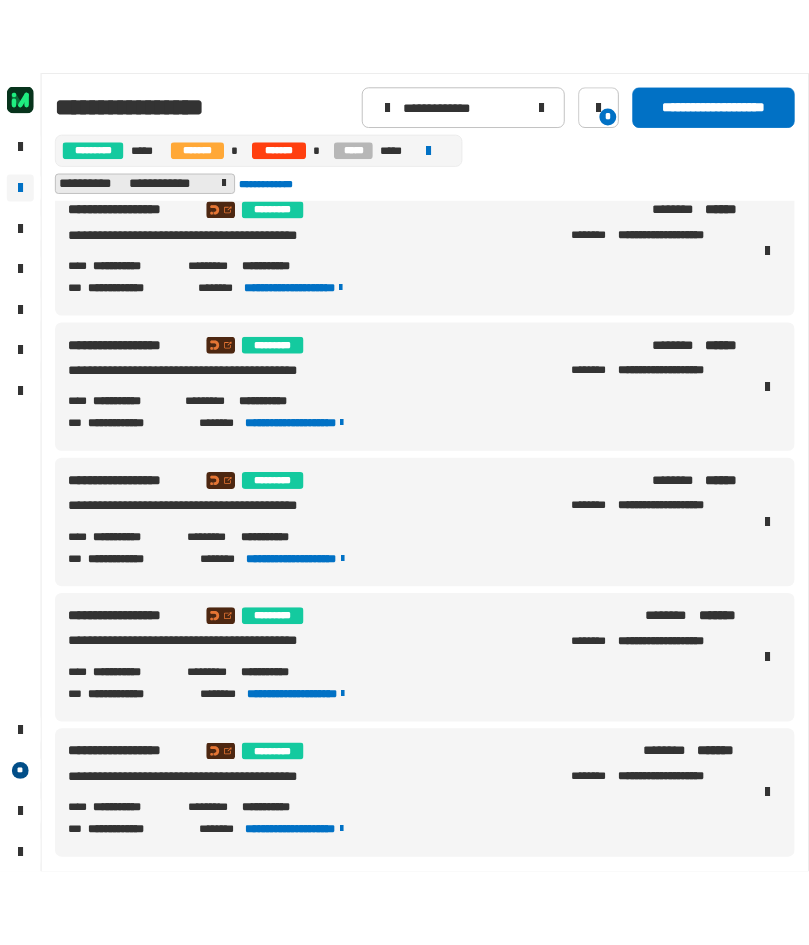 scroll, scrollTop: 0, scrollLeft: 0, axis: both 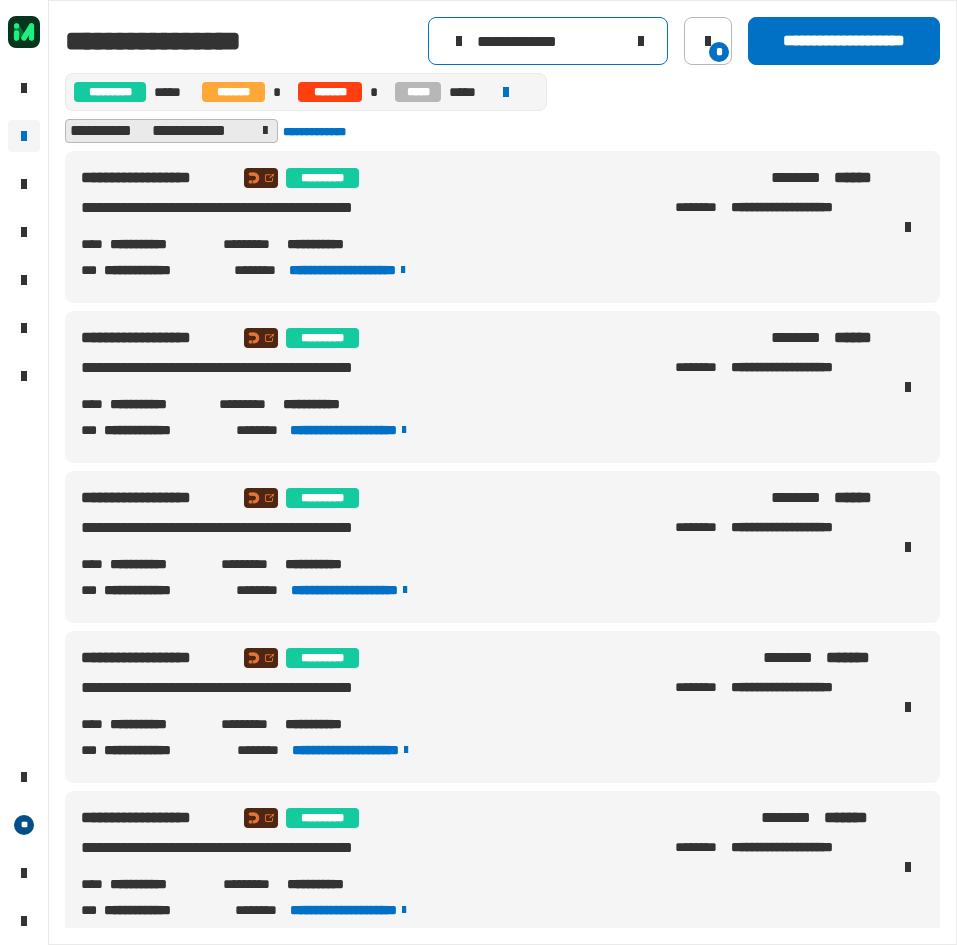 drag, startPoint x: 591, startPoint y: 50, endPoint x: 367, endPoint y: 48, distance: 224.00893 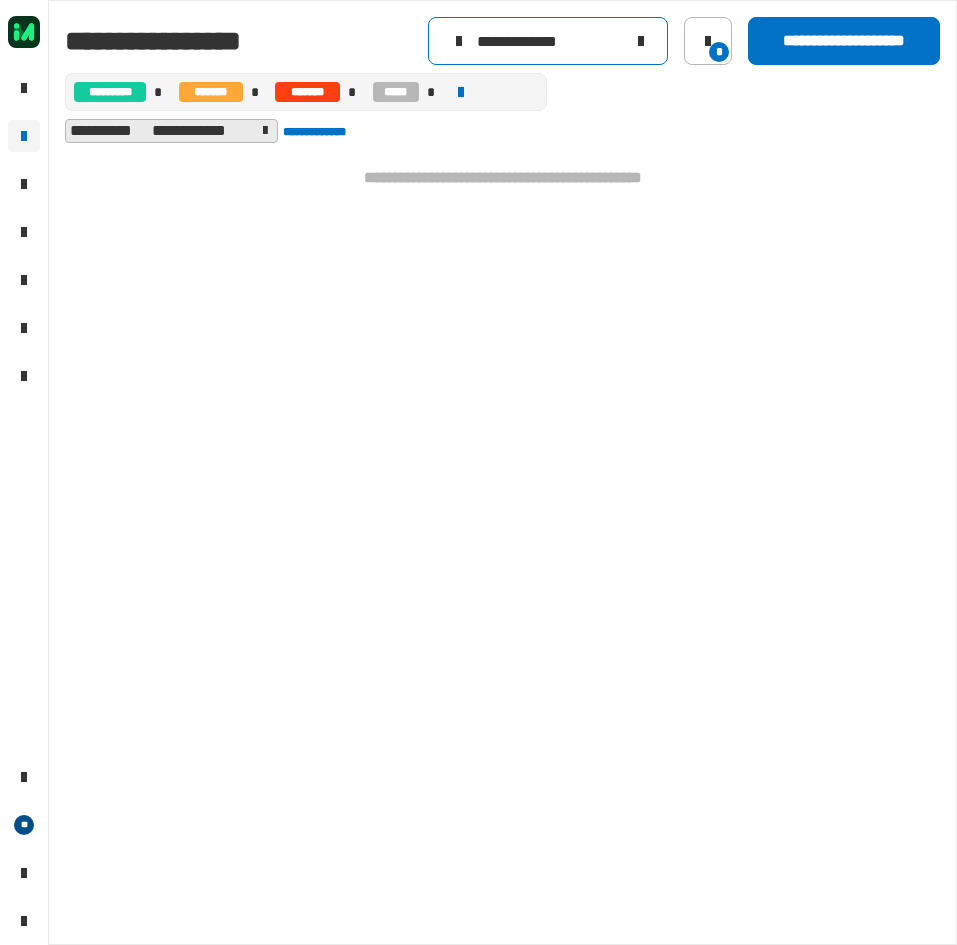 click on "**********" 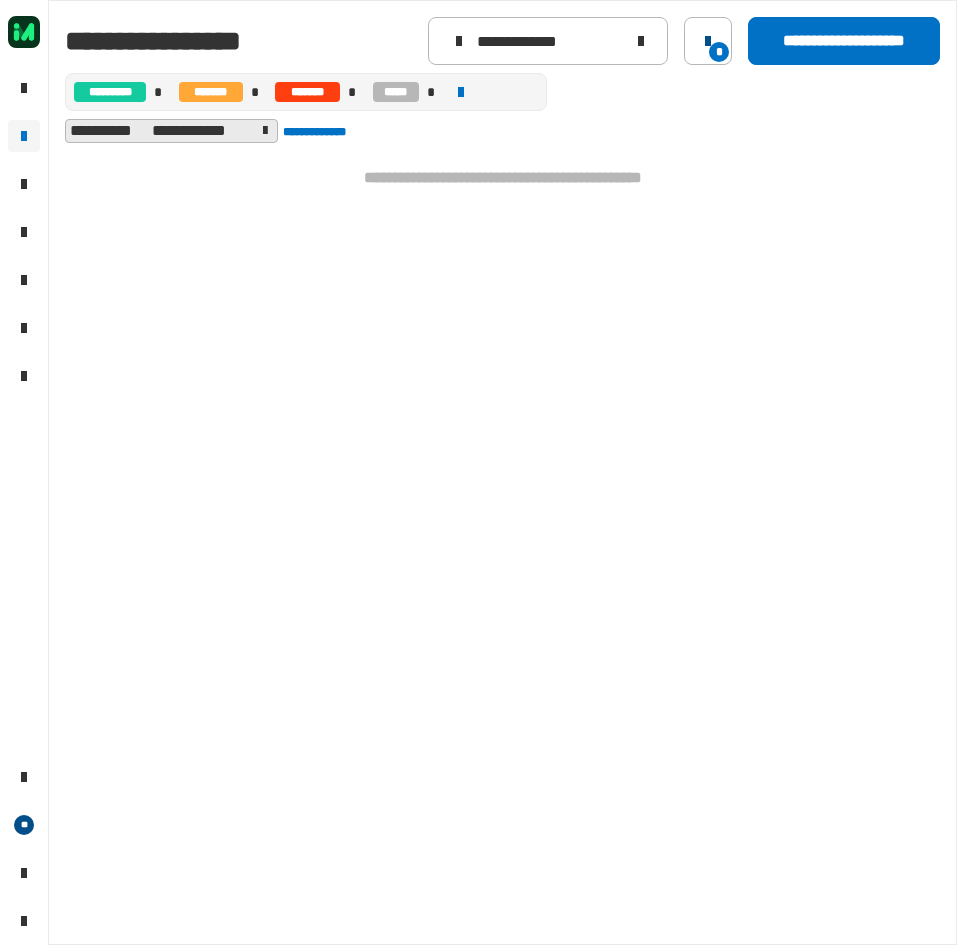 click 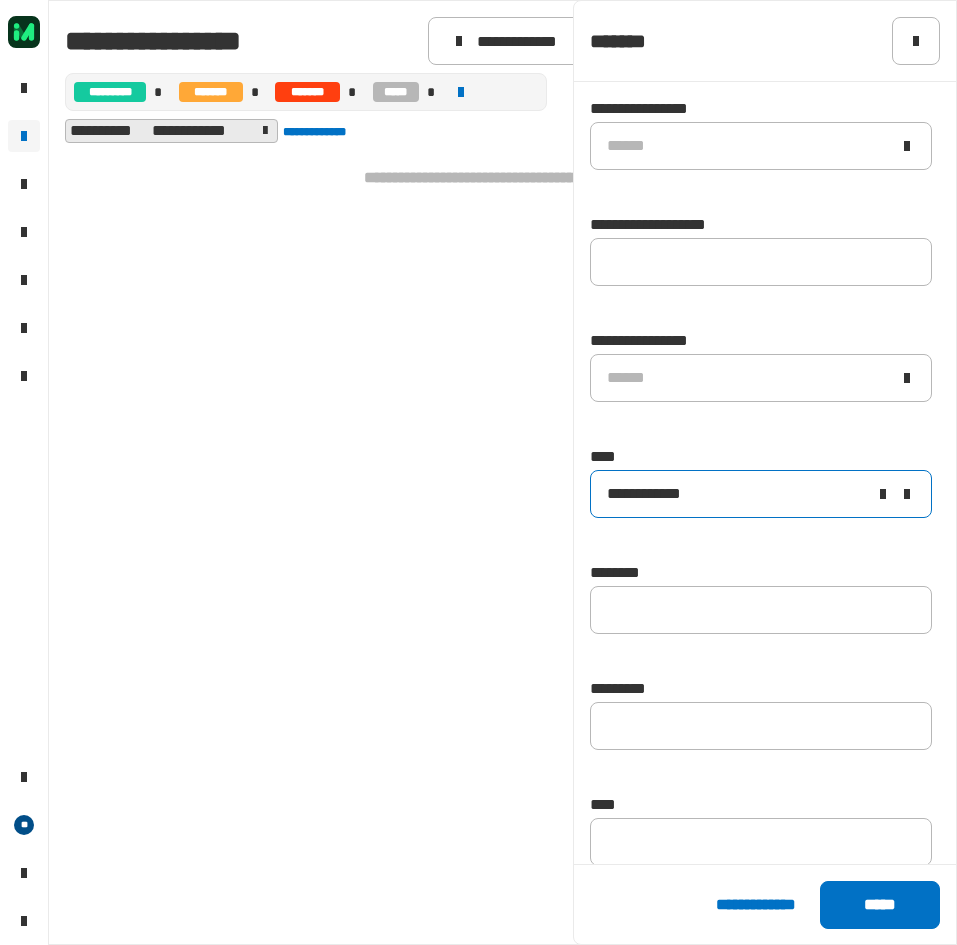 click 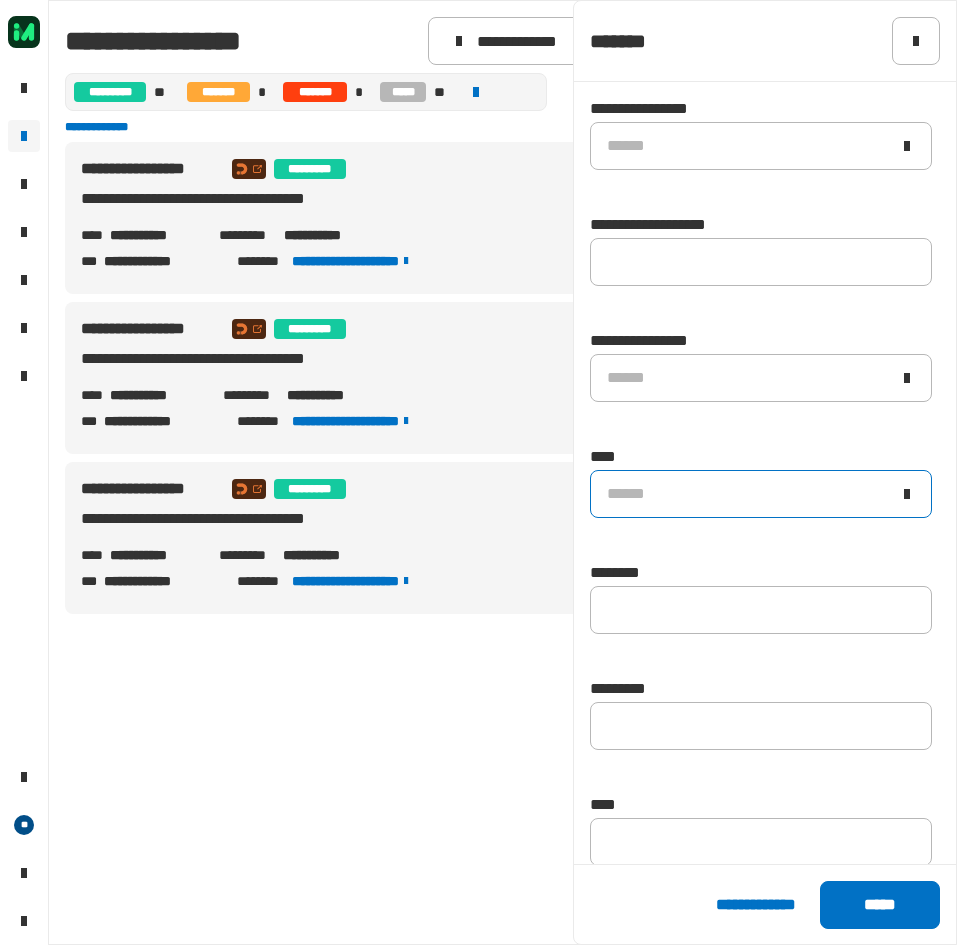 drag, startPoint x: 378, startPoint y: 22, endPoint x: 389, endPoint y: 17, distance: 12.083046 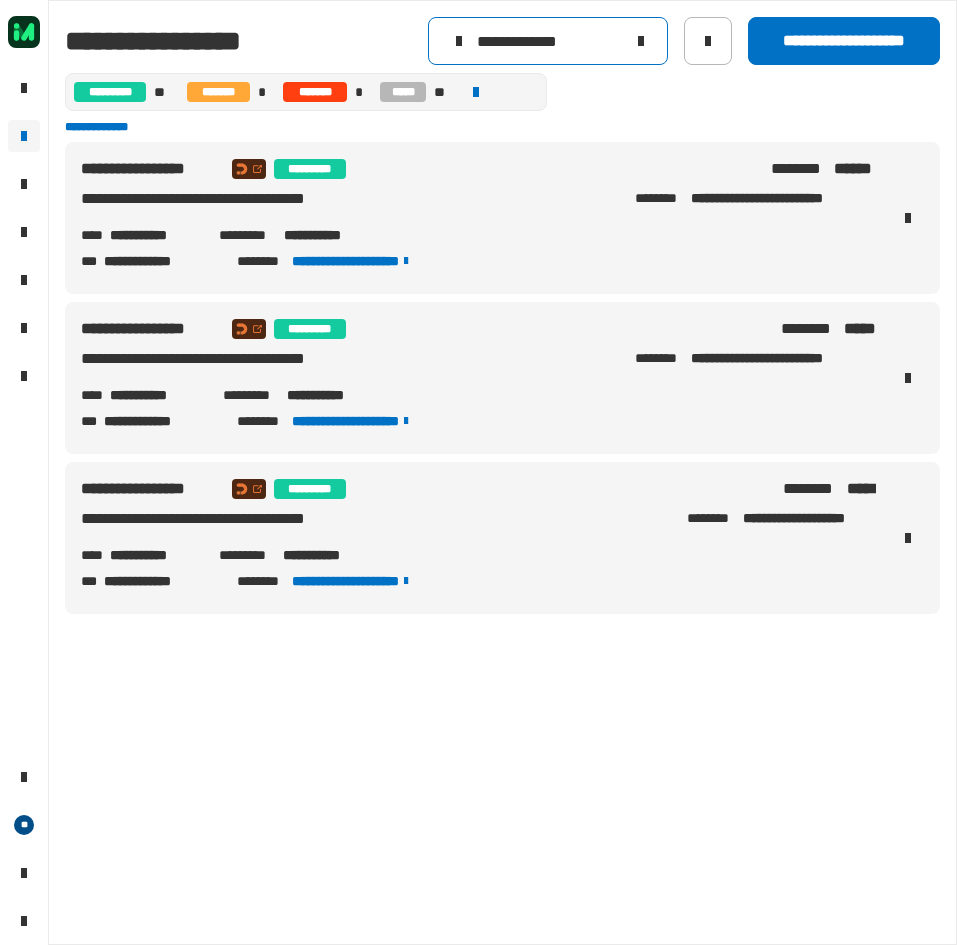 drag, startPoint x: 411, startPoint y: 43, endPoint x: 299, endPoint y: 49, distance: 112.1606 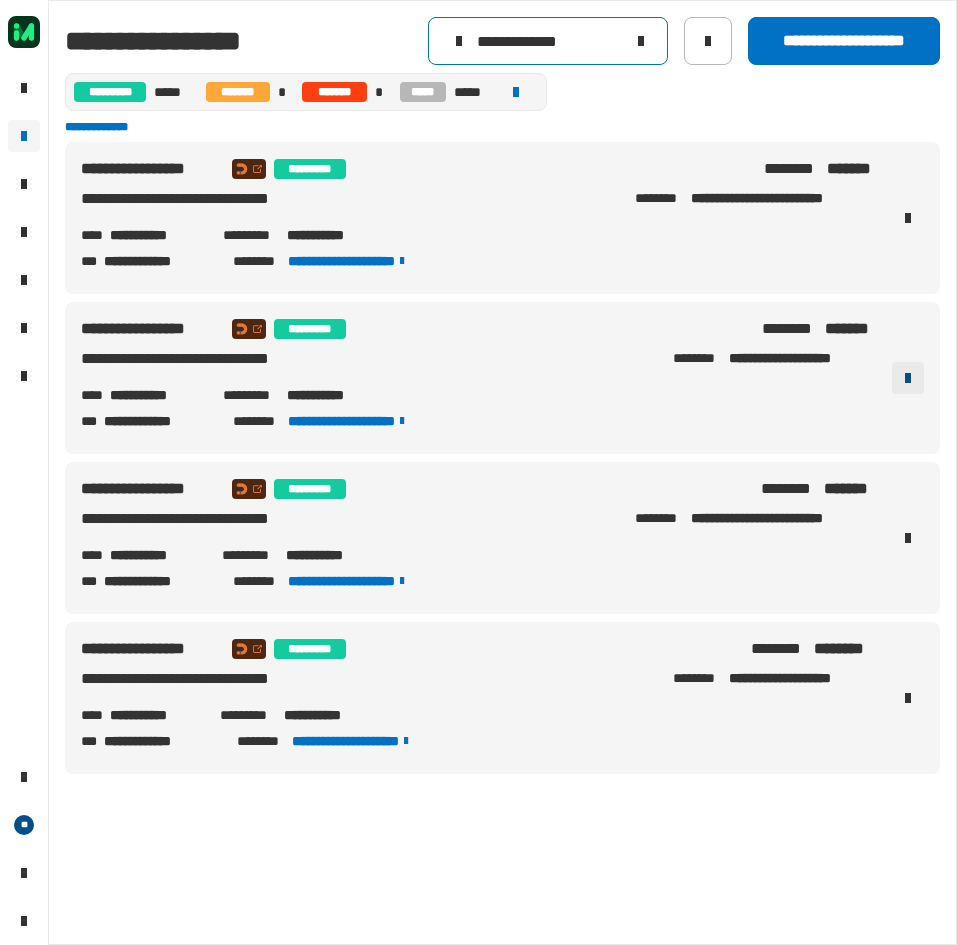 type on "**********" 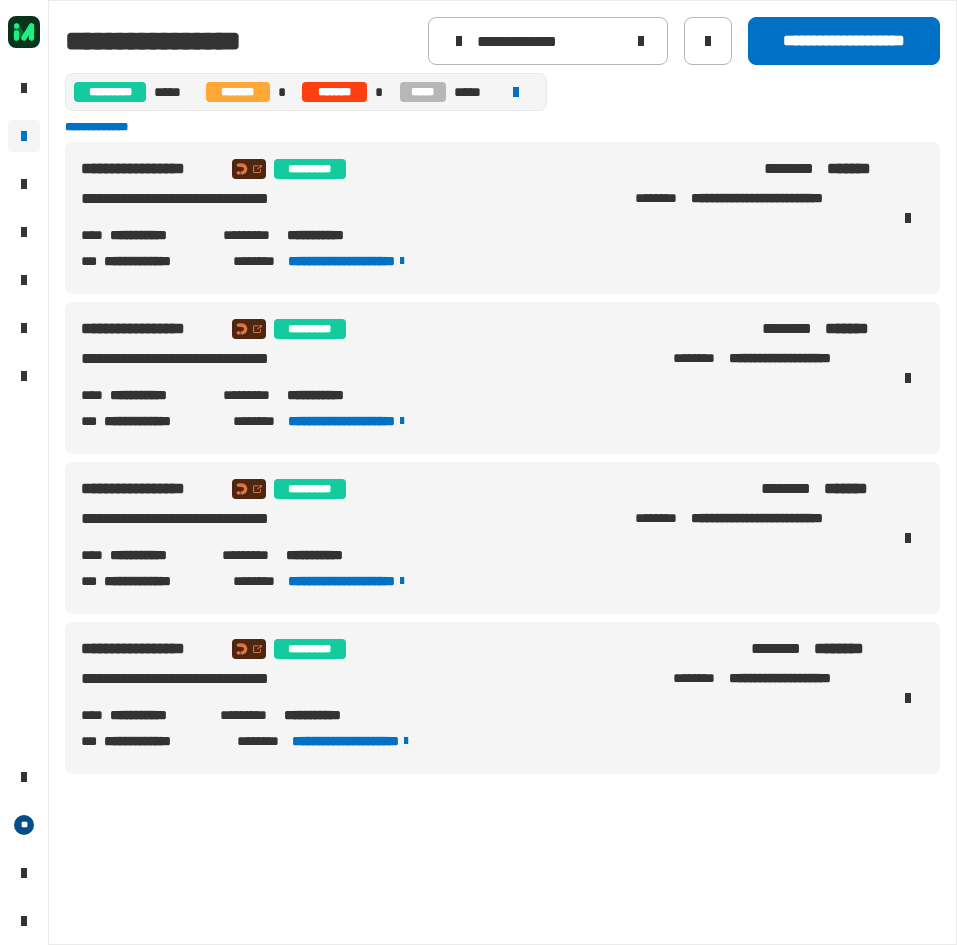drag, startPoint x: 894, startPoint y: 365, endPoint x: 812, endPoint y: 370, distance: 82.1523 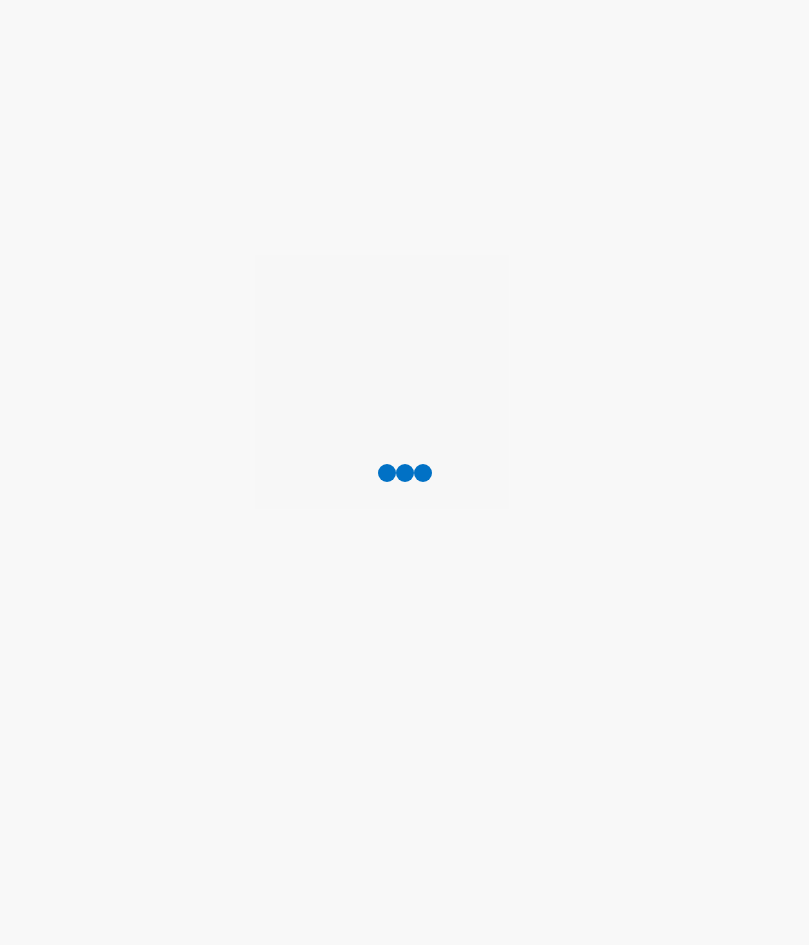 scroll, scrollTop: 0, scrollLeft: 0, axis: both 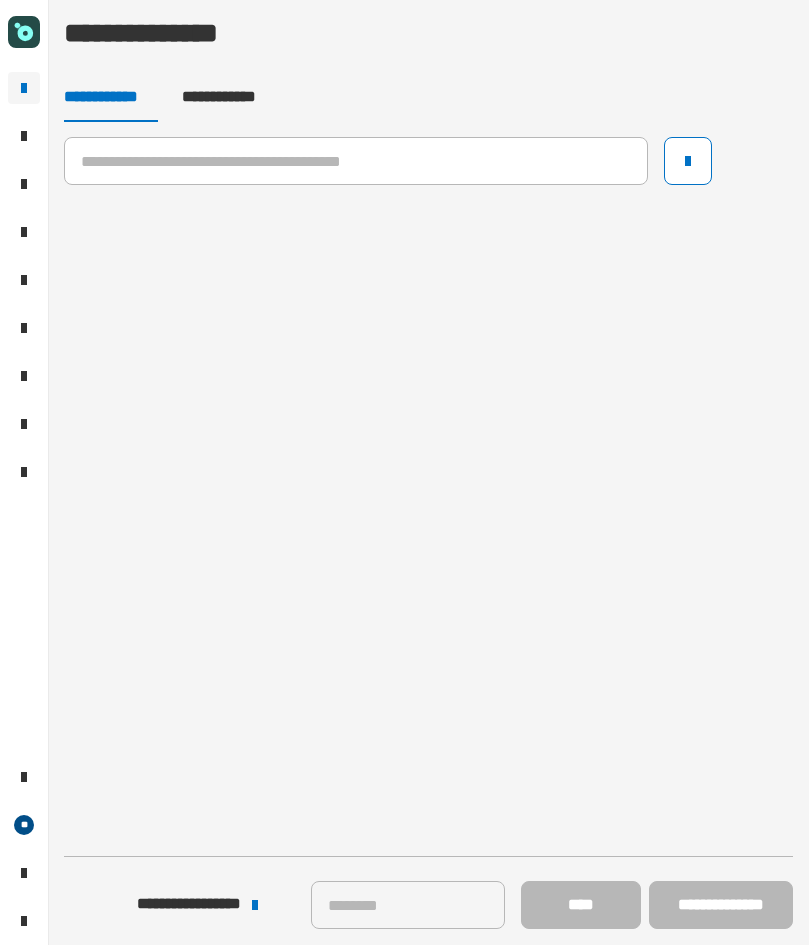 click on "**********" 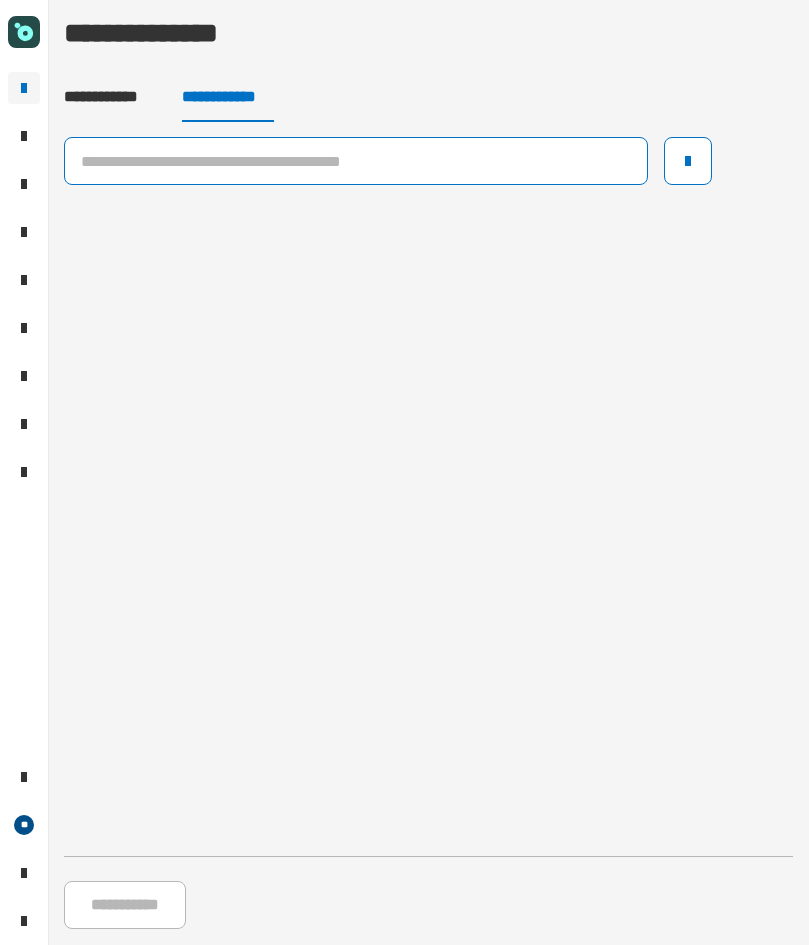 click 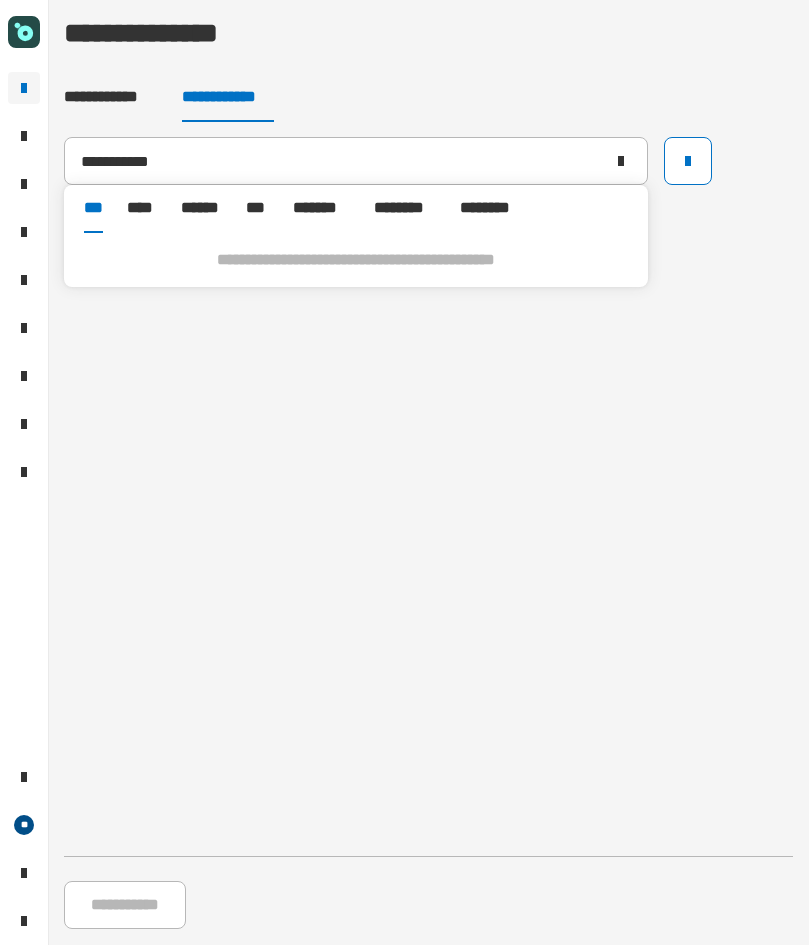 click on "**********" 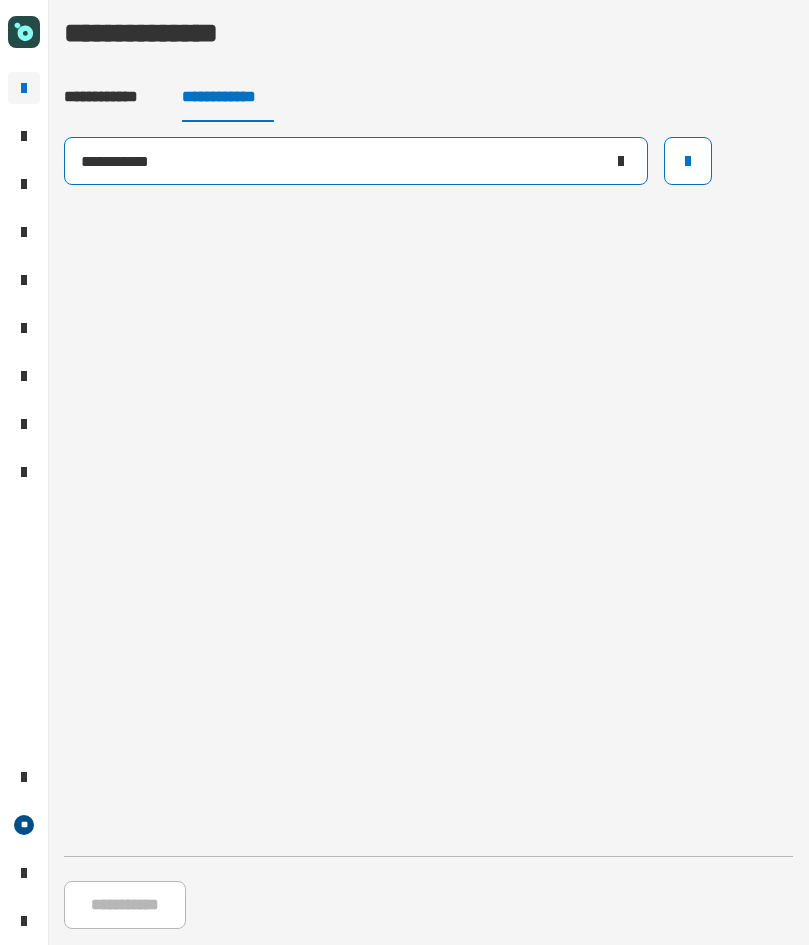 drag, startPoint x: 251, startPoint y: 156, endPoint x: -164, endPoint y: 156, distance: 415 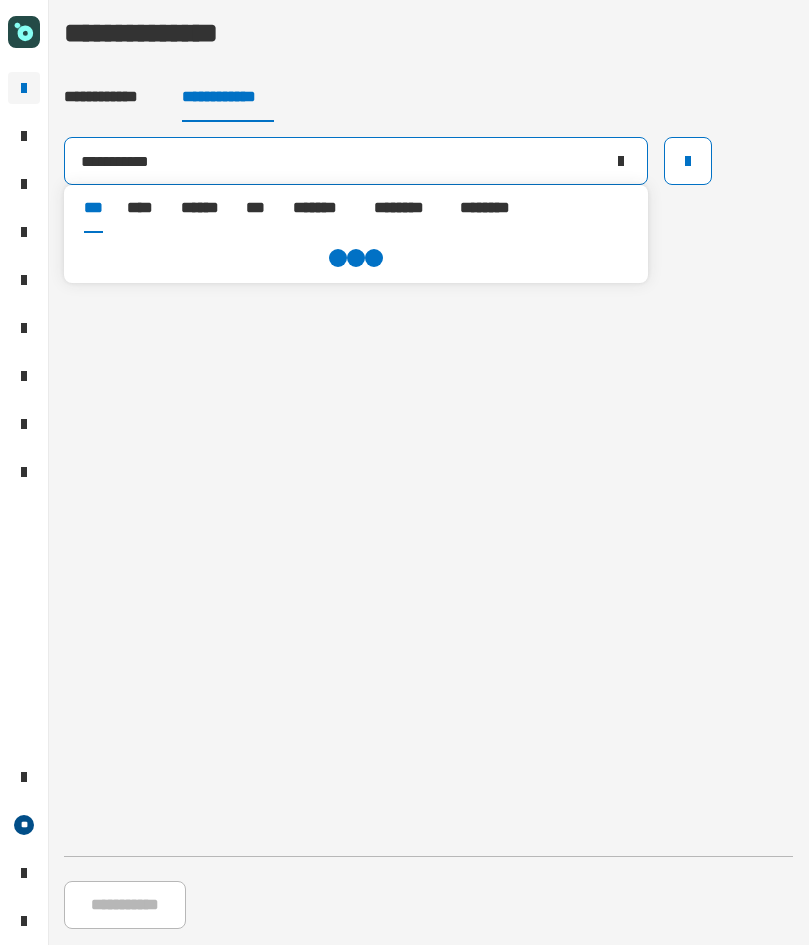 drag, startPoint x: 250, startPoint y: 163, endPoint x: 78, endPoint y: 163, distance: 172 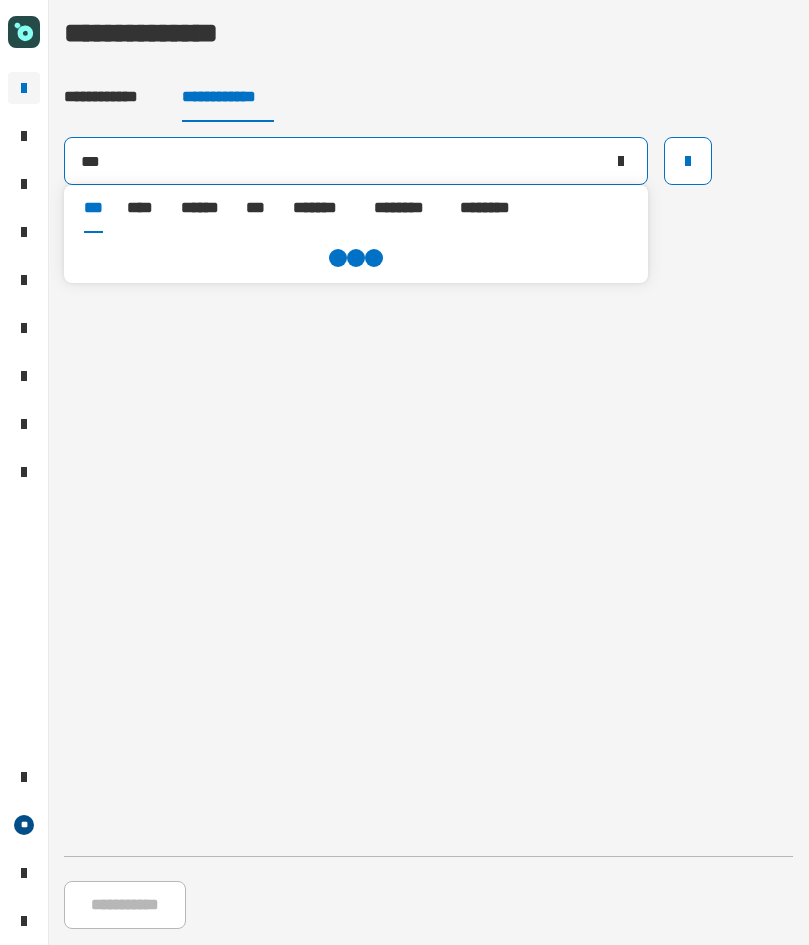 click on "***" 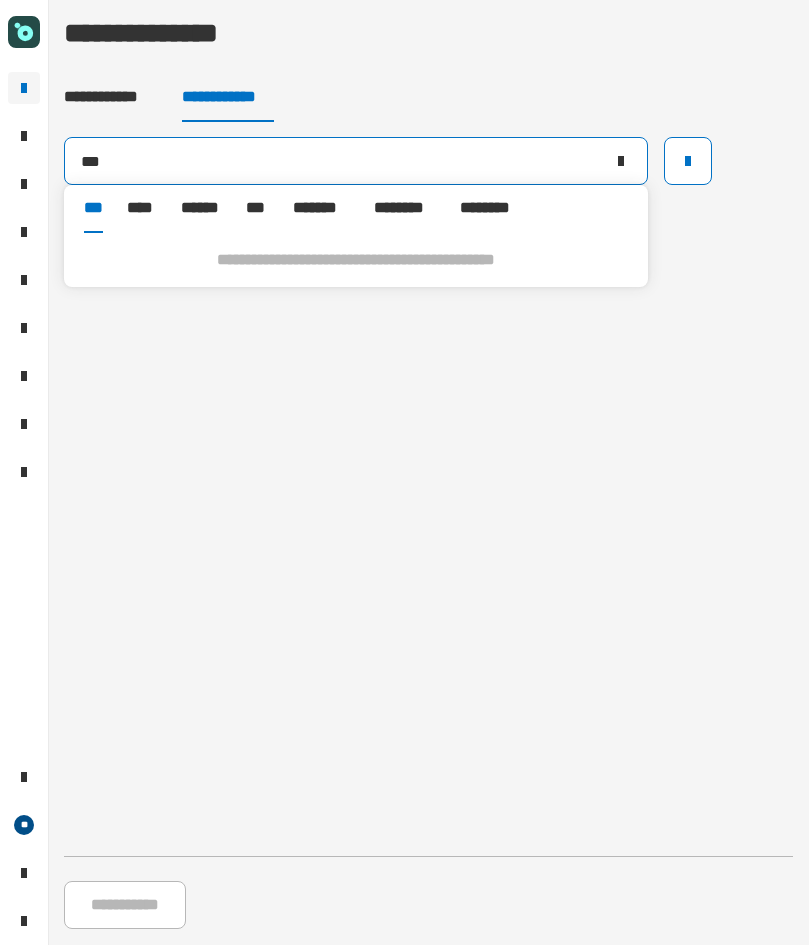 drag, startPoint x: 174, startPoint y: 158, endPoint x: 48, endPoint y: 162, distance: 126.06348 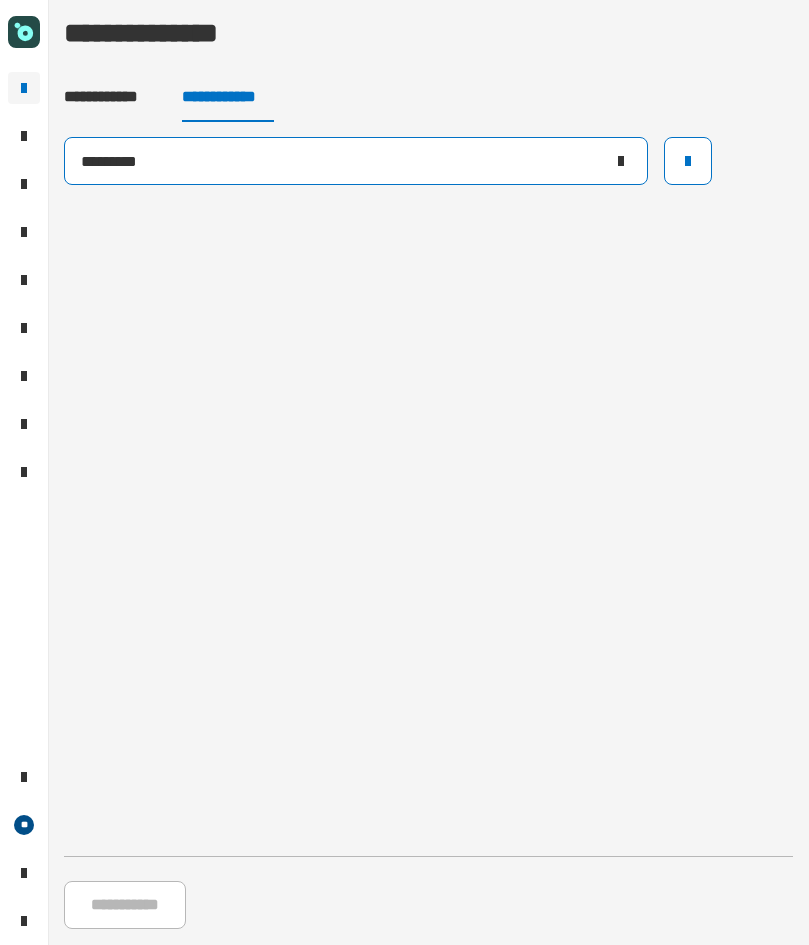 click on "*********" 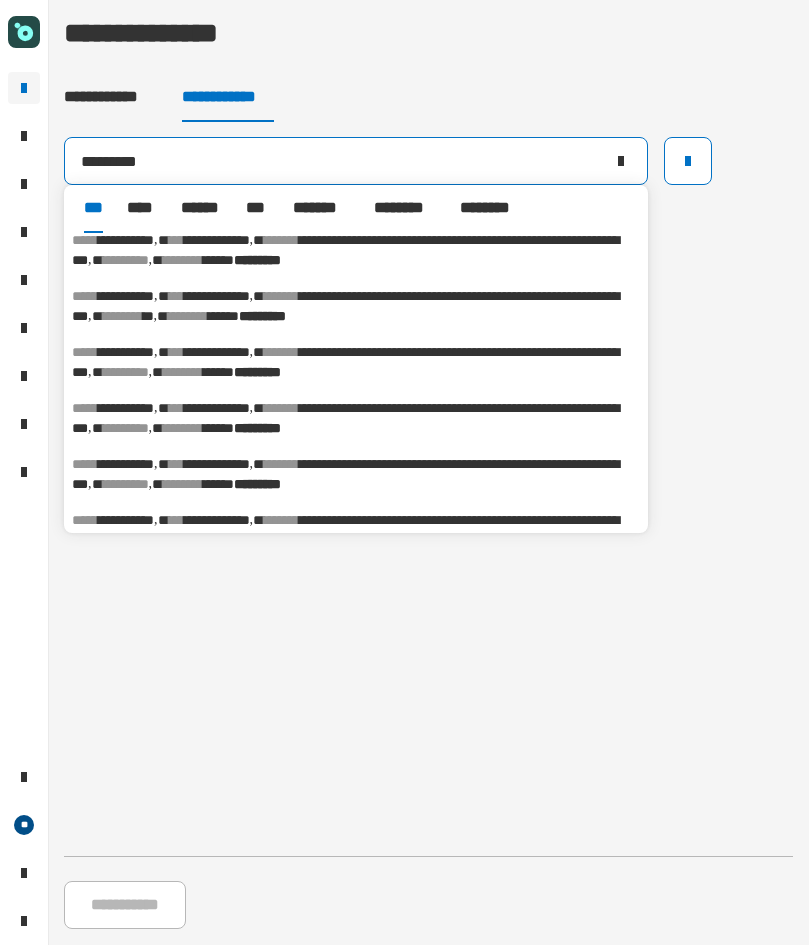 scroll, scrollTop: 0, scrollLeft: 0, axis: both 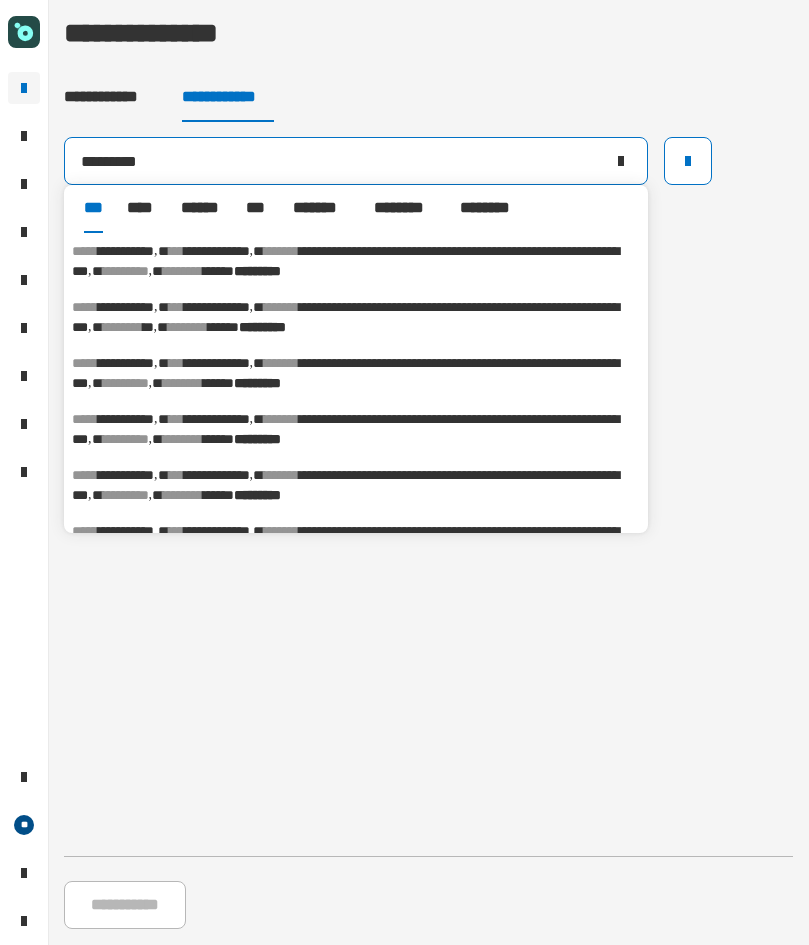 type on "*********" 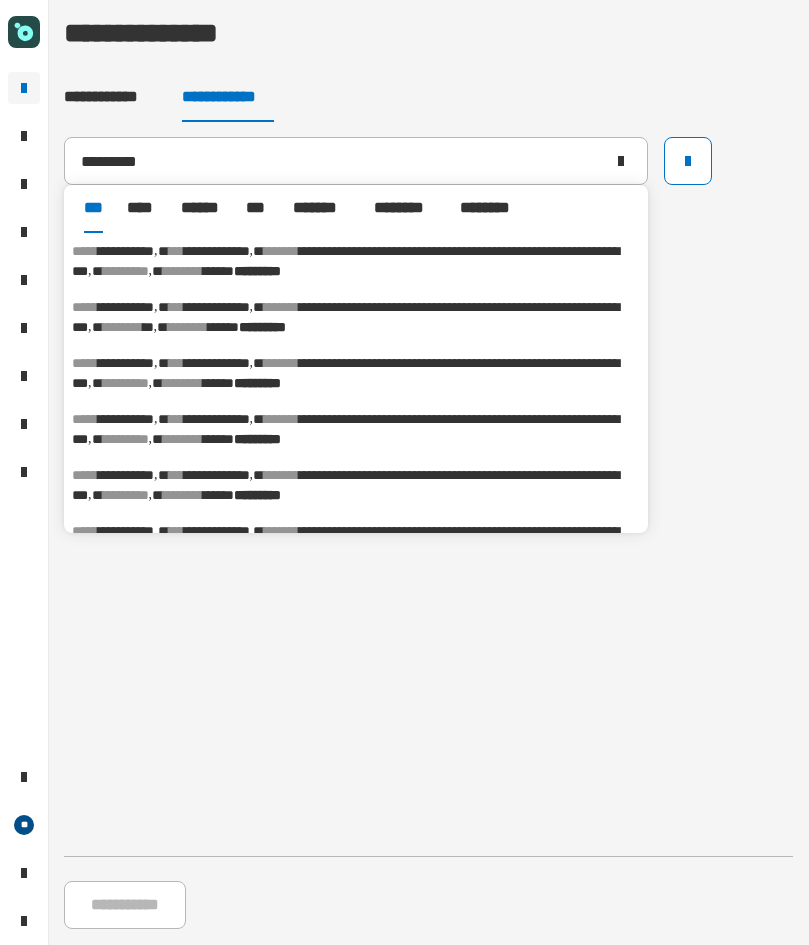 click on "**********" at bounding box center (345, 261) 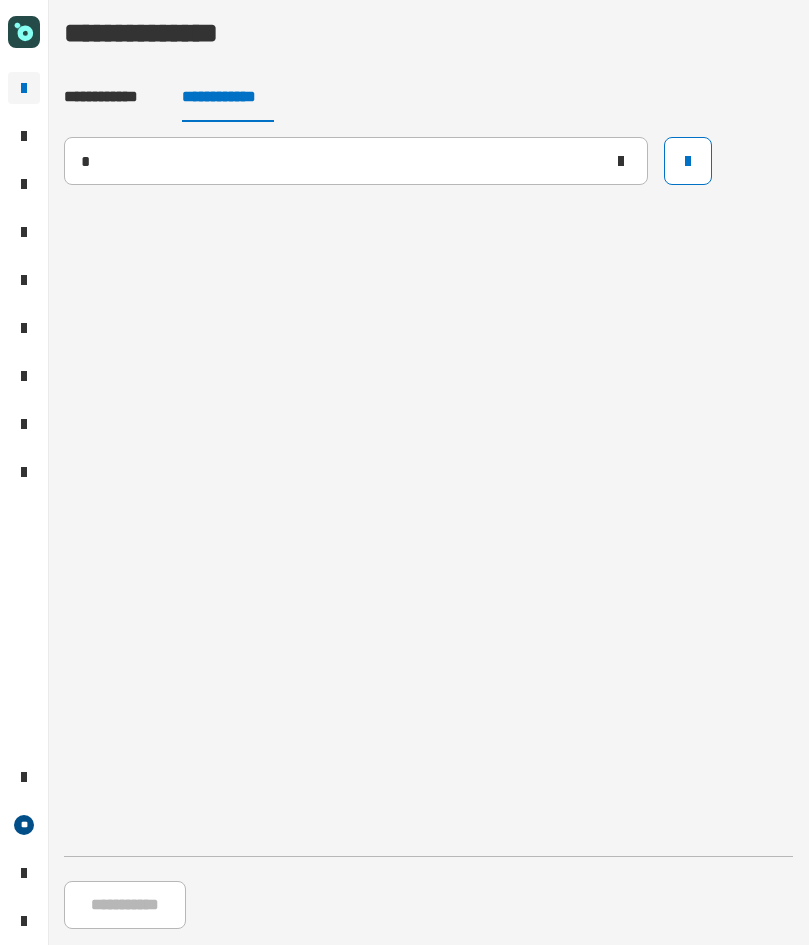 type on "**********" 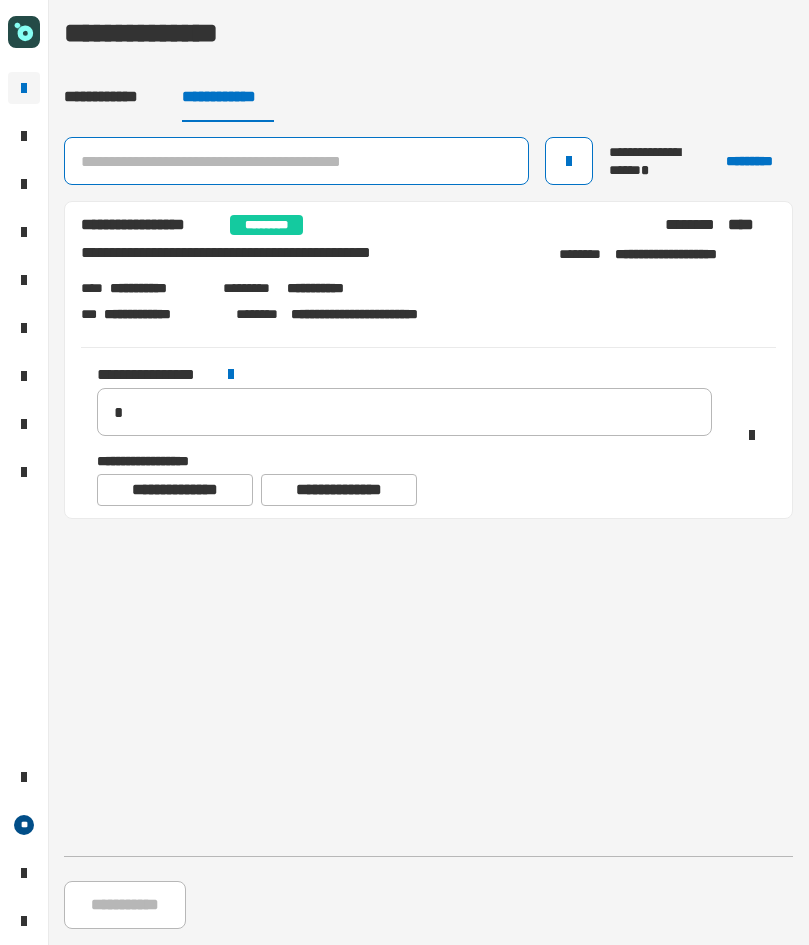 click 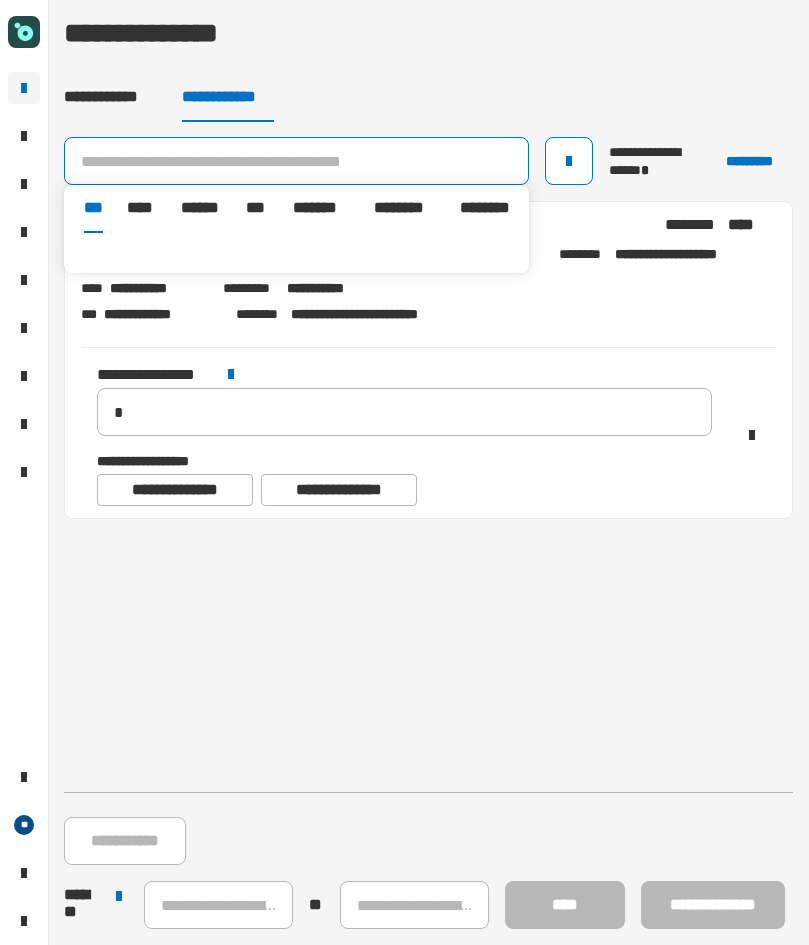 paste on "*********" 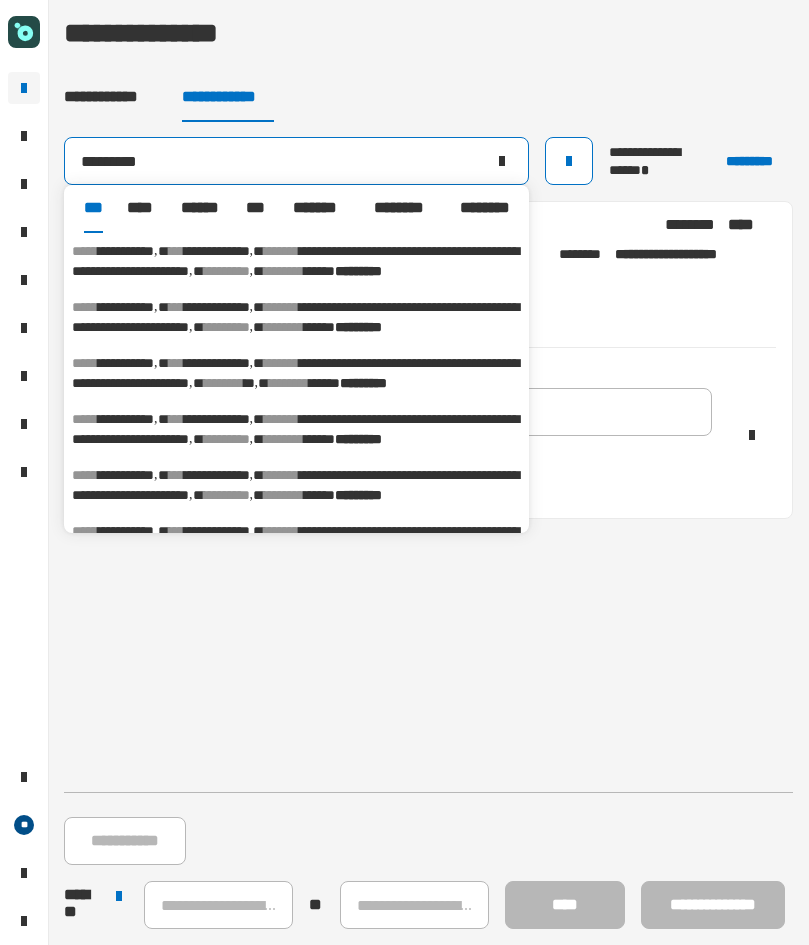 type on "*********" 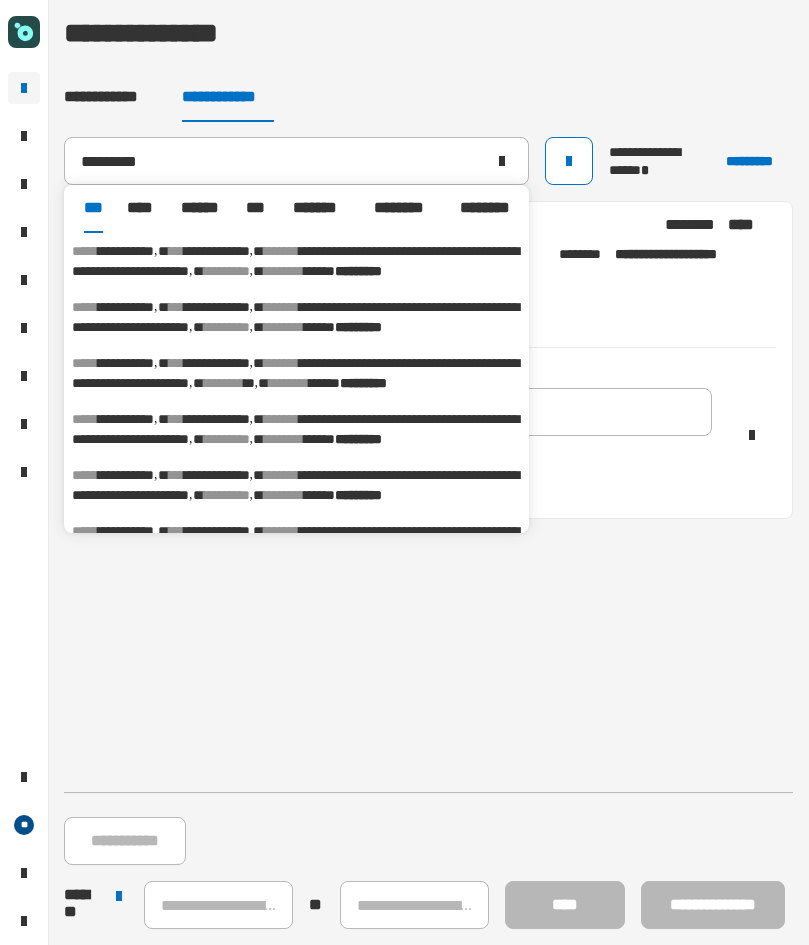 click on "**********" at bounding box center (295, 317) 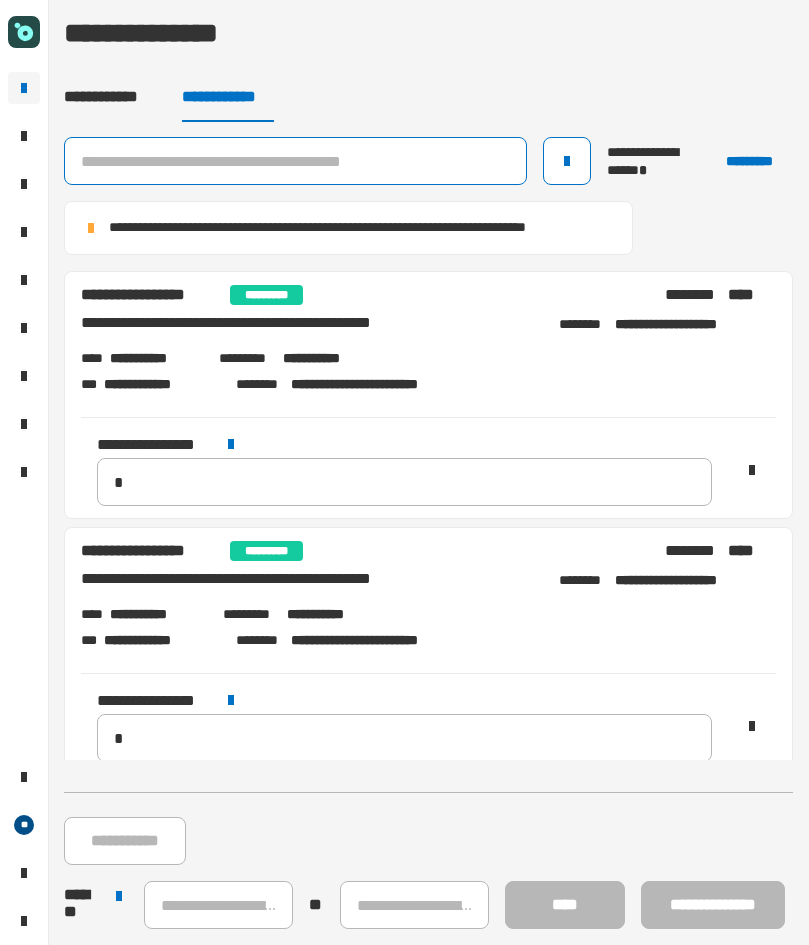 click 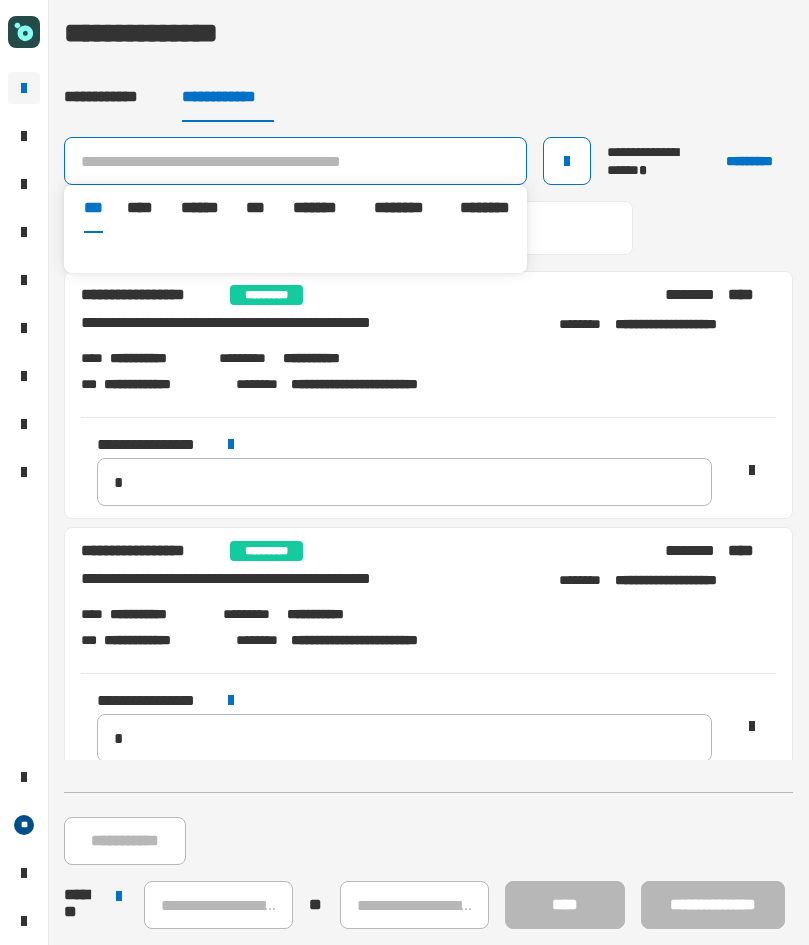 paste on "*********" 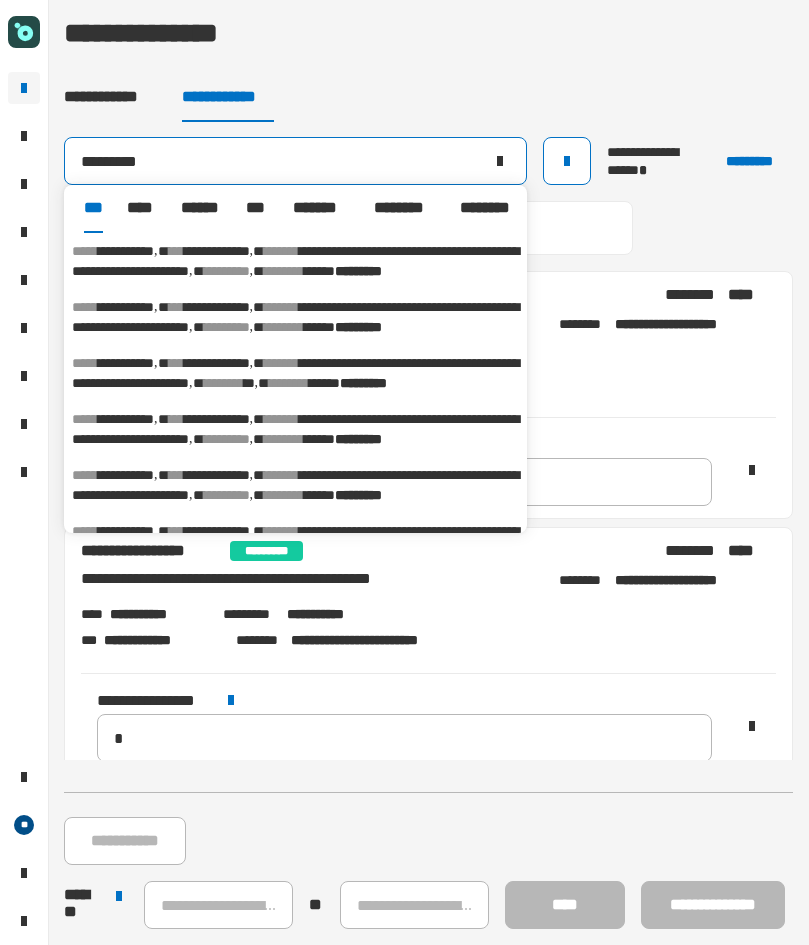type on "*********" 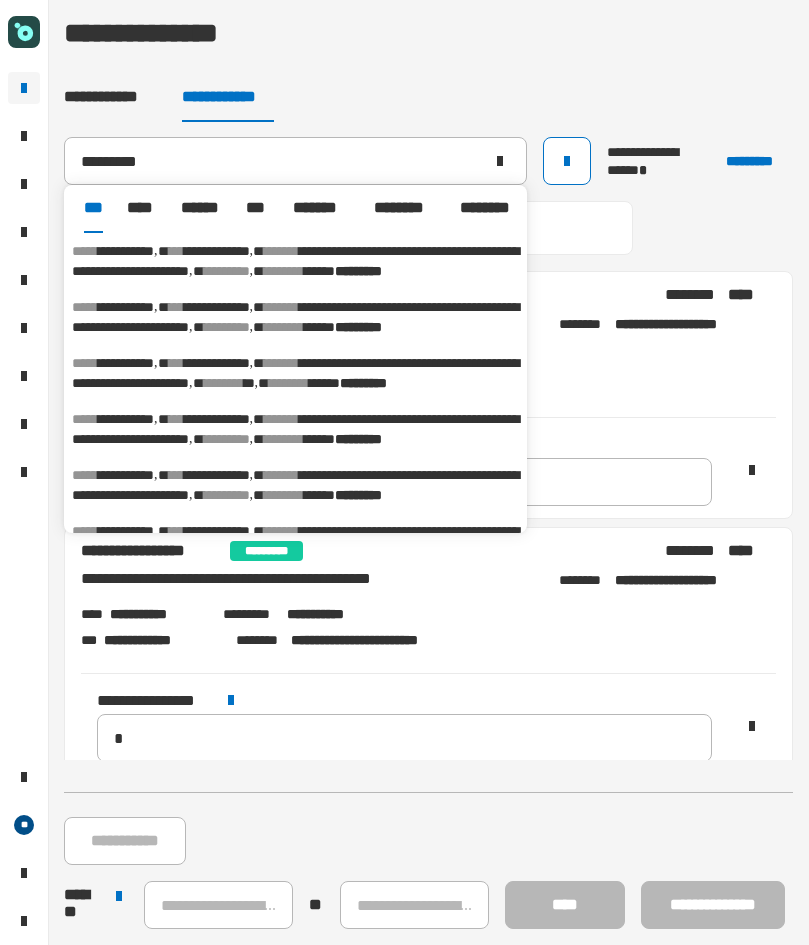 click on "**********" at bounding box center [295, 373] 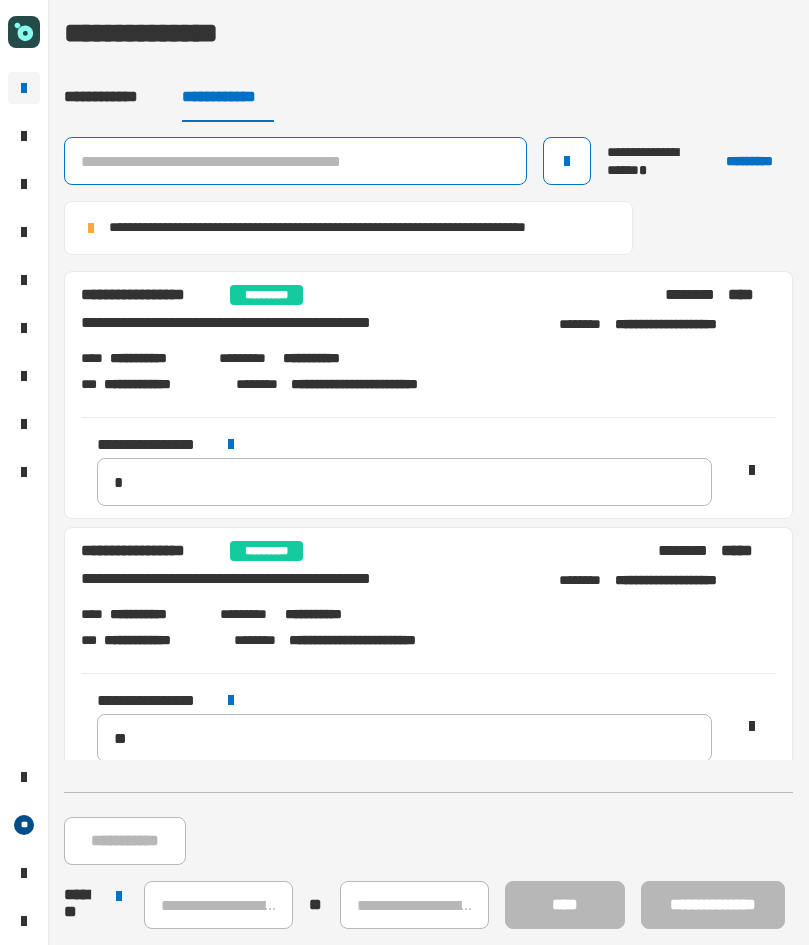 click 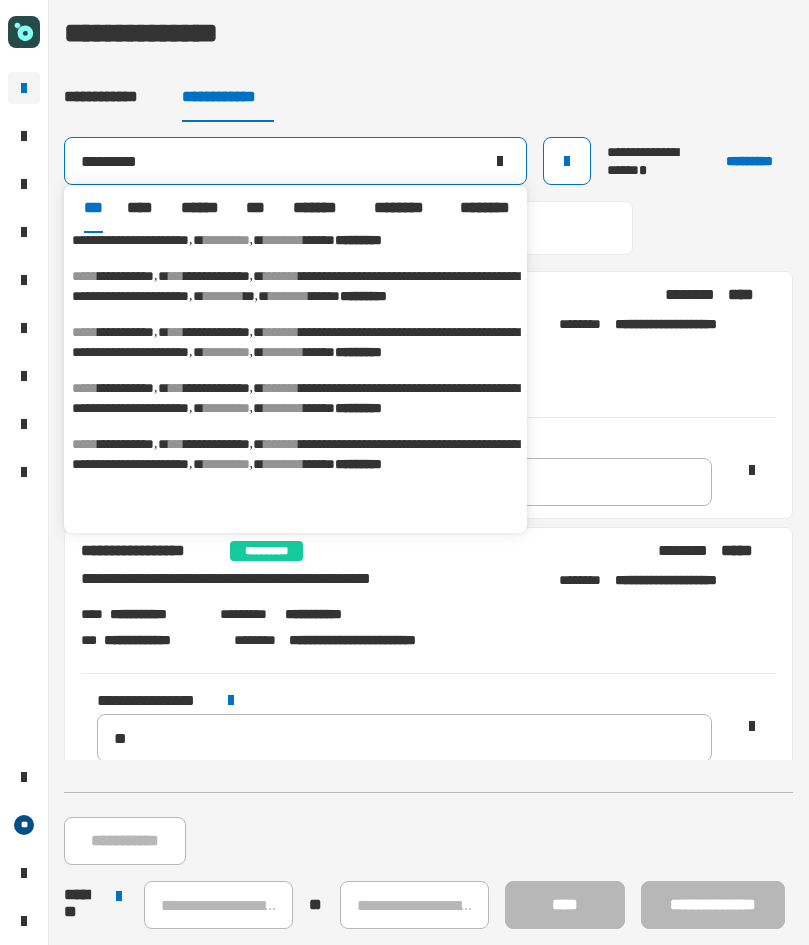 scroll, scrollTop: 150, scrollLeft: 0, axis: vertical 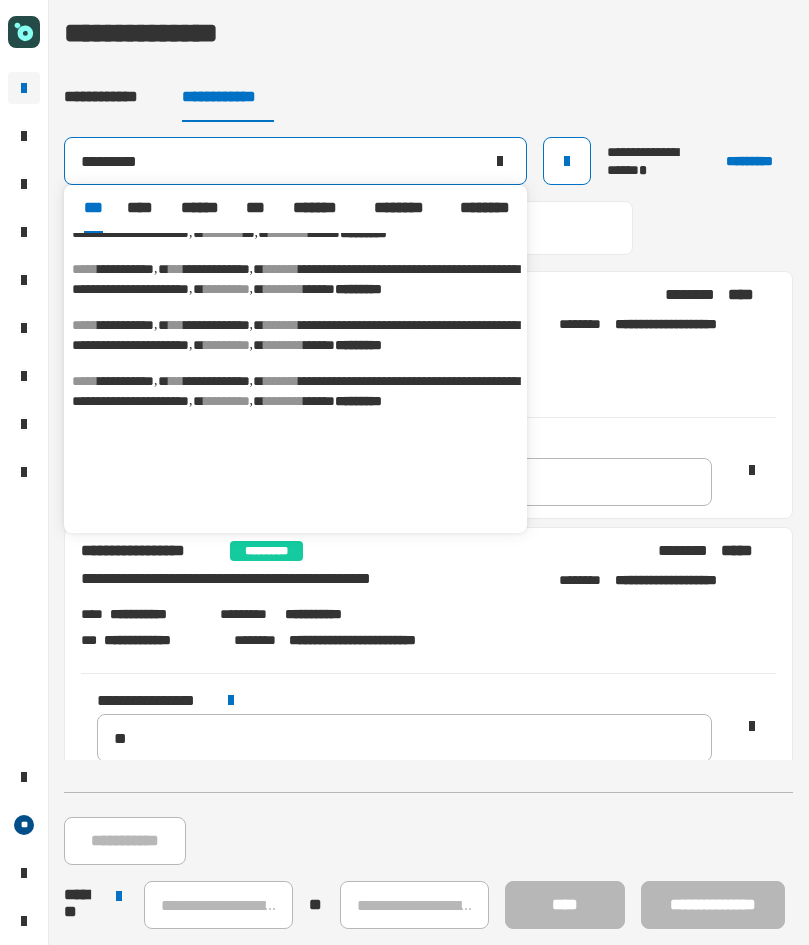 type on "*********" 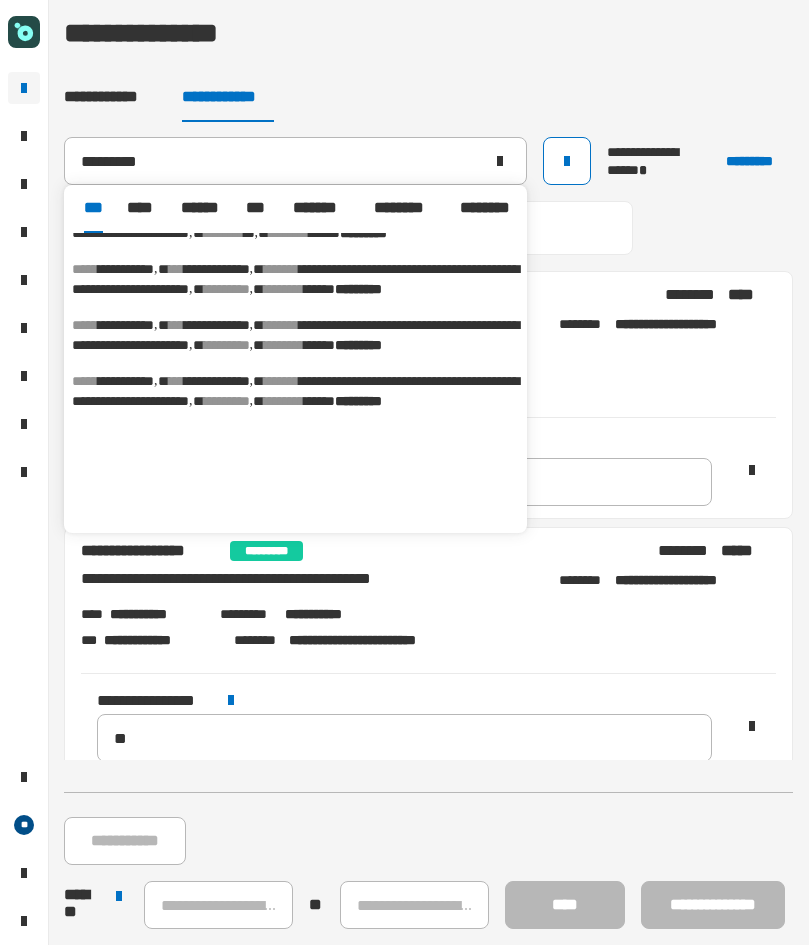 click on "**********" at bounding box center [295, 279] 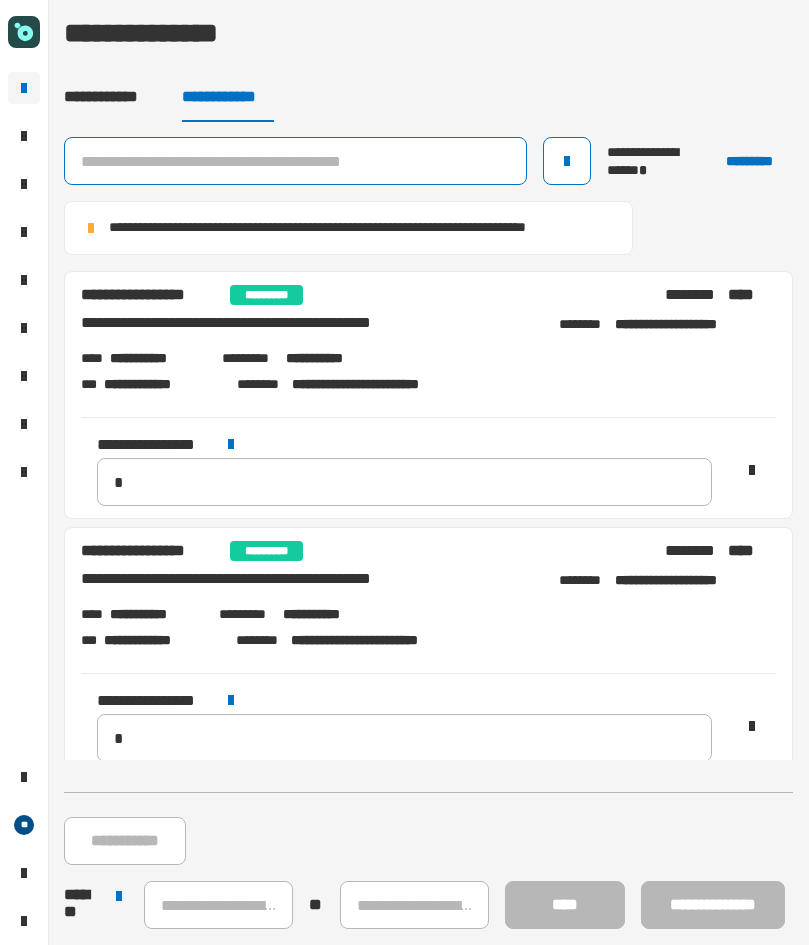 click 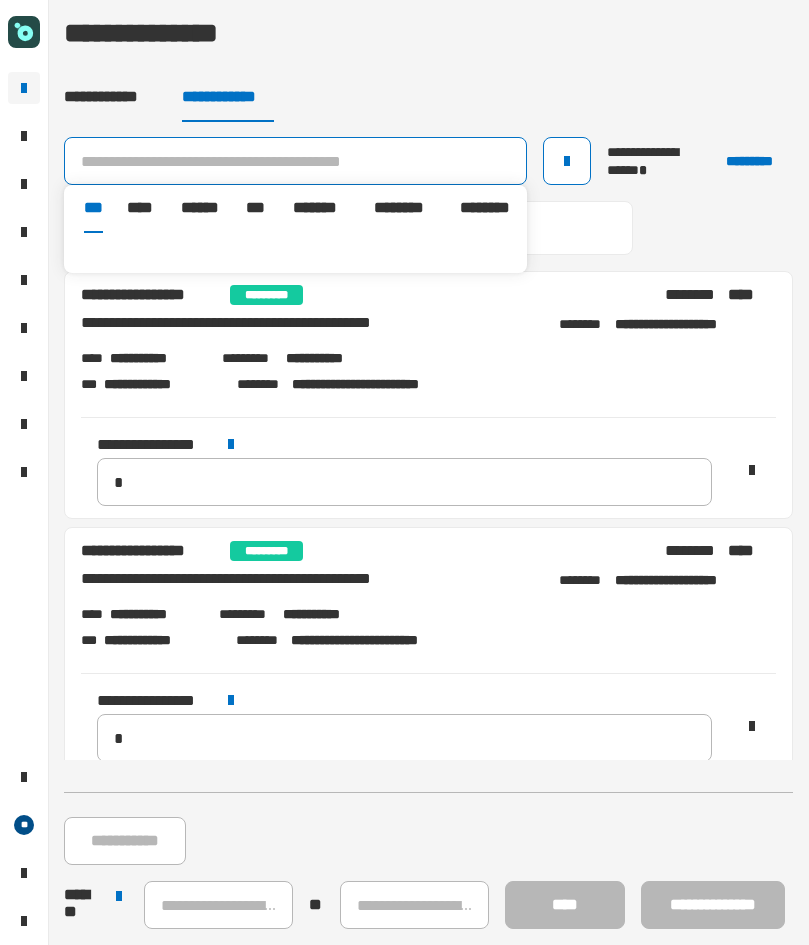 paste on "*********" 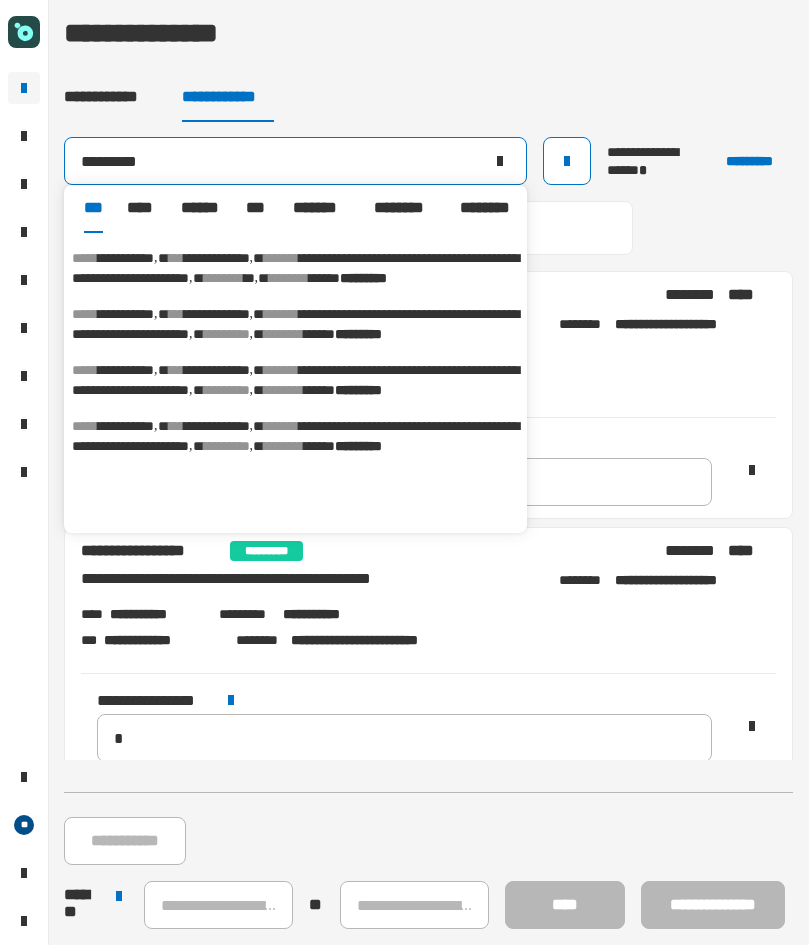 scroll, scrollTop: 150, scrollLeft: 0, axis: vertical 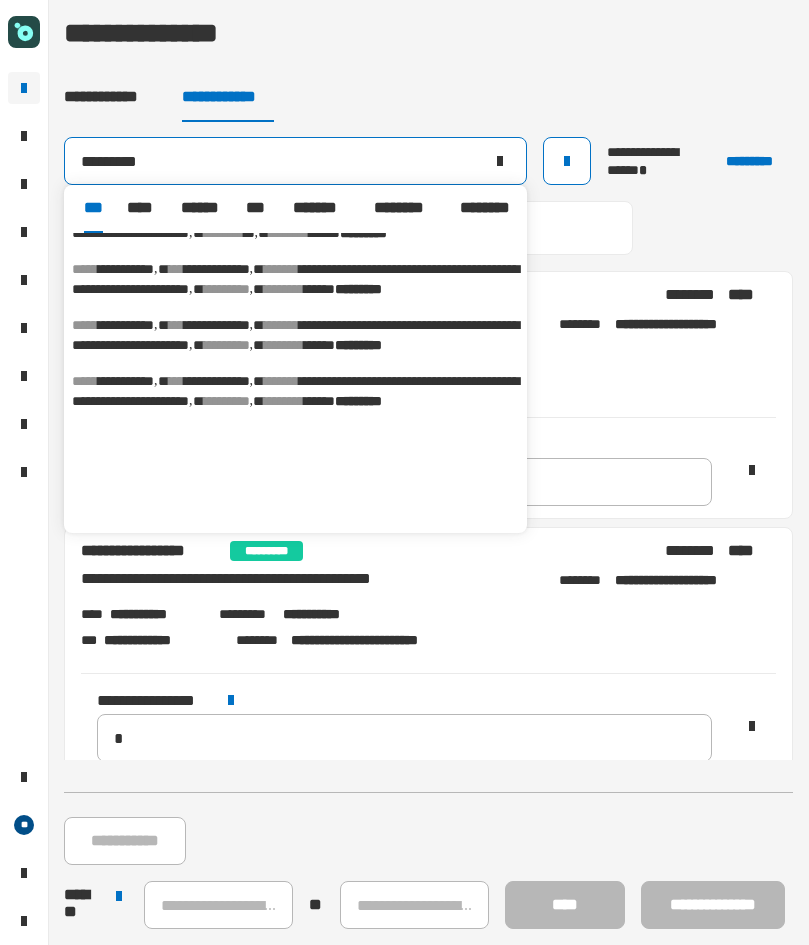 type on "*********" 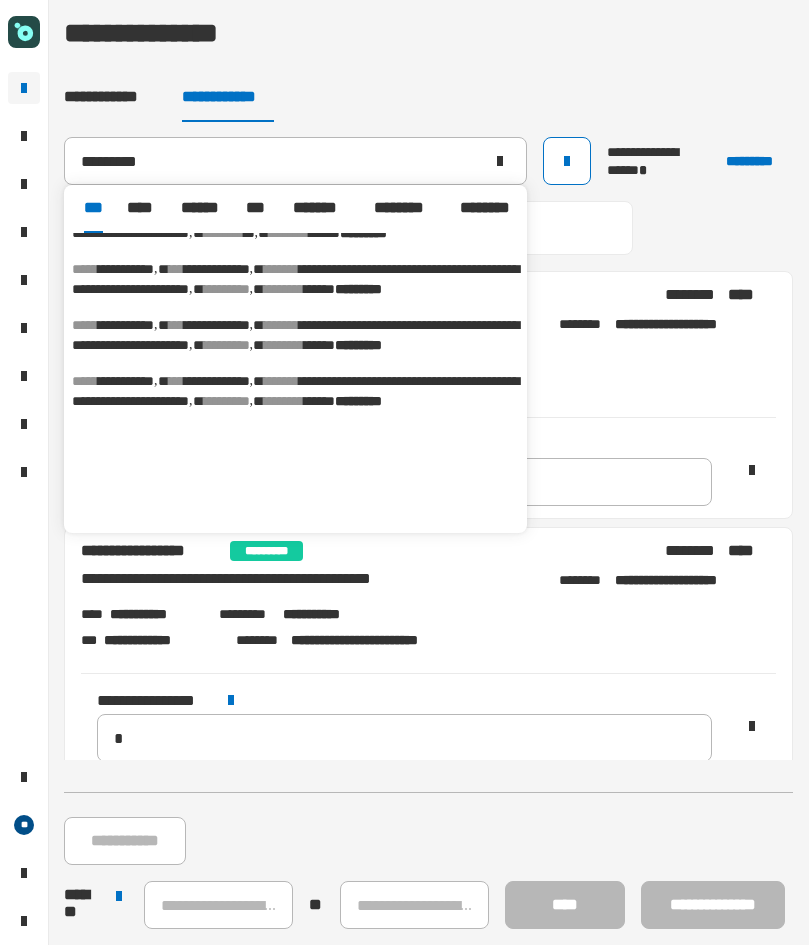 click on "**********" at bounding box center (295, 335) 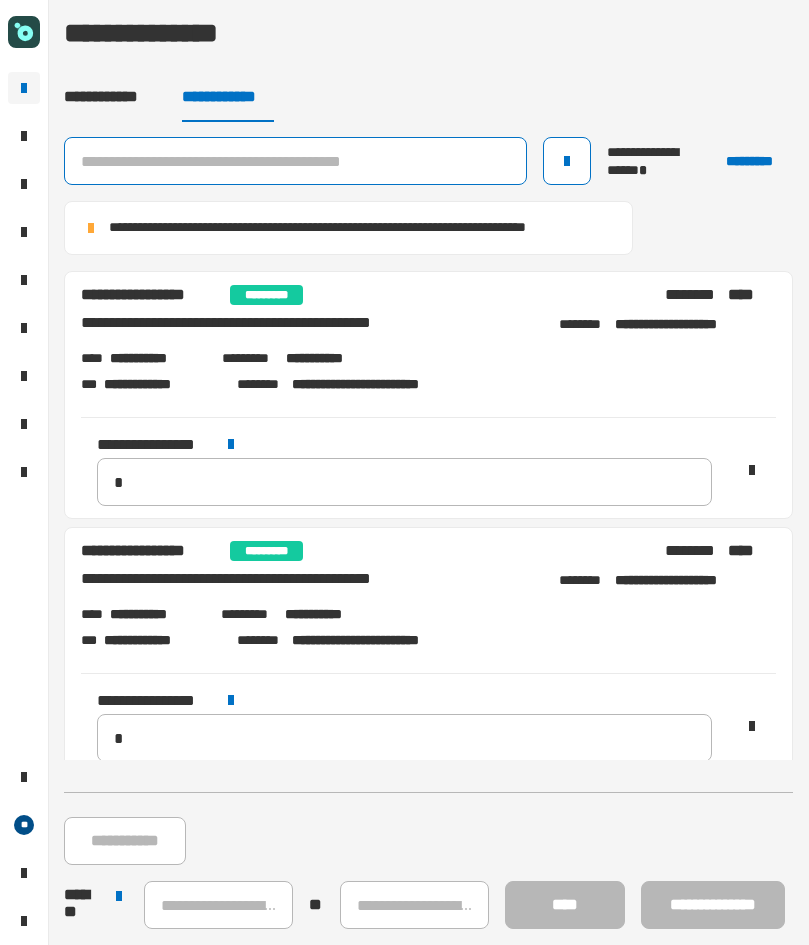 click 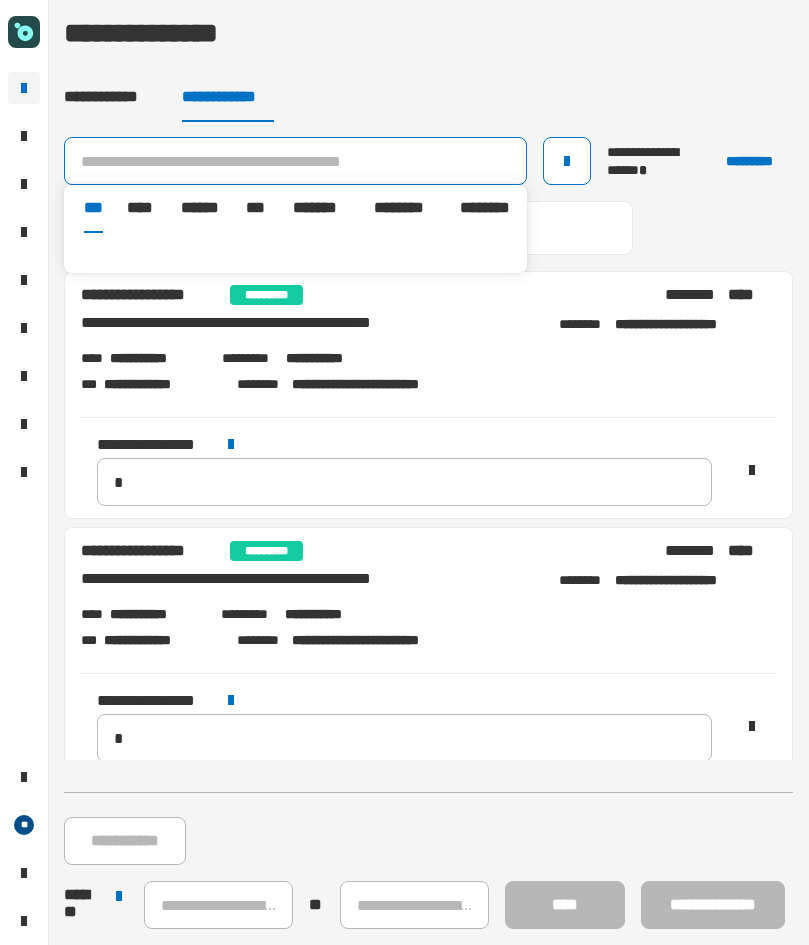 paste on "*********" 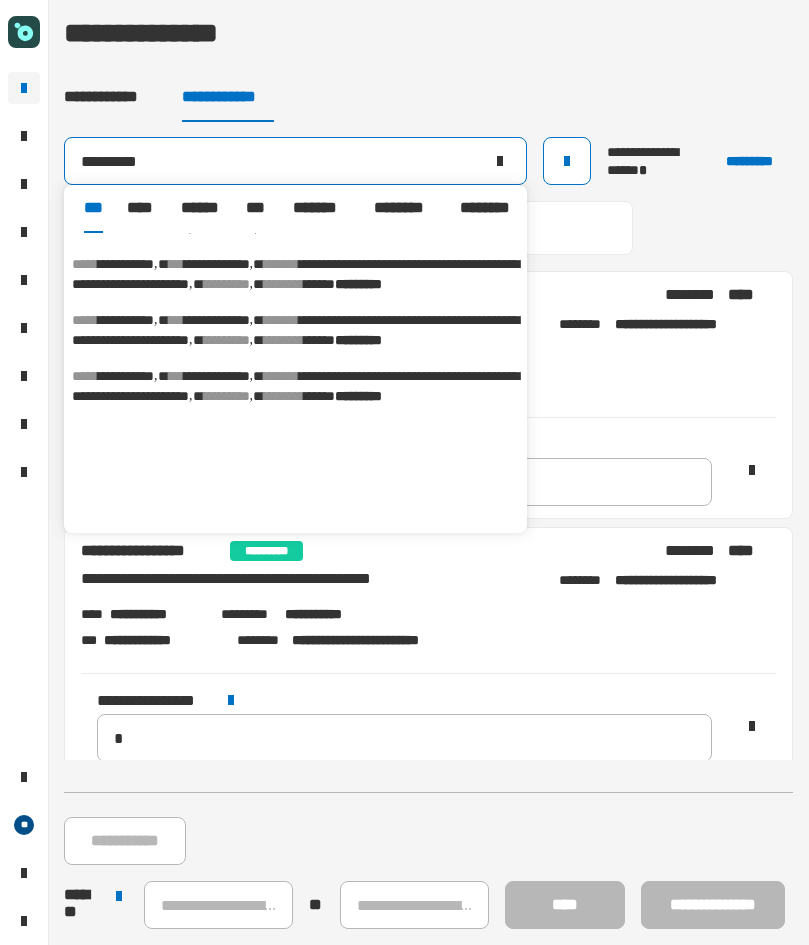 scroll, scrollTop: 156, scrollLeft: 0, axis: vertical 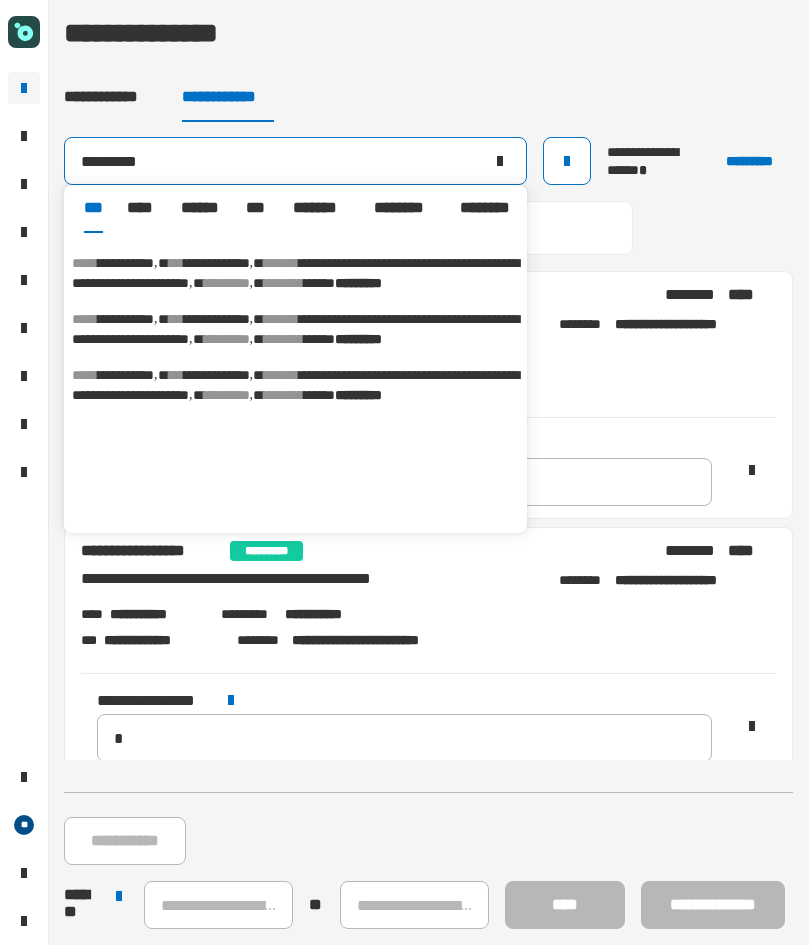 type on "*********" 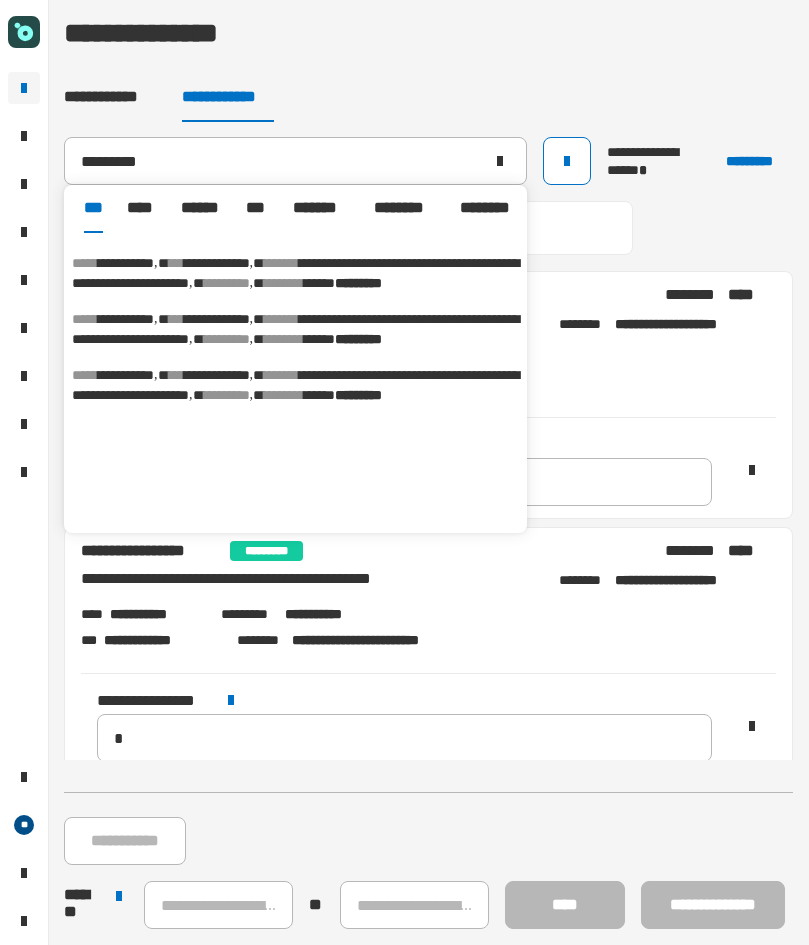 click on "**********" at bounding box center (295, 385) 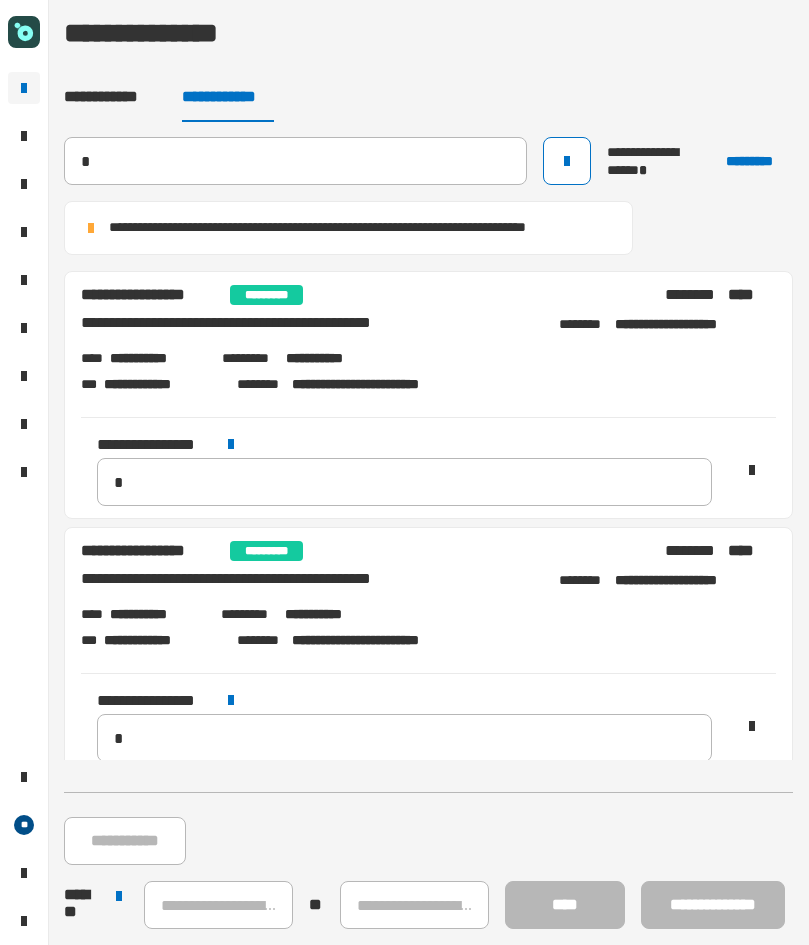 type 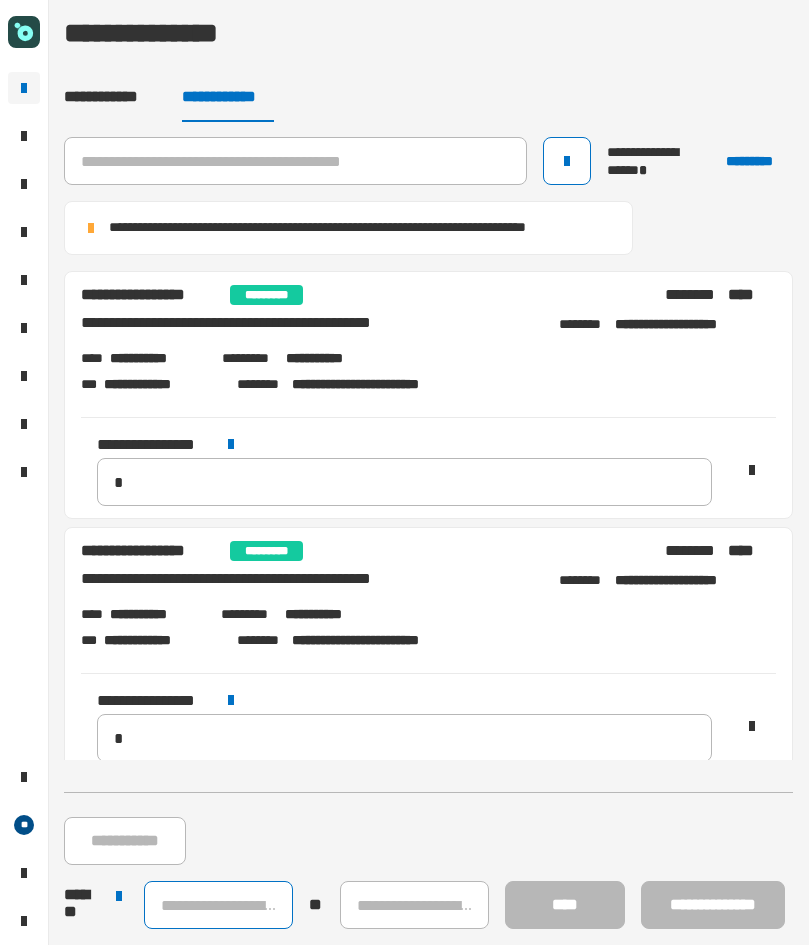 click 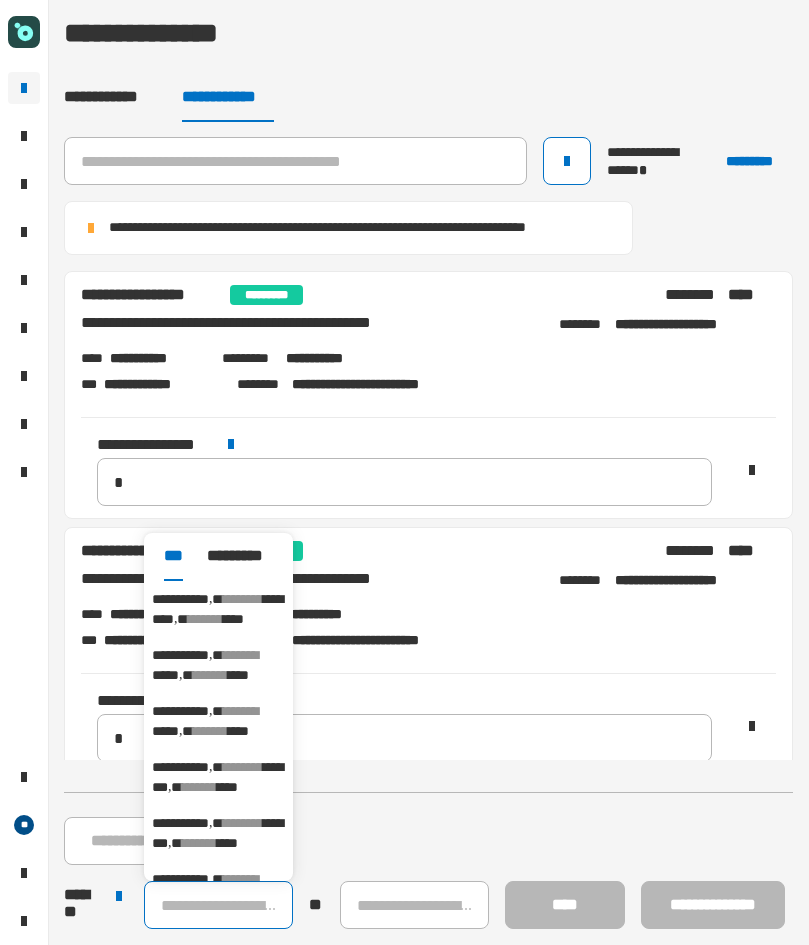 click 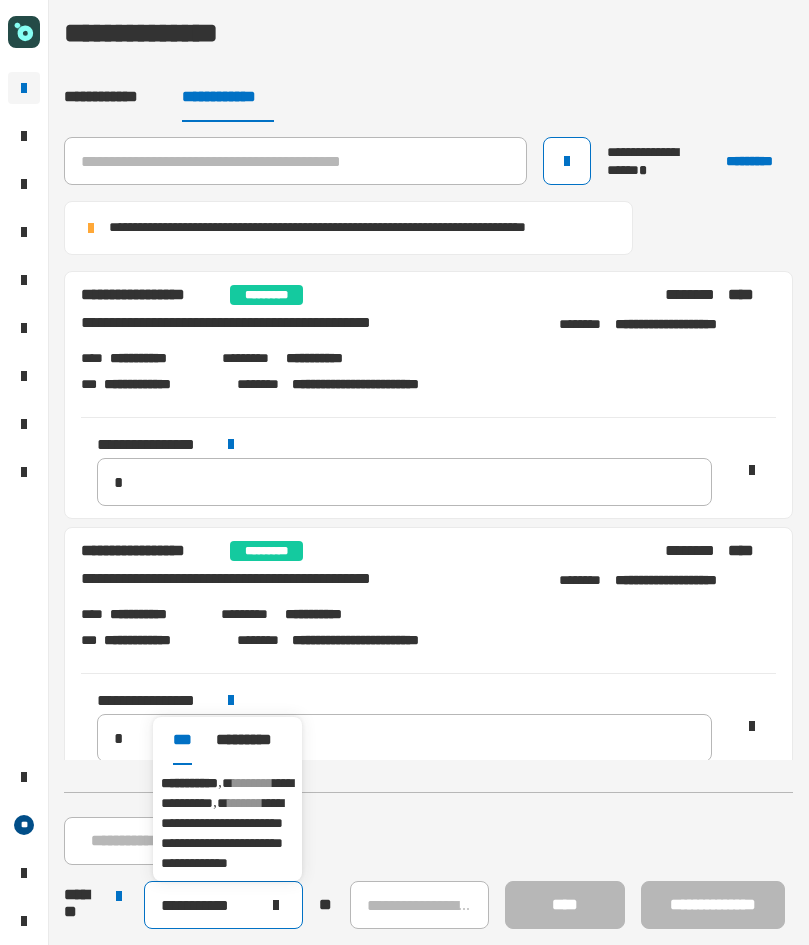 type on "**********" 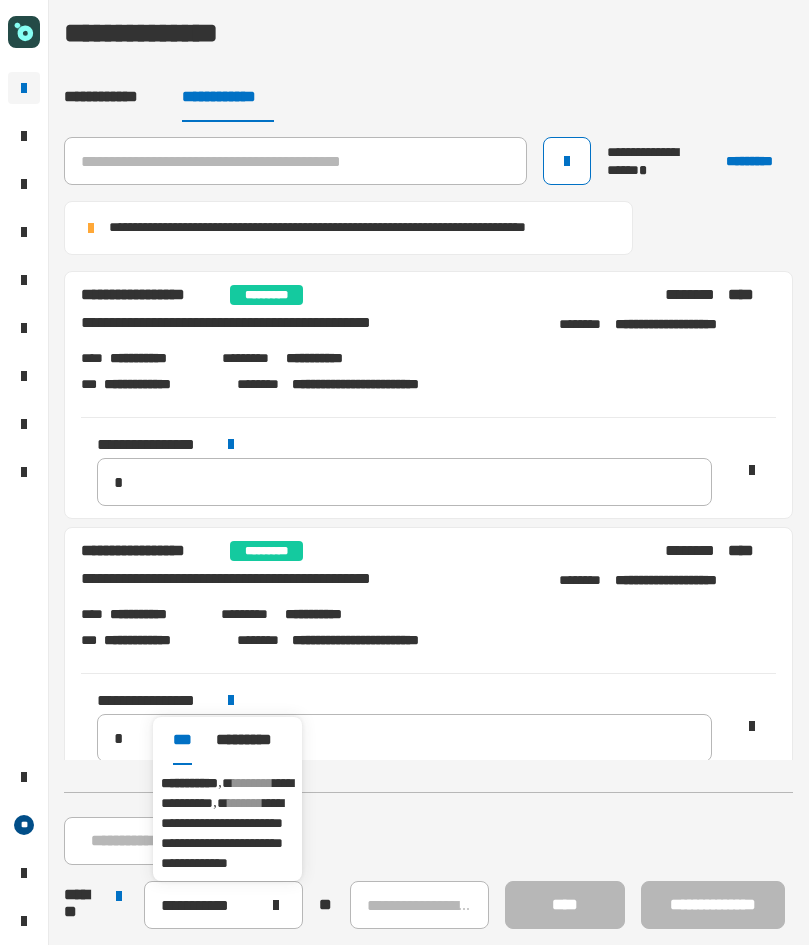 click on "**********" at bounding box center (222, 833) 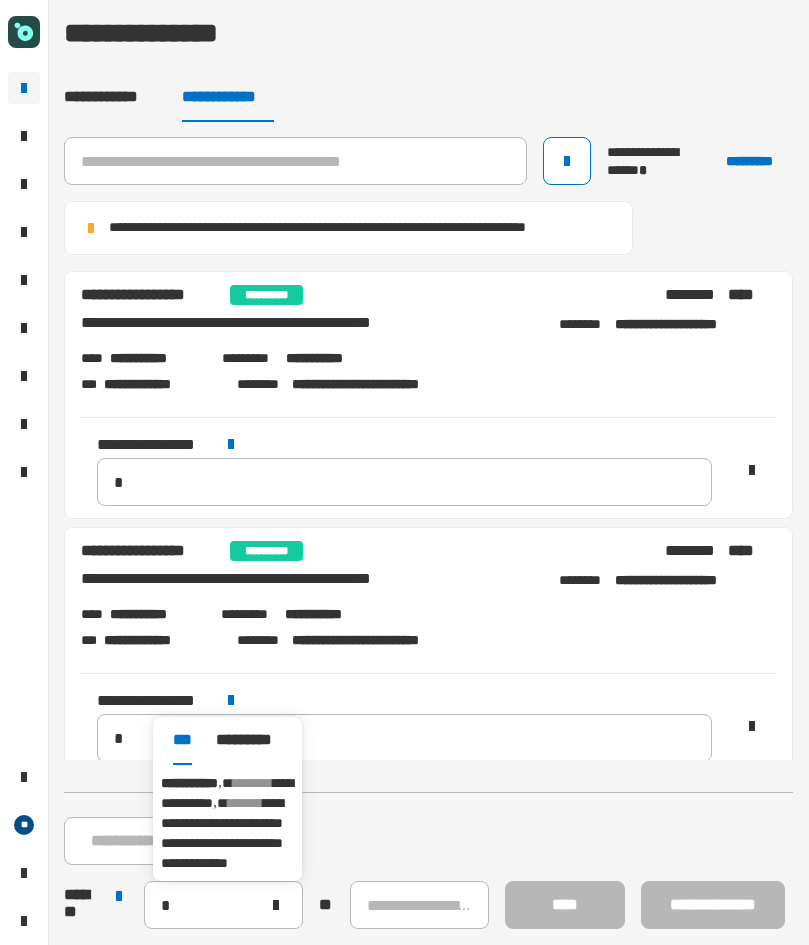 type on "**********" 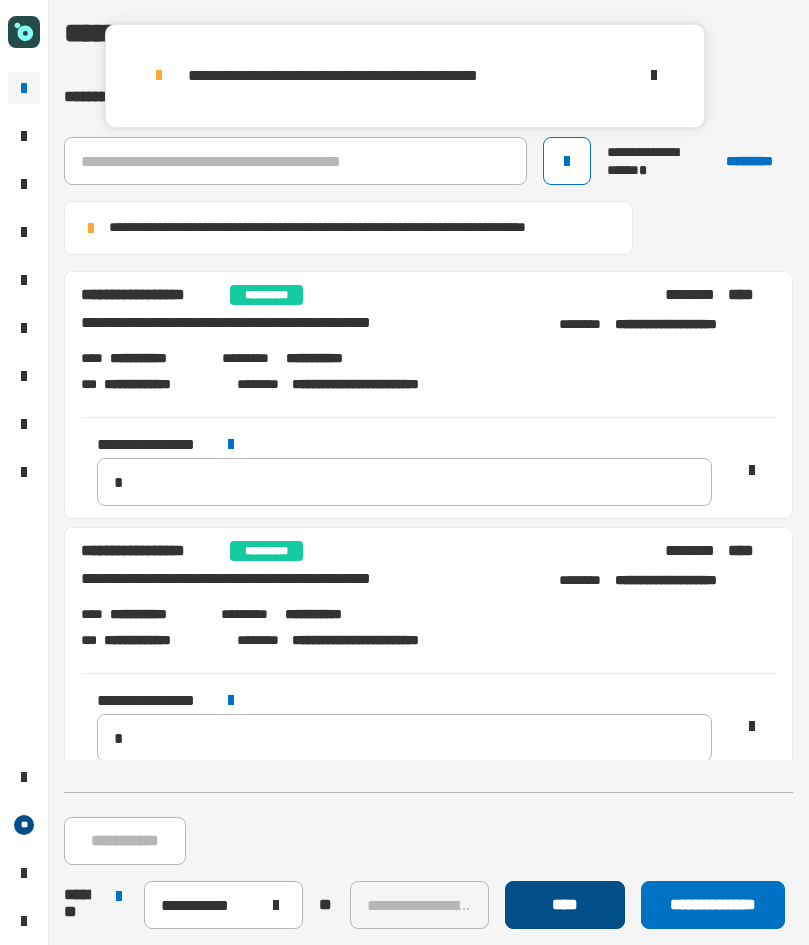 click on "****" 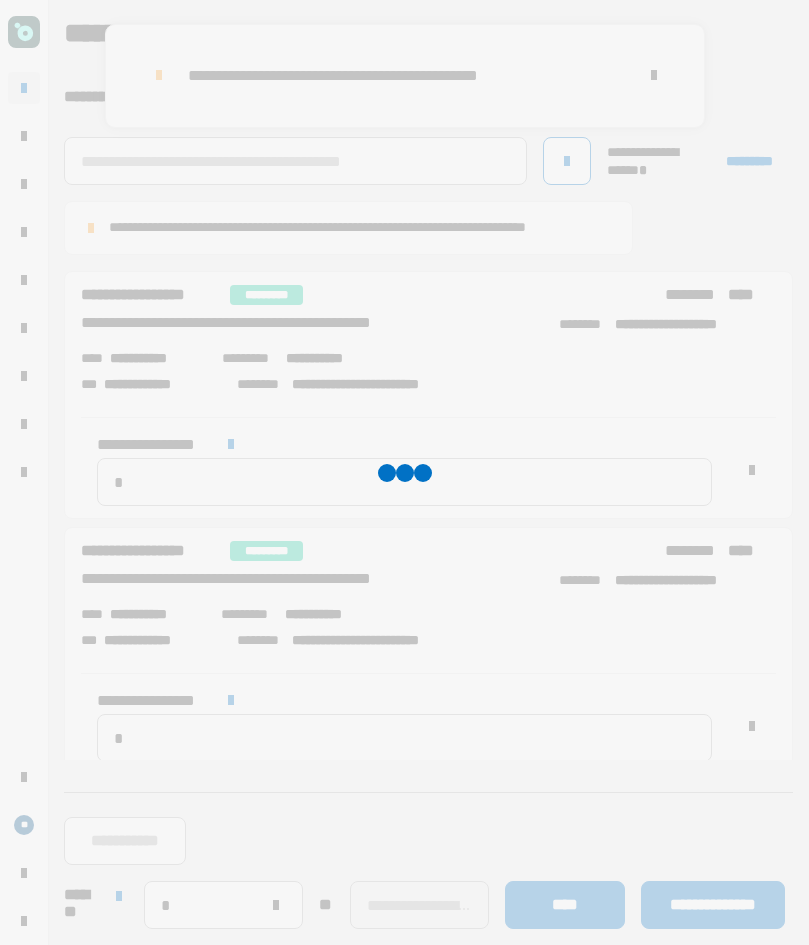 type 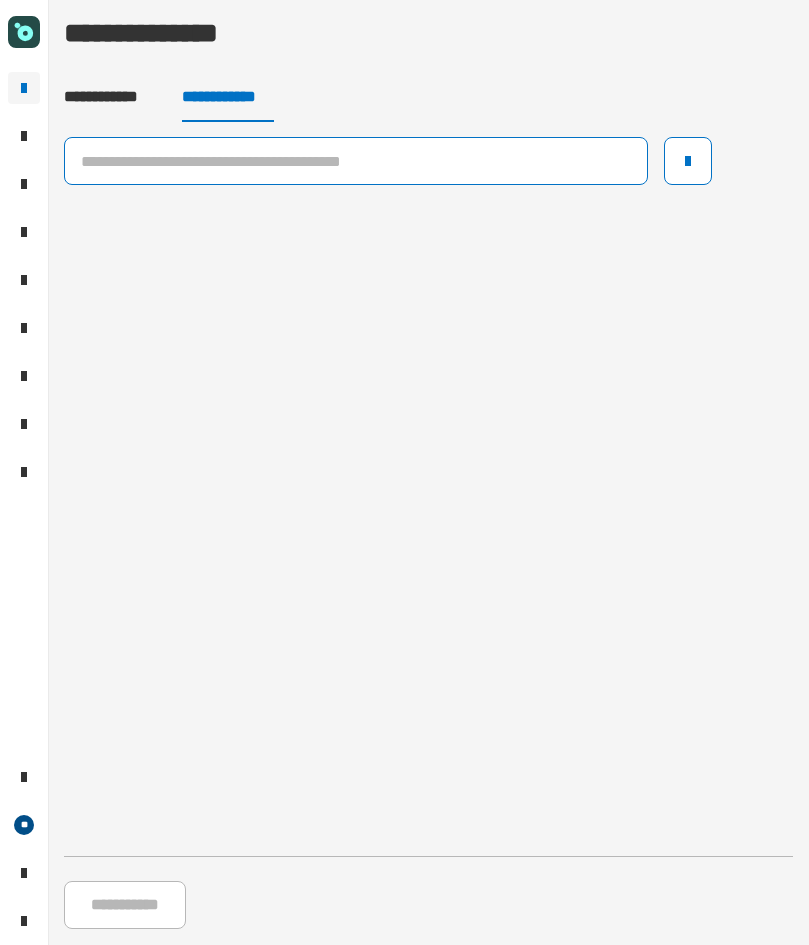 click 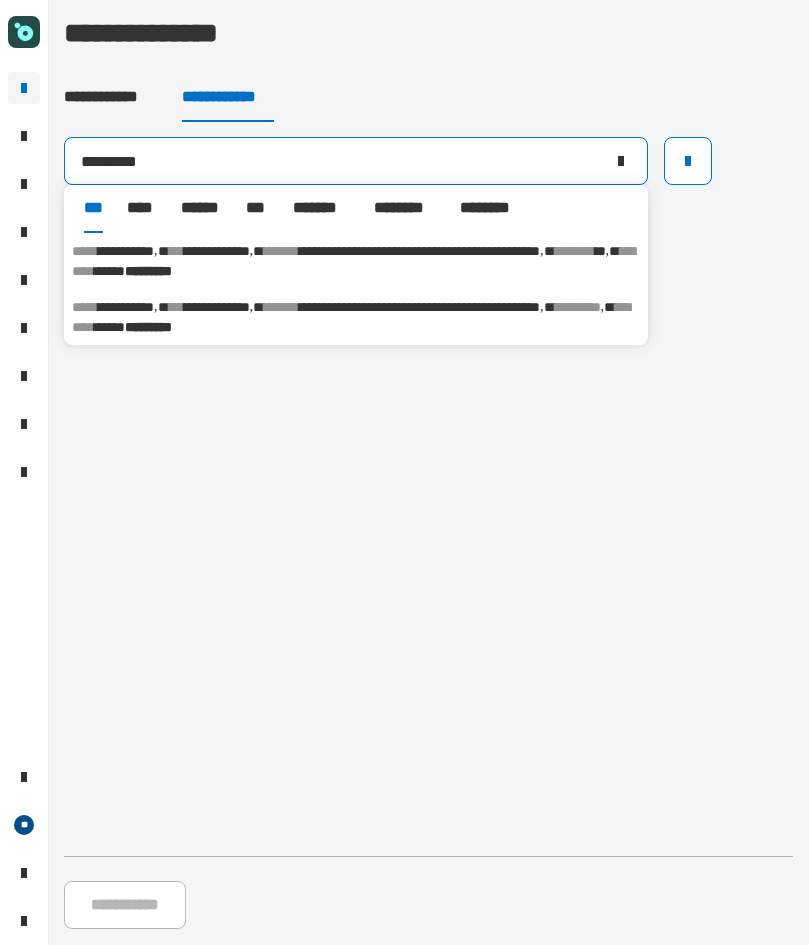 type on "*********" 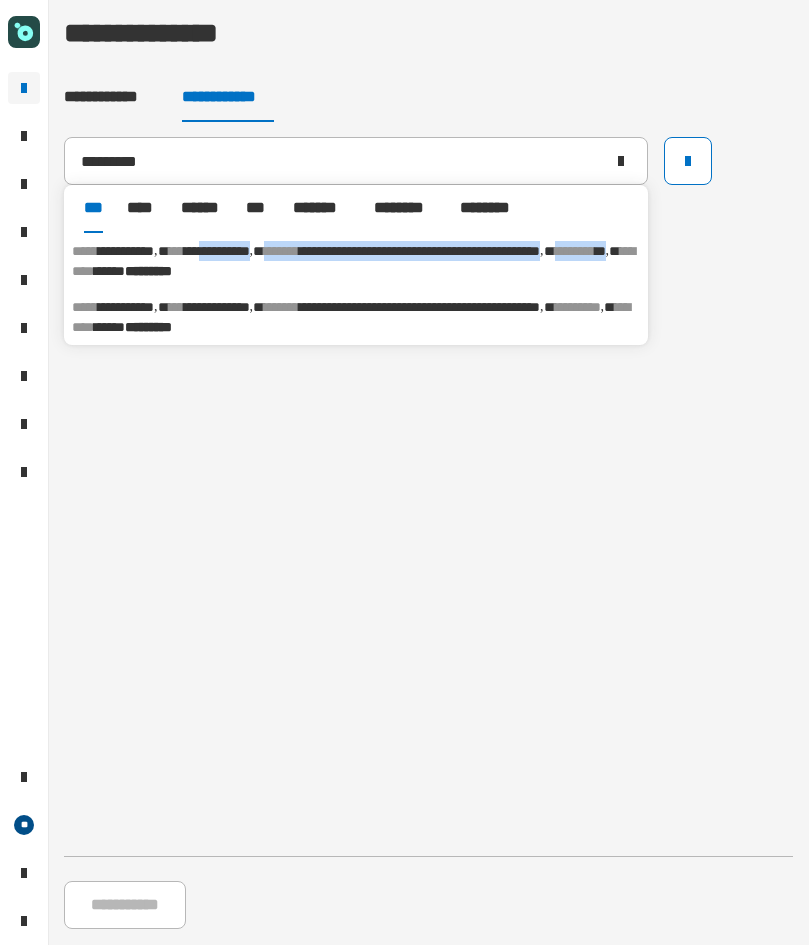 click on "**********" at bounding box center [356, 261] 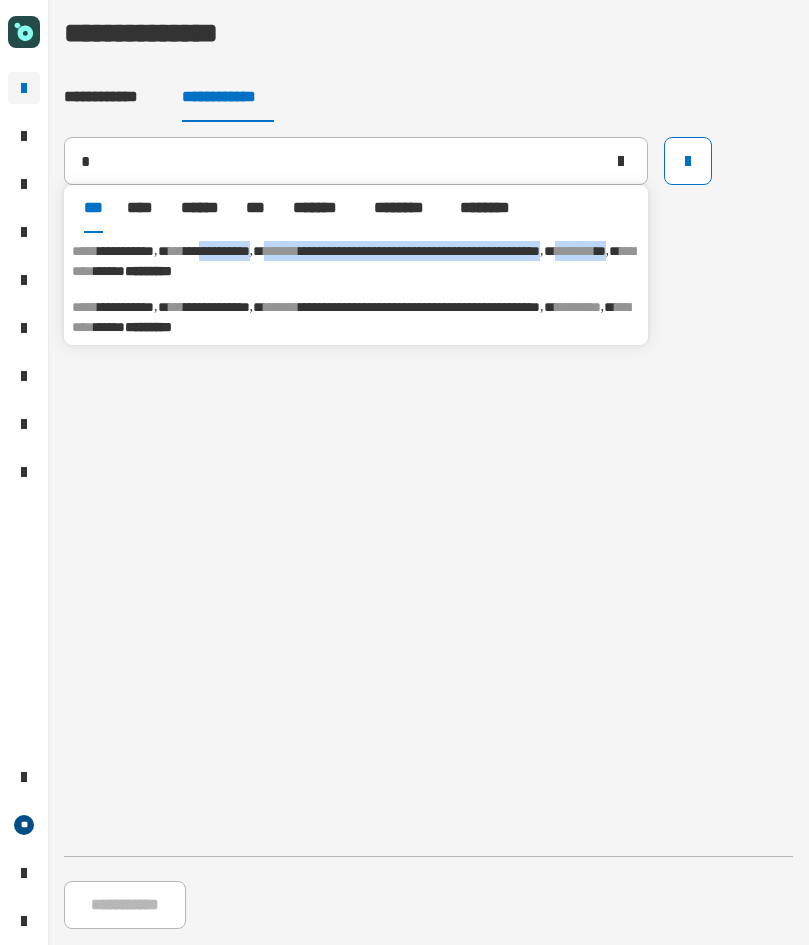 type on "**********" 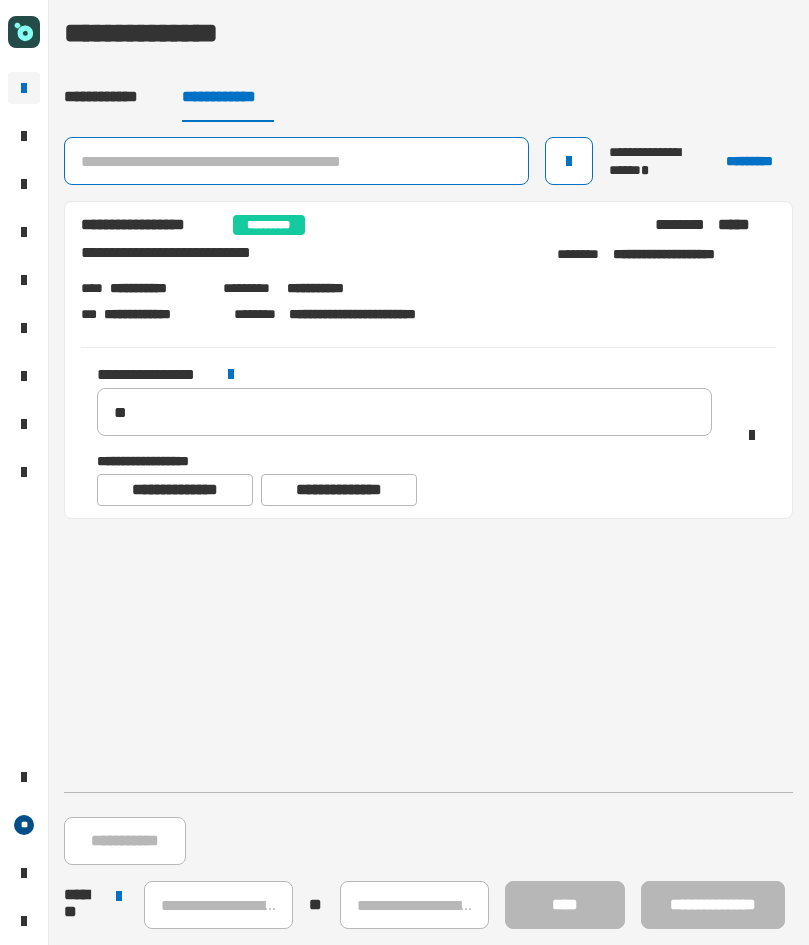 click 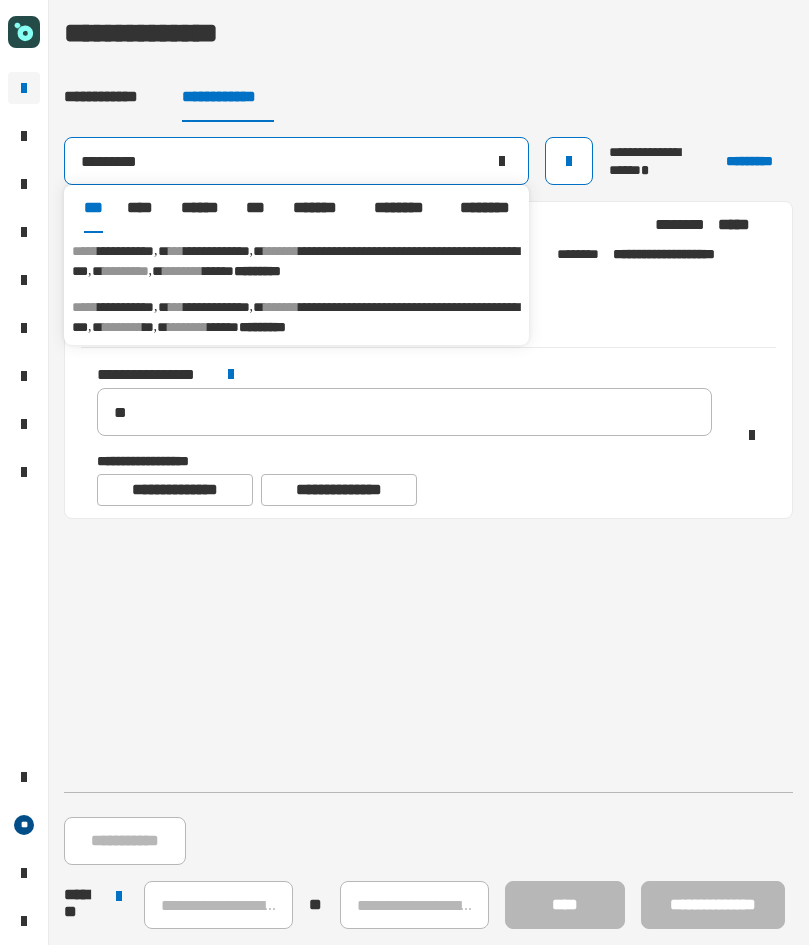 type on "*********" 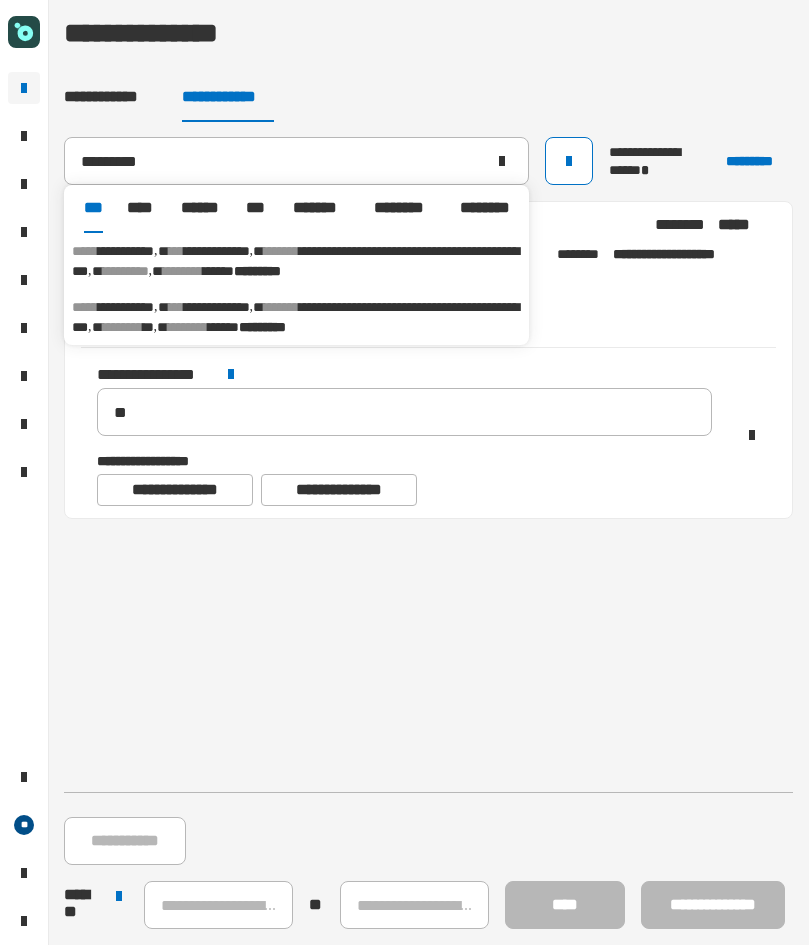 click on "**********" at bounding box center (295, 317) 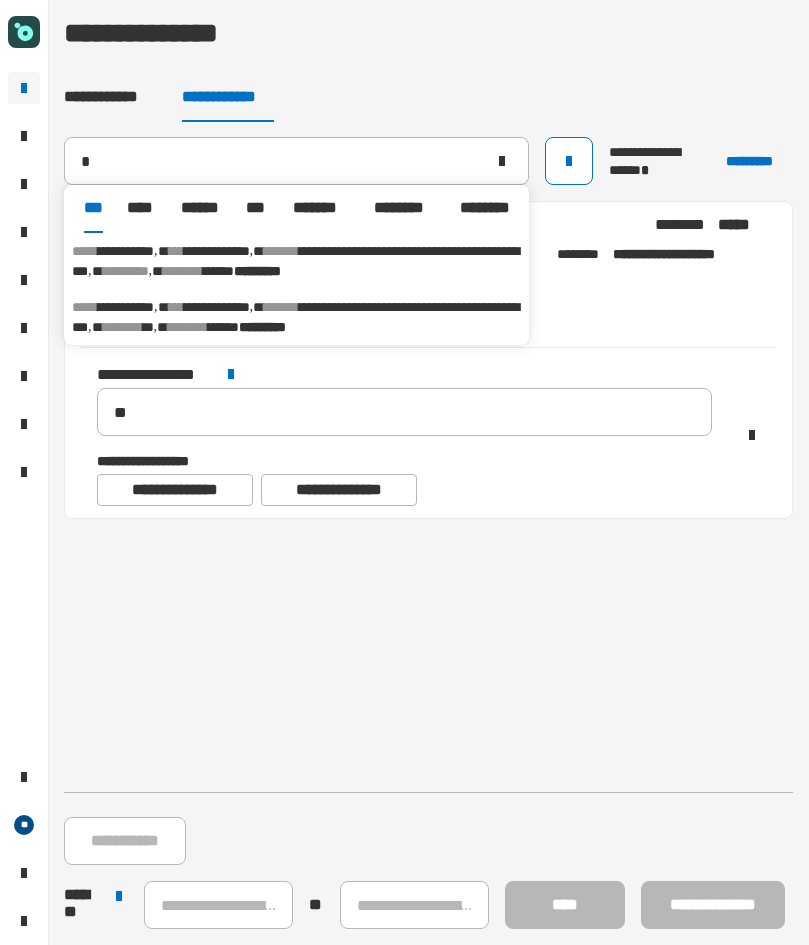 type on "**********" 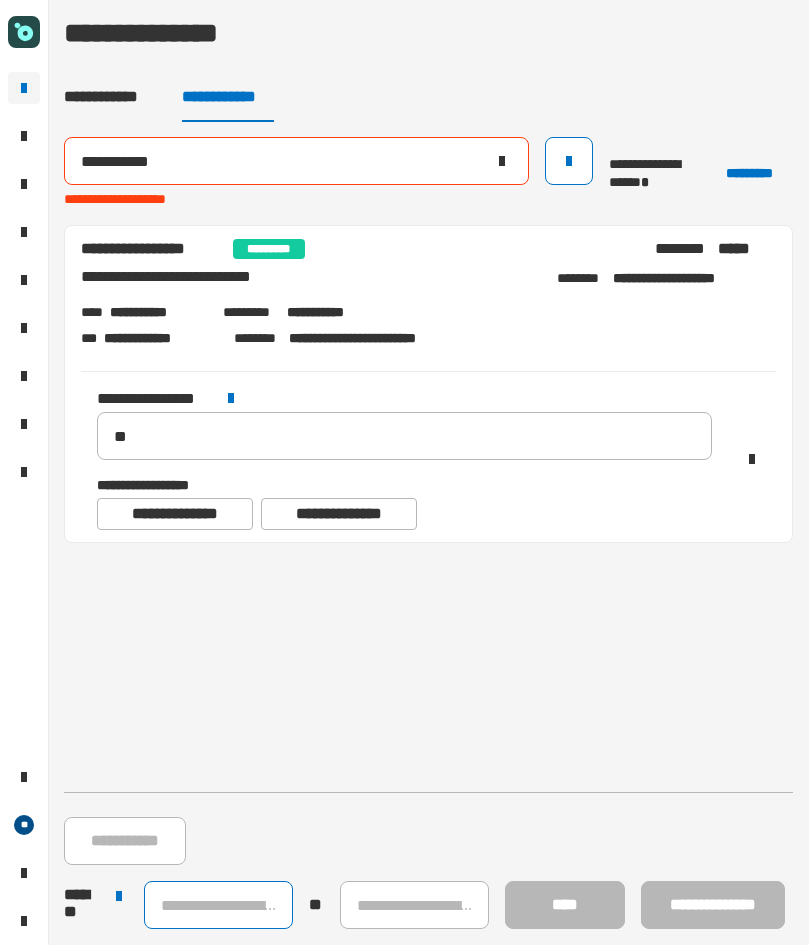 click 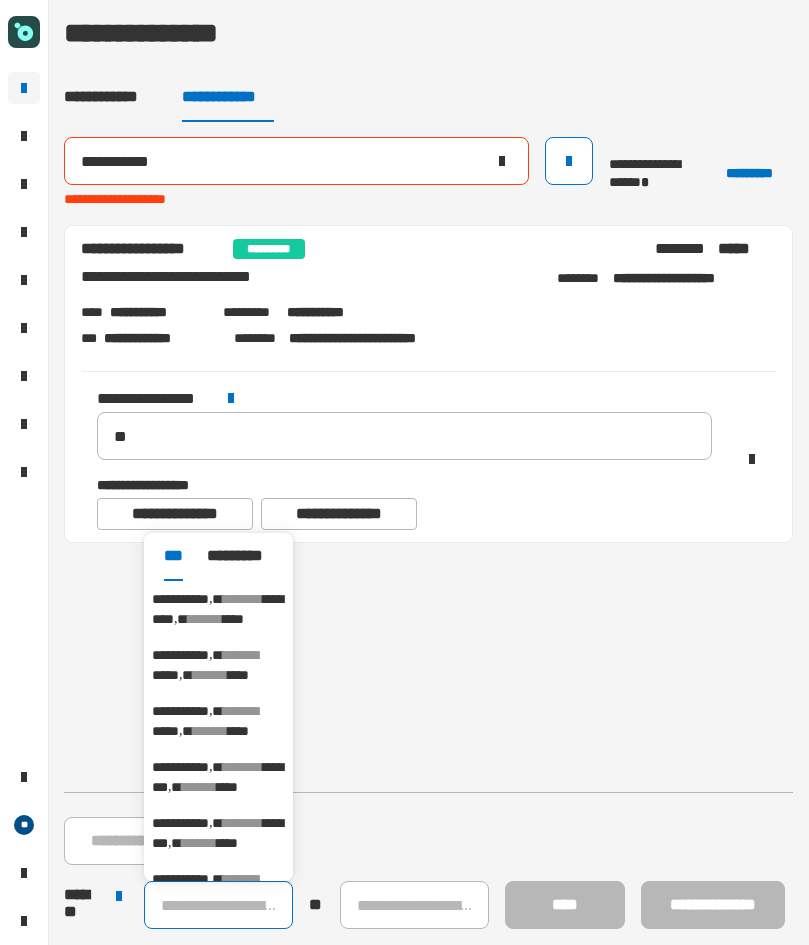 click 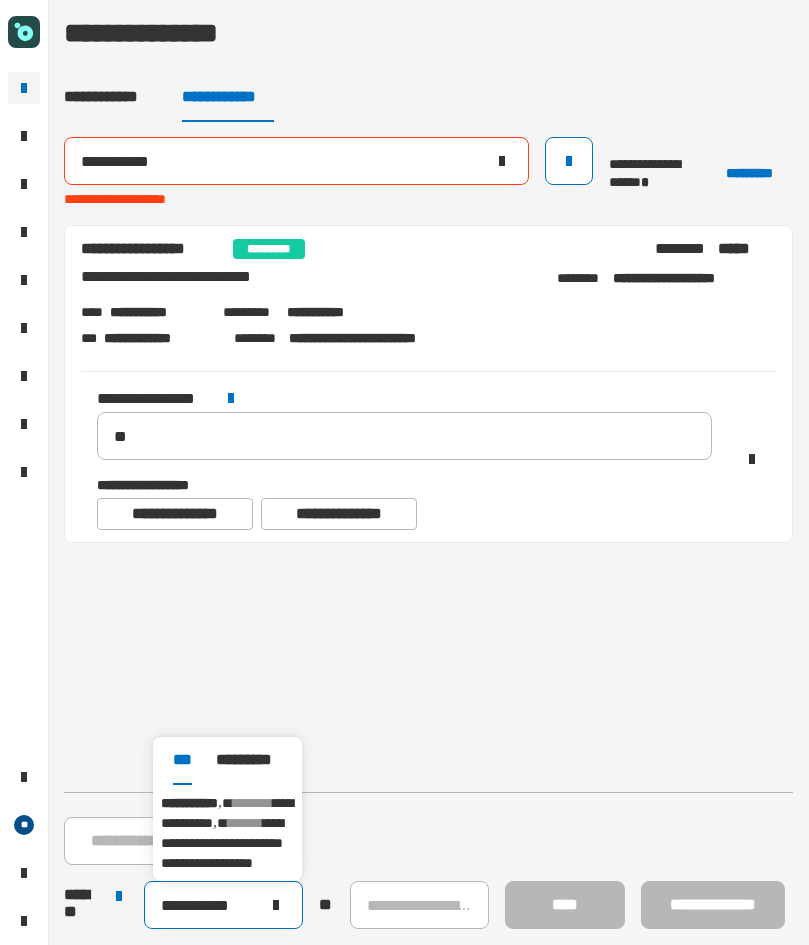 type on "**********" 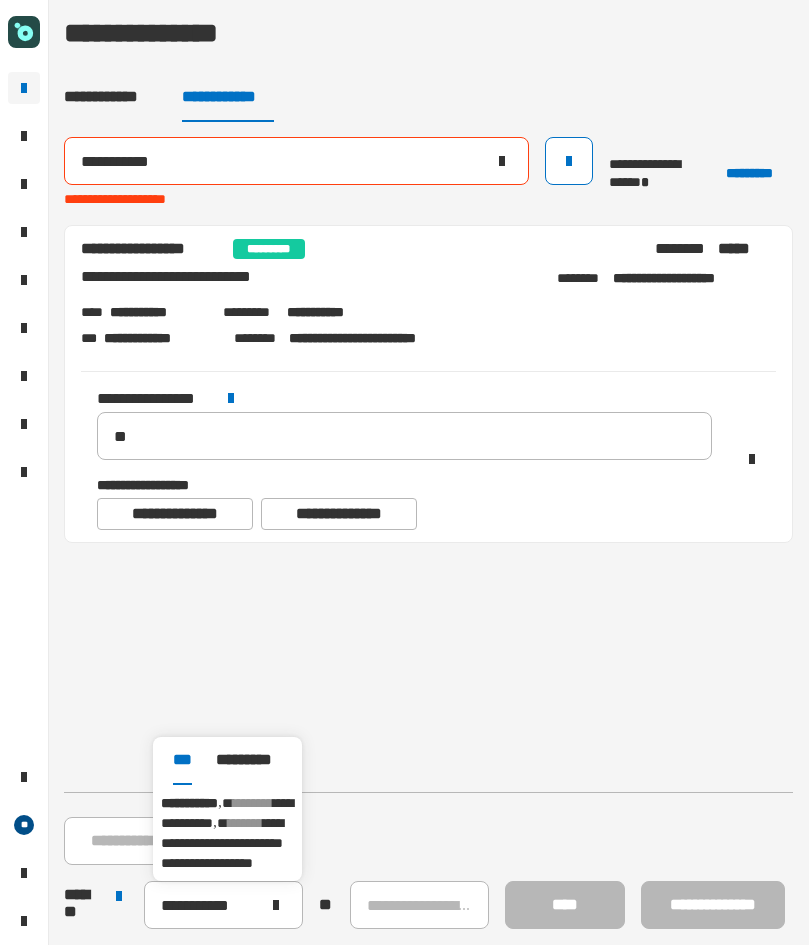 click on "**********" at bounding box center [222, 843] 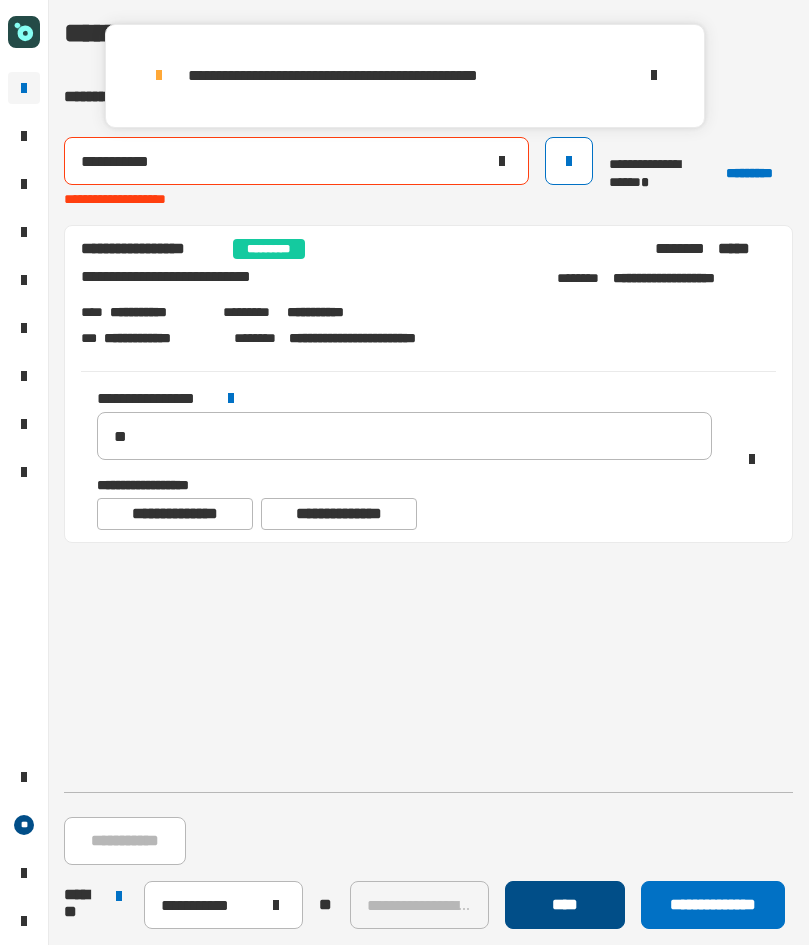 click on "****" 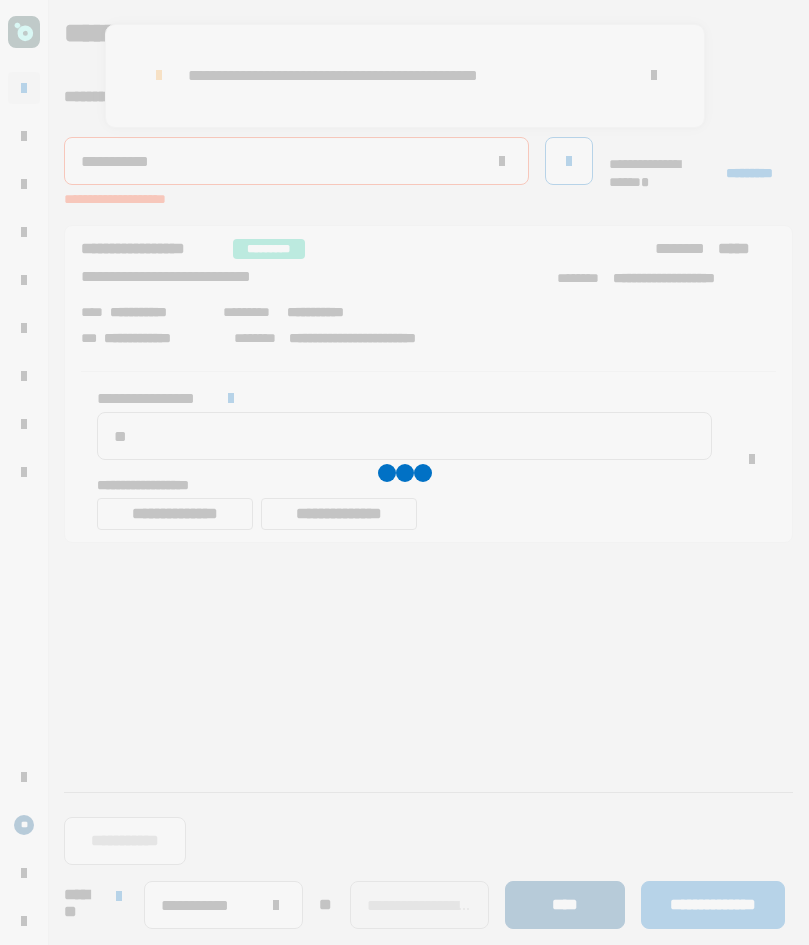type 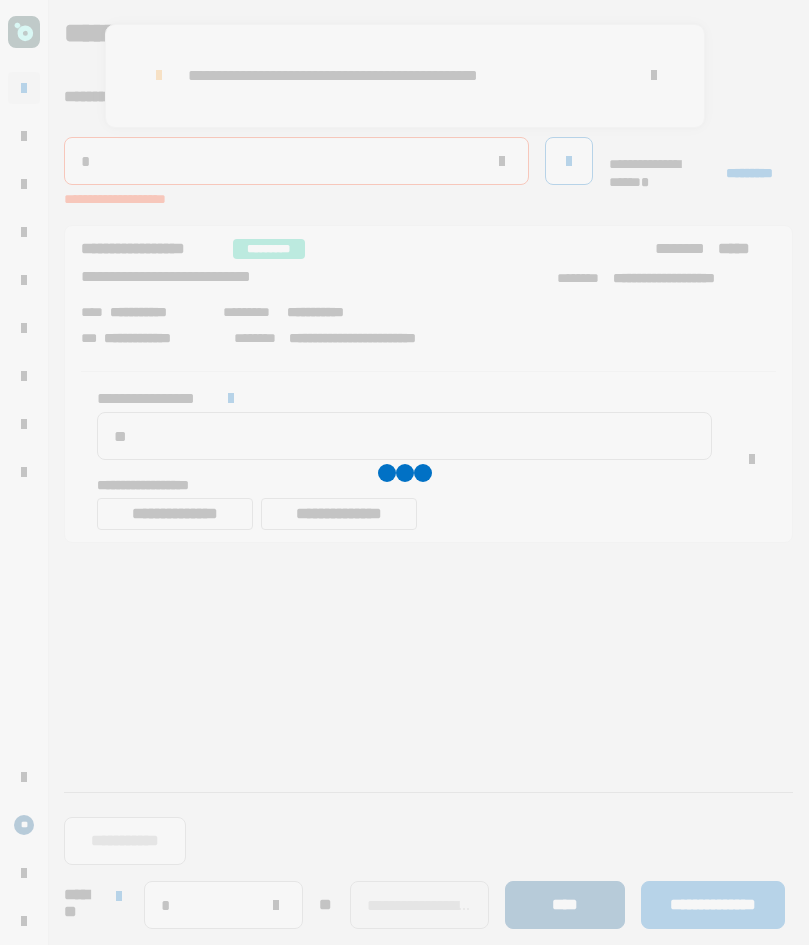 type 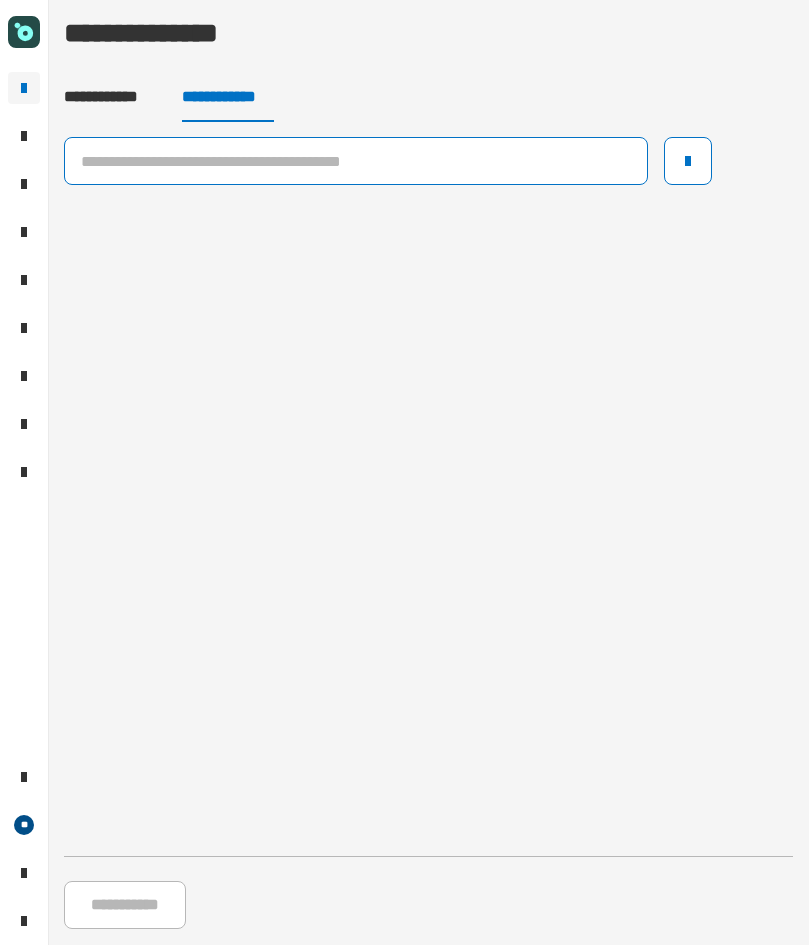 click 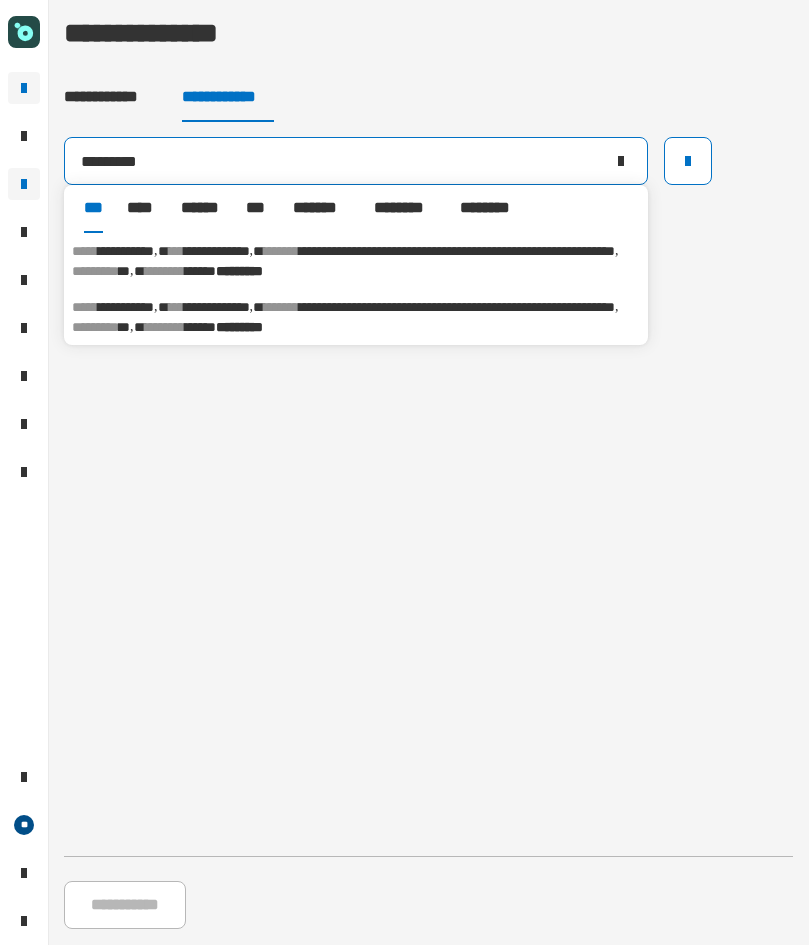 drag, startPoint x: 163, startPoint y: 170, endPoint x: 11, endPoint y: 178, distance: 152.21039 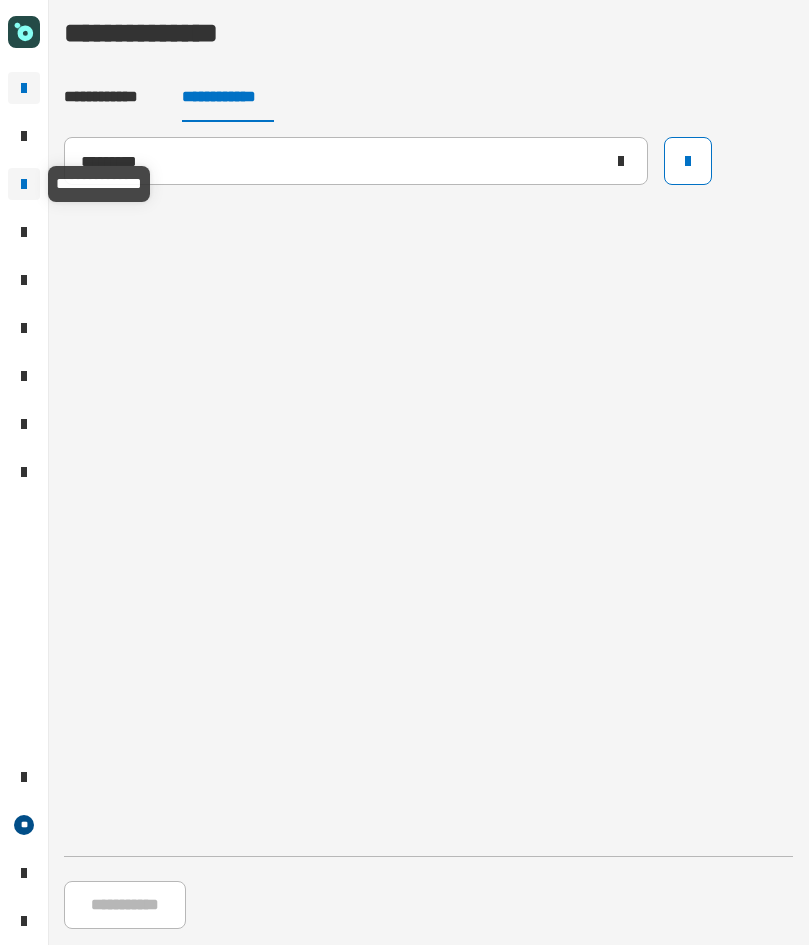 click 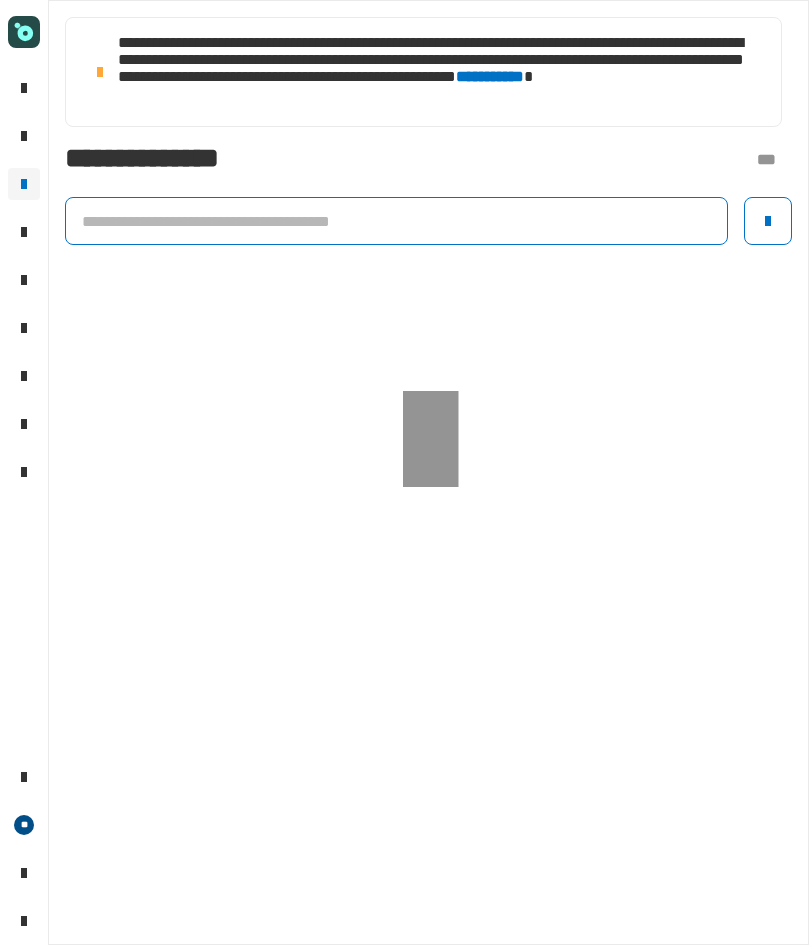 click 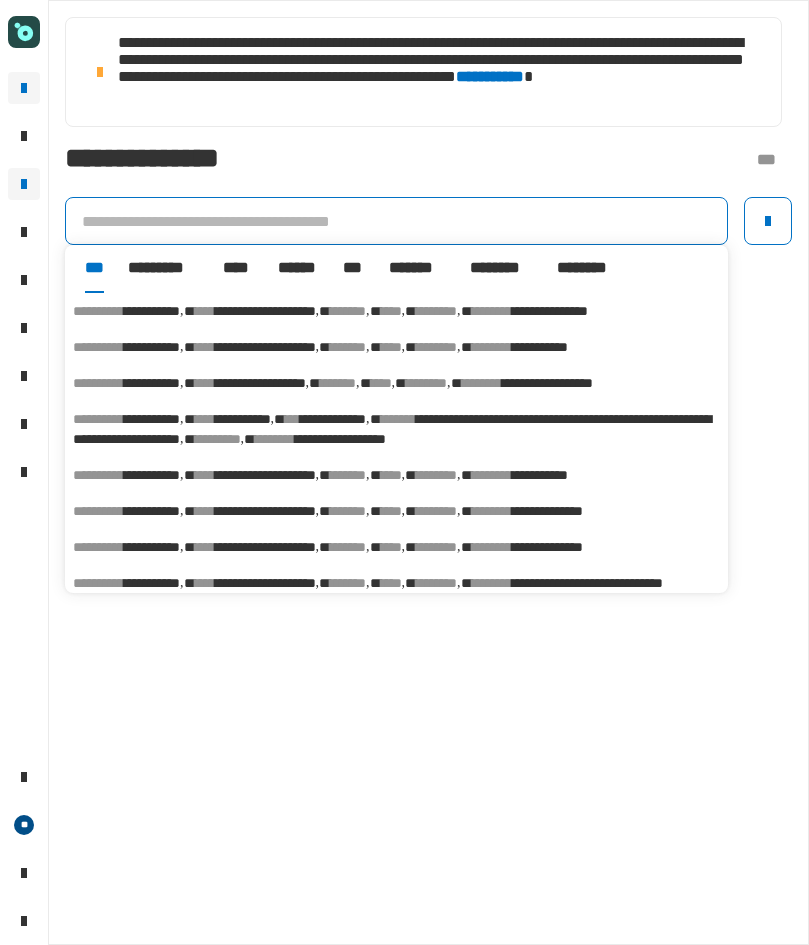 type 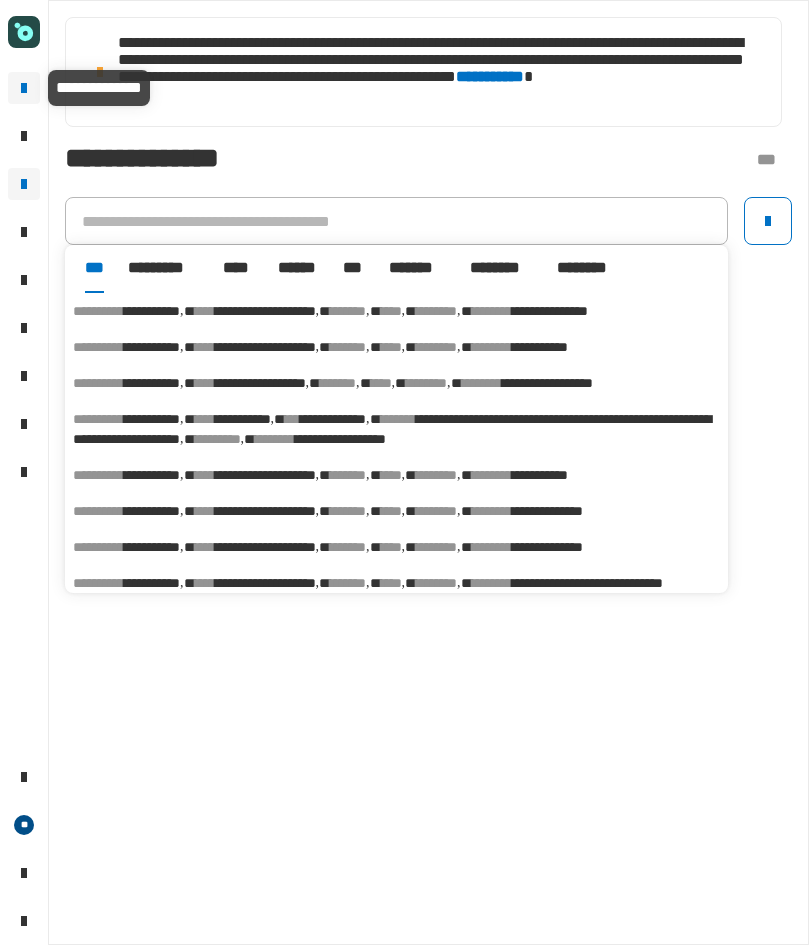 click 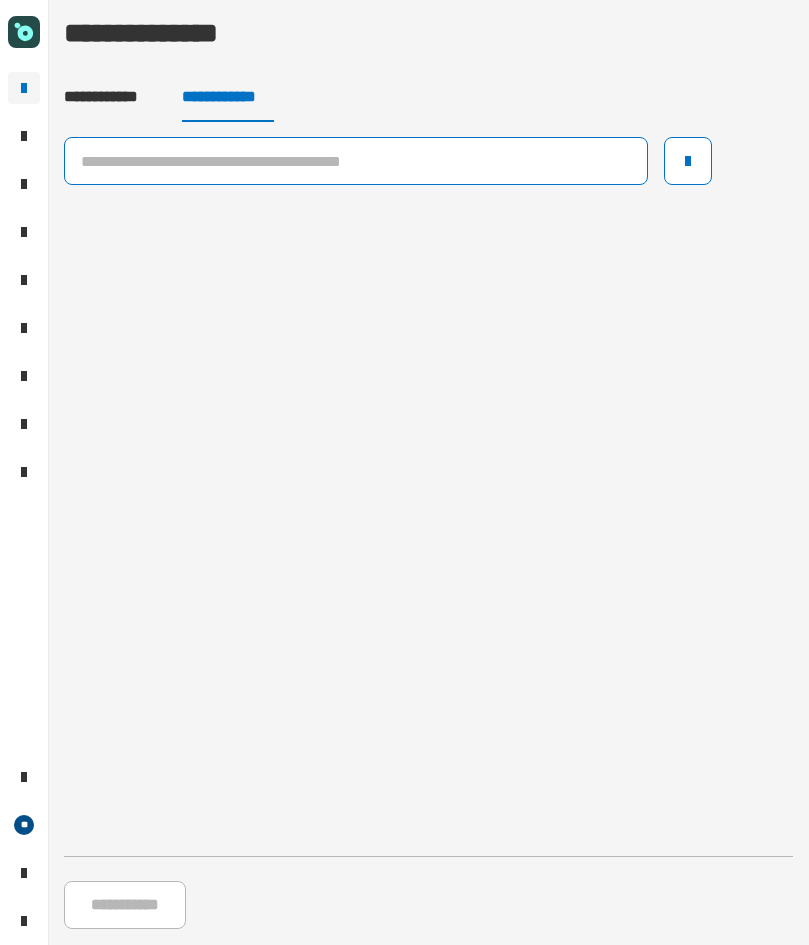 click 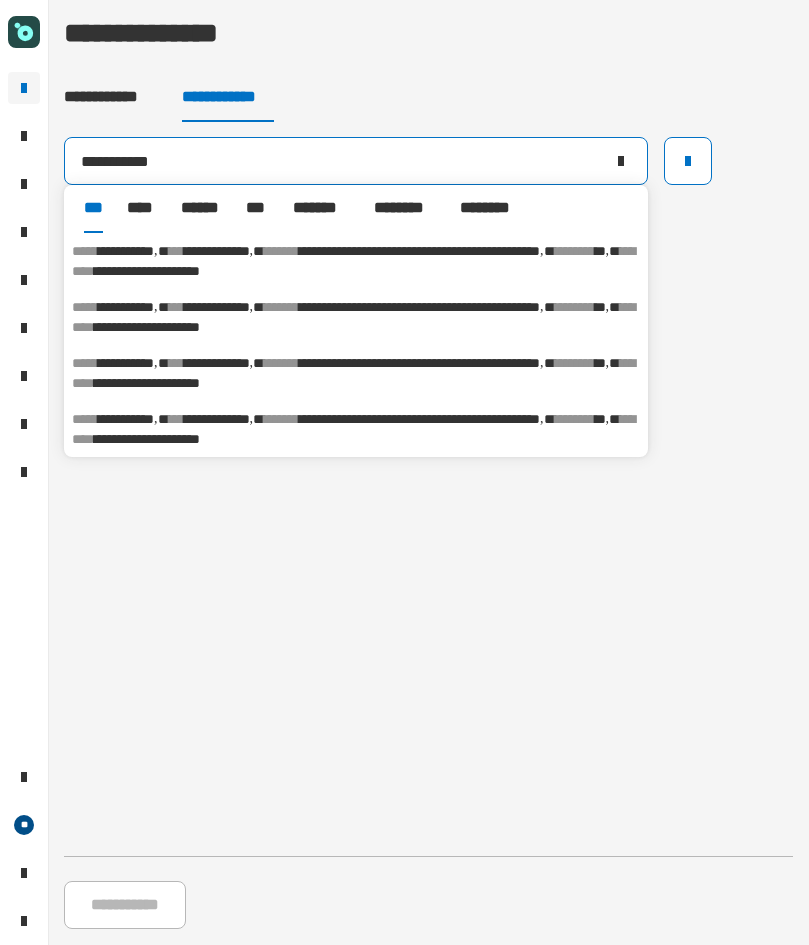 click on "**********" 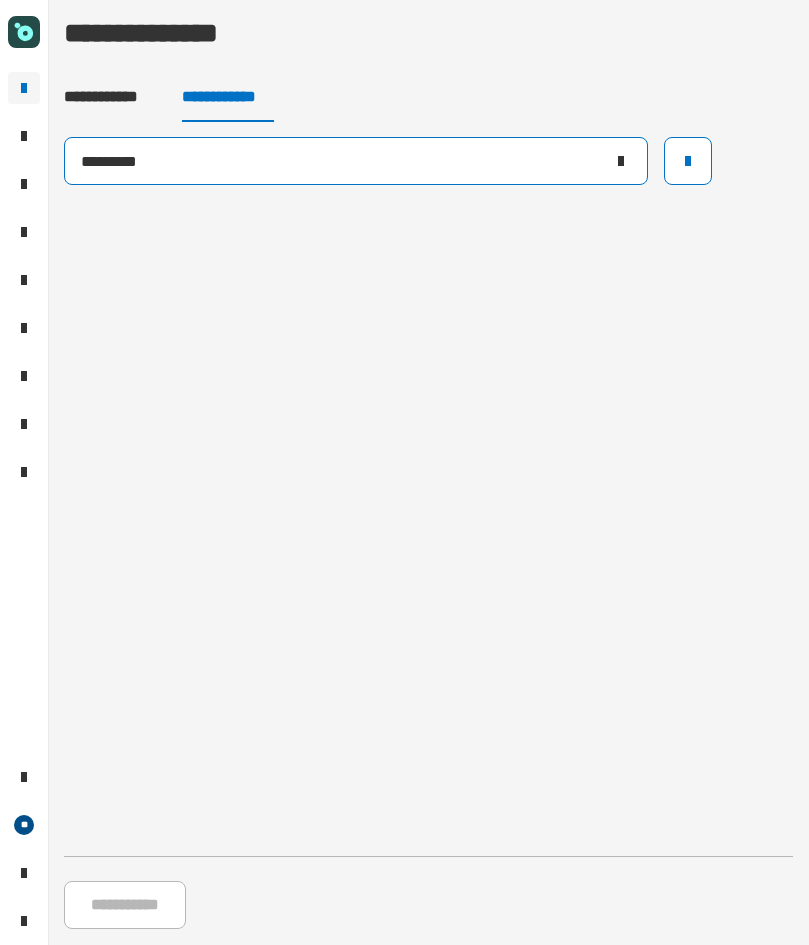 drag, startPoint x: 47, startPoint y: 158, endPoint x: -26, endPoint y: 158, distance: 73 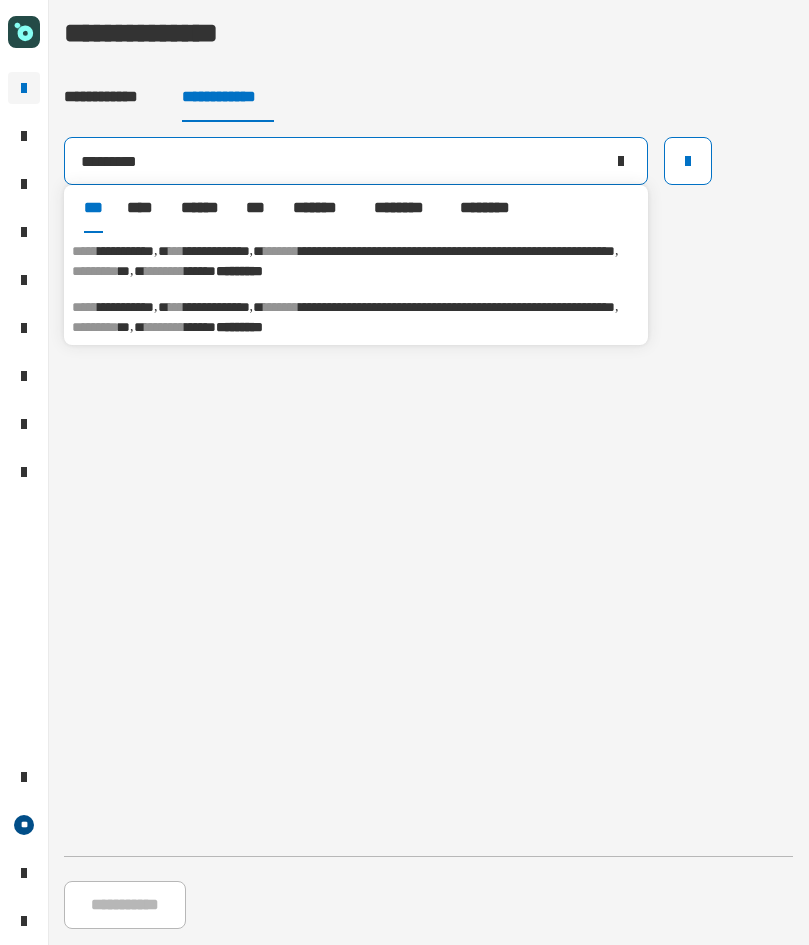 type on "*********" 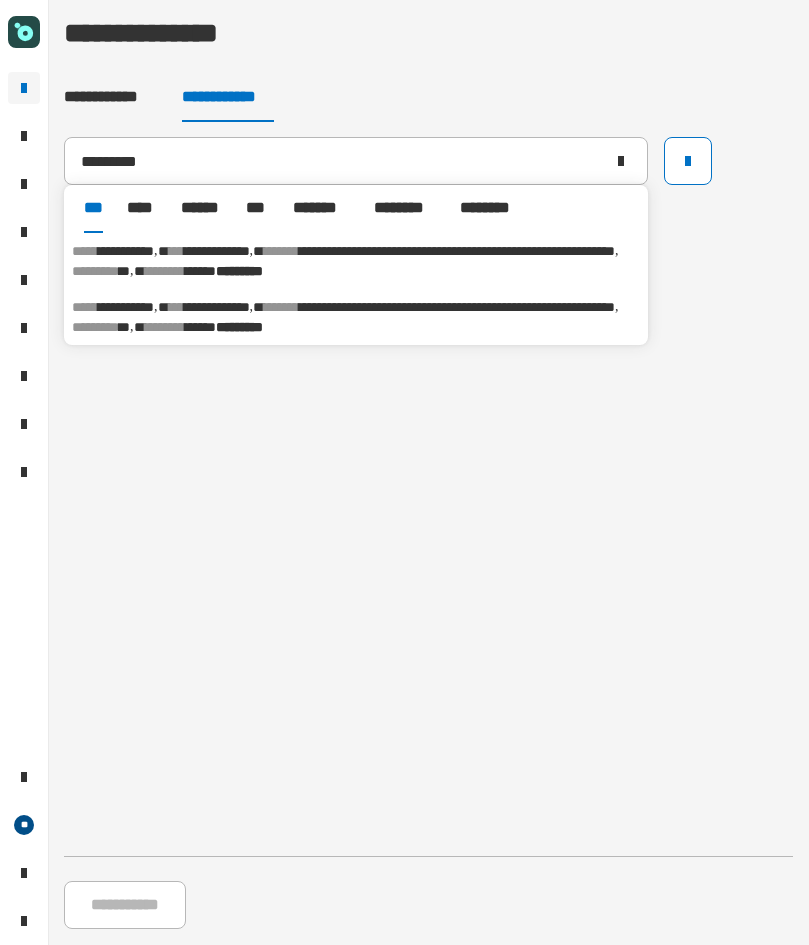click on "***" at bounding box center [176, 251] 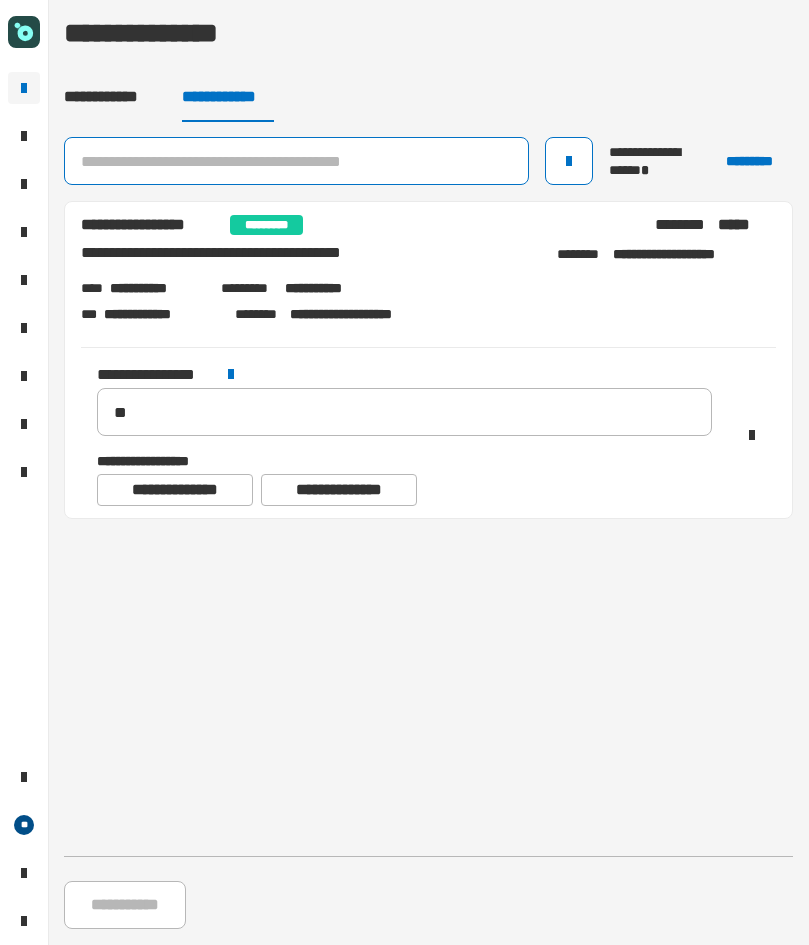 click 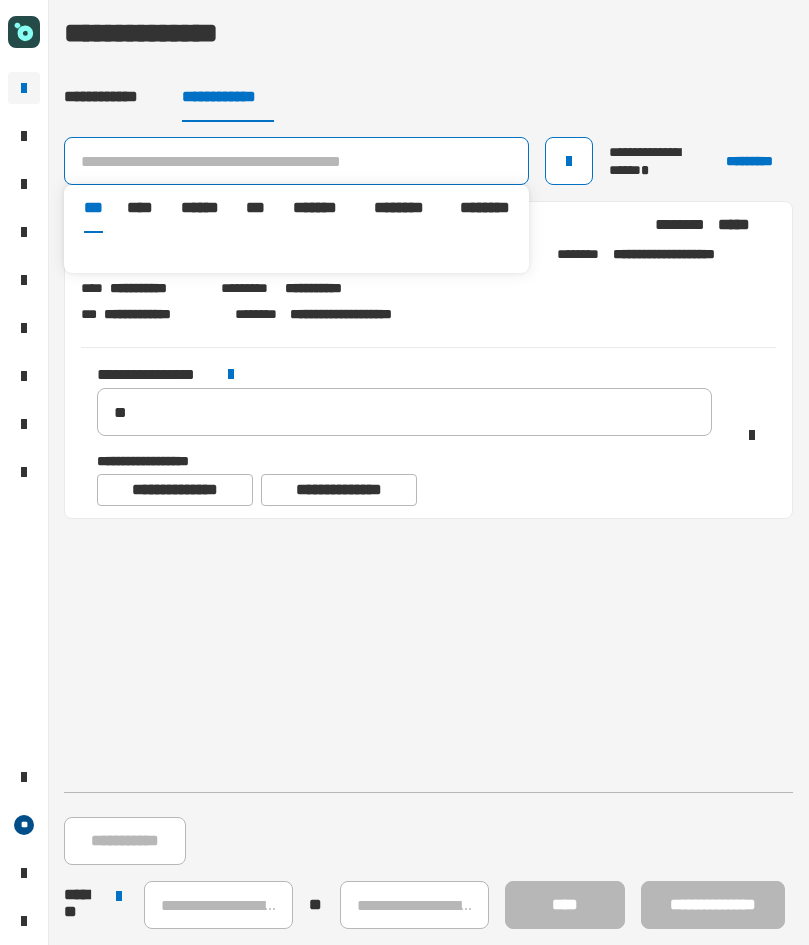 paste on "*********" 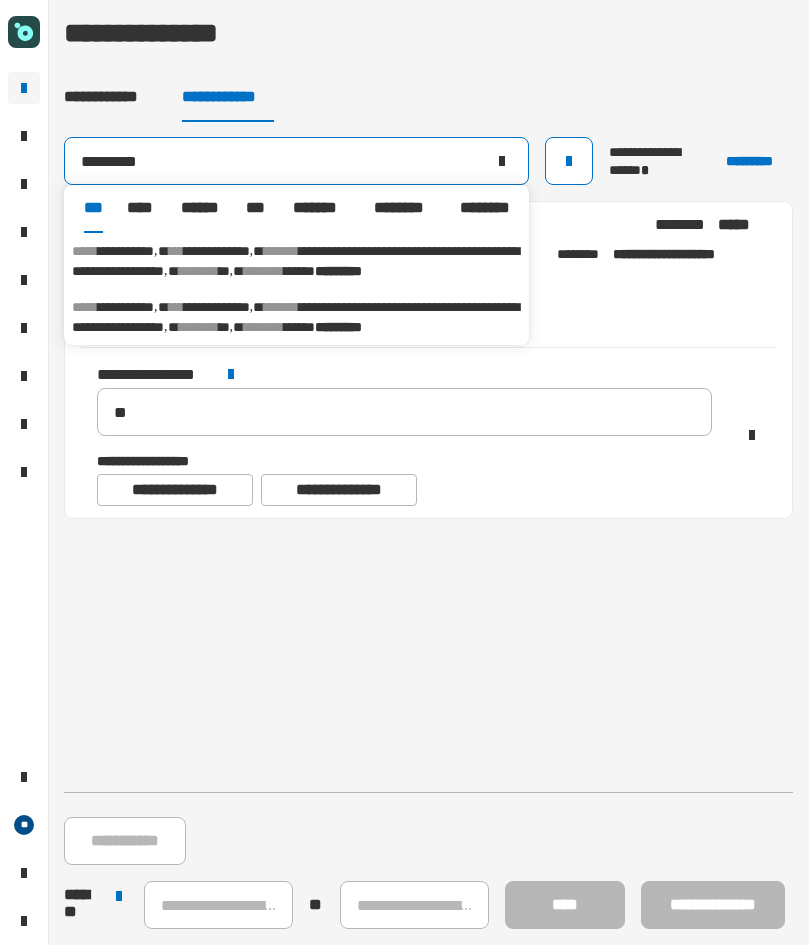 type on "*********" 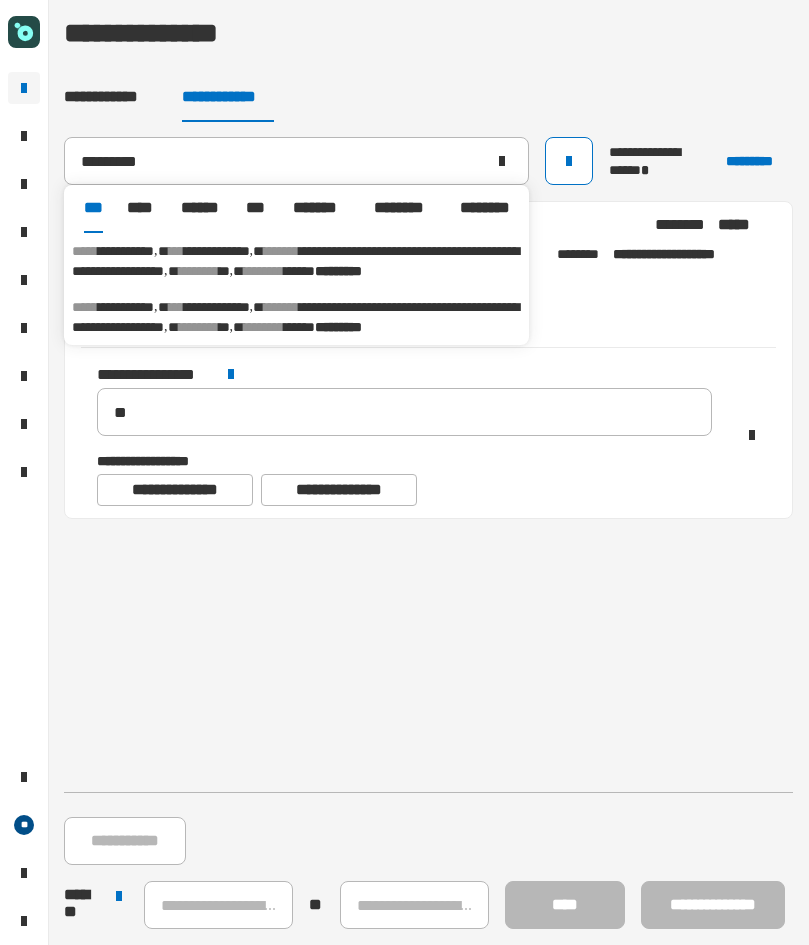 click on "**********" at bounding box center (126, 307) 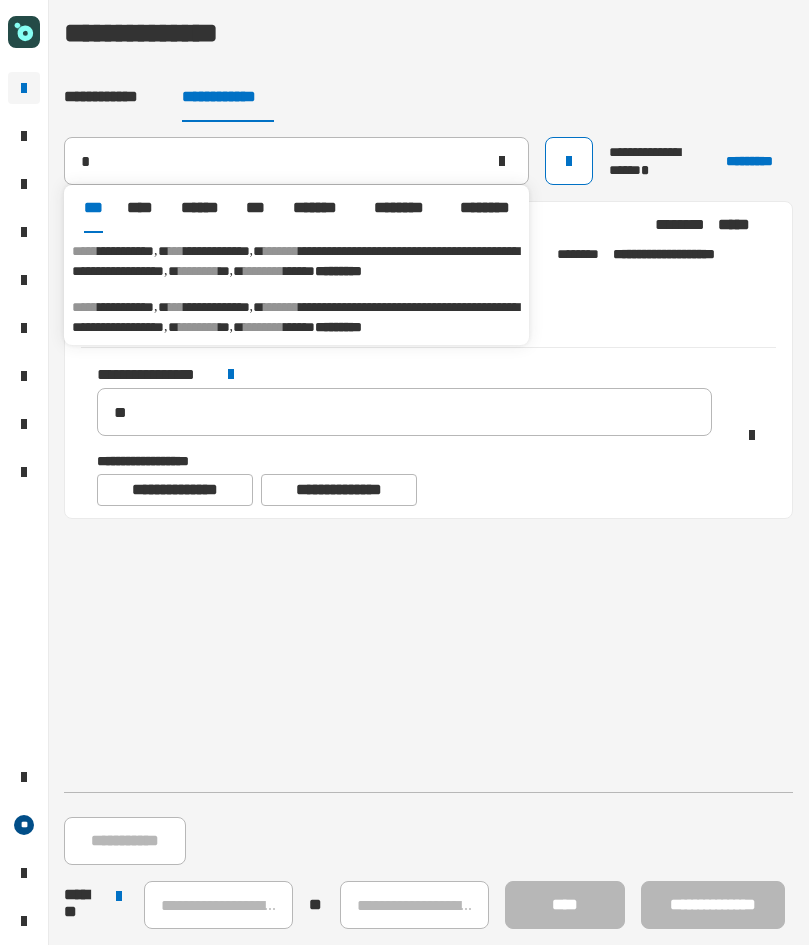 type 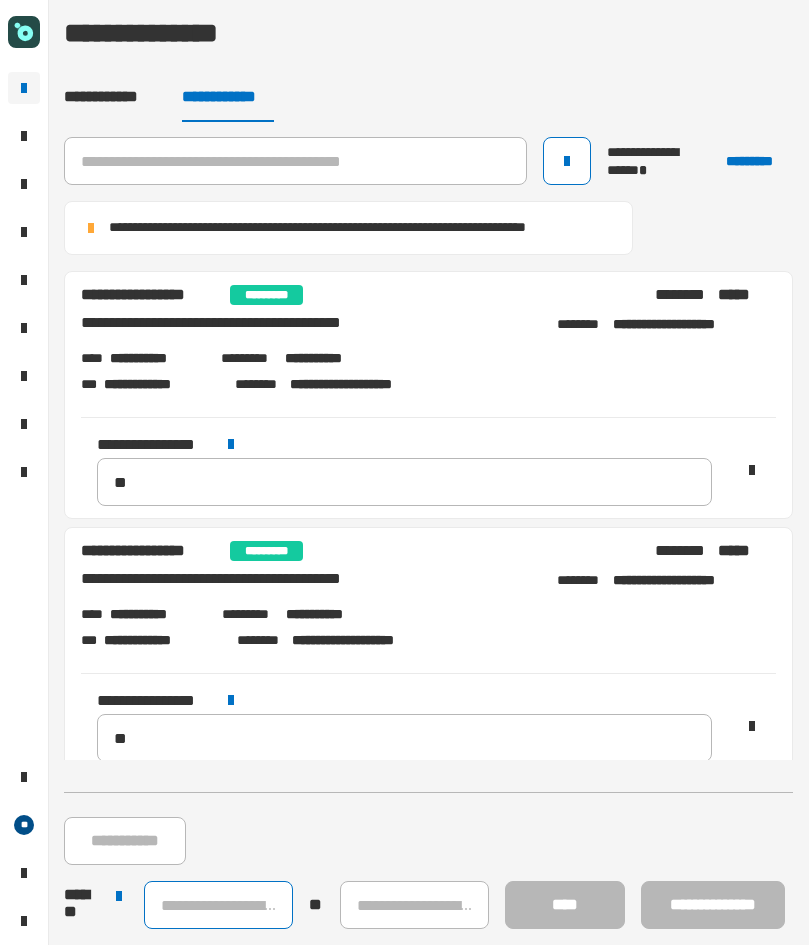 click 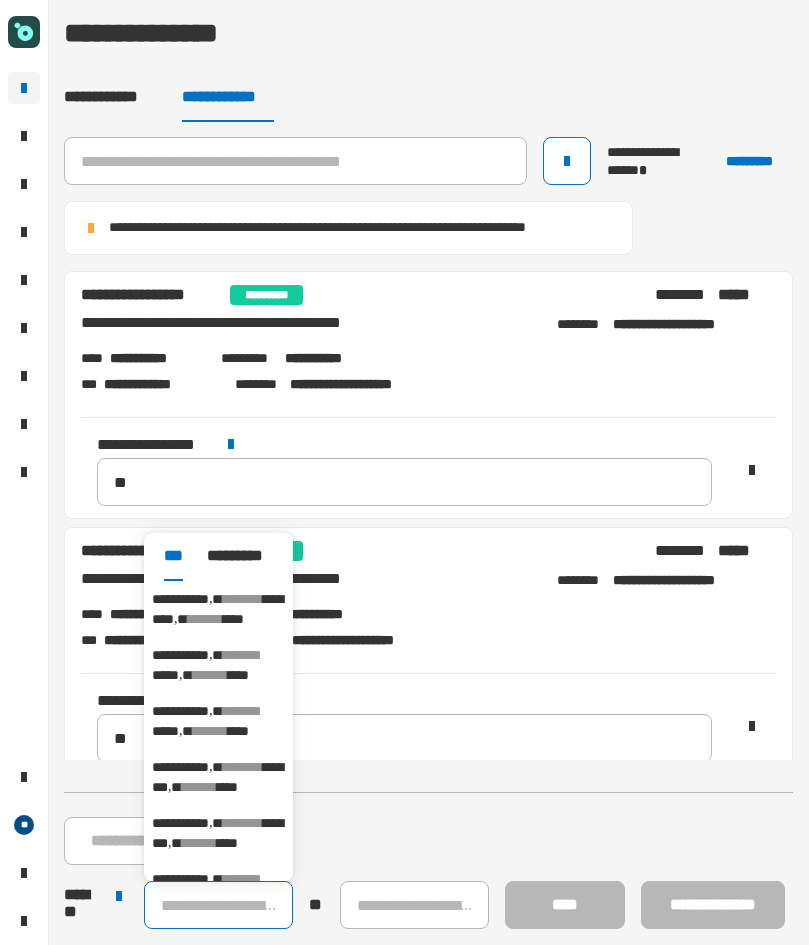 click 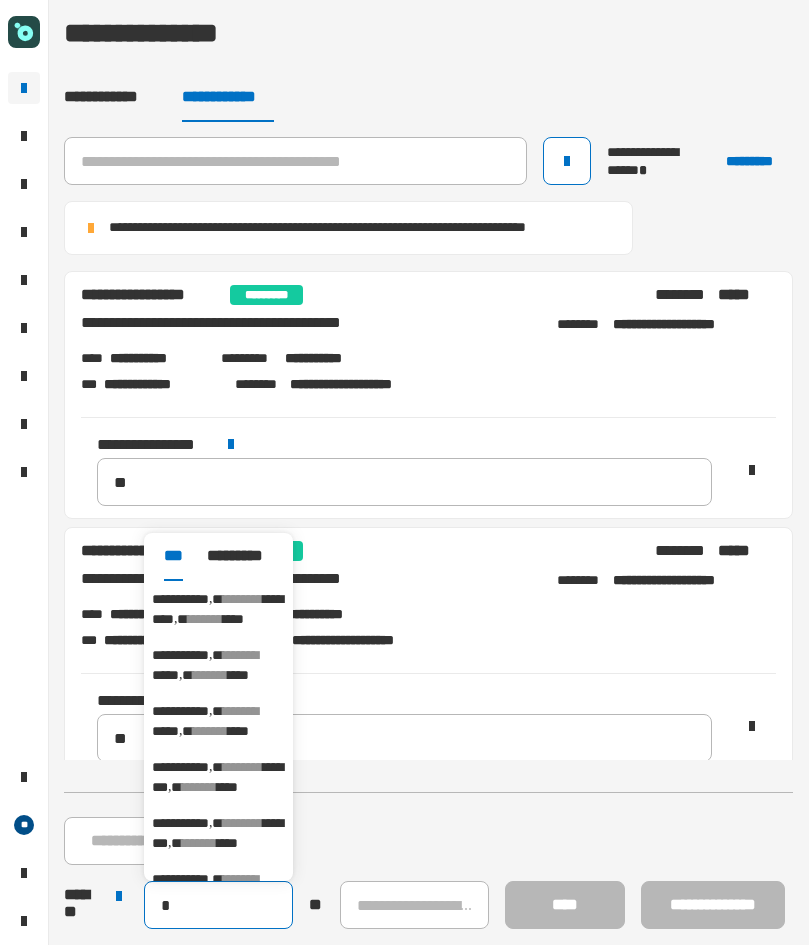 type on "**********" 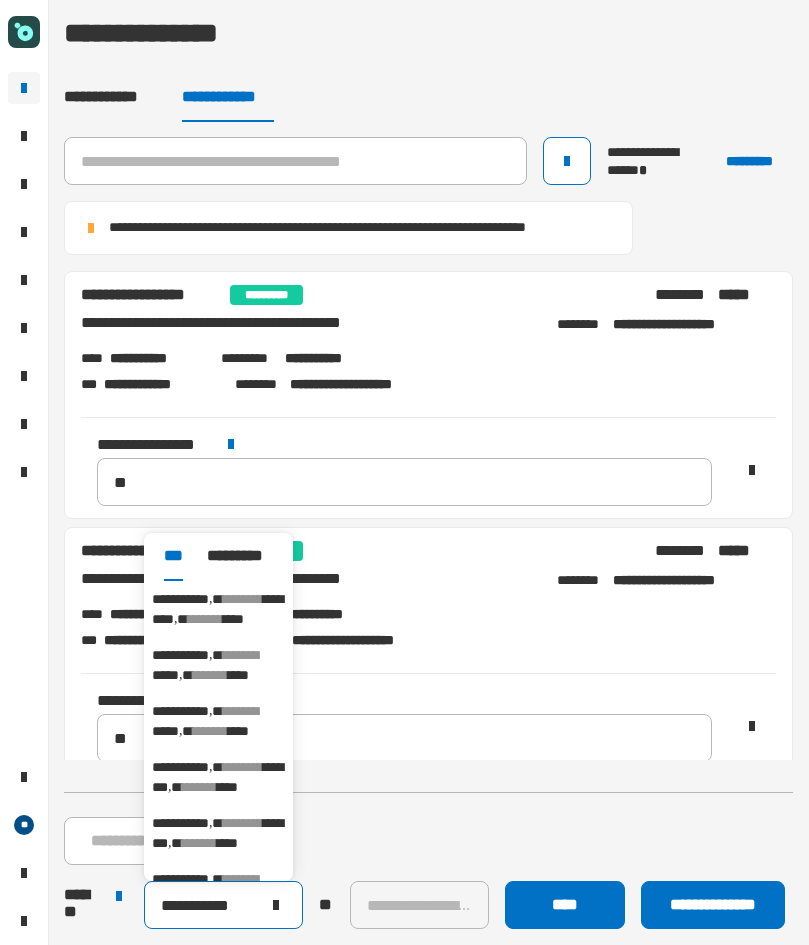 click on "**********" 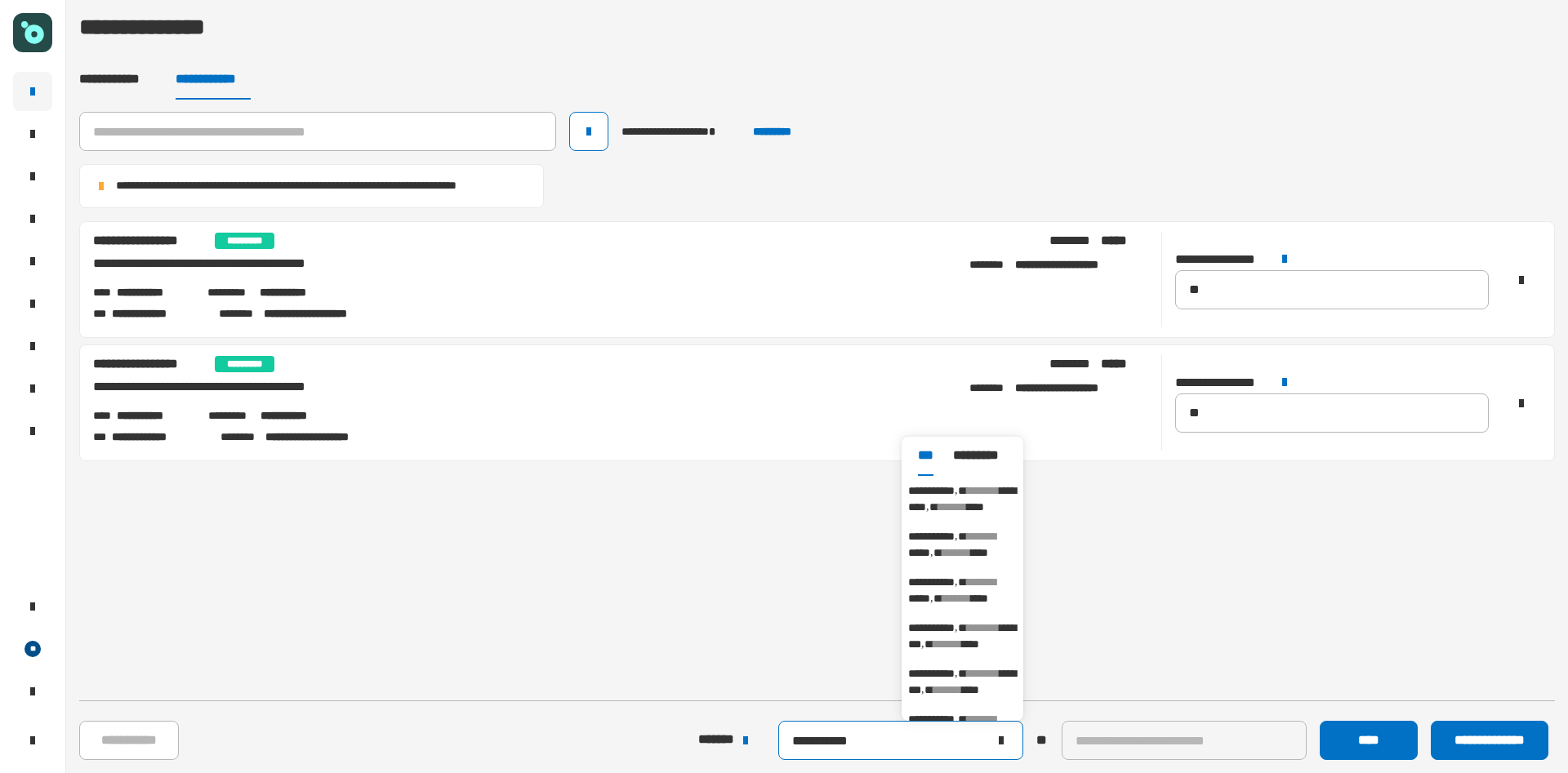 click on "**********" 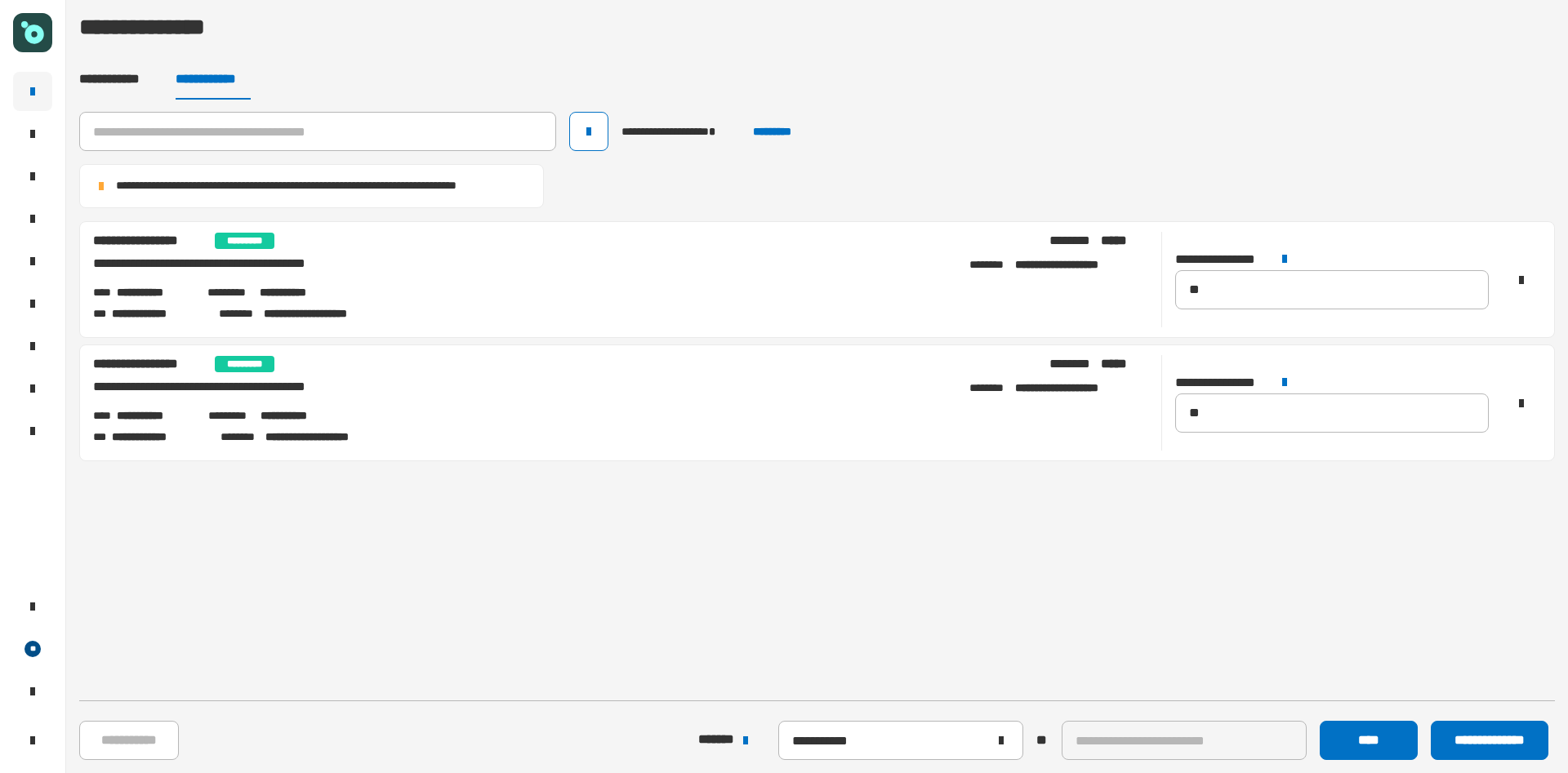 click on "**********" 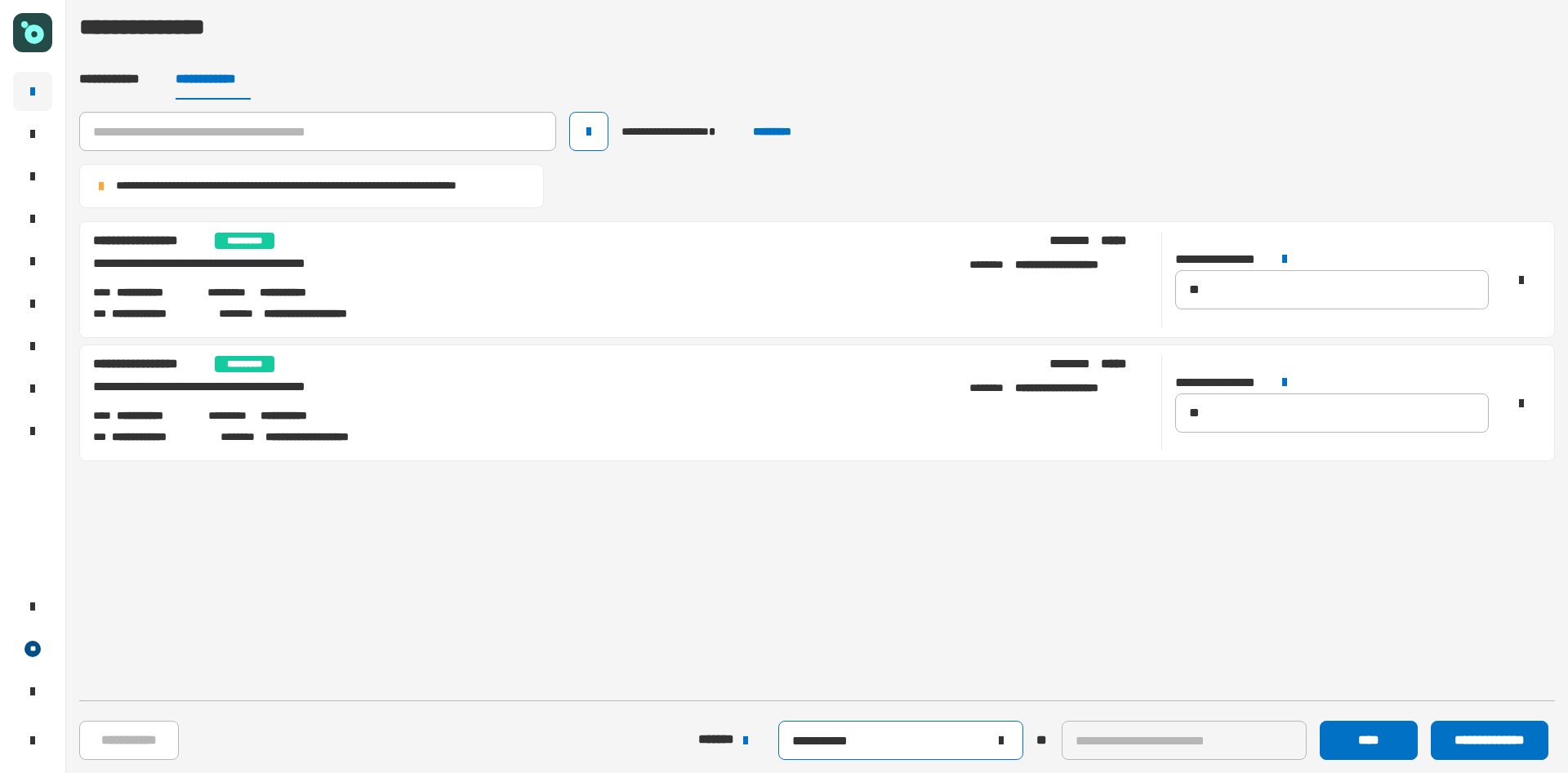 click on "**********" 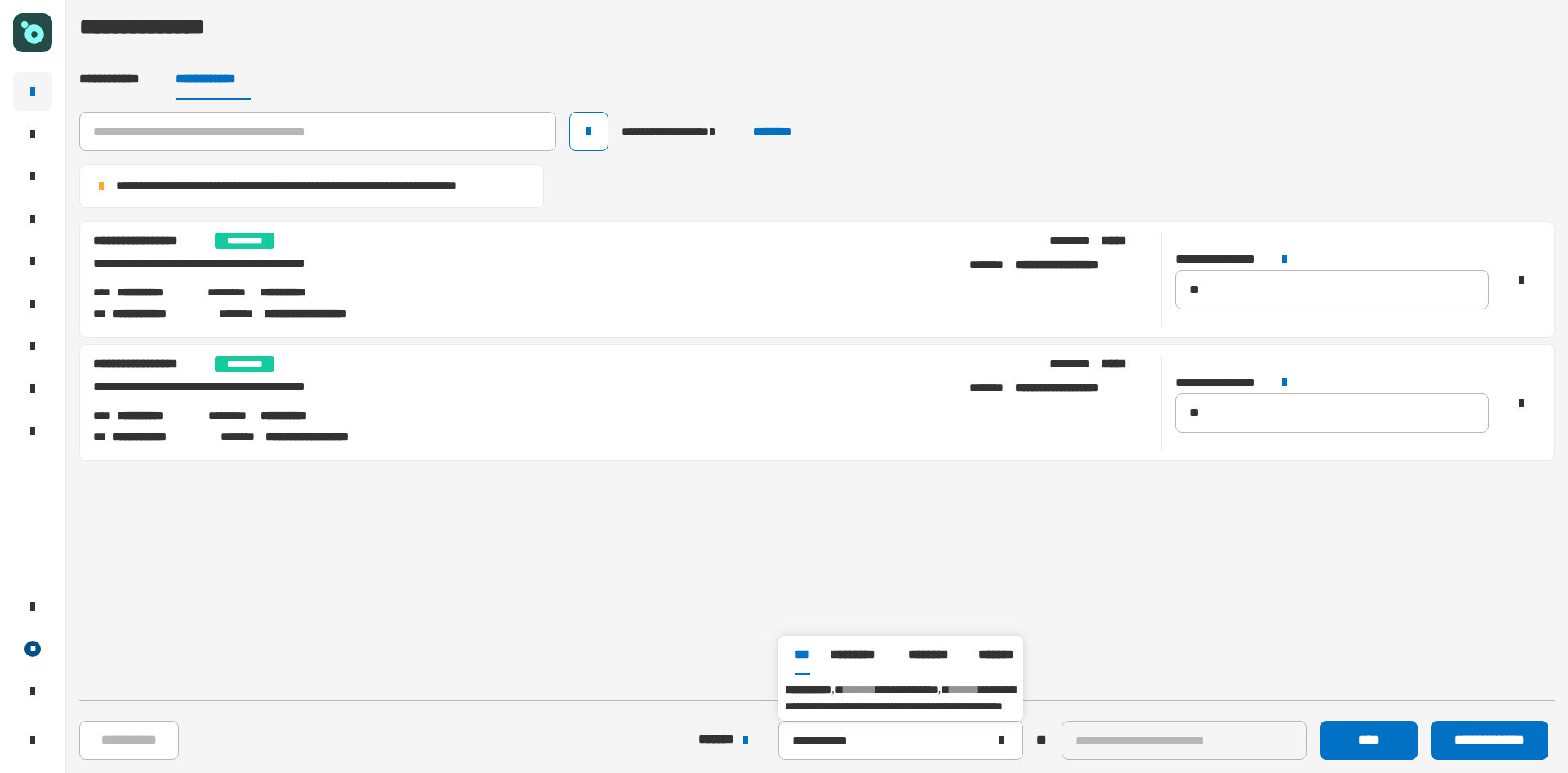 click on "**********" at bounding box center [900, 698] 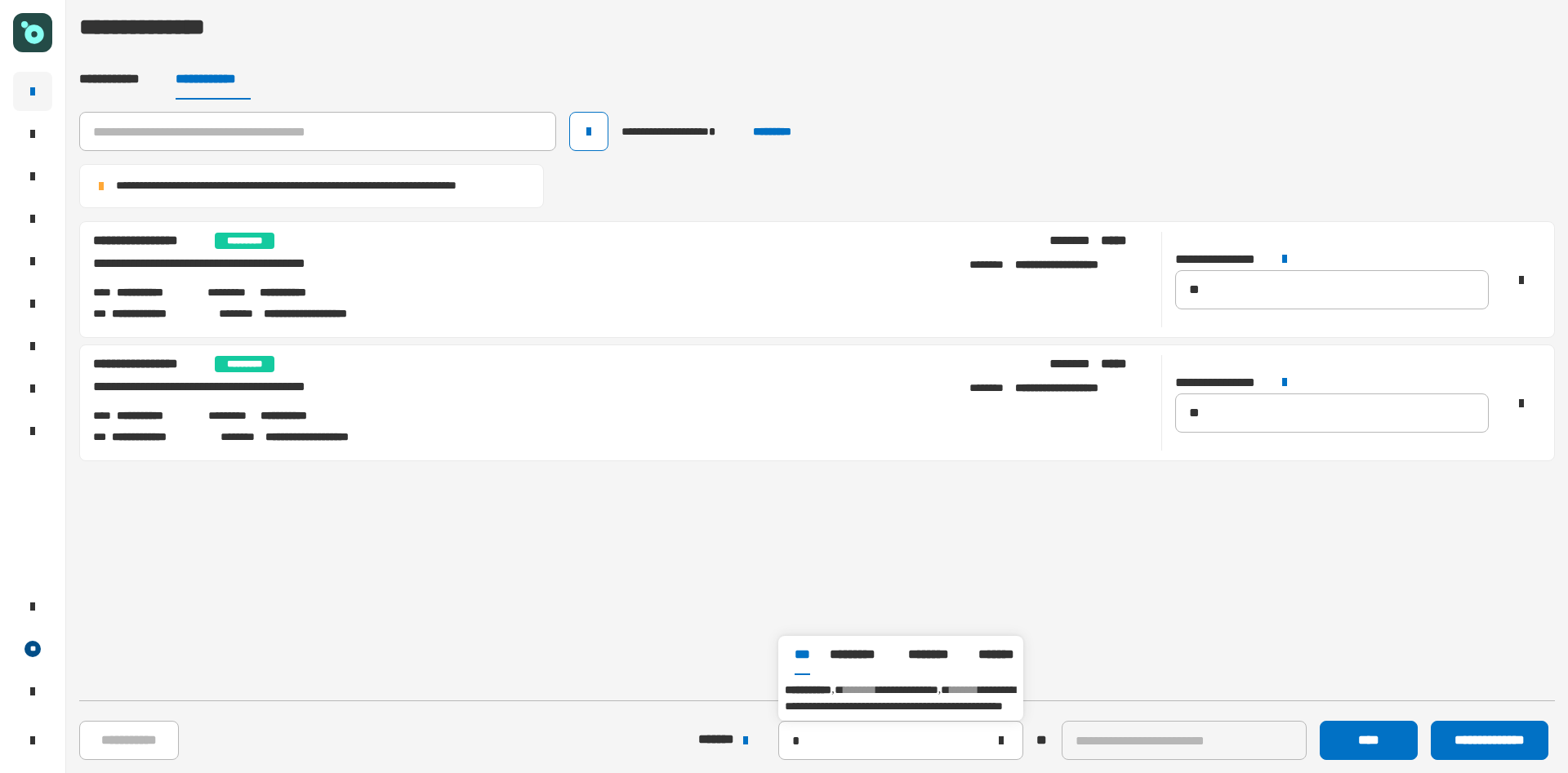 type on "**********" 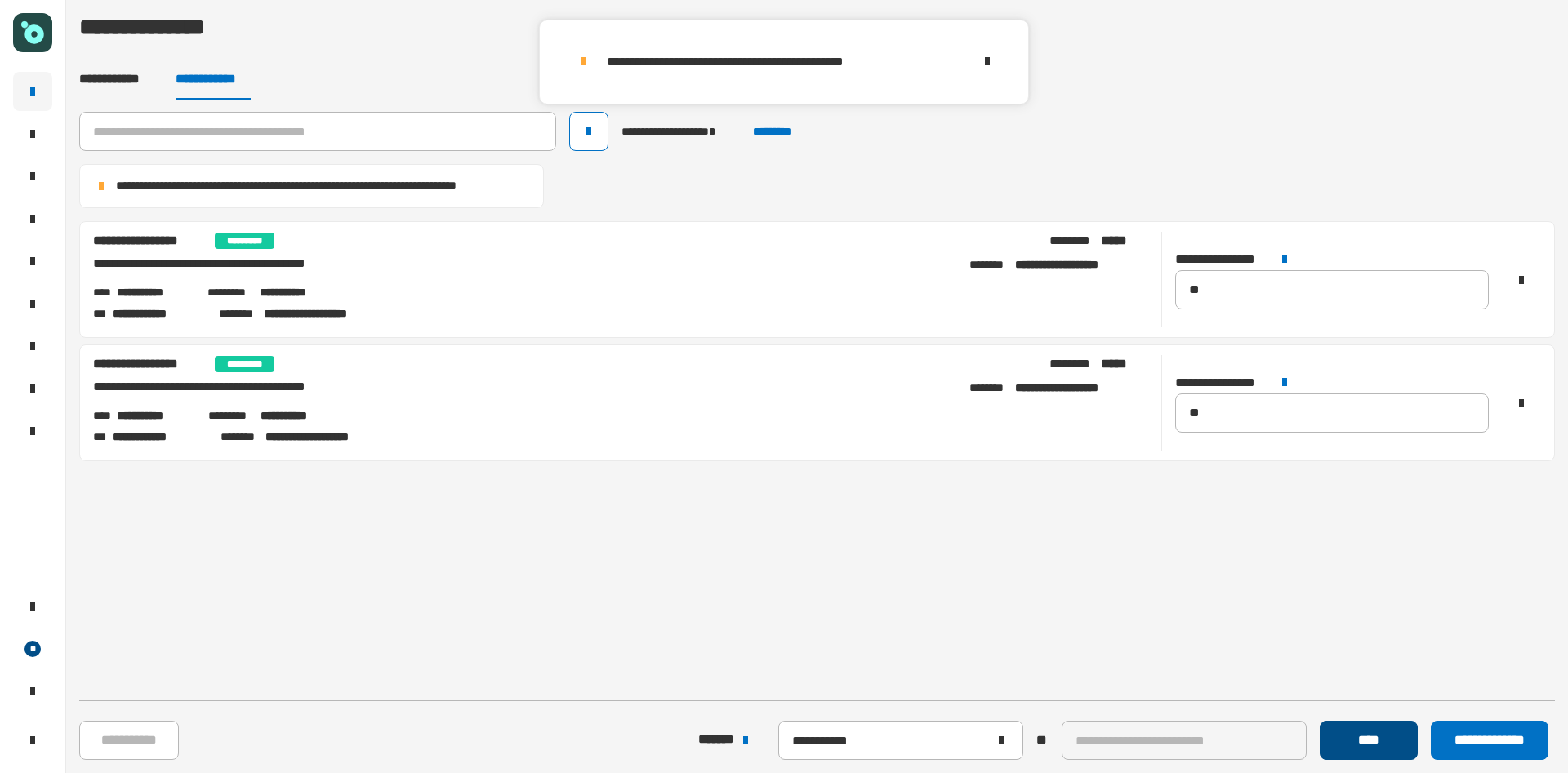 click on "****" 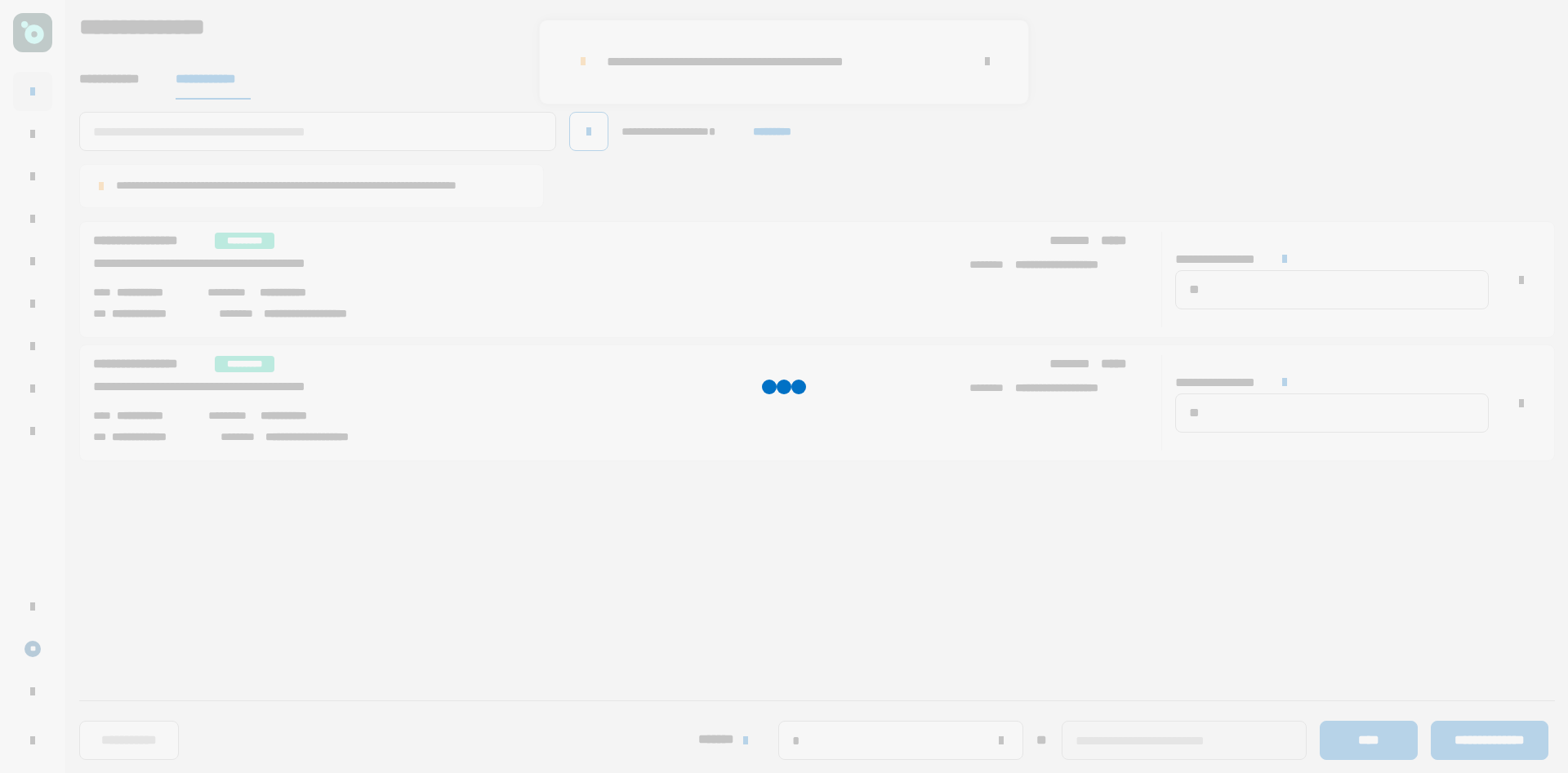type 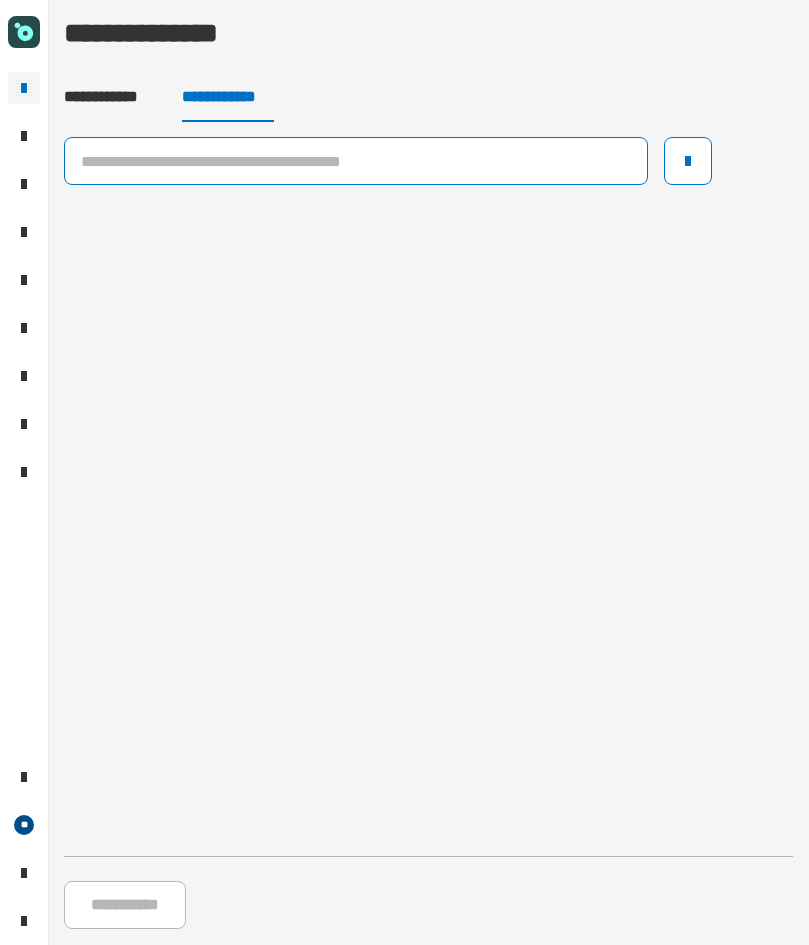 click 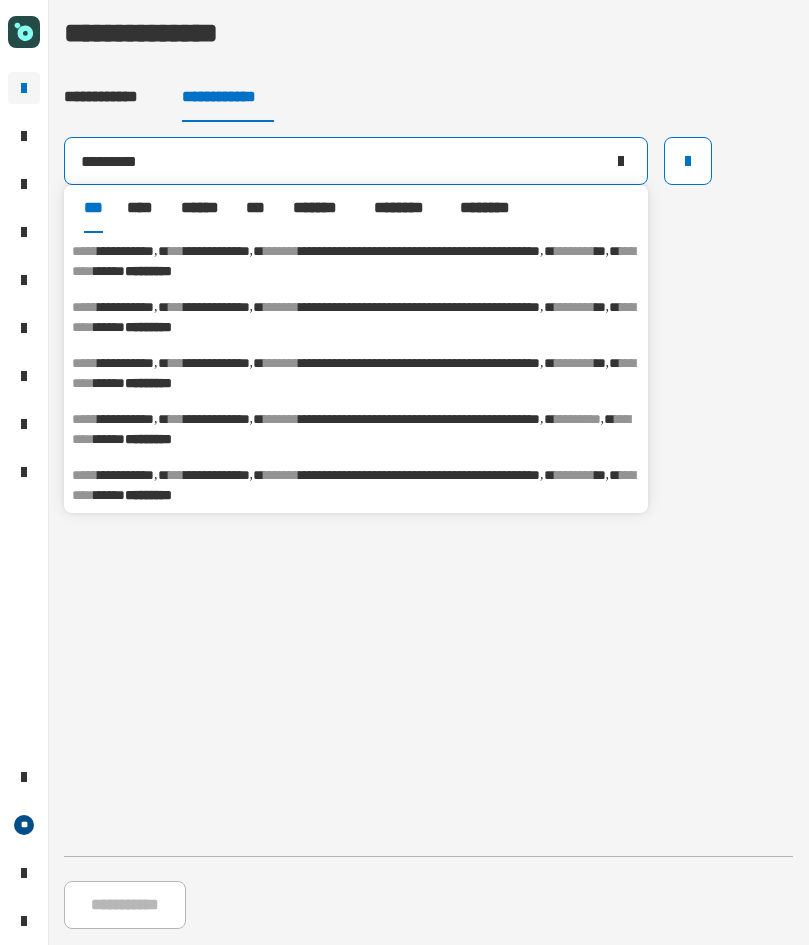 type on "*********" 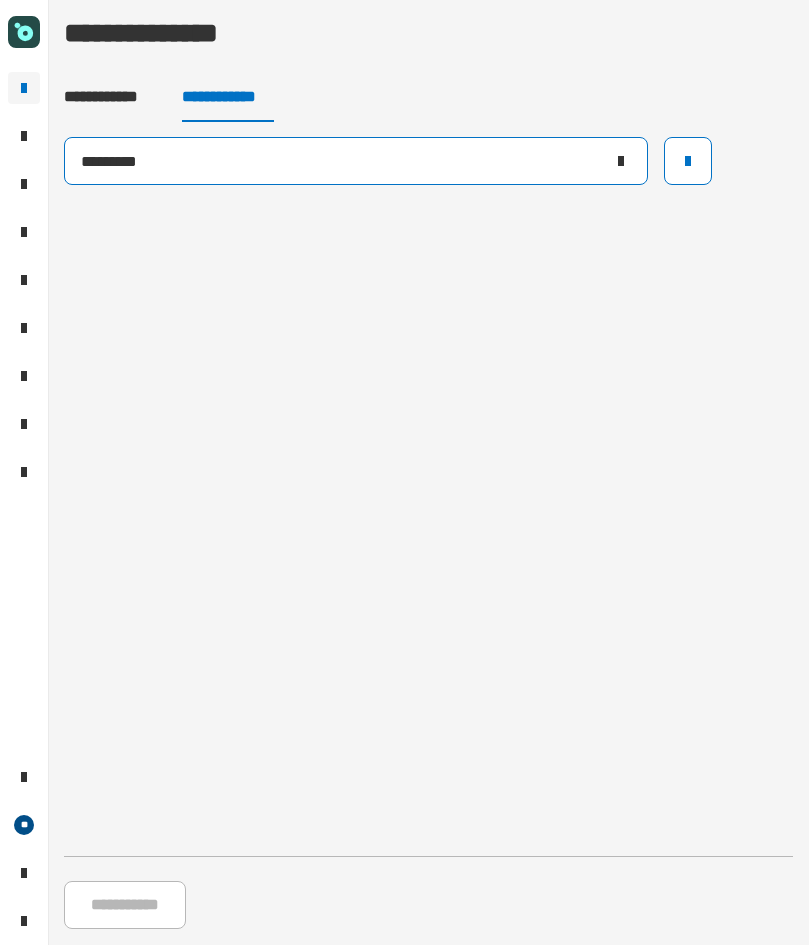 click on "*********" 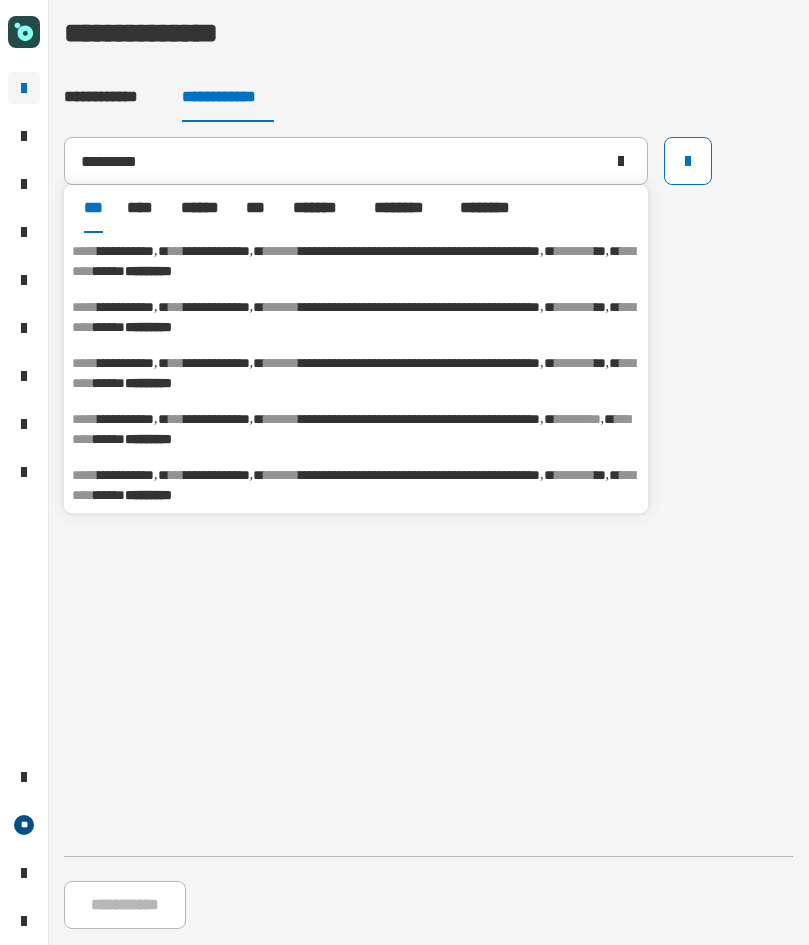 click on "**********" at bounding box center (126, 251) 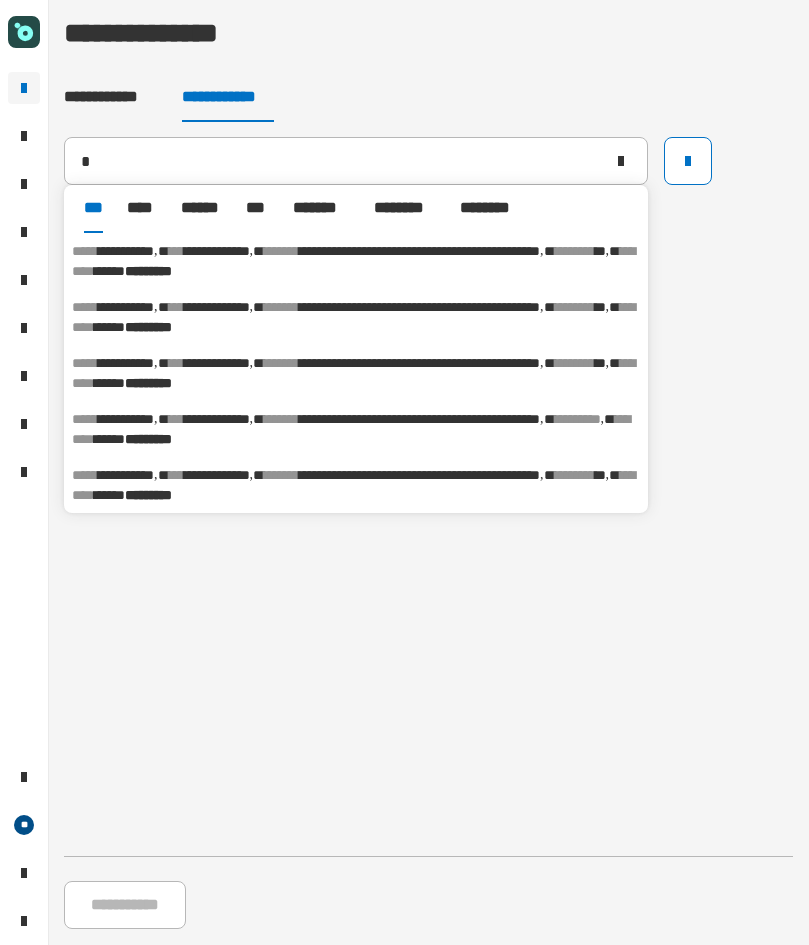 type on "**********" 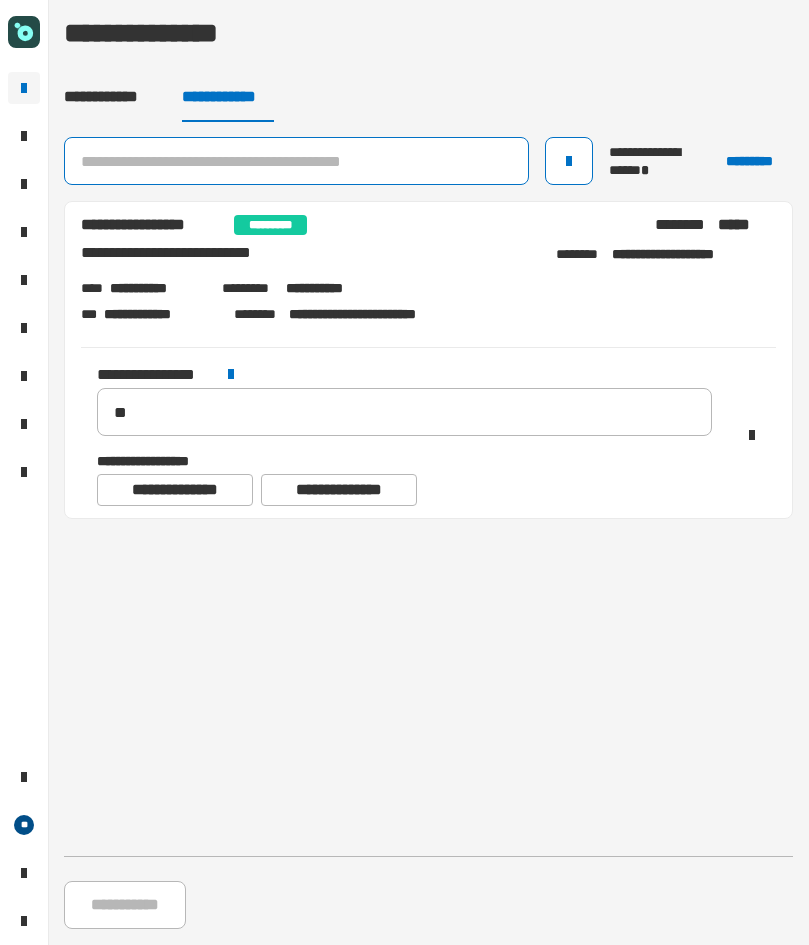 click 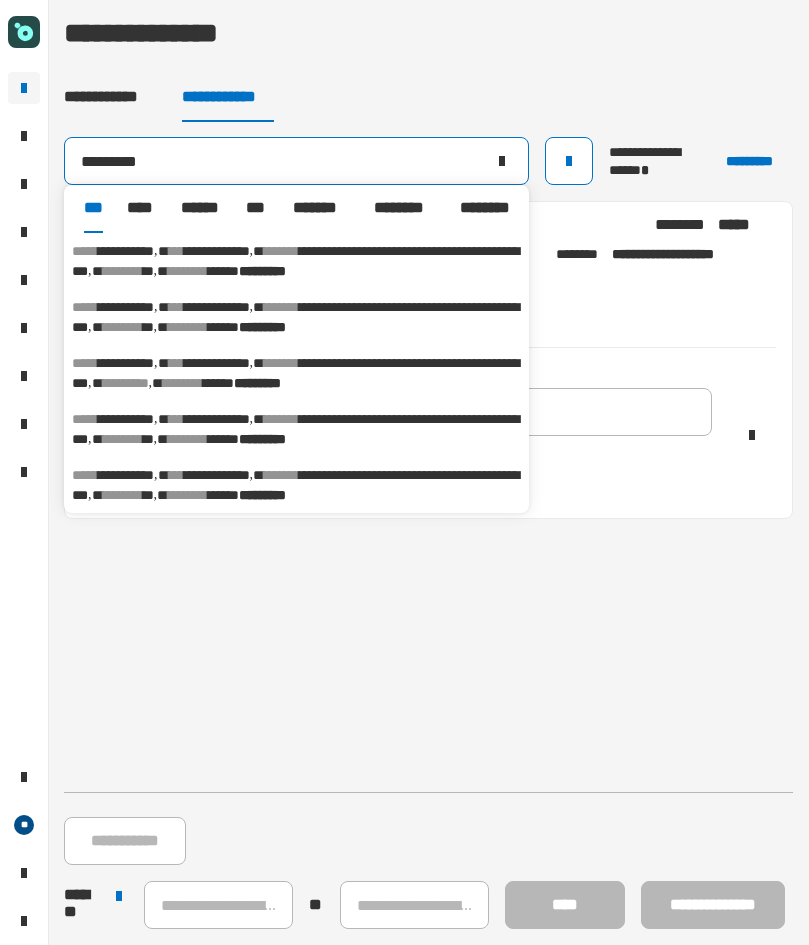 type on "*********" 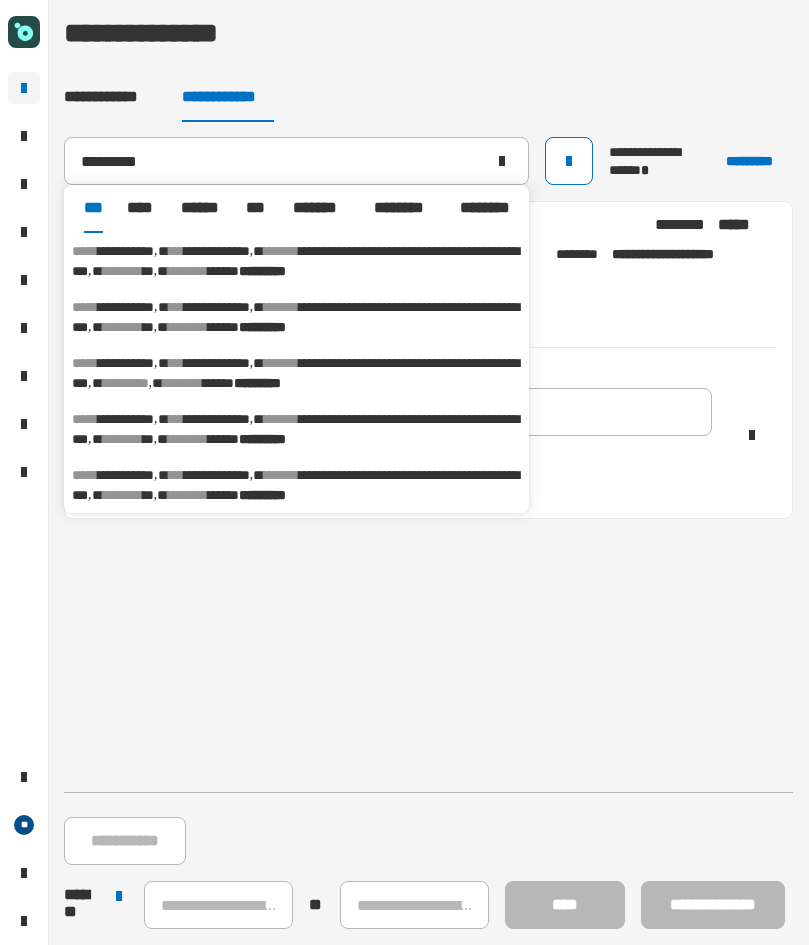 click on "**********" at bounding box center (126, 307) 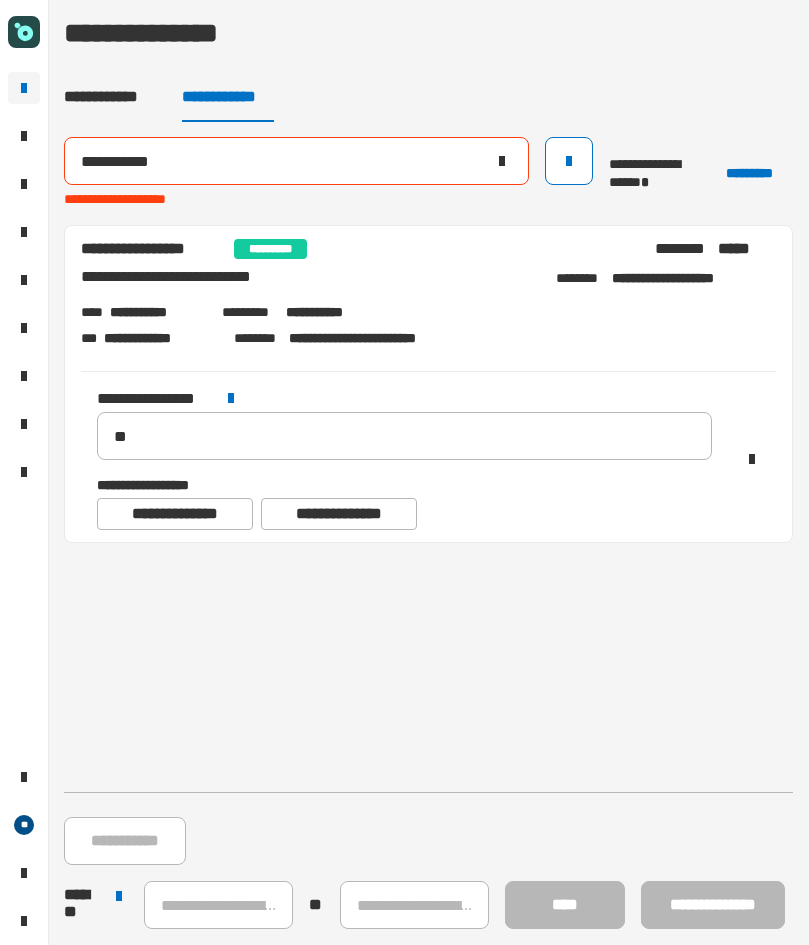 drag, startPoint x: 203, startPoint y: 159, endPoint x: -11, endPoint y: 162, distance: 214.02103 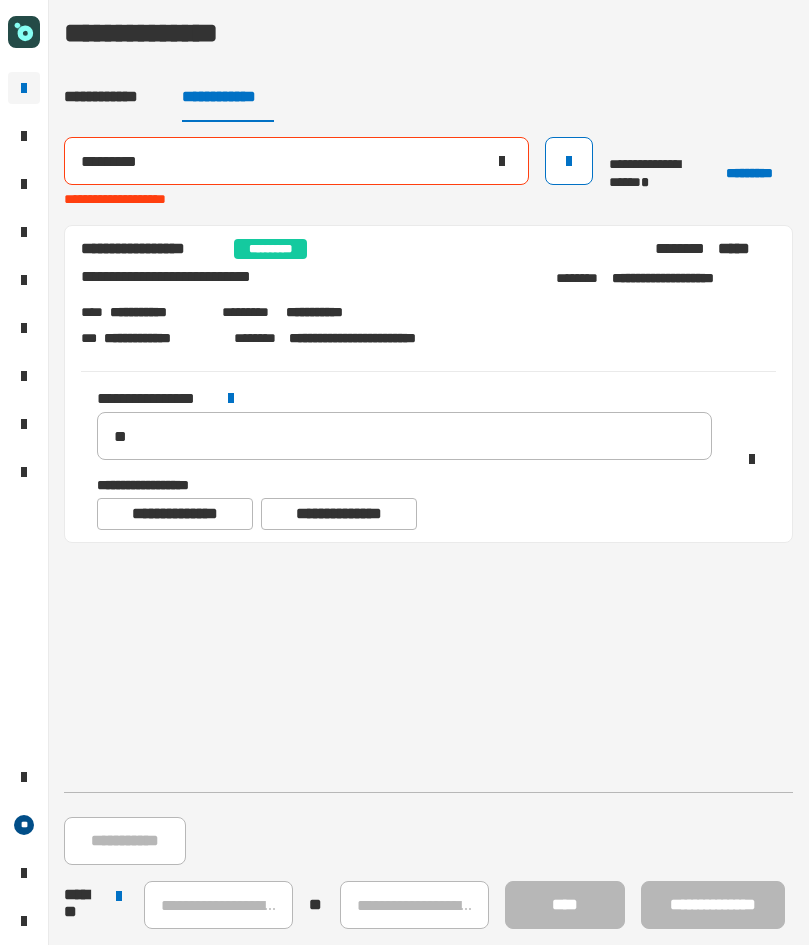 click on "*********" 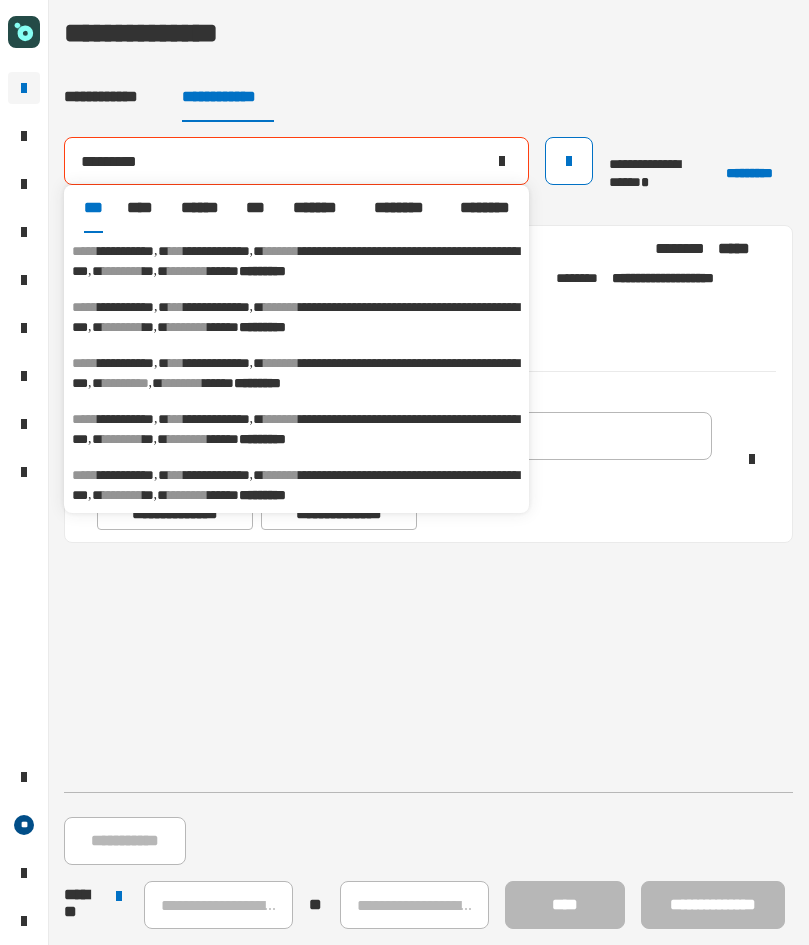 type on "*********" 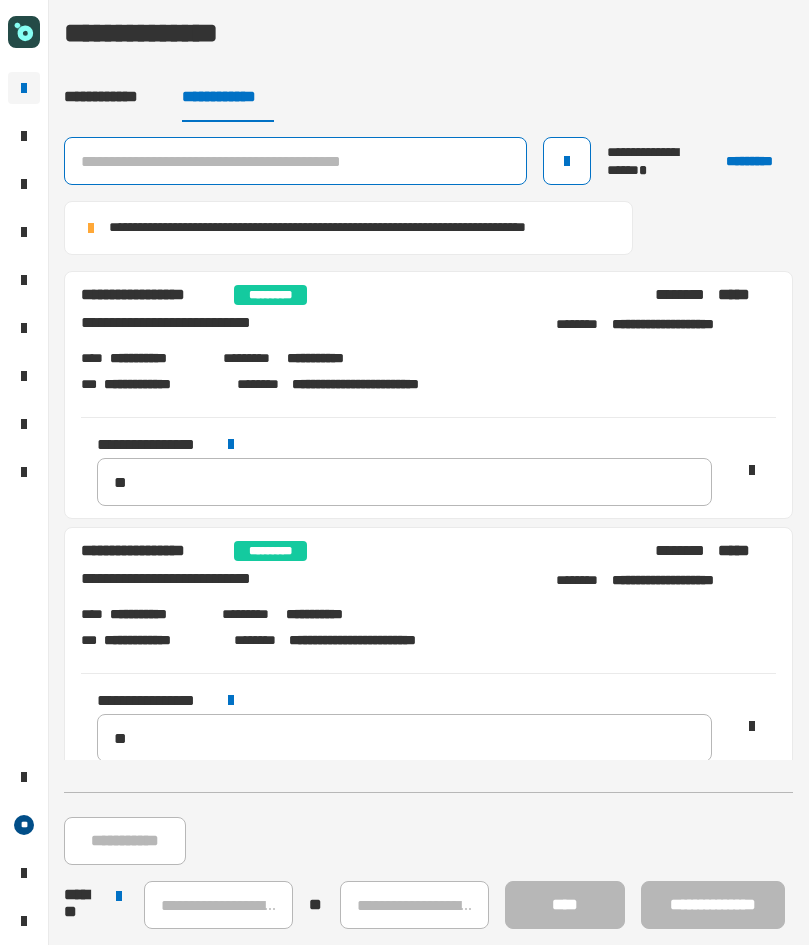 click 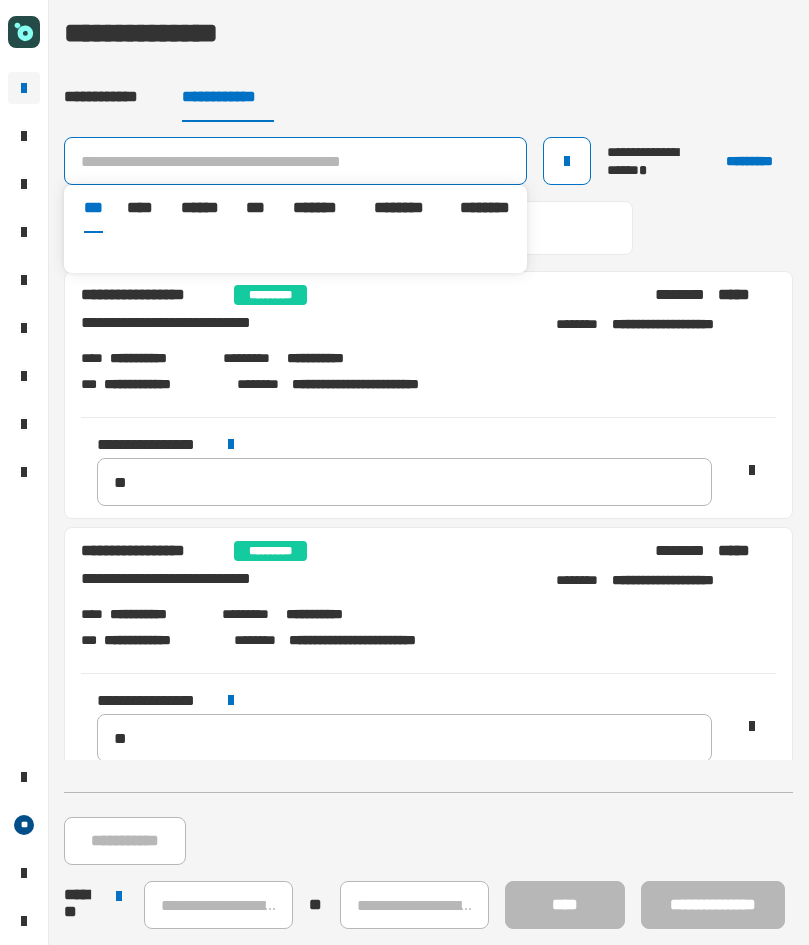 paste on "*********" 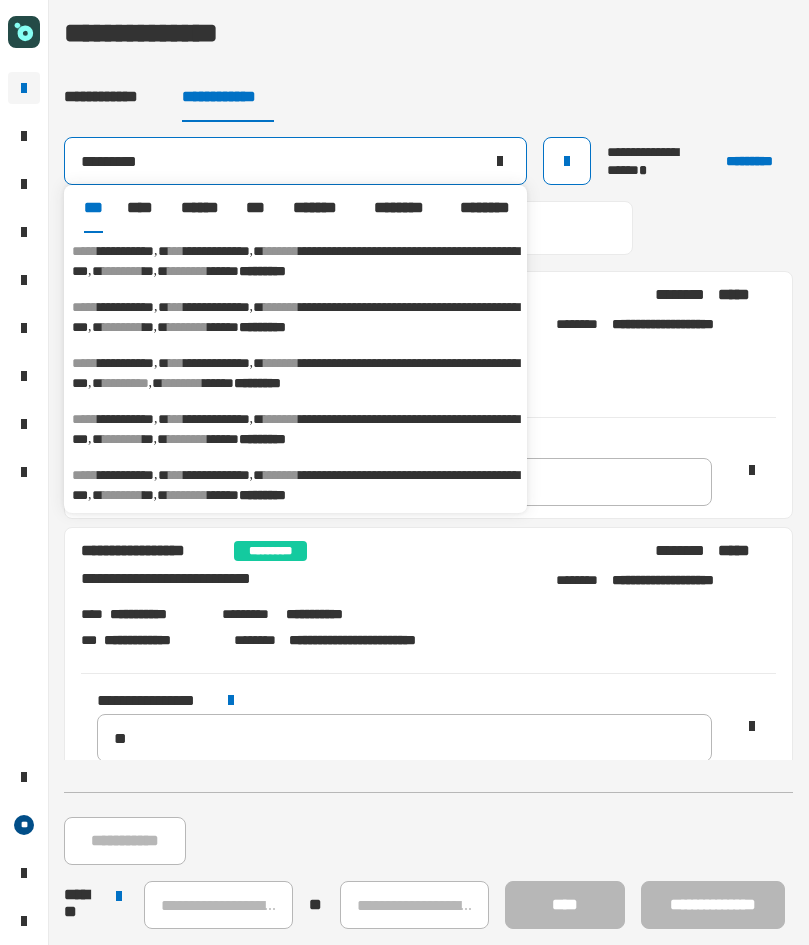 type on "*********" 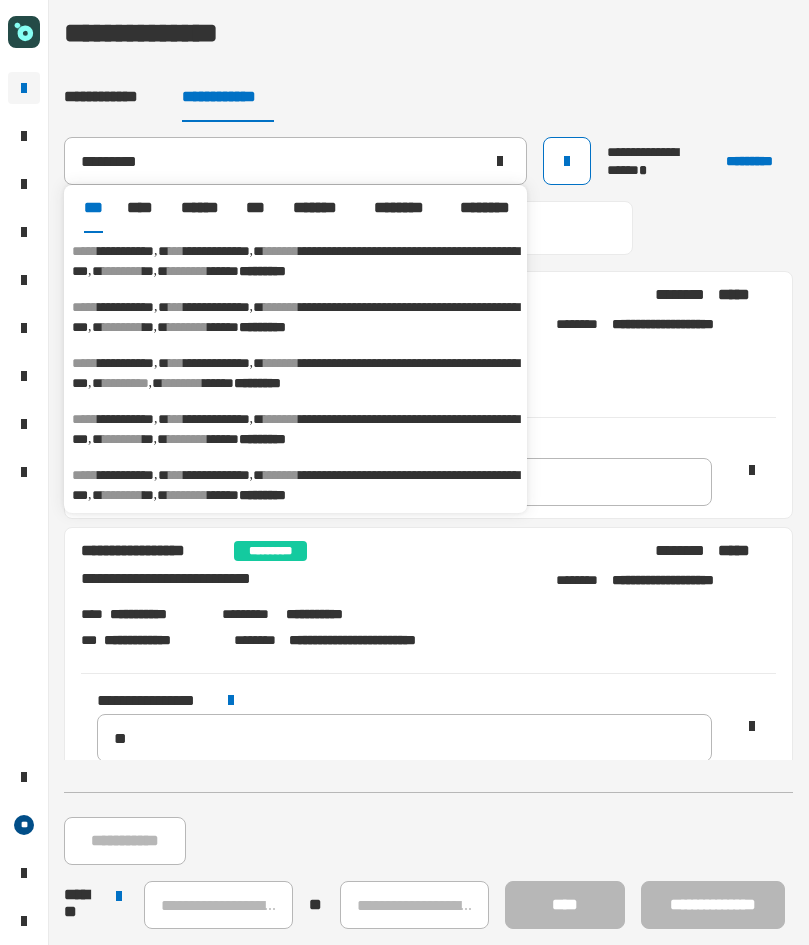 click on "********" at bounding box center (126, 383) 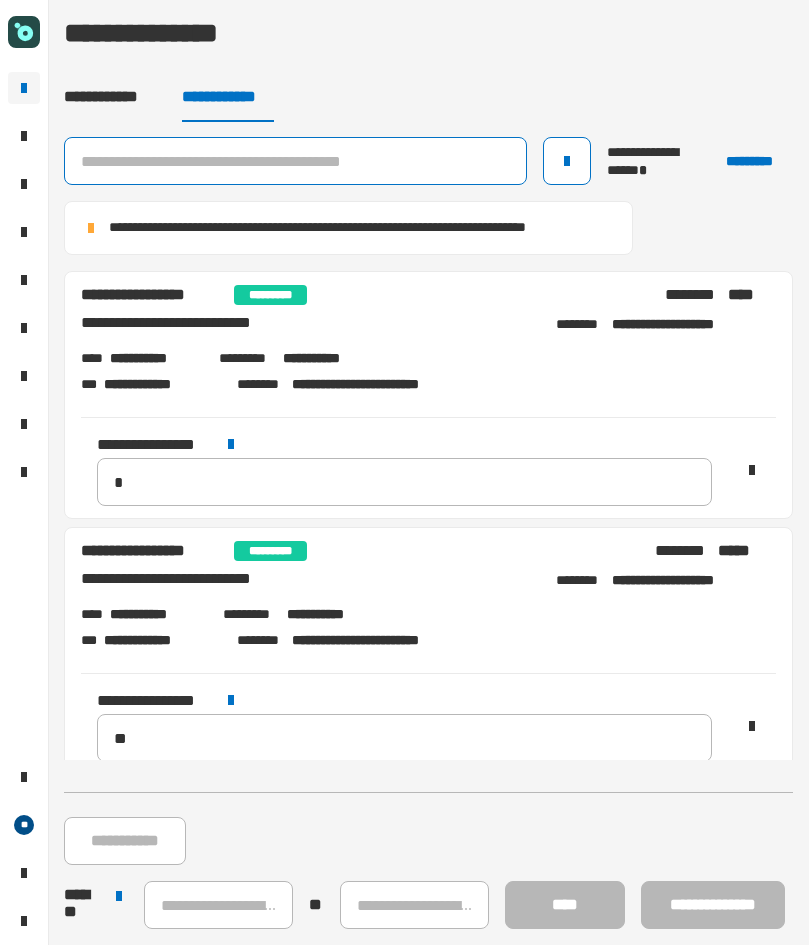 click 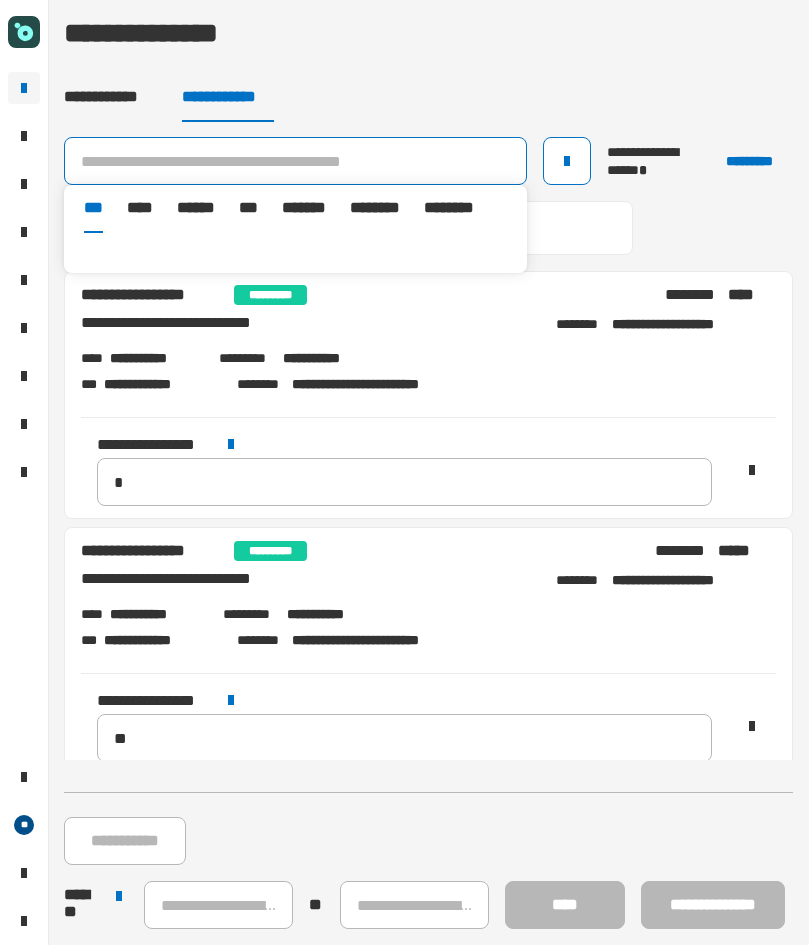 paste on "*********" 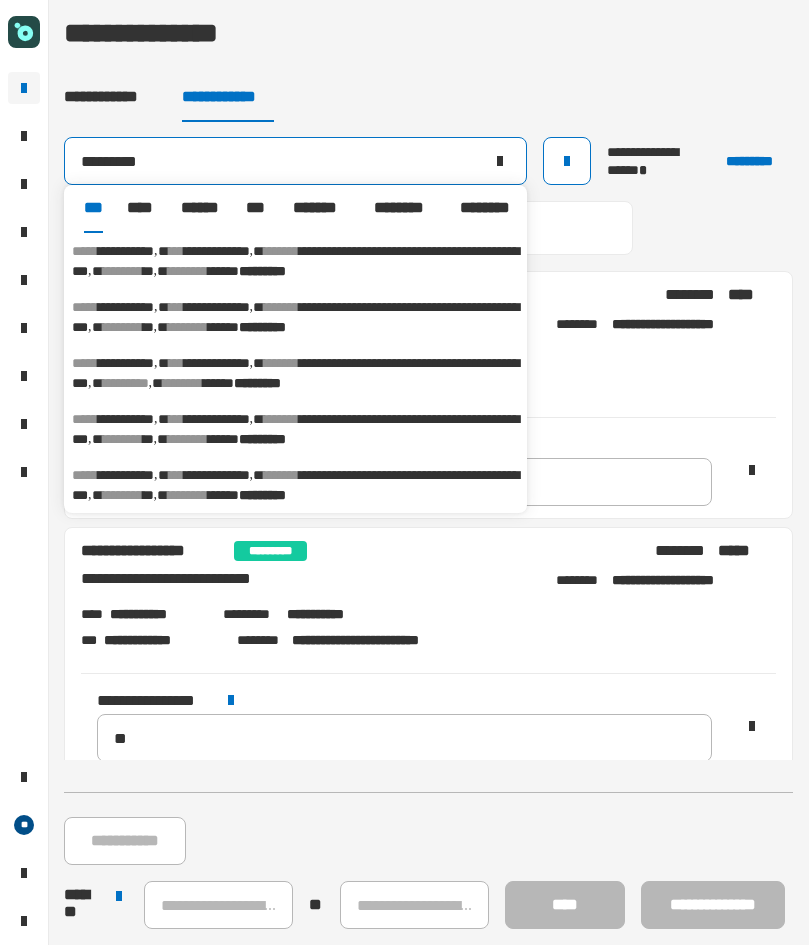 type on "*********" 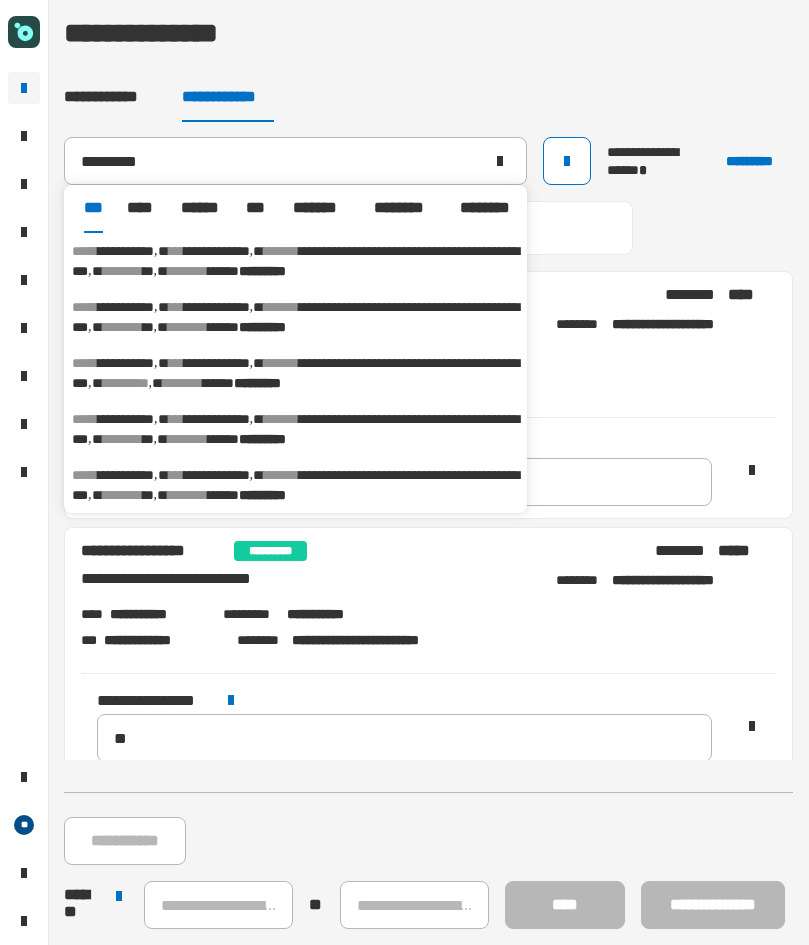 click on "********" at bounding box center [188, 439] 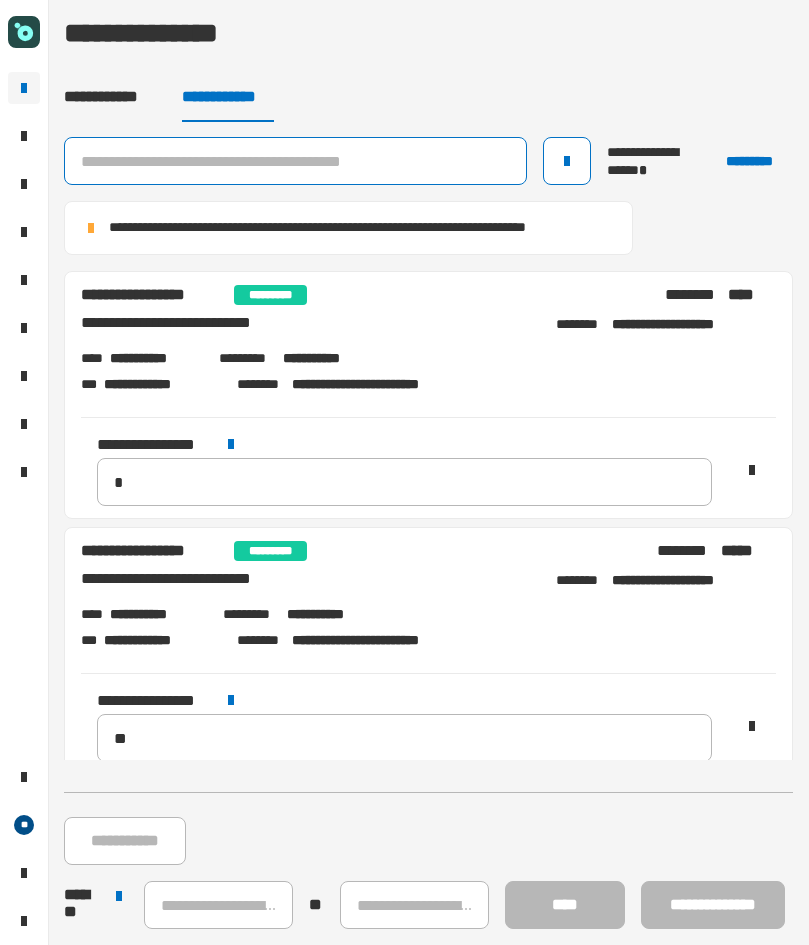 click 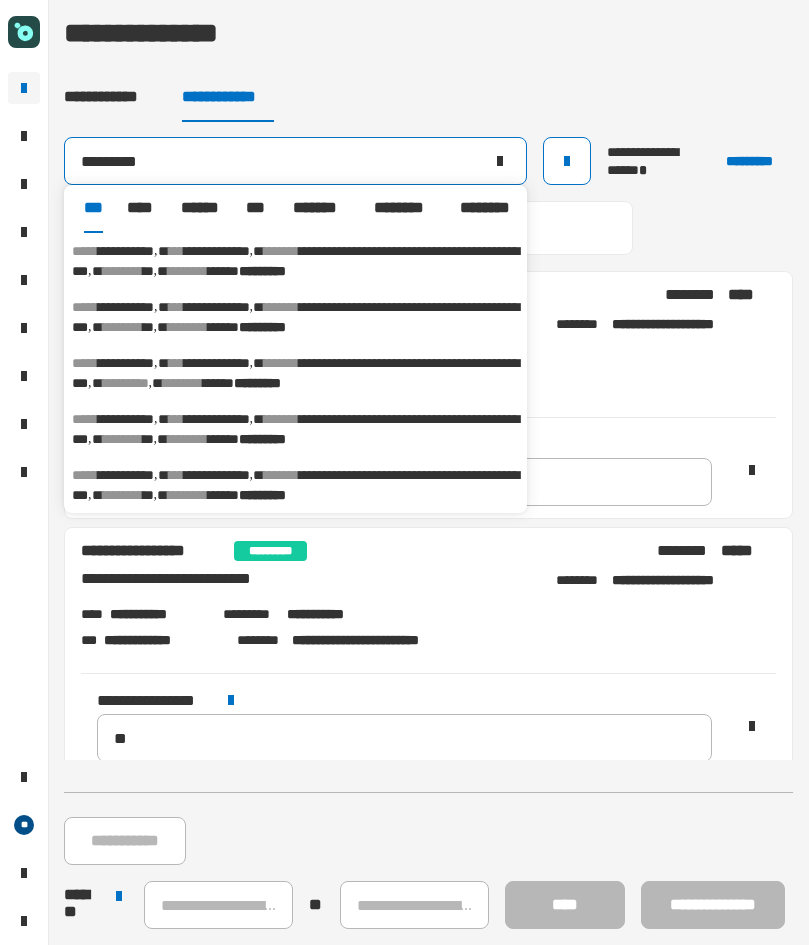type on "*********" 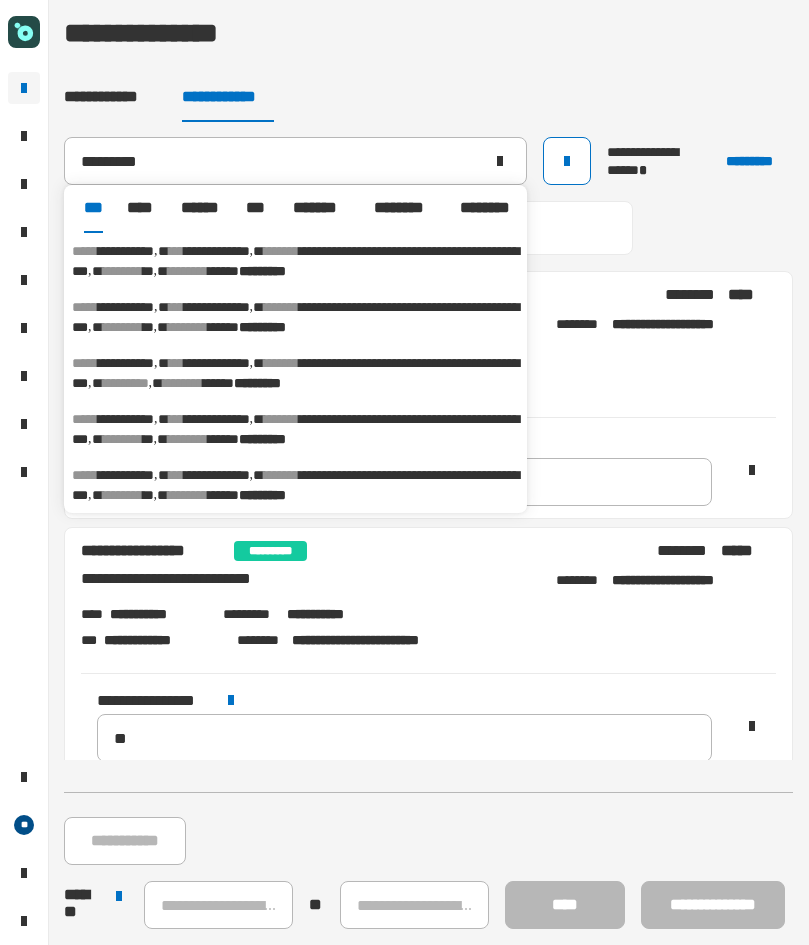click on "*******" at bounding box center [281, 475] 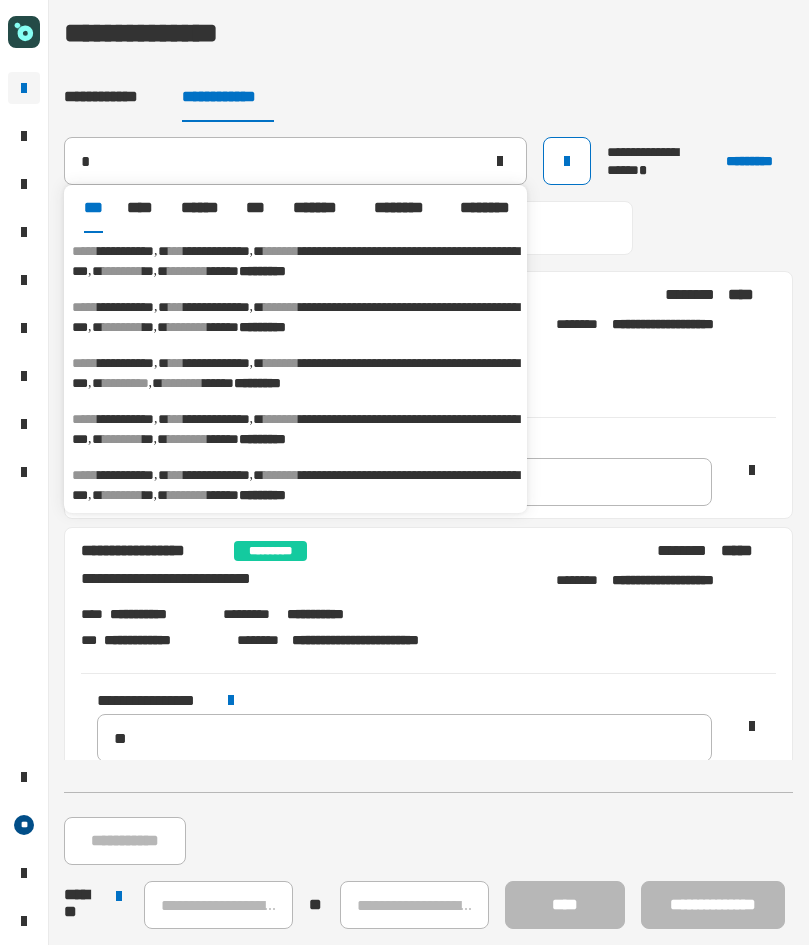 type 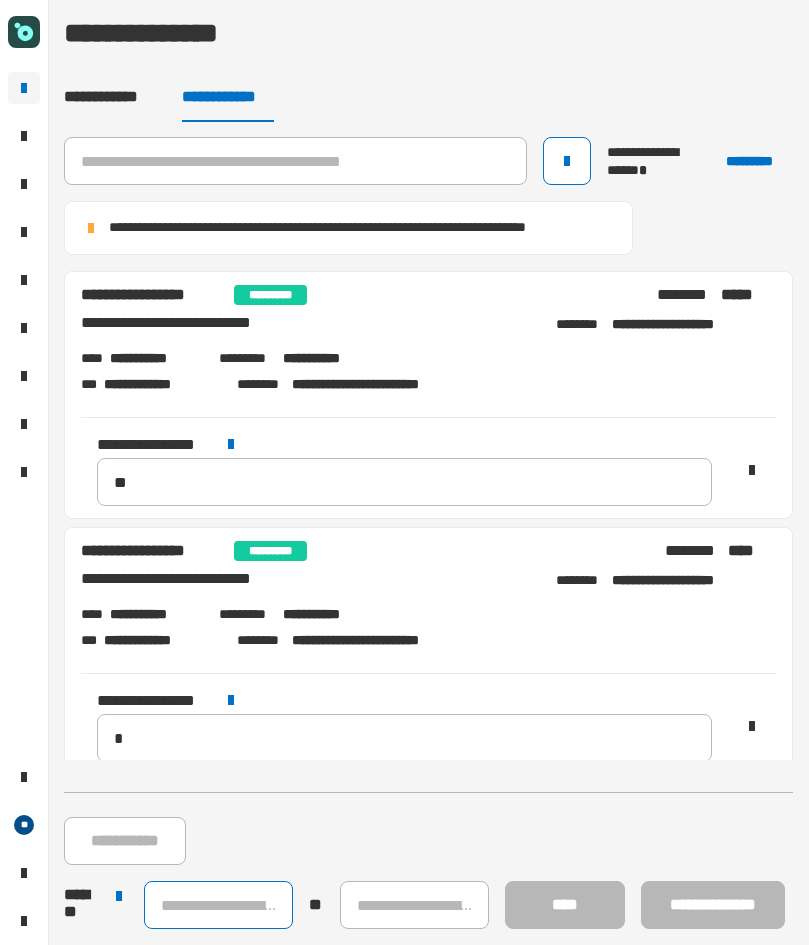 click 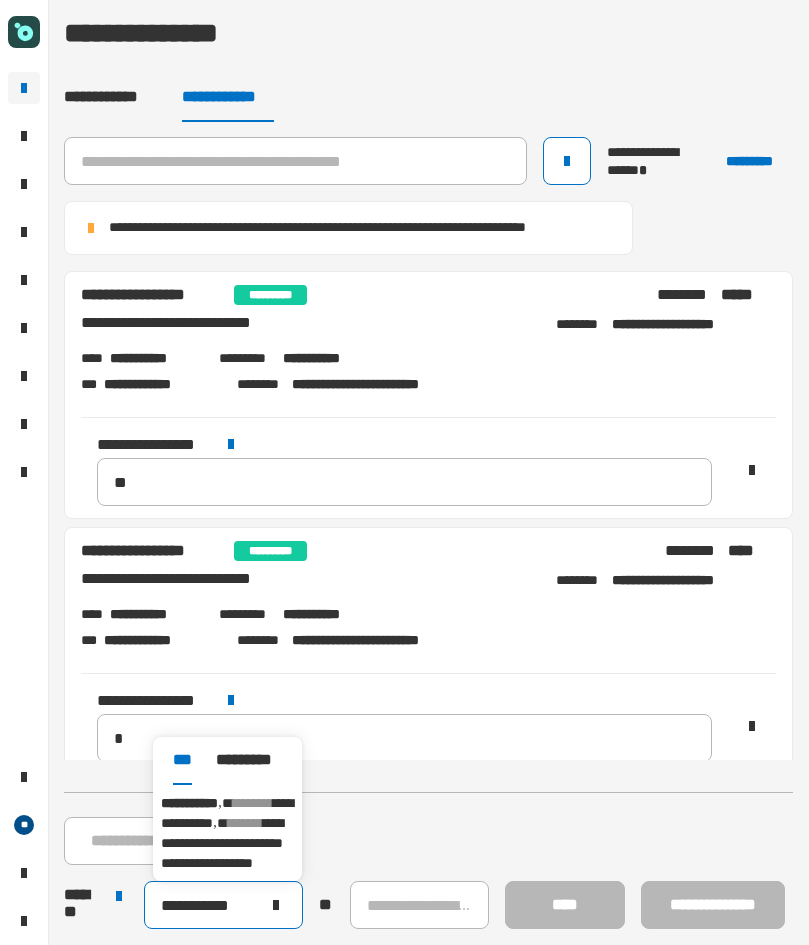 type on "**********" 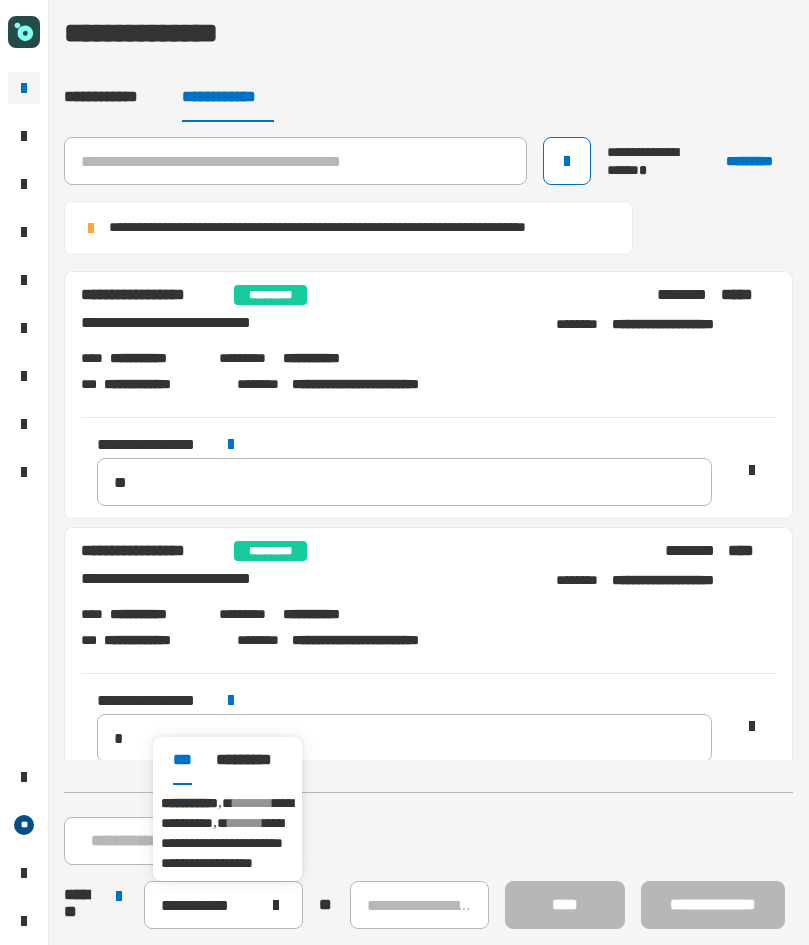 click on "**********" at bounding box center [227, 813] 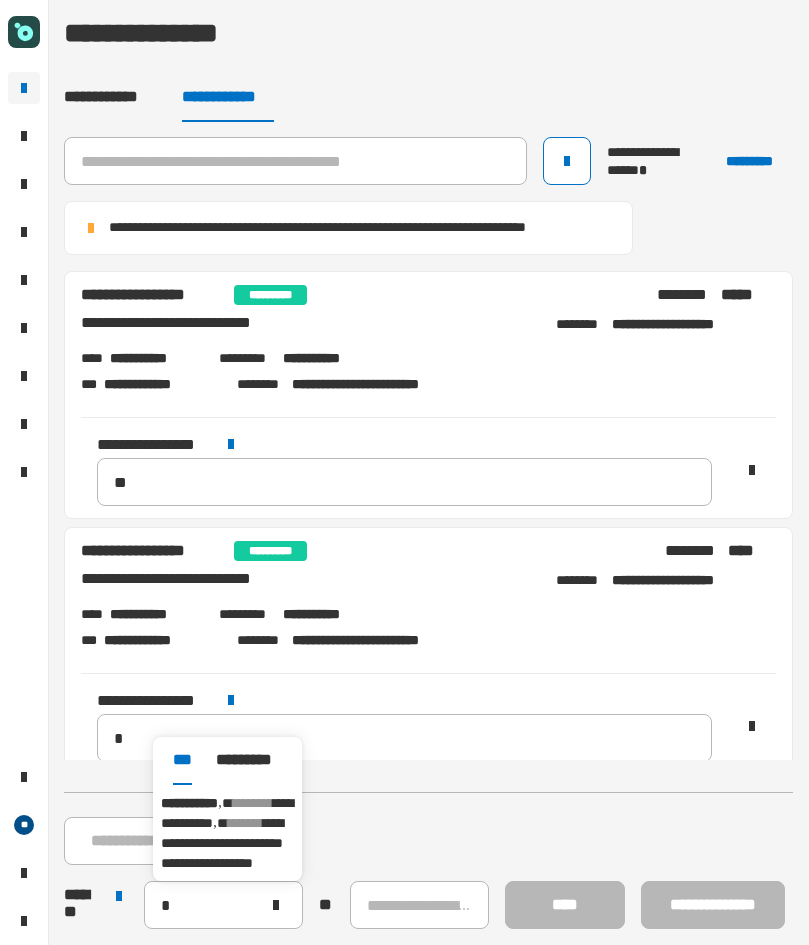 type on "**********" 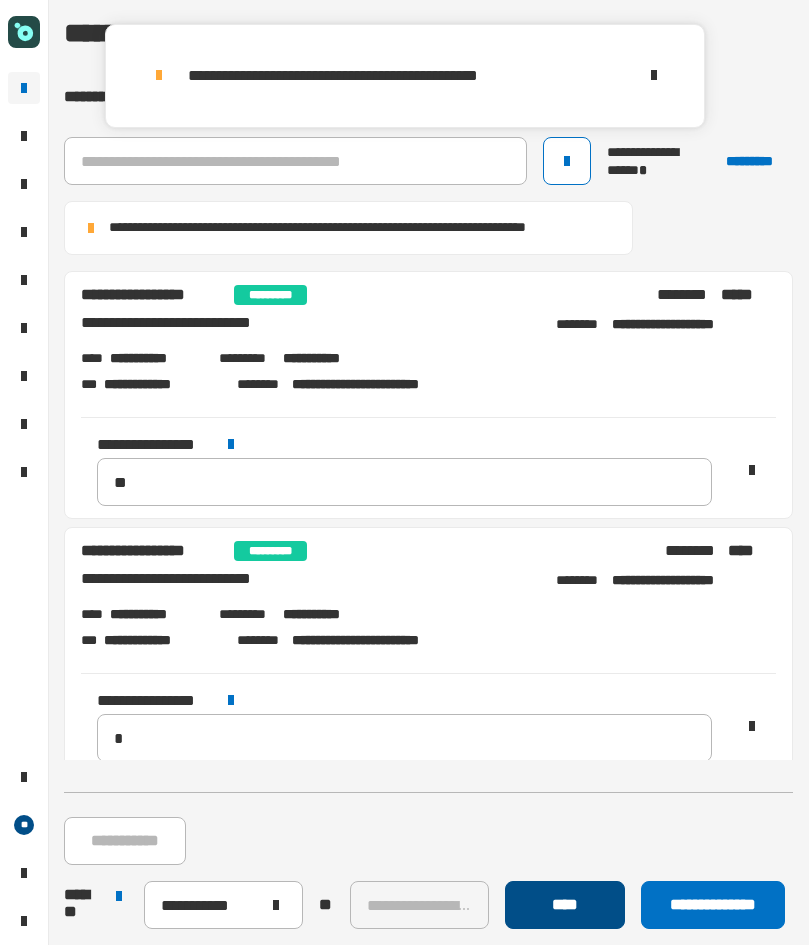 click on "****" 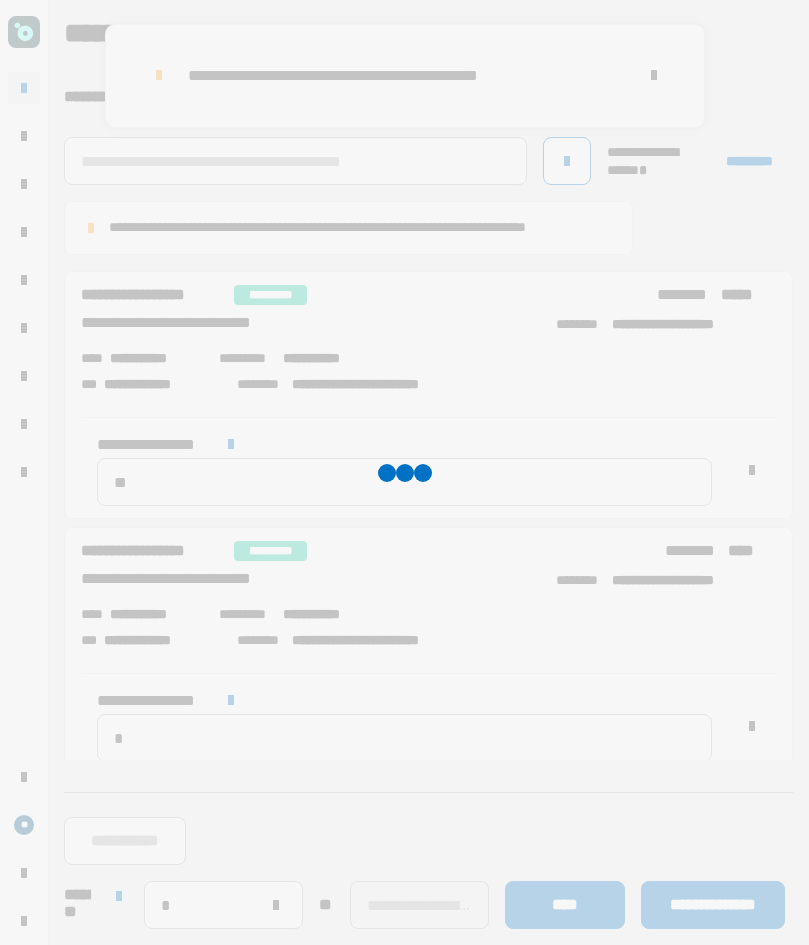 type 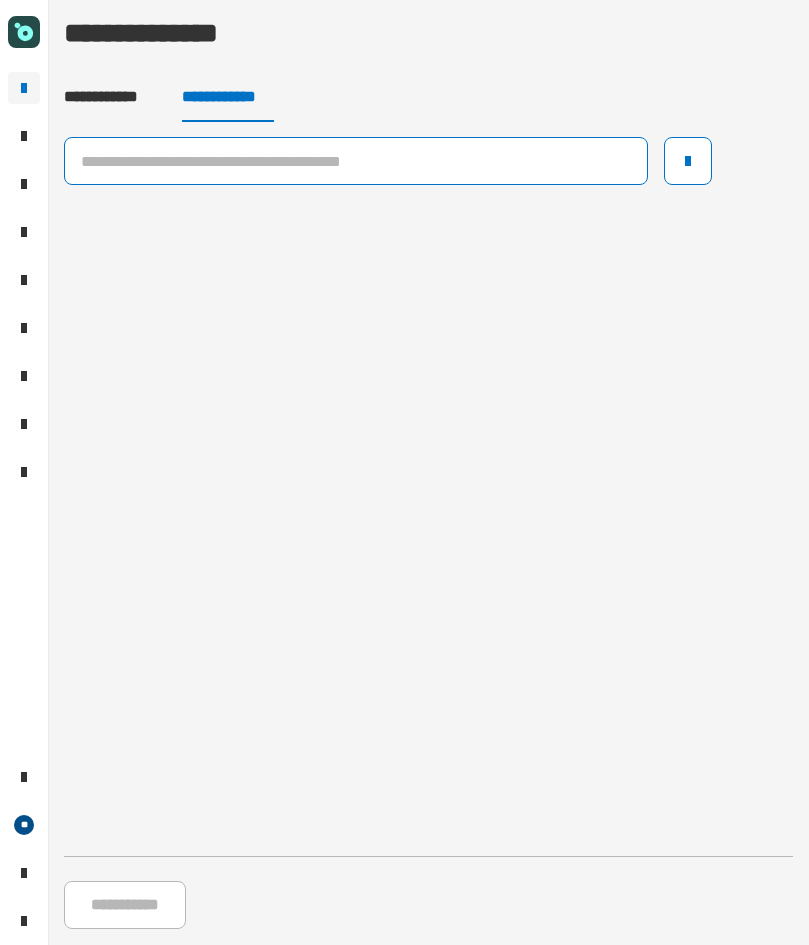 click 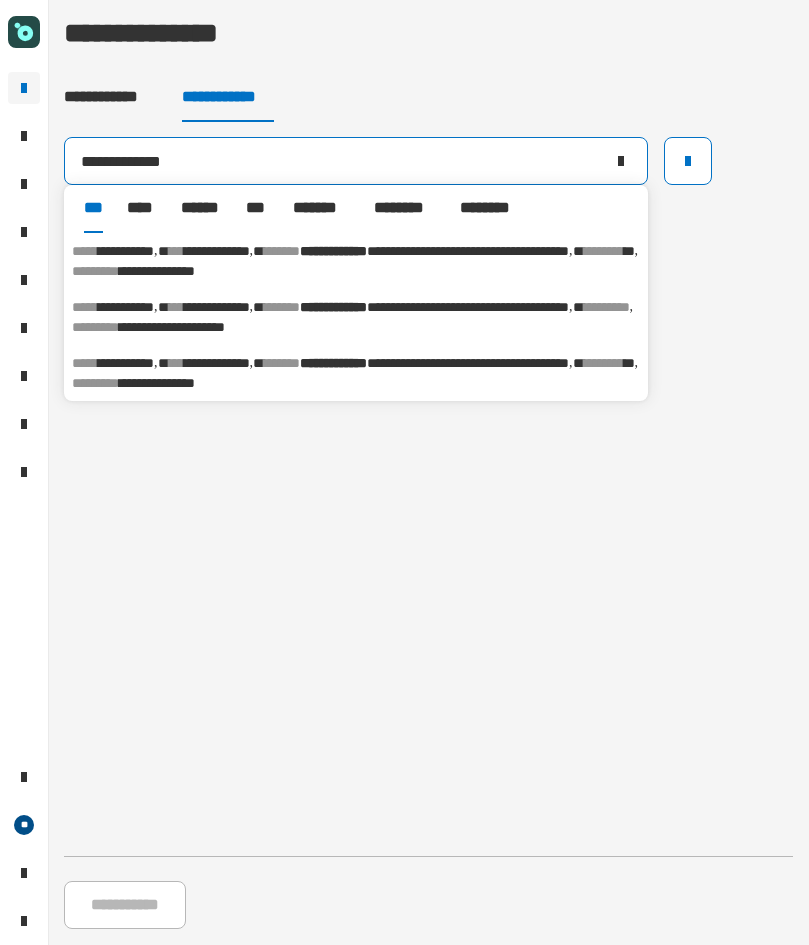 type on "**********" 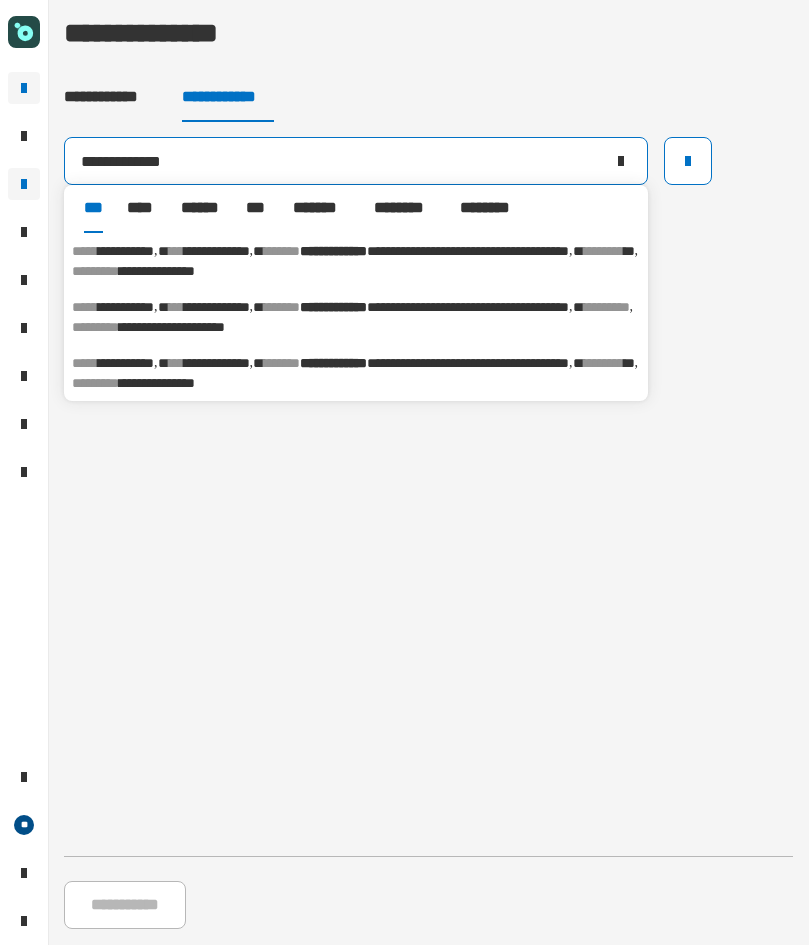 drag, startPoint x: 209, startPoint y: 162, endPoint x: 18, endPoint y: 172, distance: 191.2616 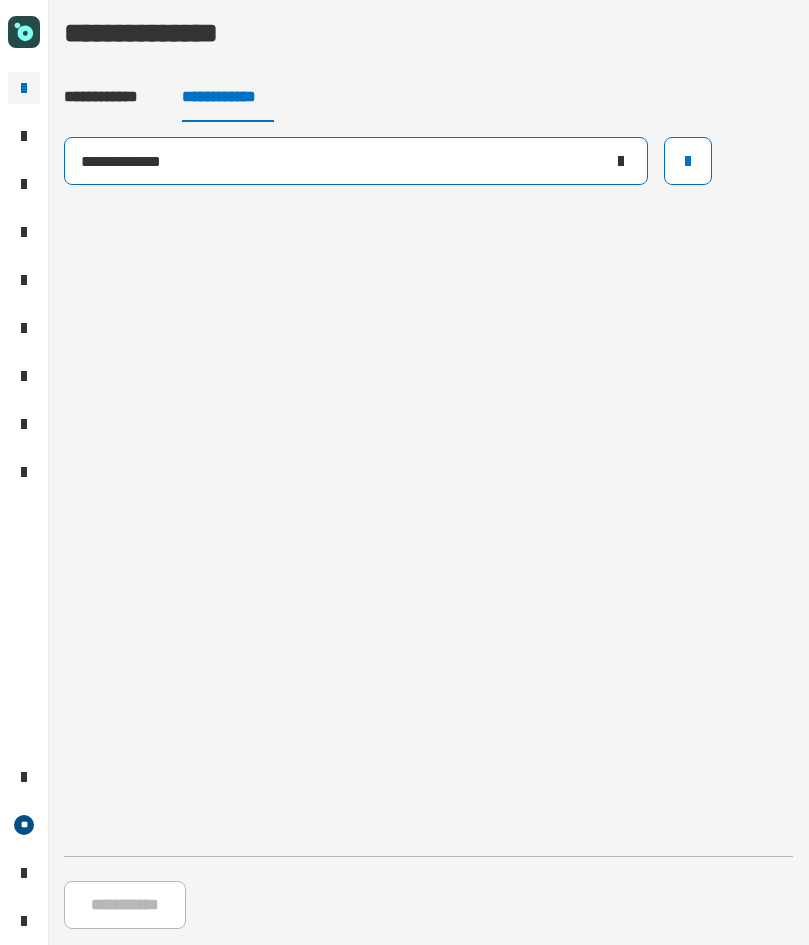click on "**********" 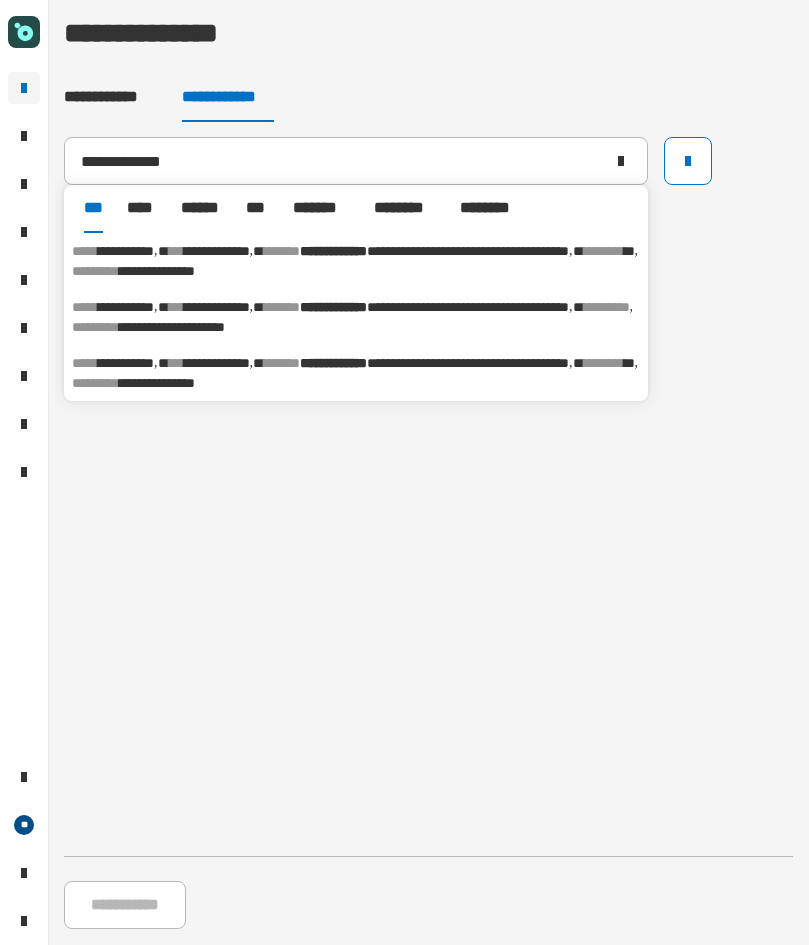 click on "**********" at bounding box center [356, 261] 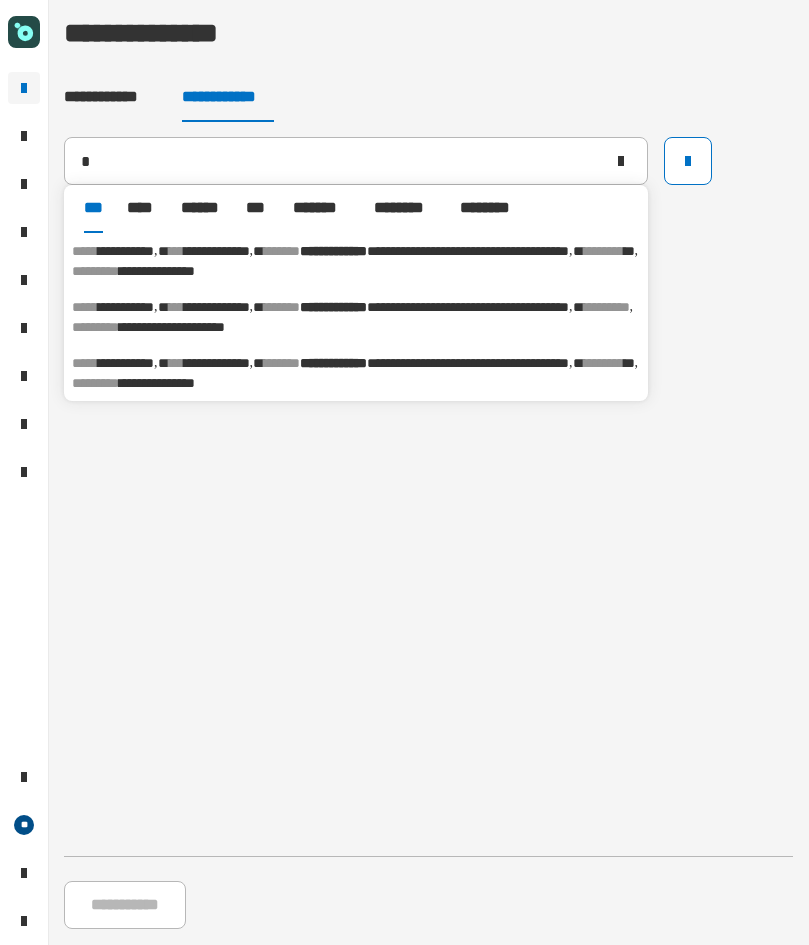 type on "**********" 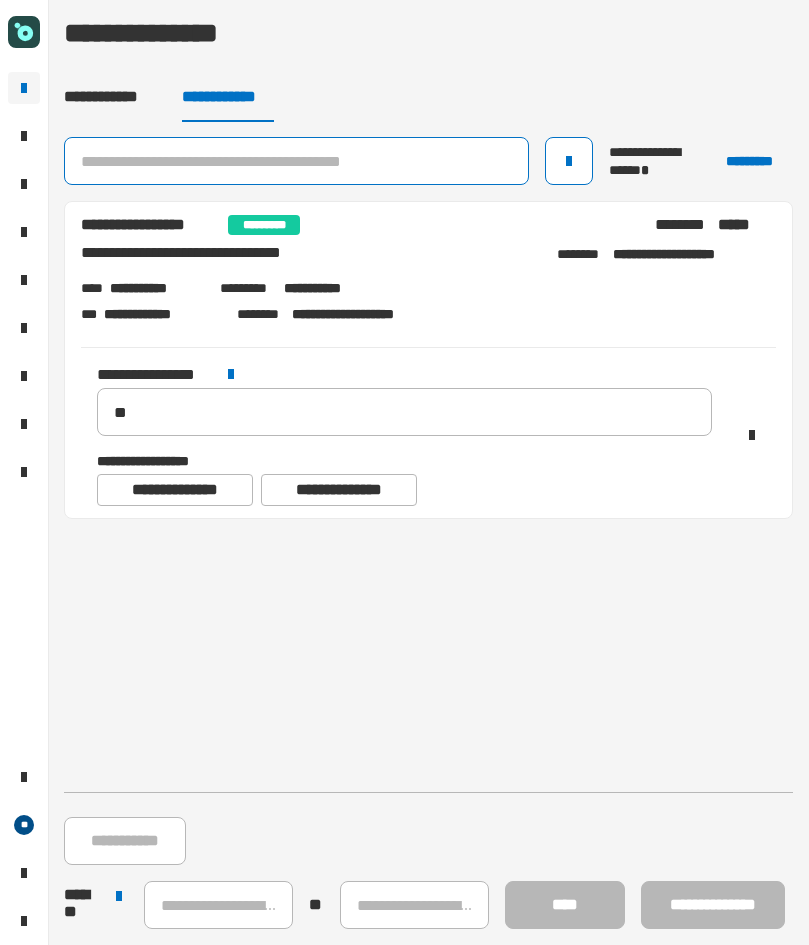 click 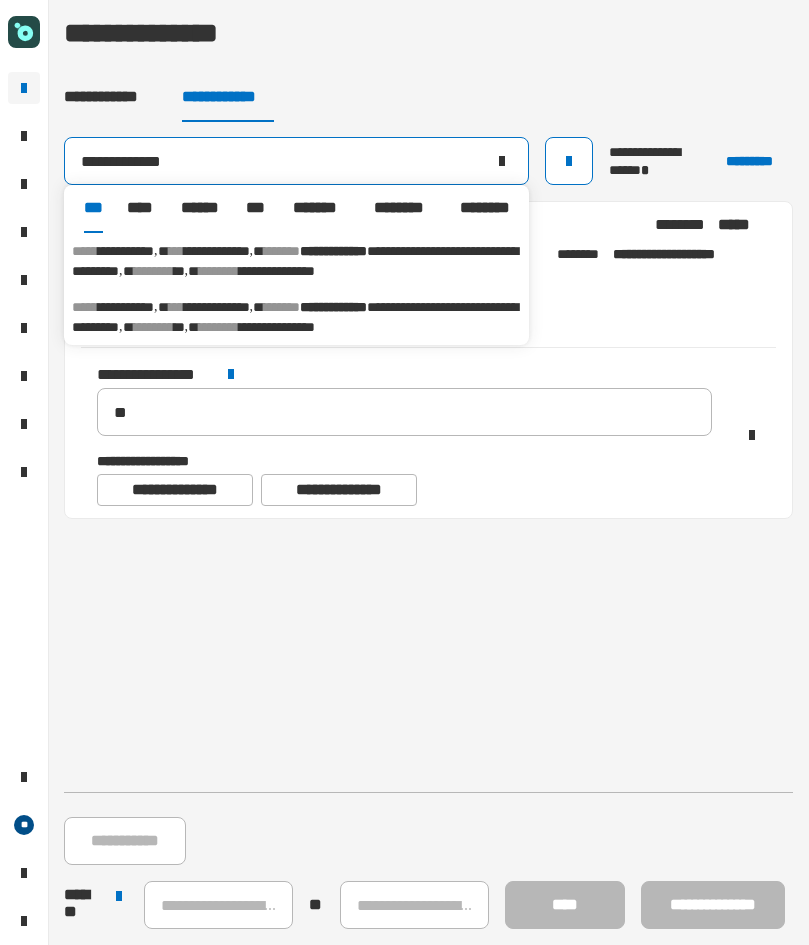 type on "**********" 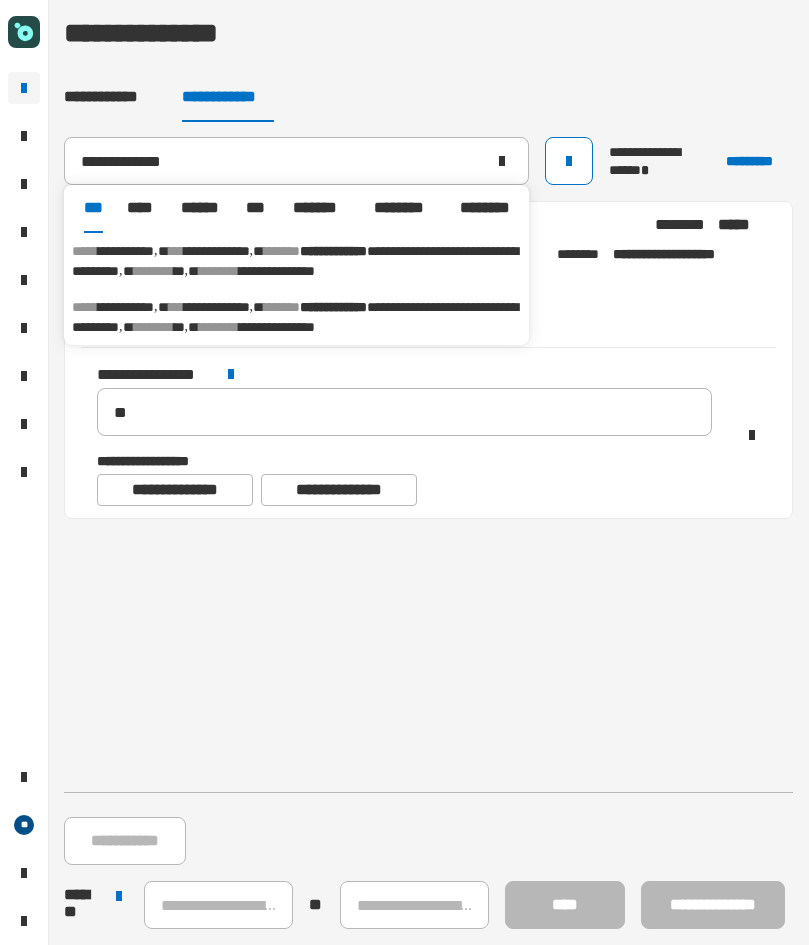 click on "**********" at bounding box center (296, 317) 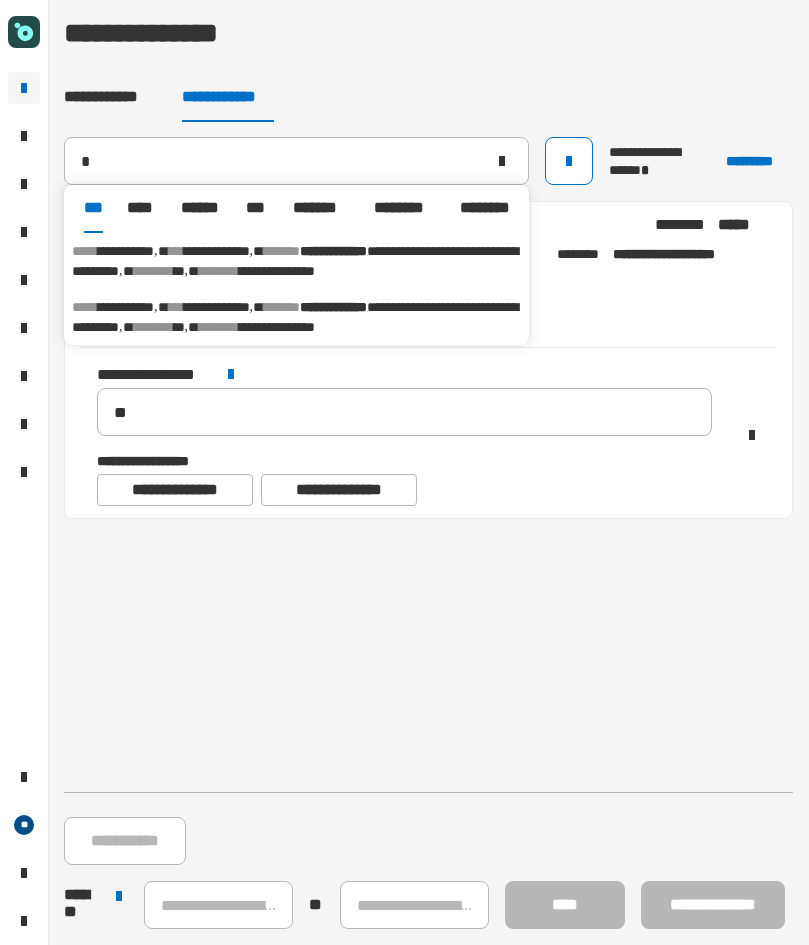 type on "**********" 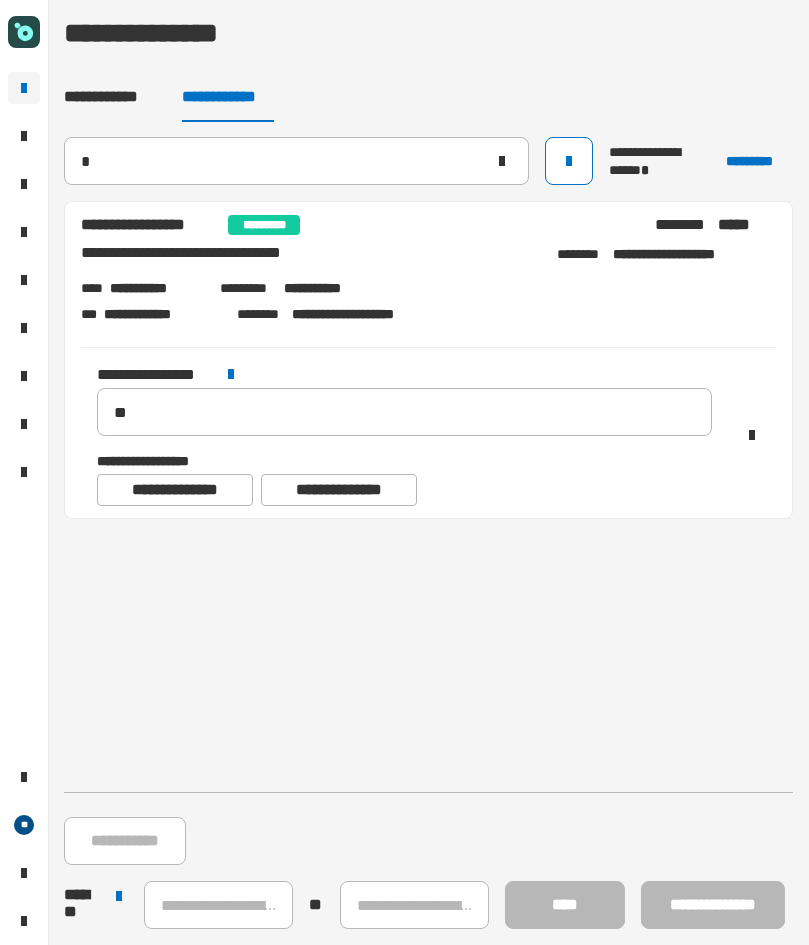 type 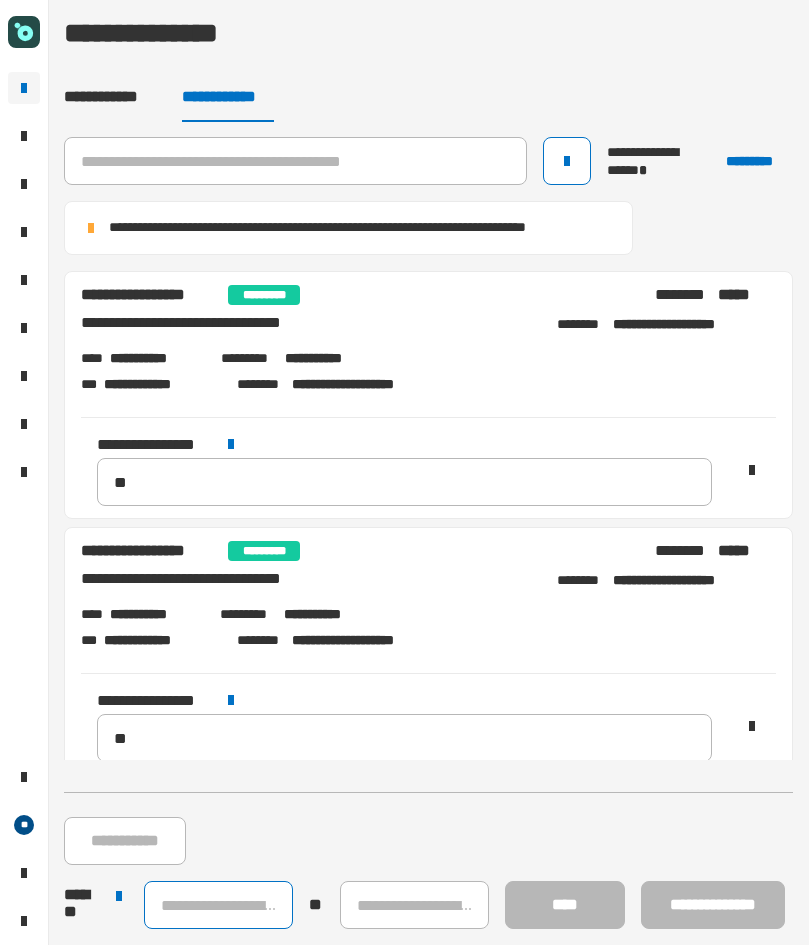 click 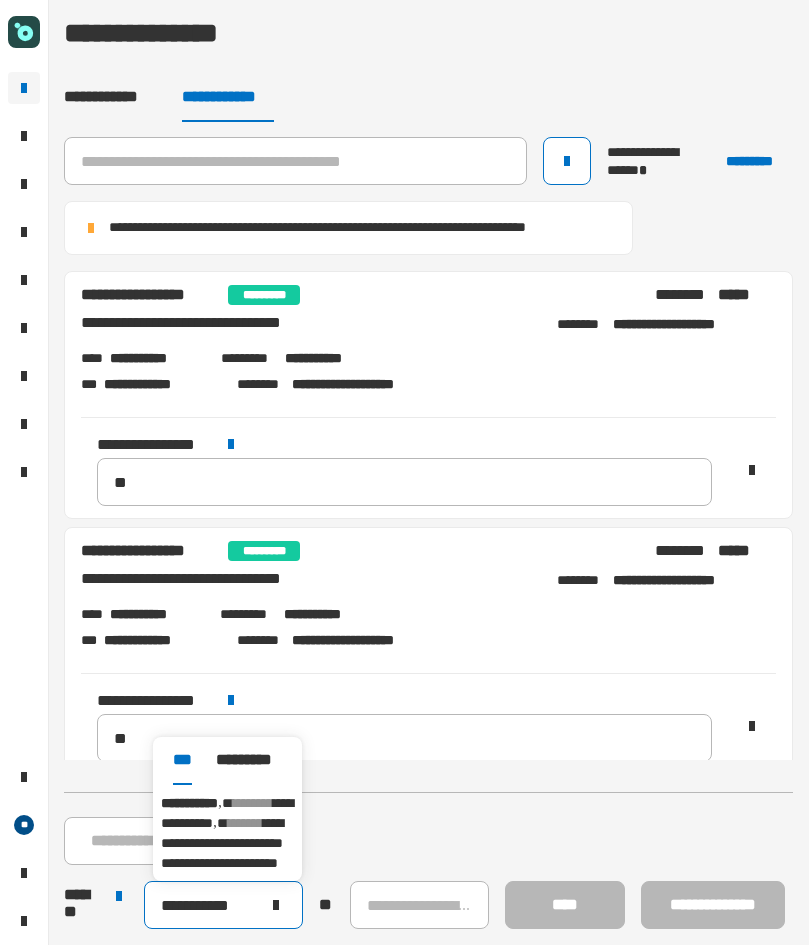 type on "**********" 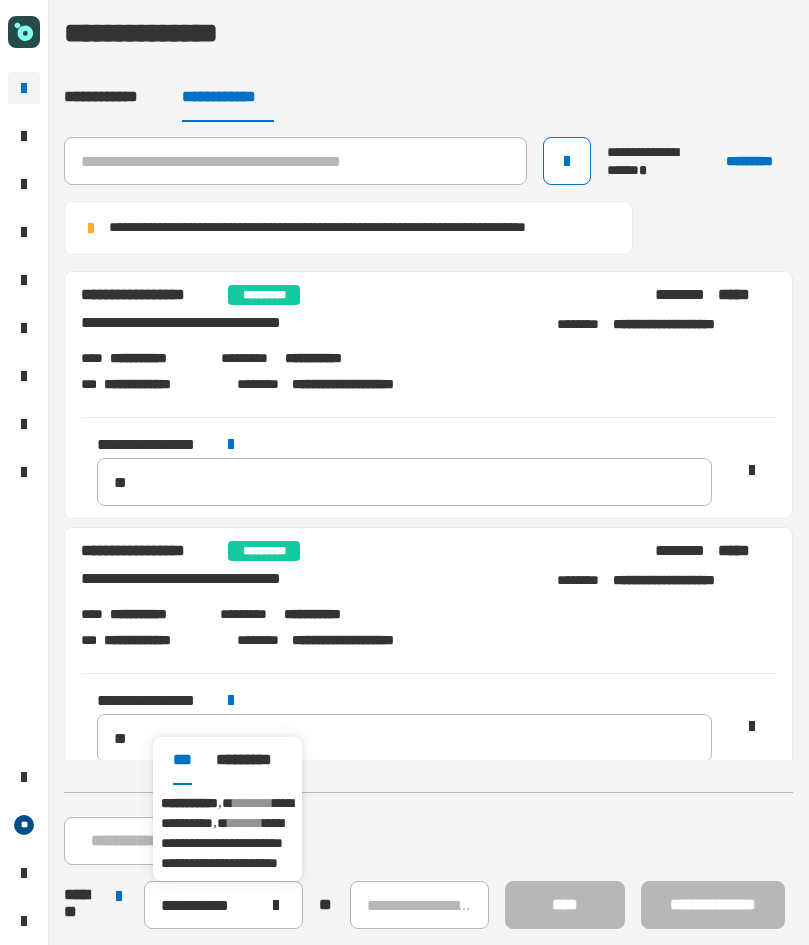click on "**********" at bounding box center [227, 833] 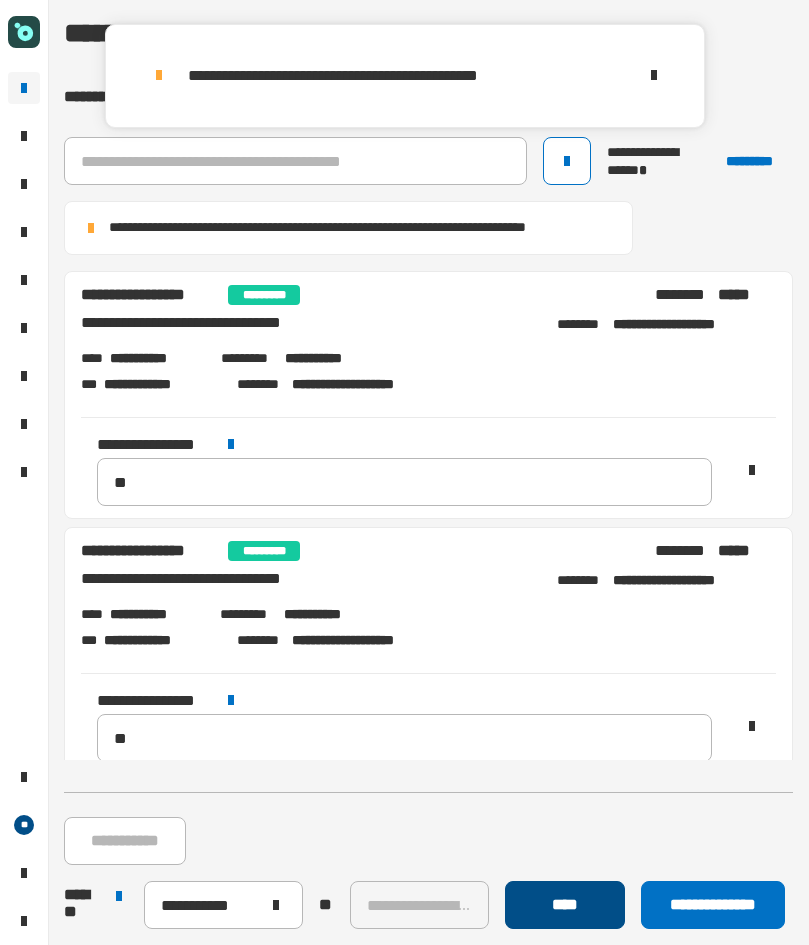 click on "****" 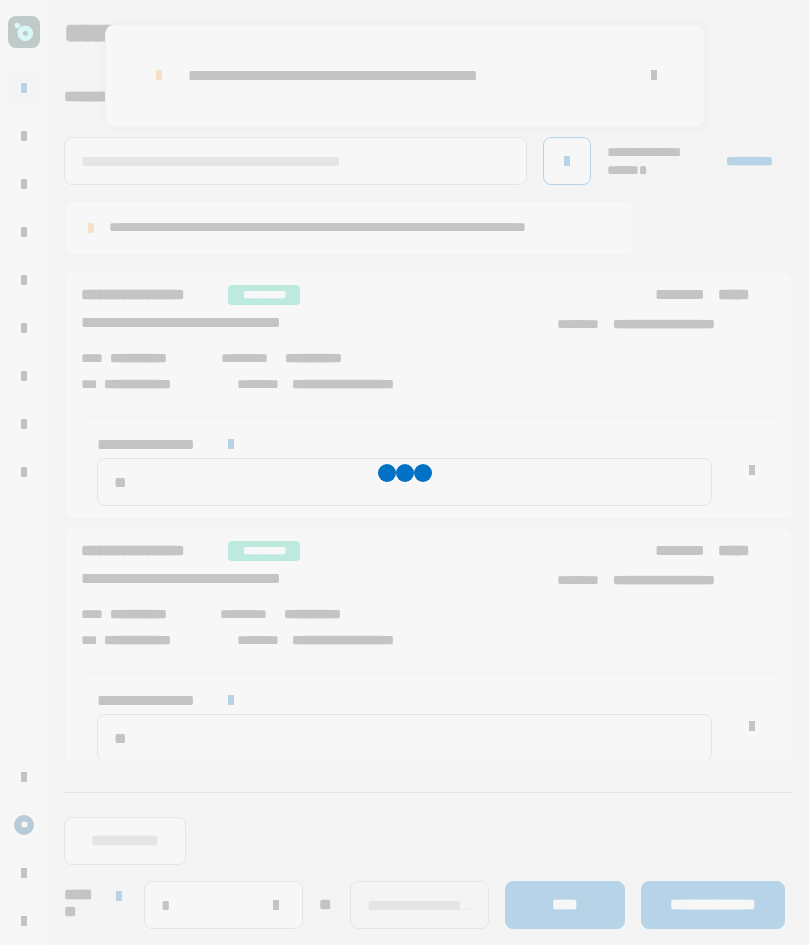 type 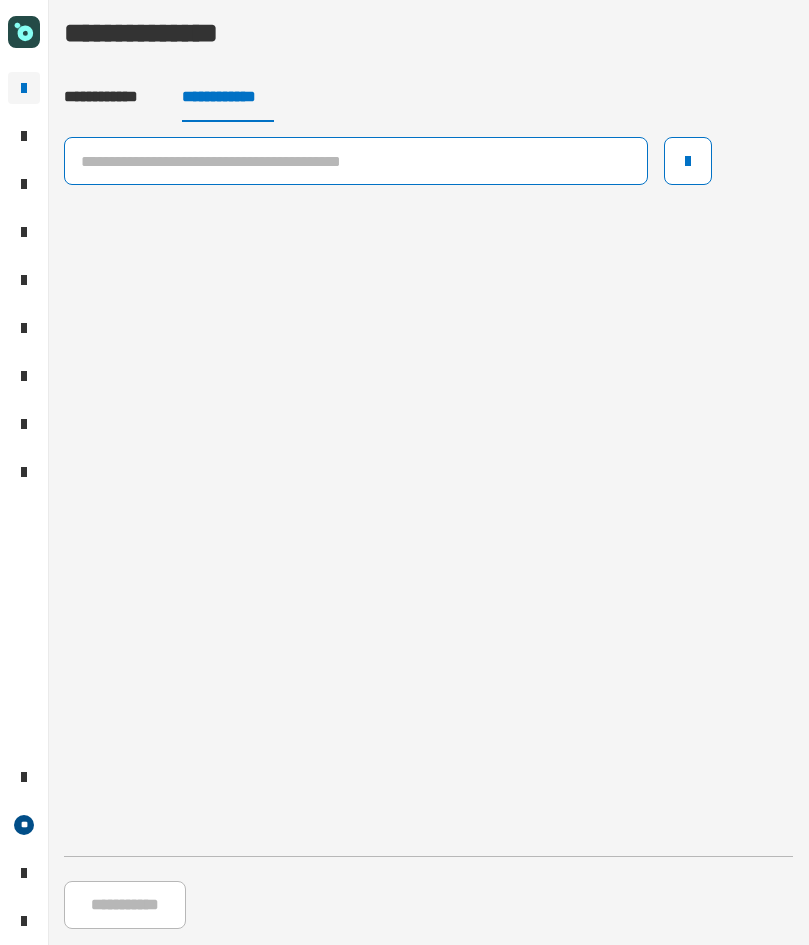 click 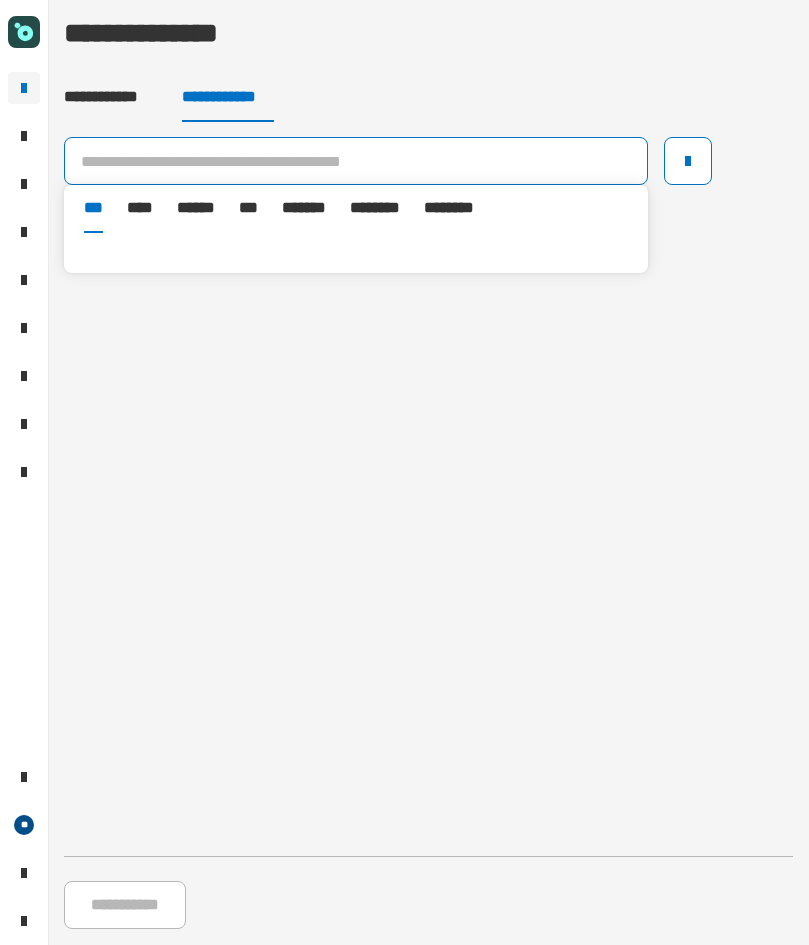 paste on "*********" 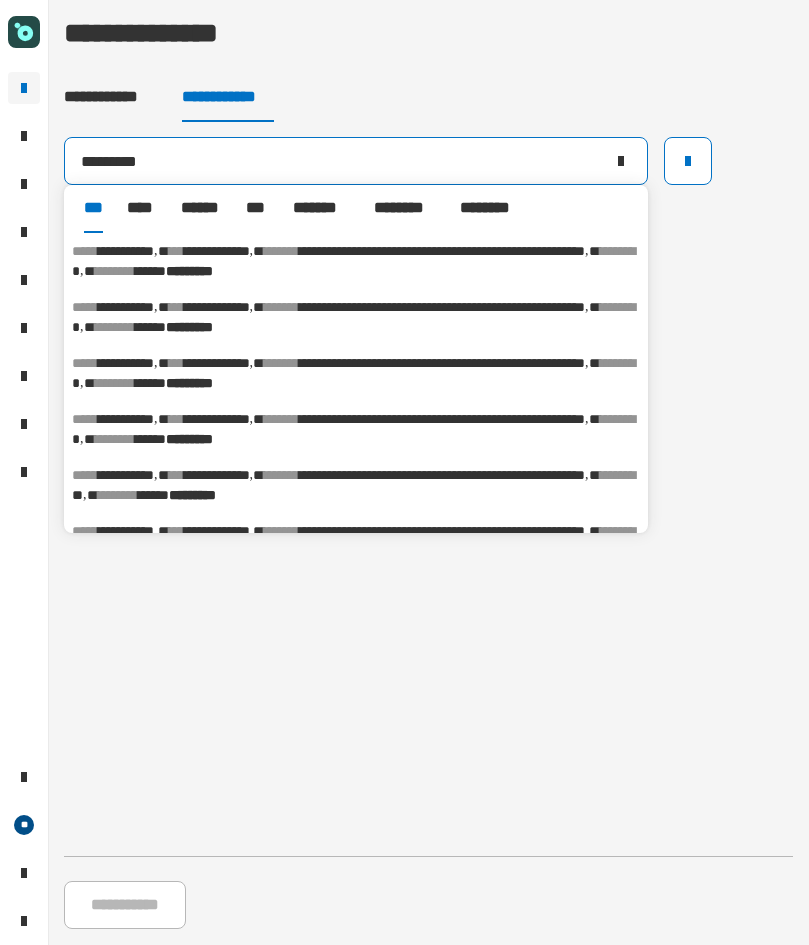 type on "*********" 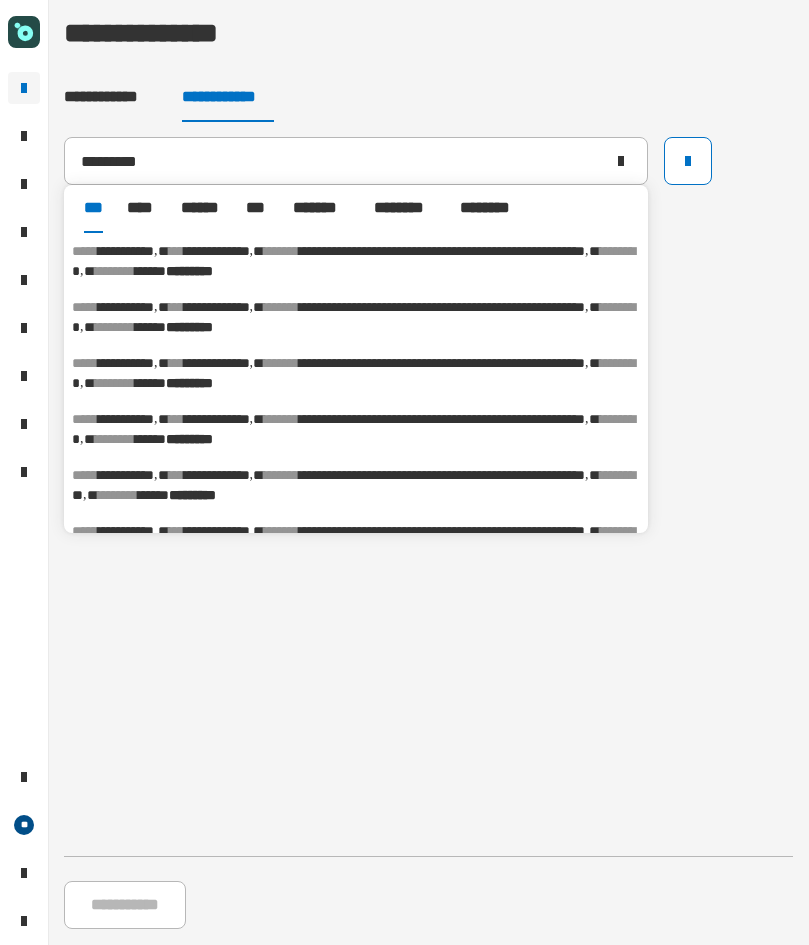 click on "**********" at bounding box center (356, 261) 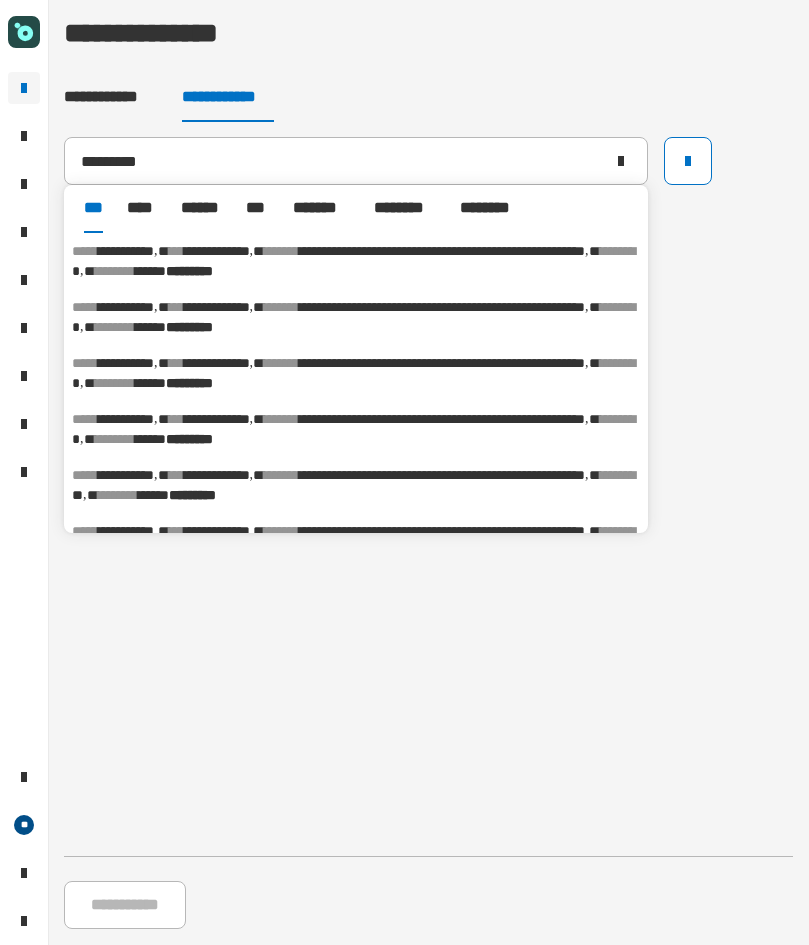 type on "**********" 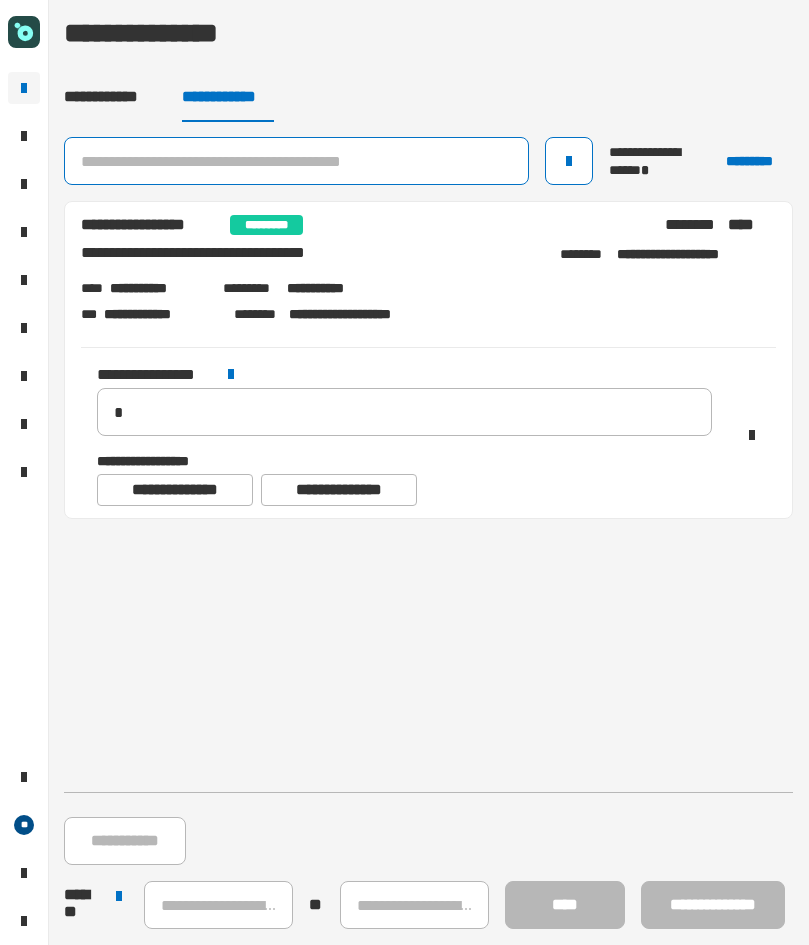click 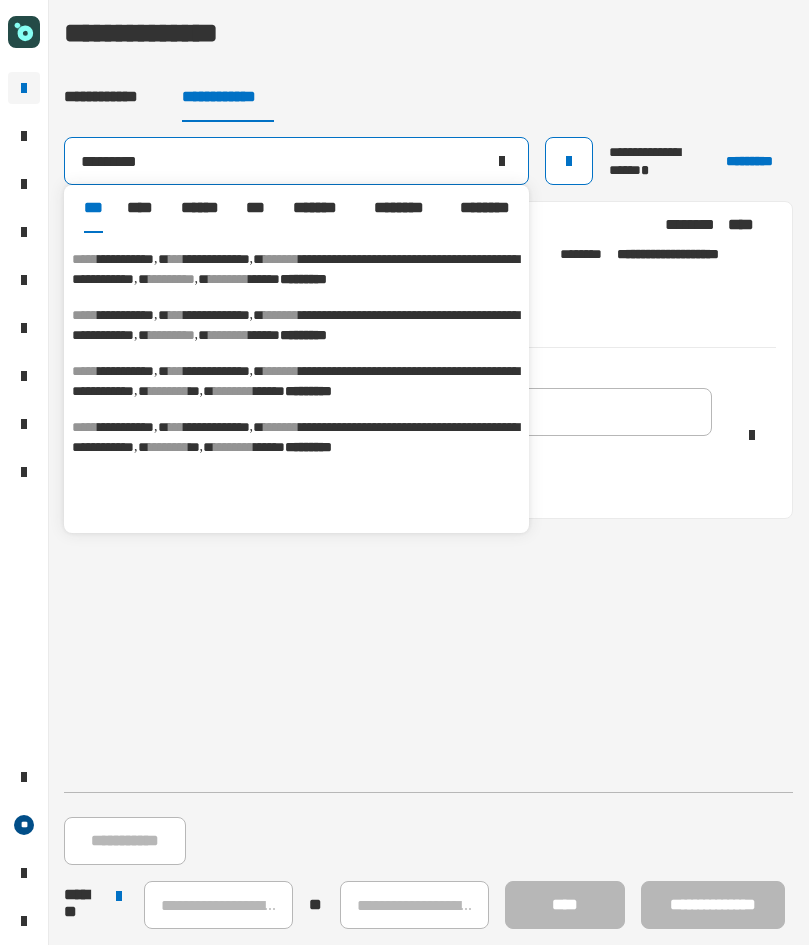 scroll, scrollTop: 150, scrollLeft: 0, axis: vertical 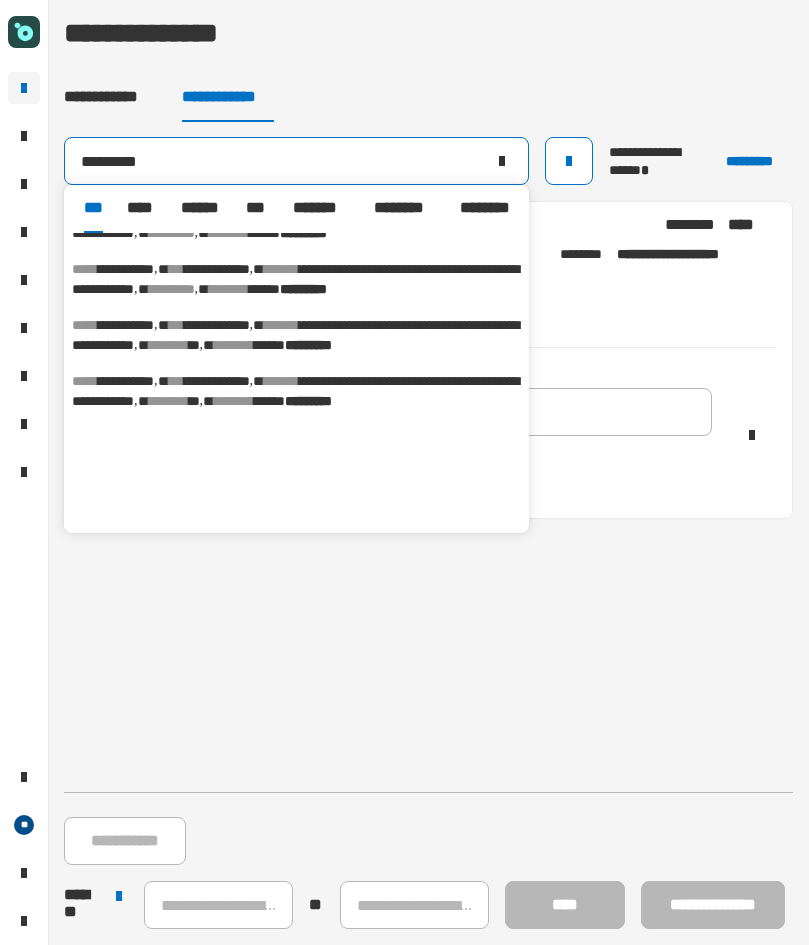 type on "*********" 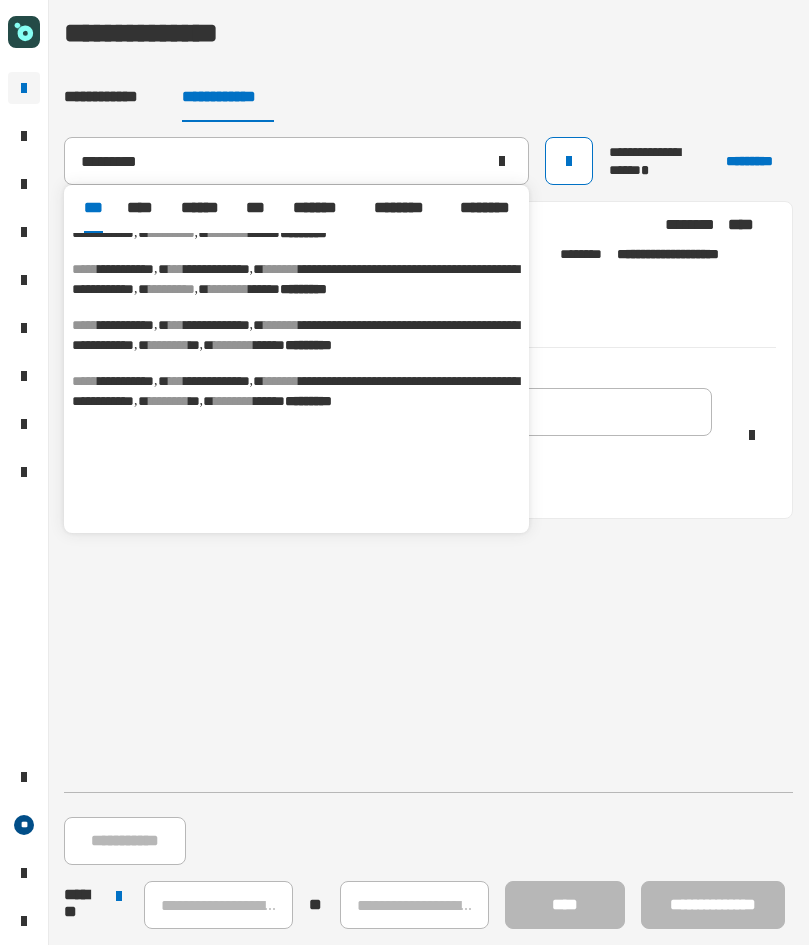 click on "**********" at bounding box center (296, 335) 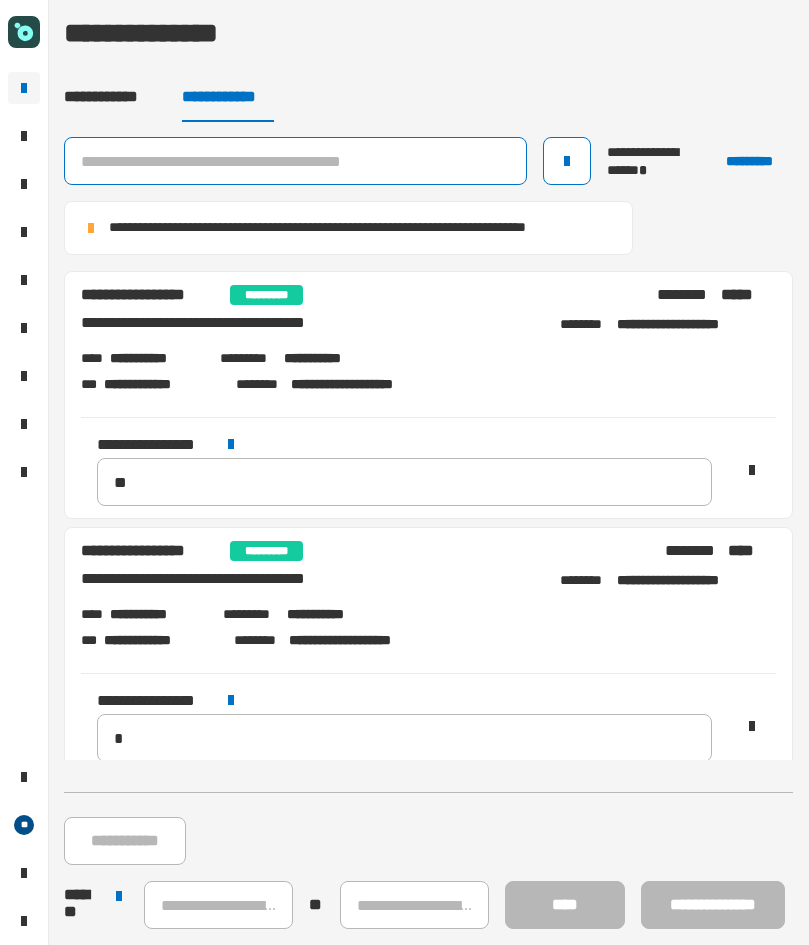 click 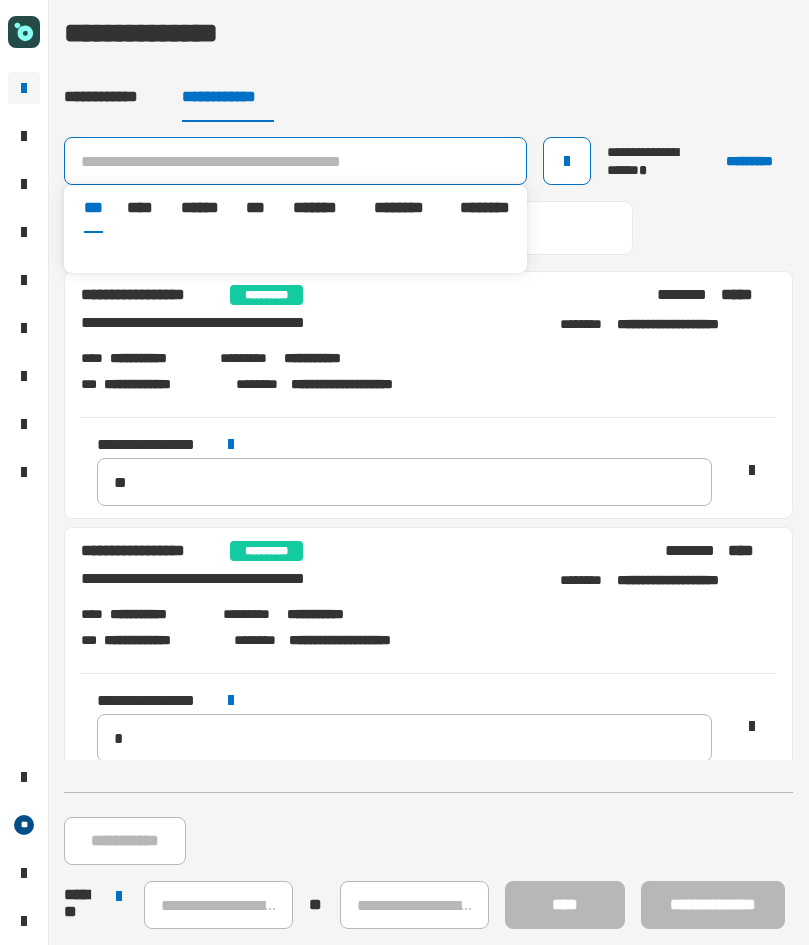 paste on "*********" 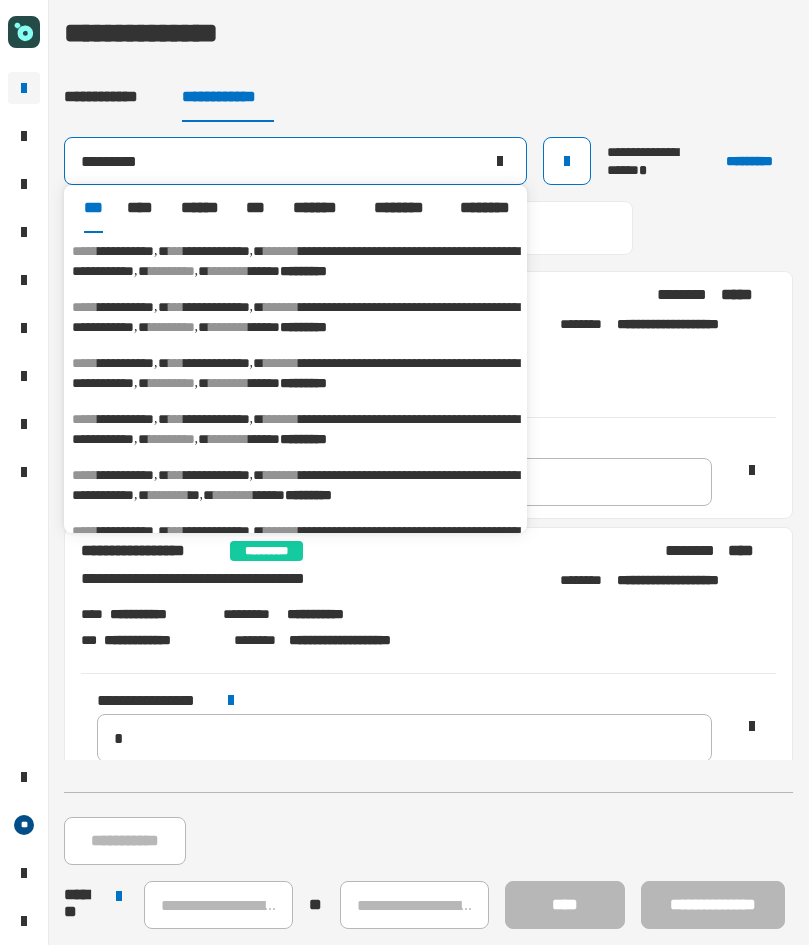 type on "*********" 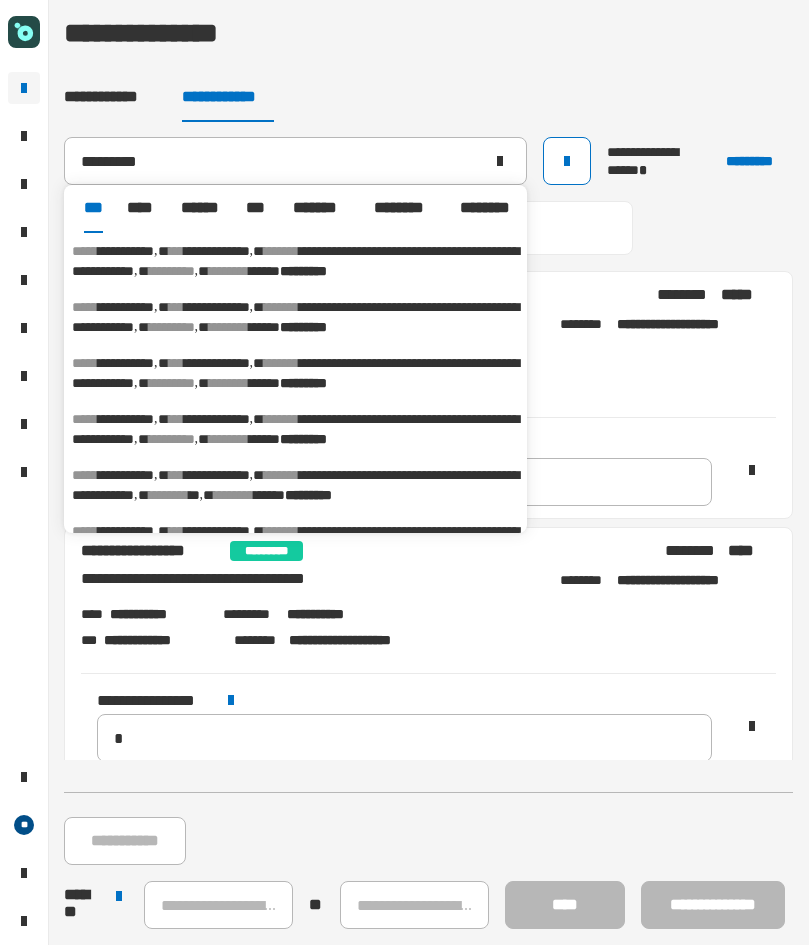 click on "**********" at bounding box center (295, 261) 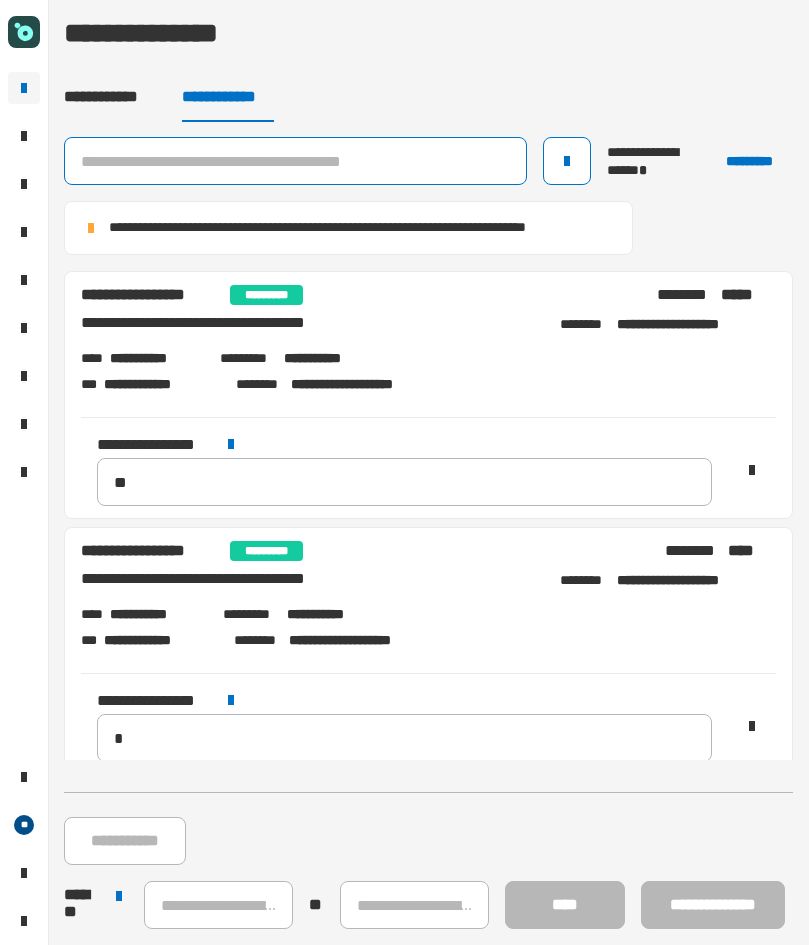 click 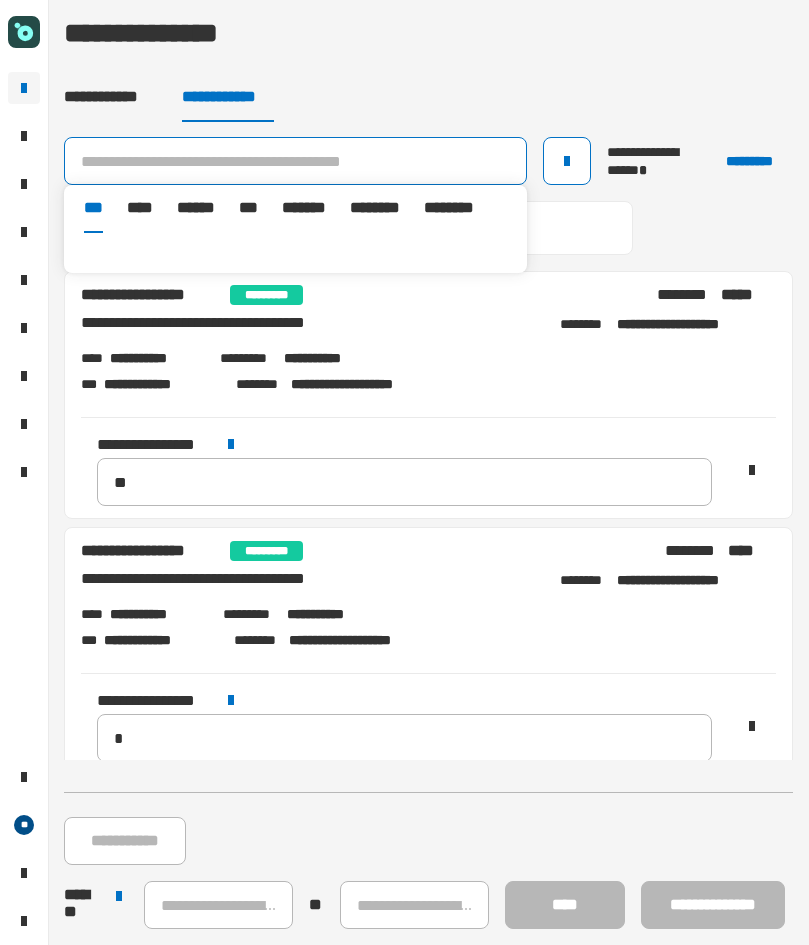 paste on "*********" 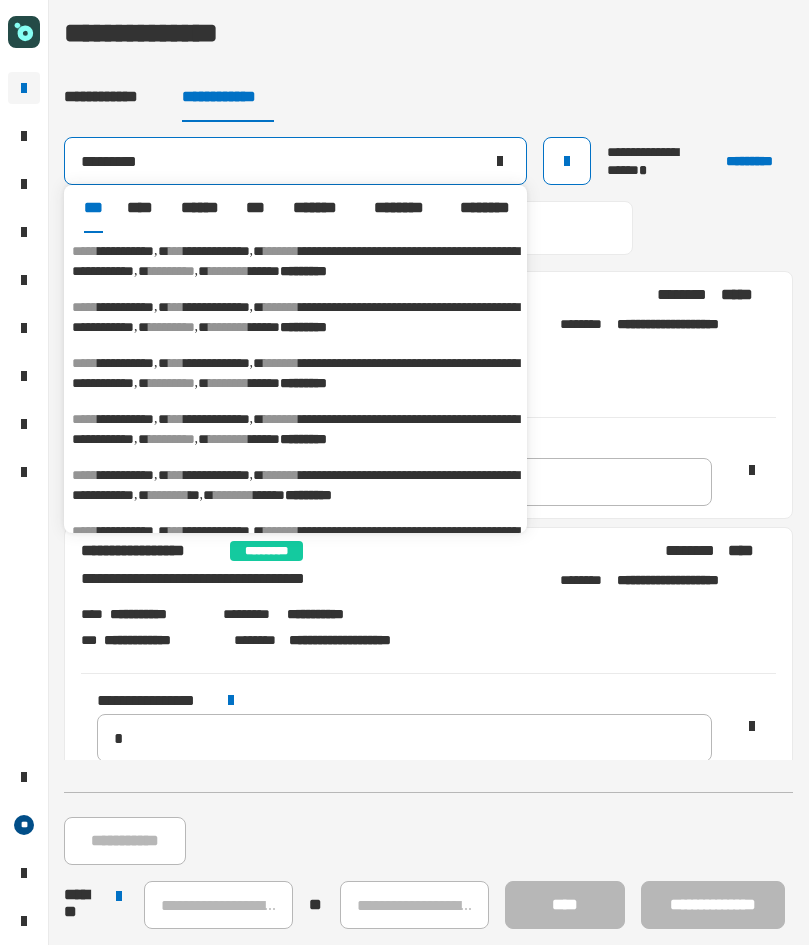 type on "*********" 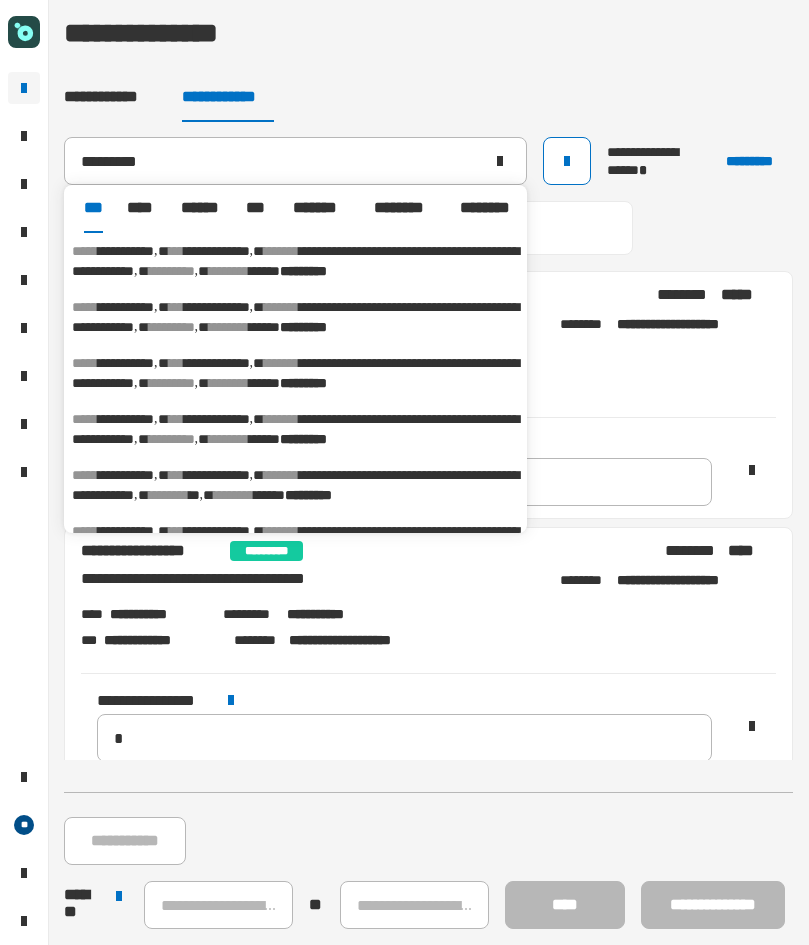 click on "********" at bounding box center [172, 439] 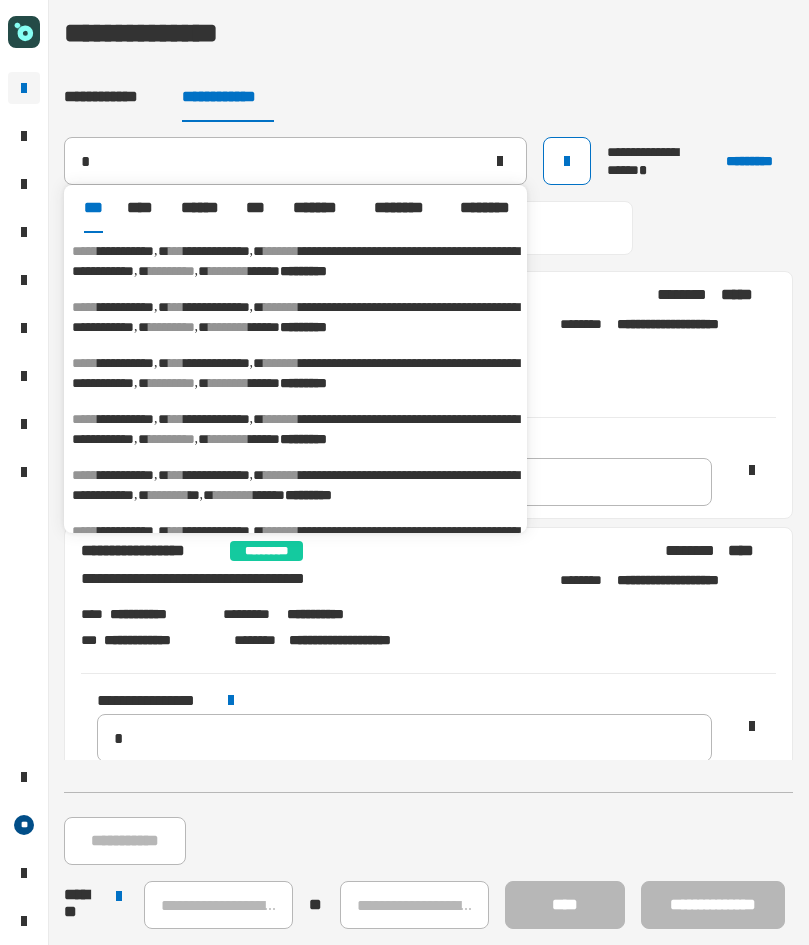 type on "**********" 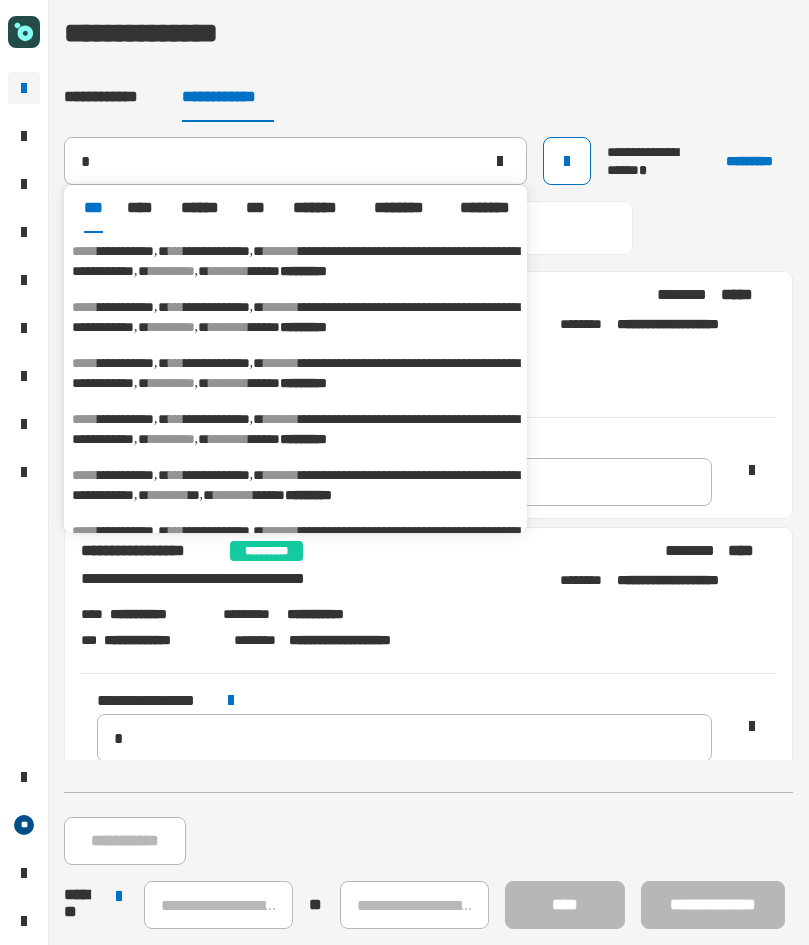type 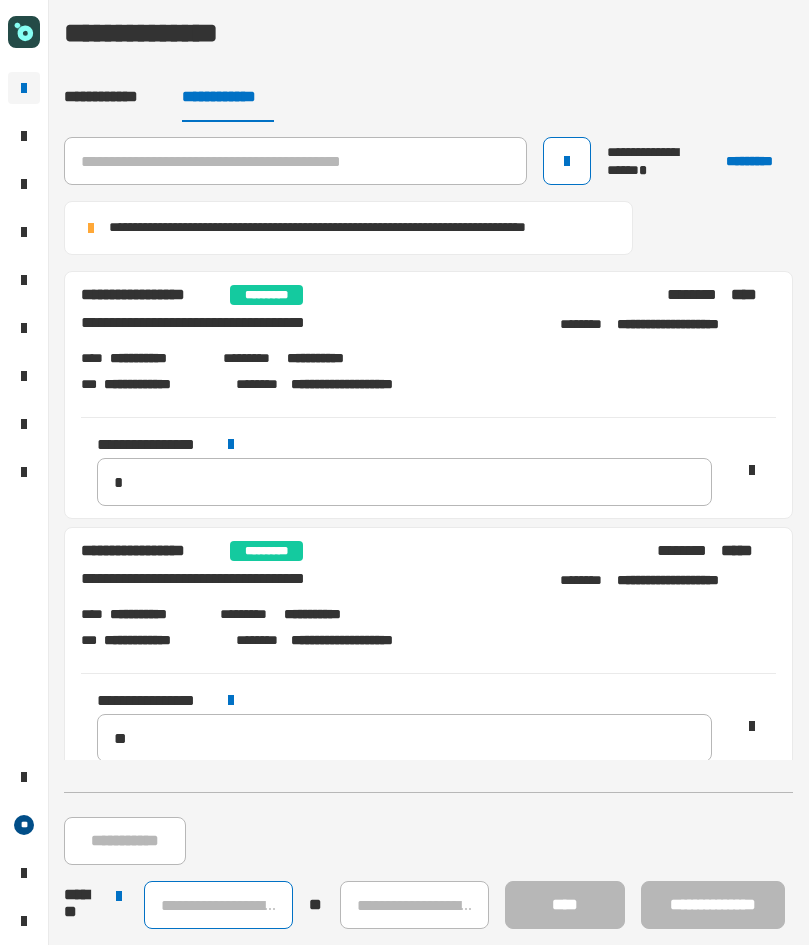 click 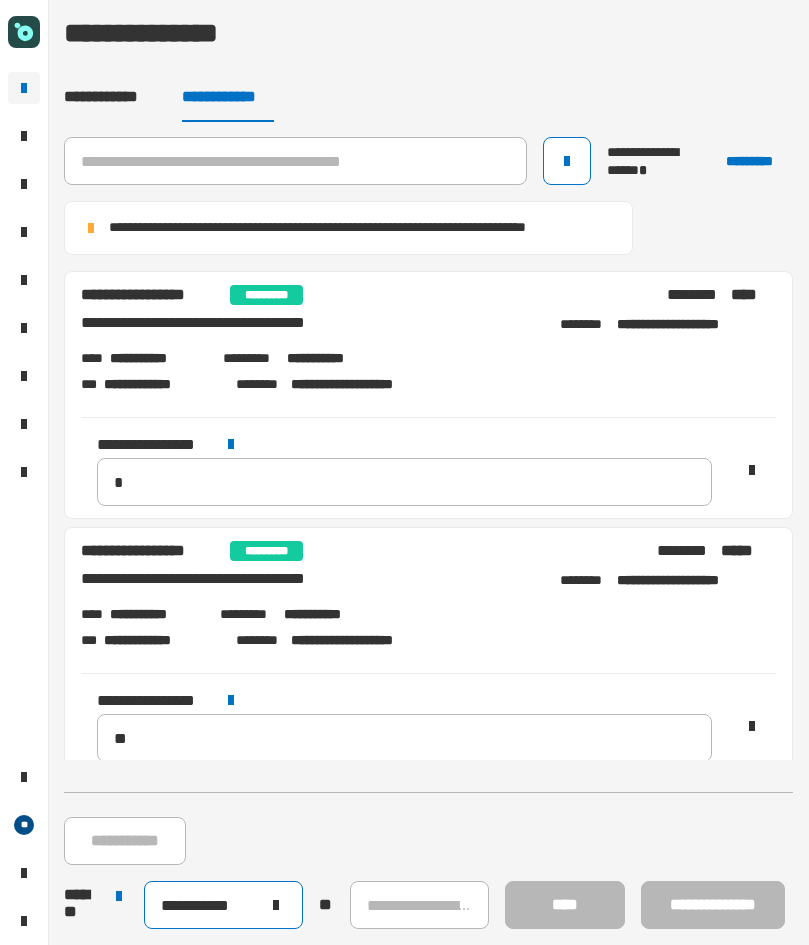 scroll, scrollTop: 527, scrollLeft: 0, axis: vertical 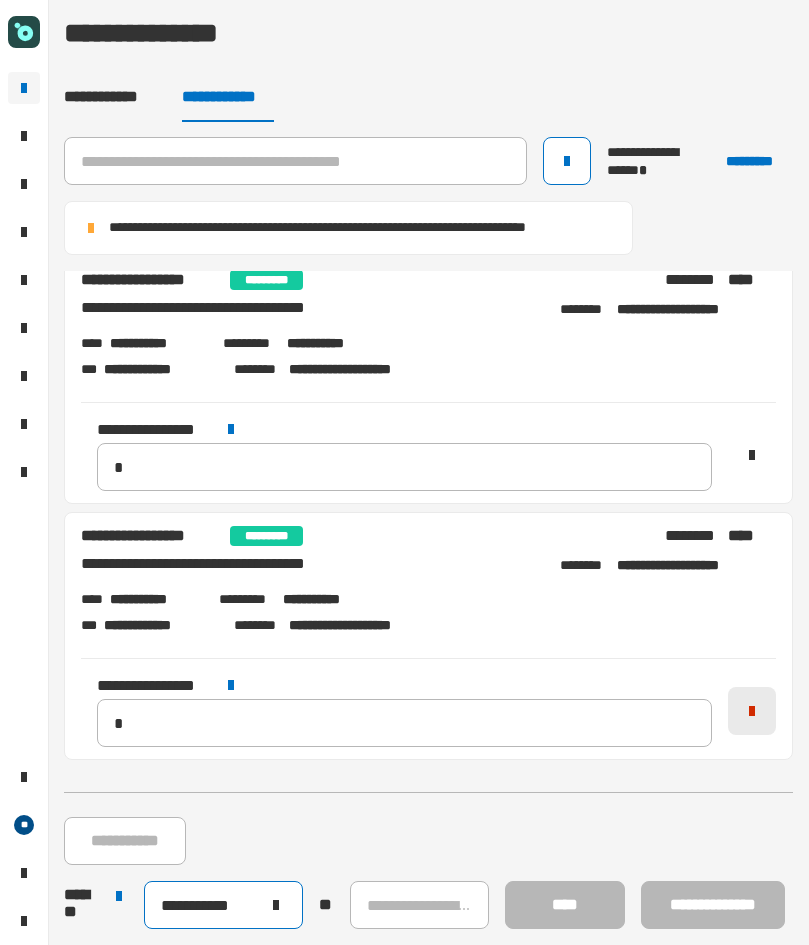 type on "**********" 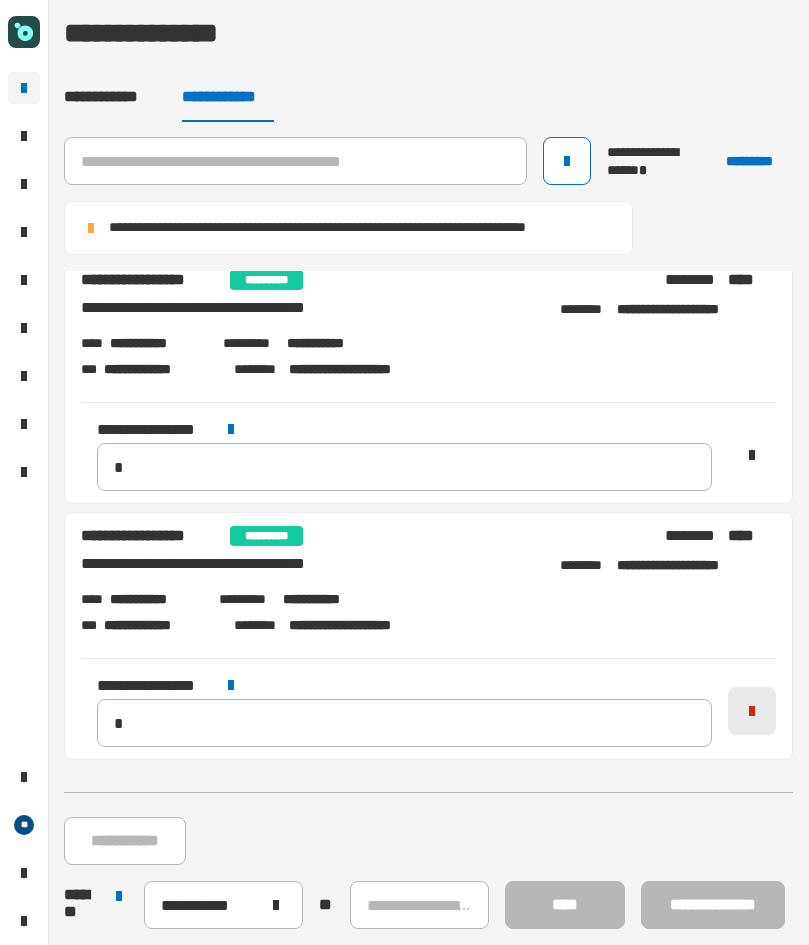 click 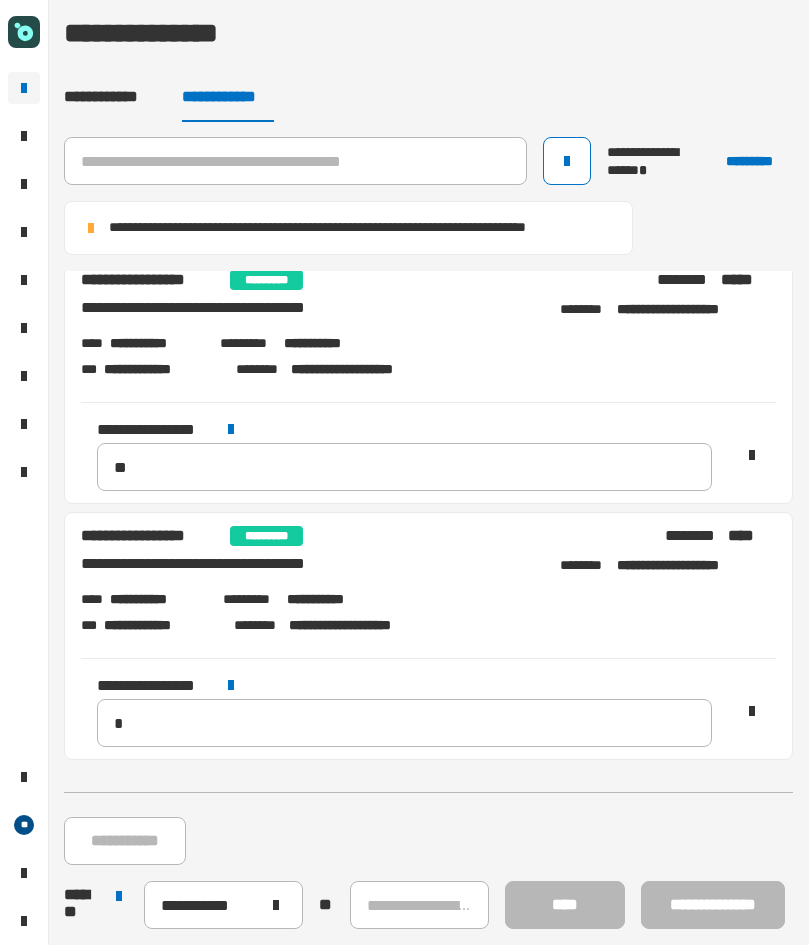scroll, scrollTop: 271, scrollLeft: 0, axis: vertical 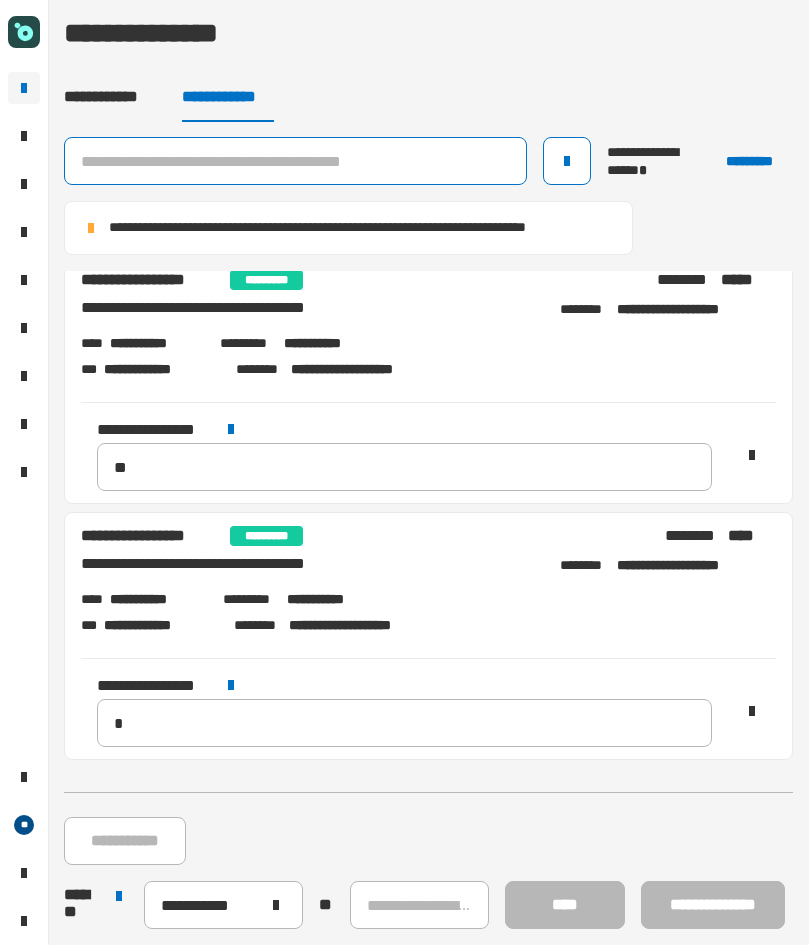 click 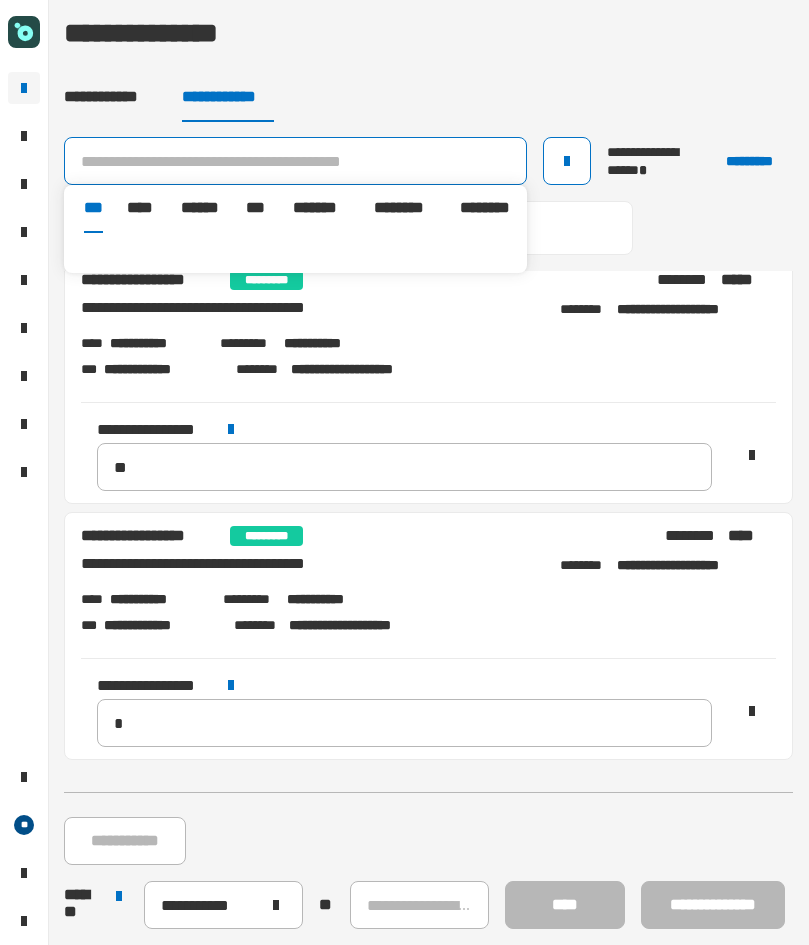 click 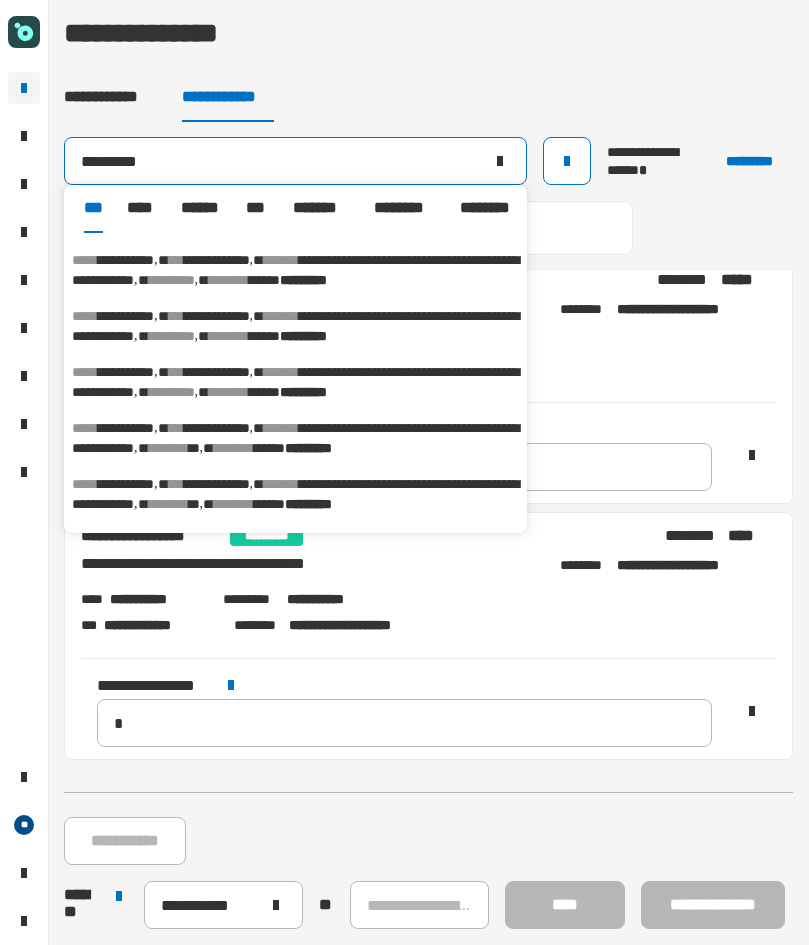 scroll, scrollTop: 0, scrollLeft: 0, axis: both 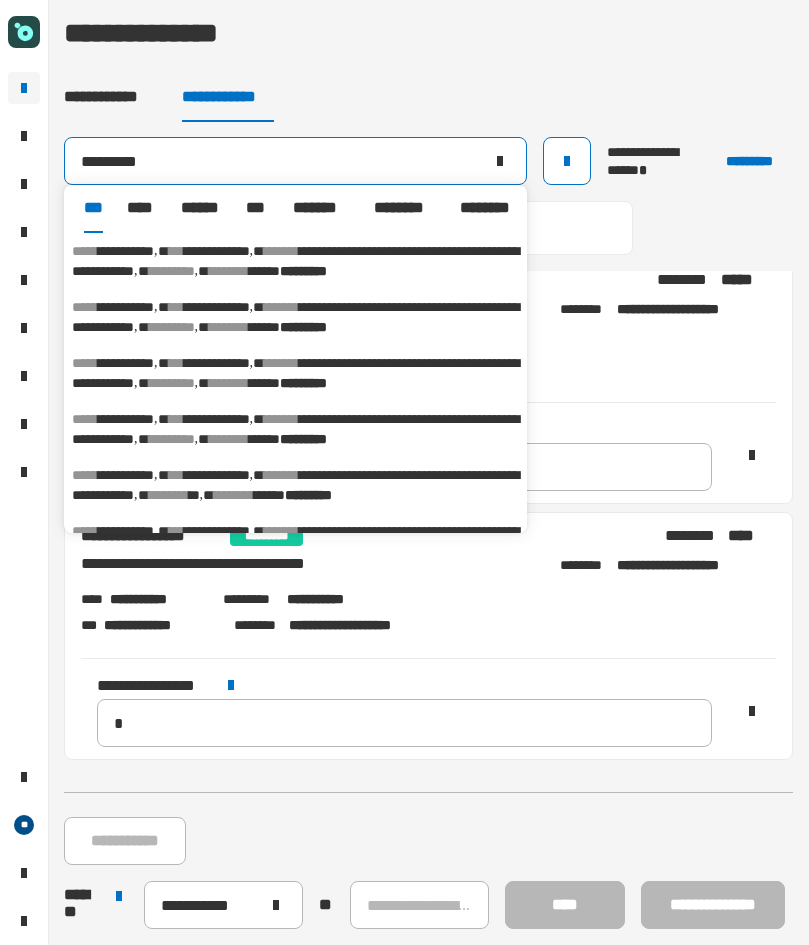 type on "*********" 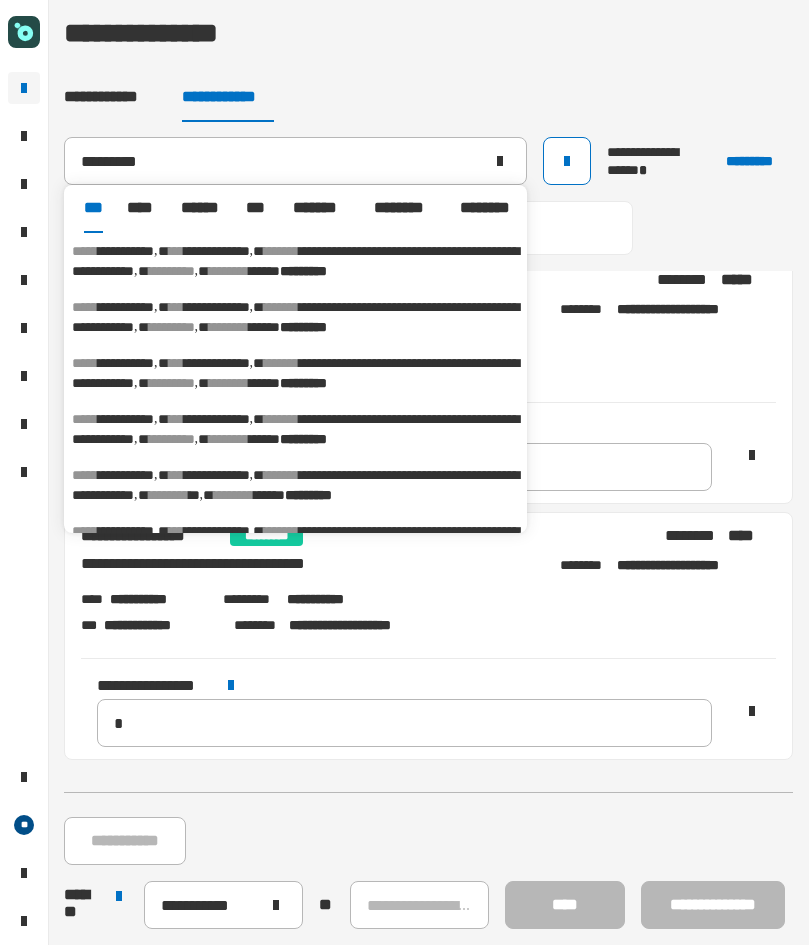 click on "********" at bounding box center (172, 271) 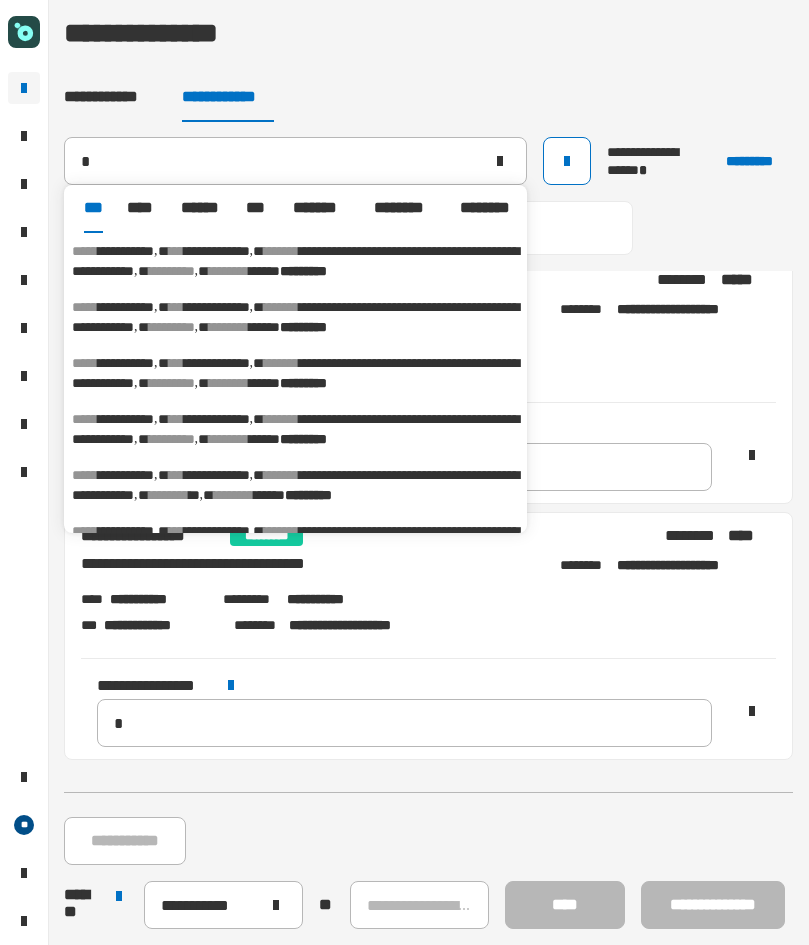 type 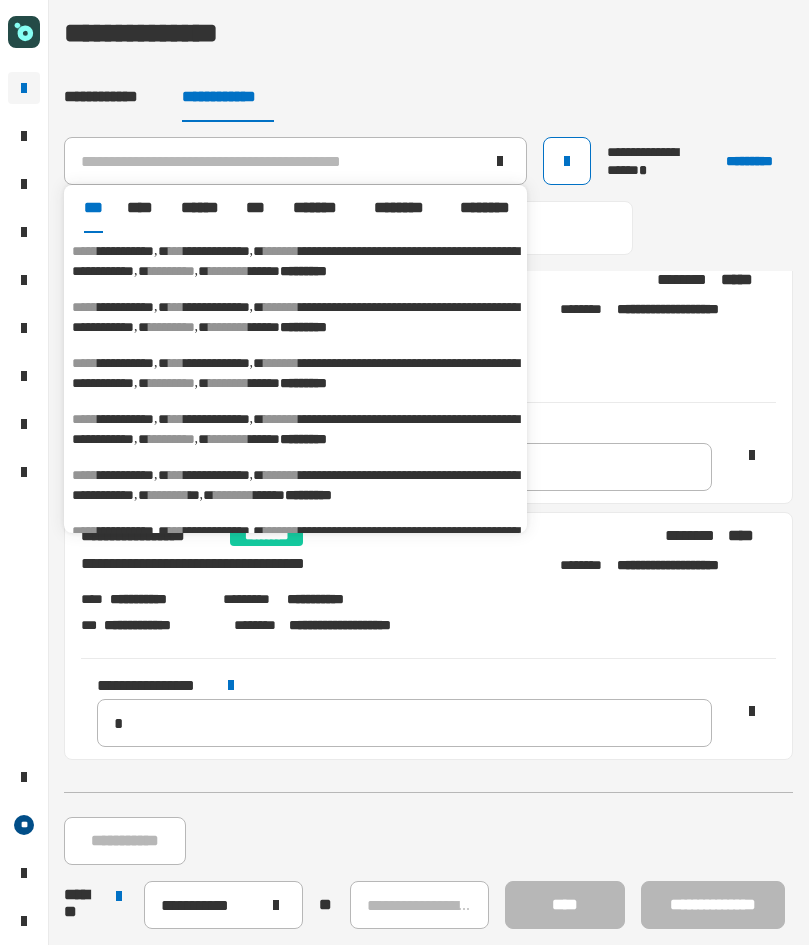 scroll, scrollTop: 527, scrollLeft: 0, axis: vertical 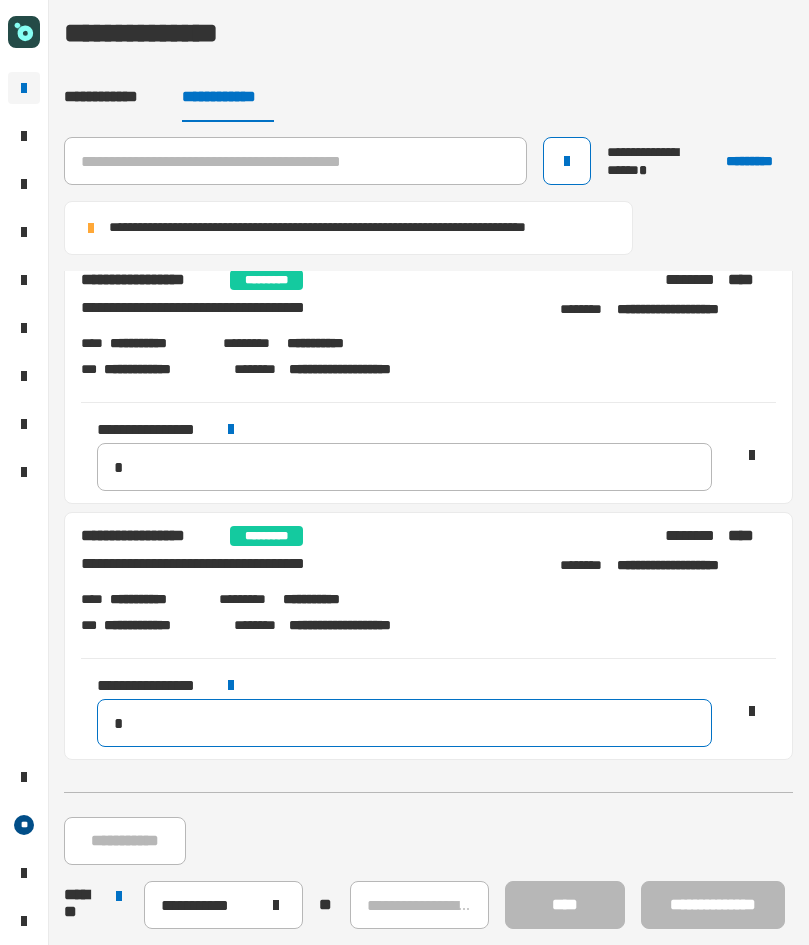 drag, startPoint x: 180, startPoint y: 712, endPoint x: 70, endPoint y: 713, distance: 110.00455 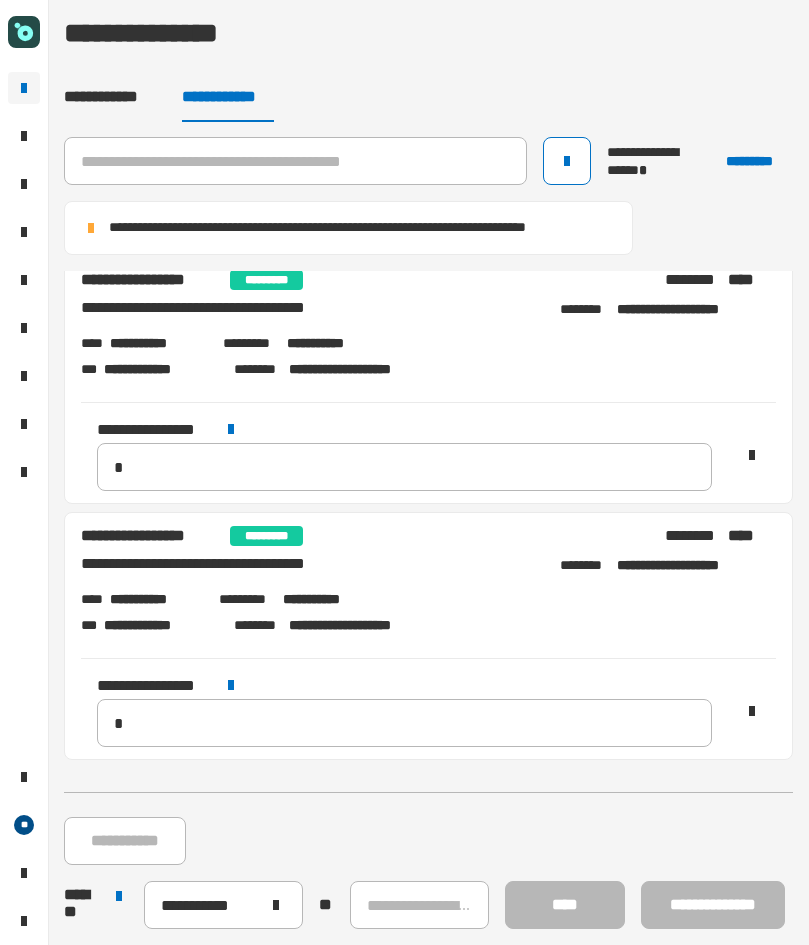 click on "**********" 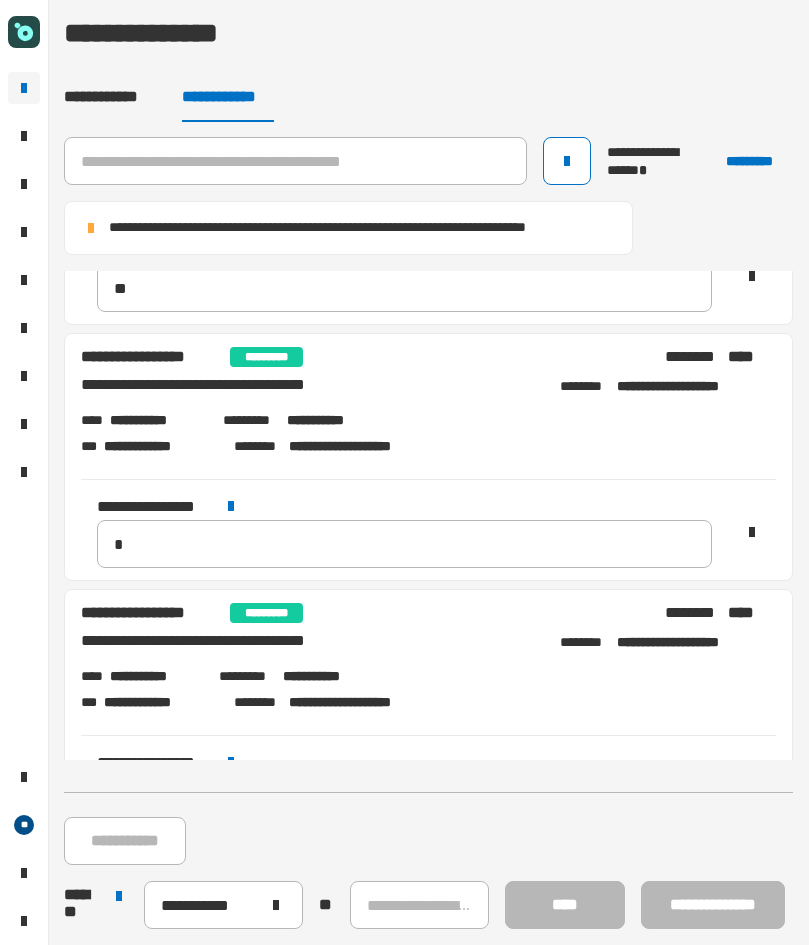 scroll, scrollTop: 527, scrollLeft: 0, axis: vertical 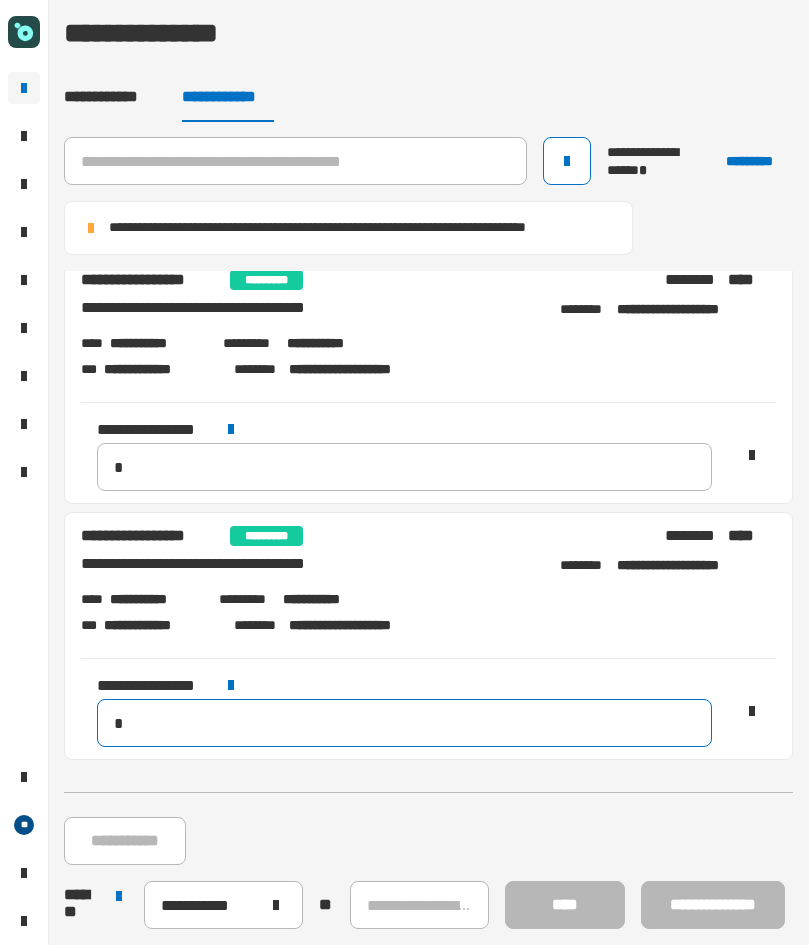 drag, startPoint x: 216, startPoint y: 717, endPoint x: 26, endPoint y: 721, distance: 190.0421 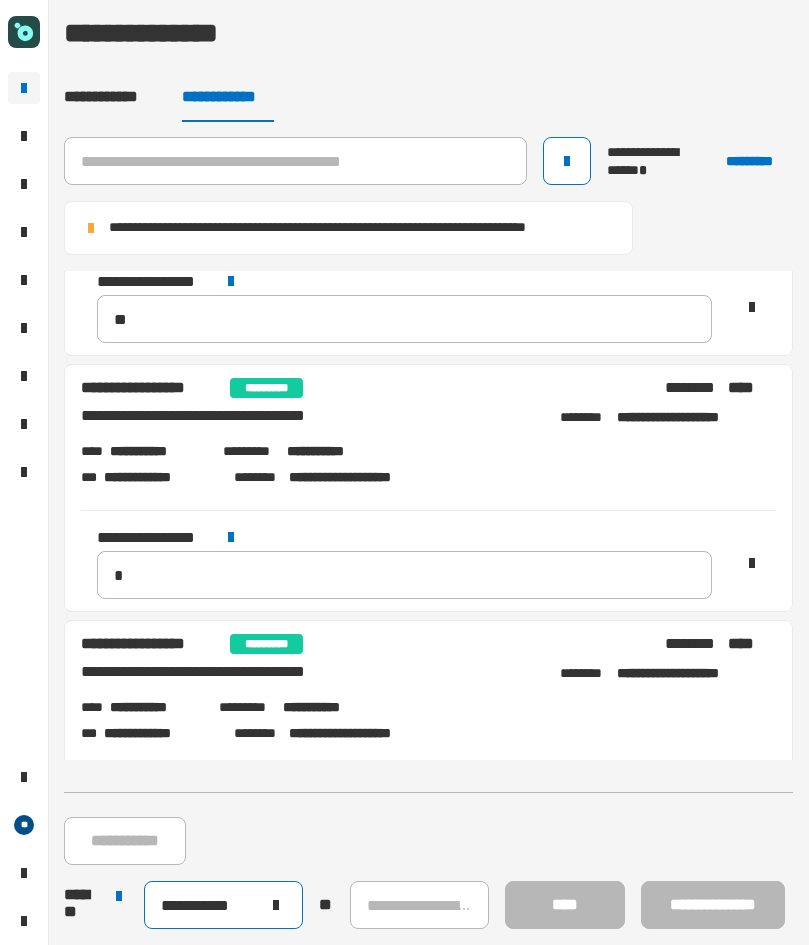 scroll, scrollTop: 377, scrollLeft: 0, axis: vertical 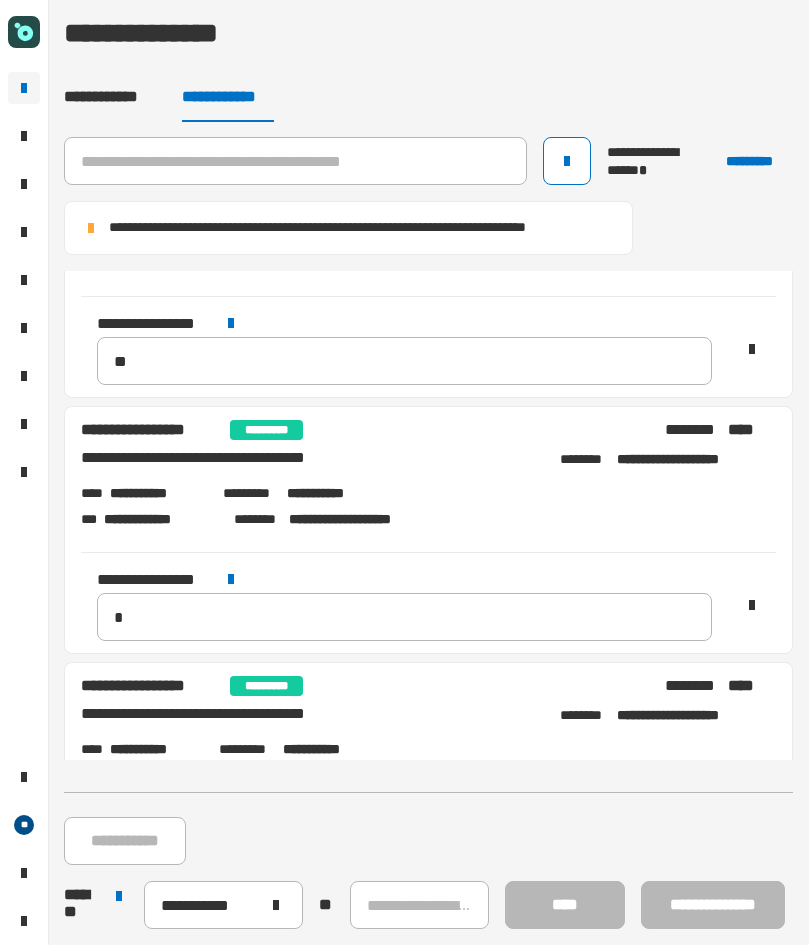 click on "**********" 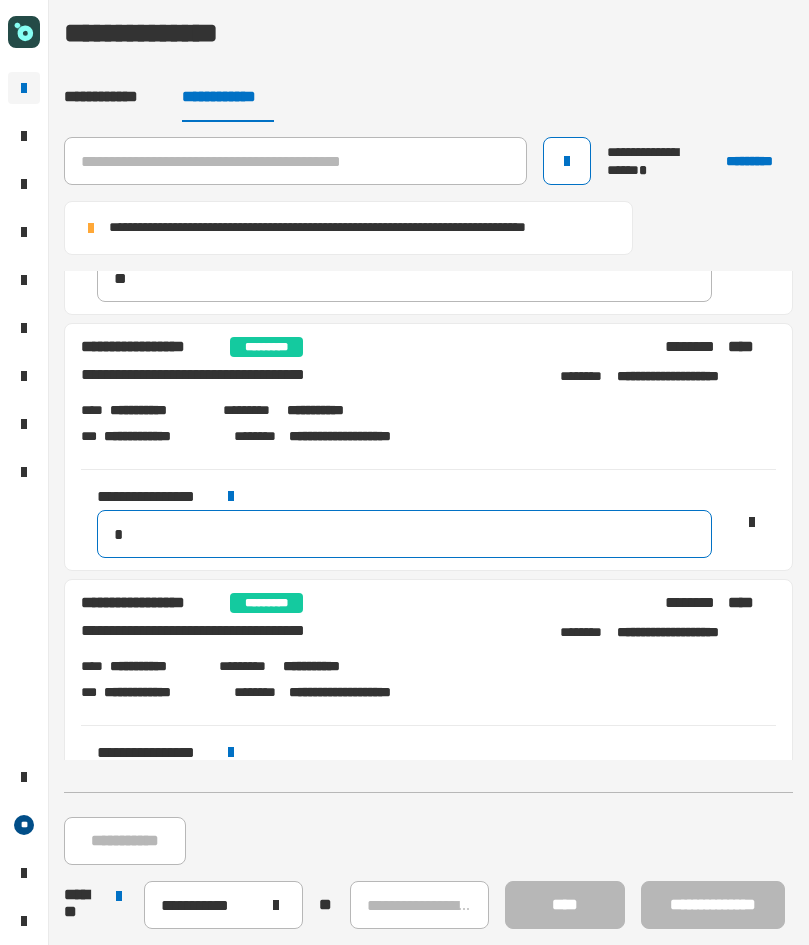 scroll, scrollTop: 527, scrollLeft: 0, axis: vertical 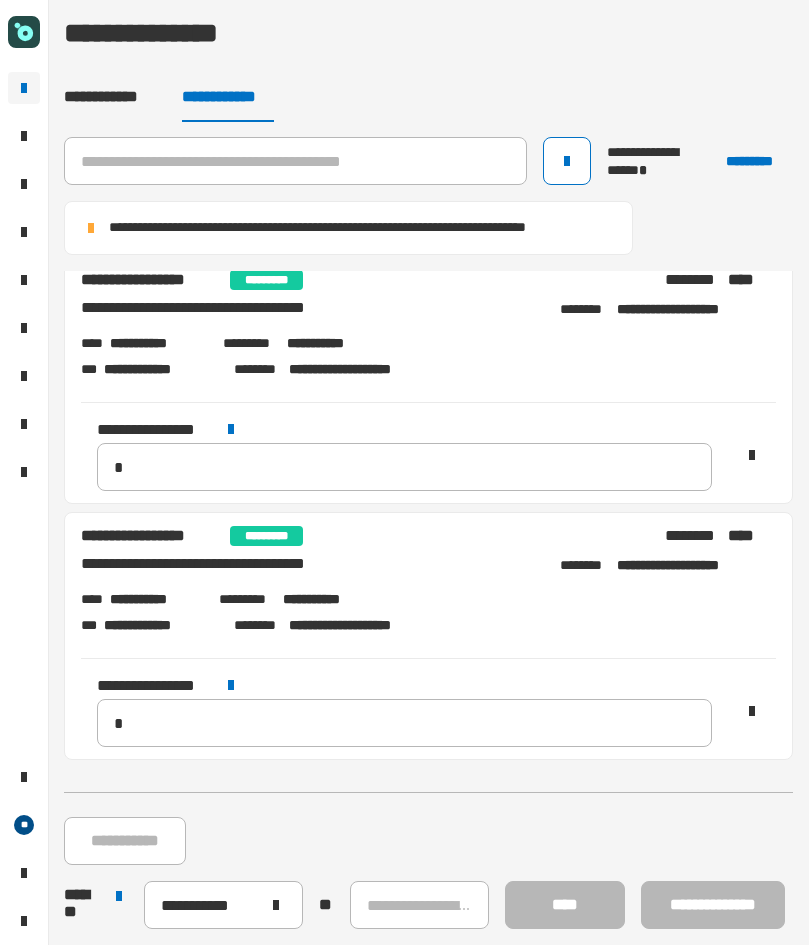 click on "**********" 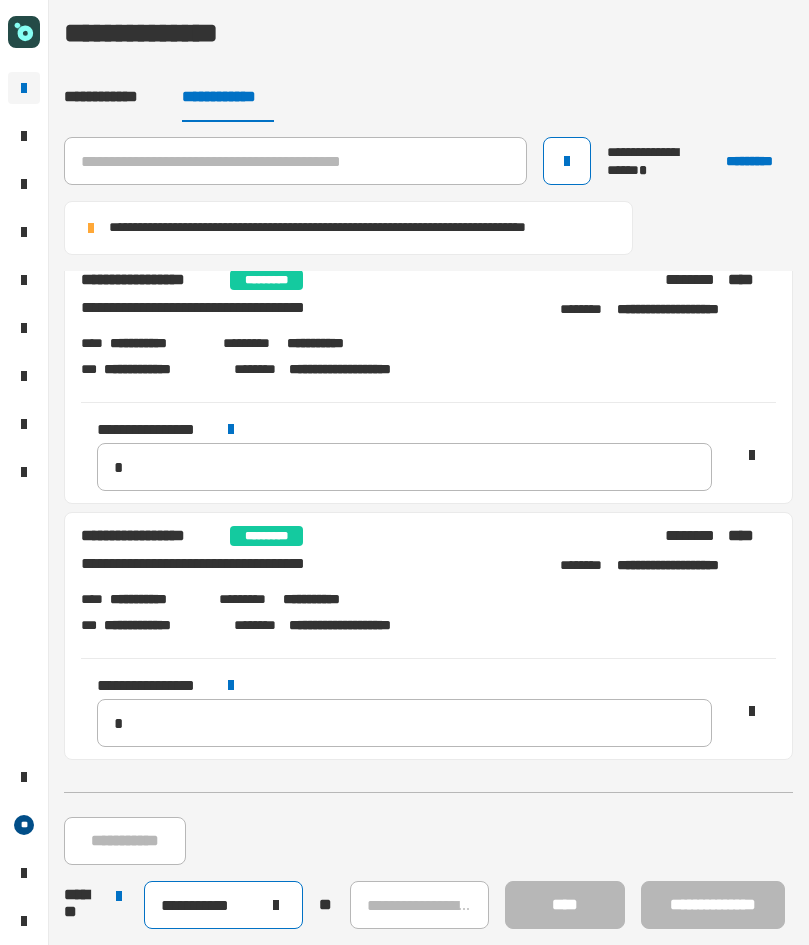 click on "**********" 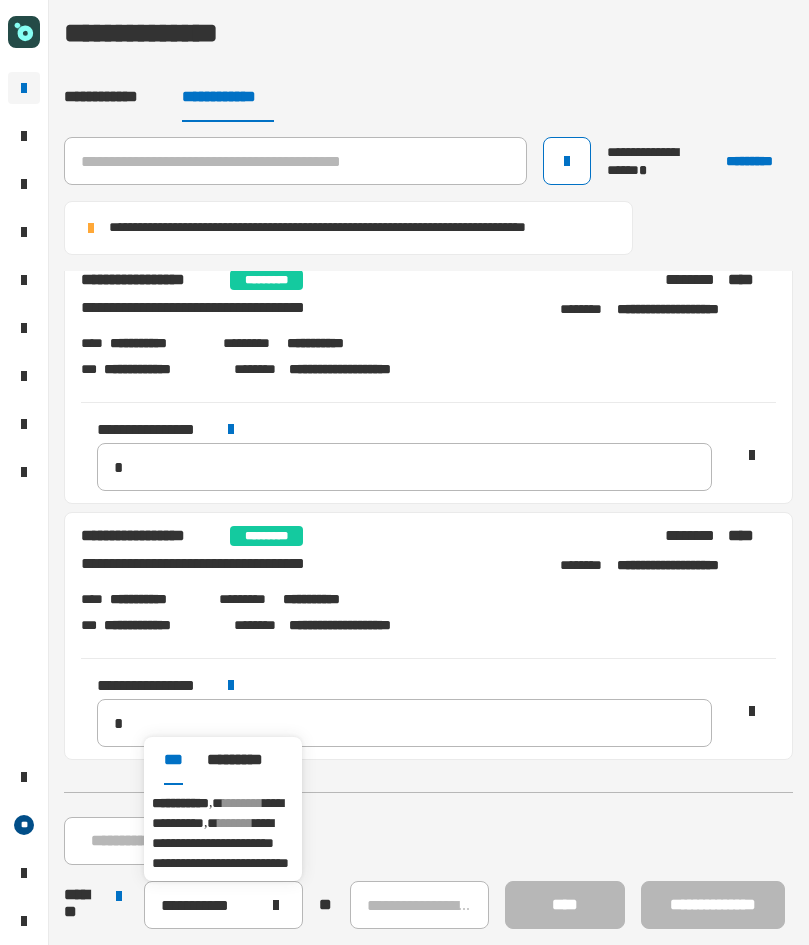 click on "**********" at bounding box center [220, 843] 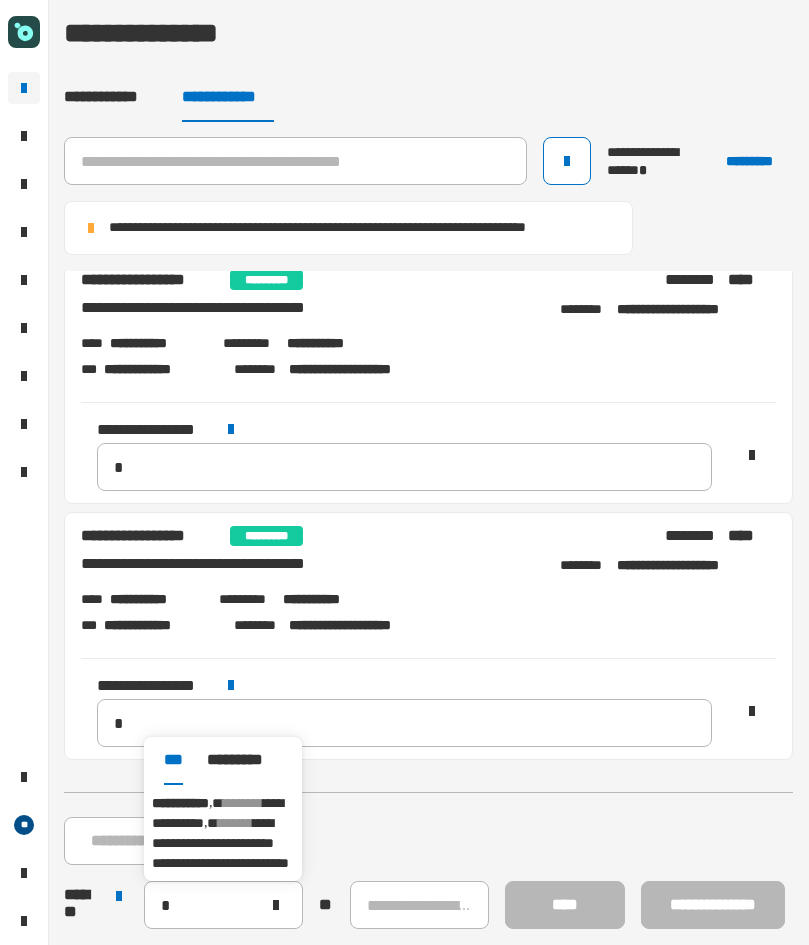 type on "**********" 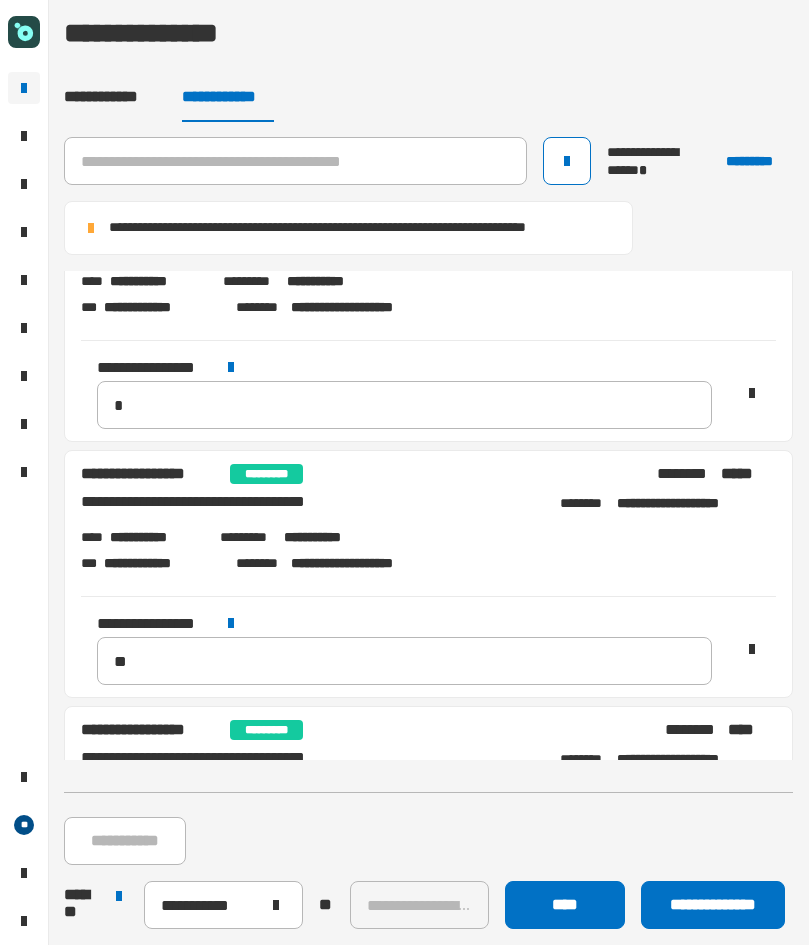 scroll, scrollTop: 0, scrollLeft: 0, axis: both 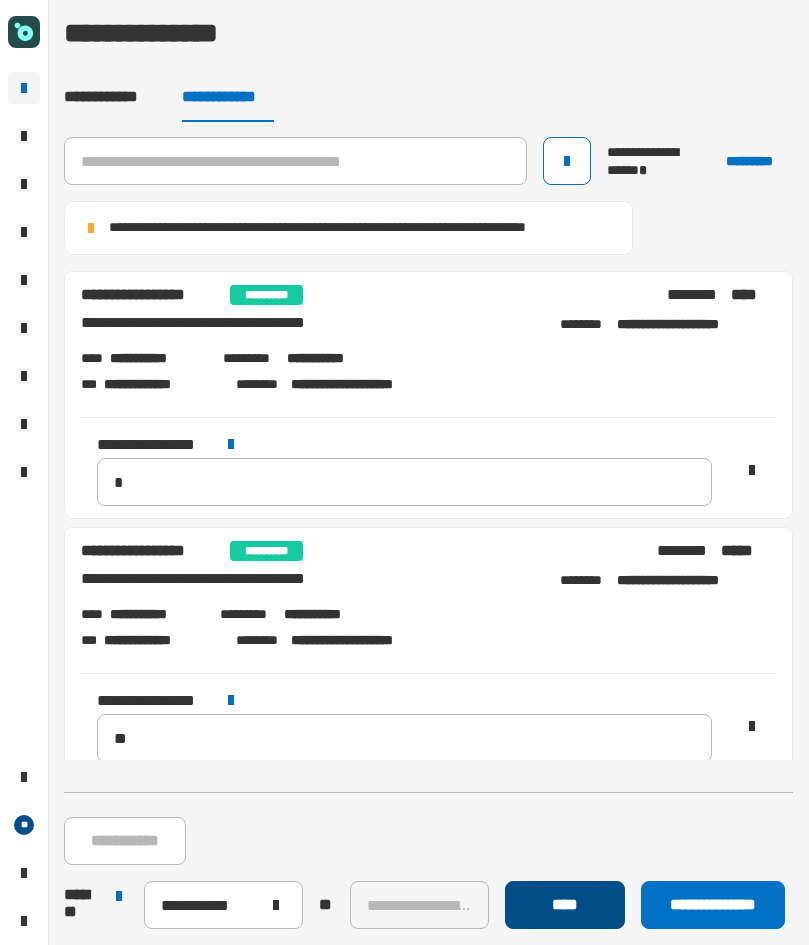 click on "****" 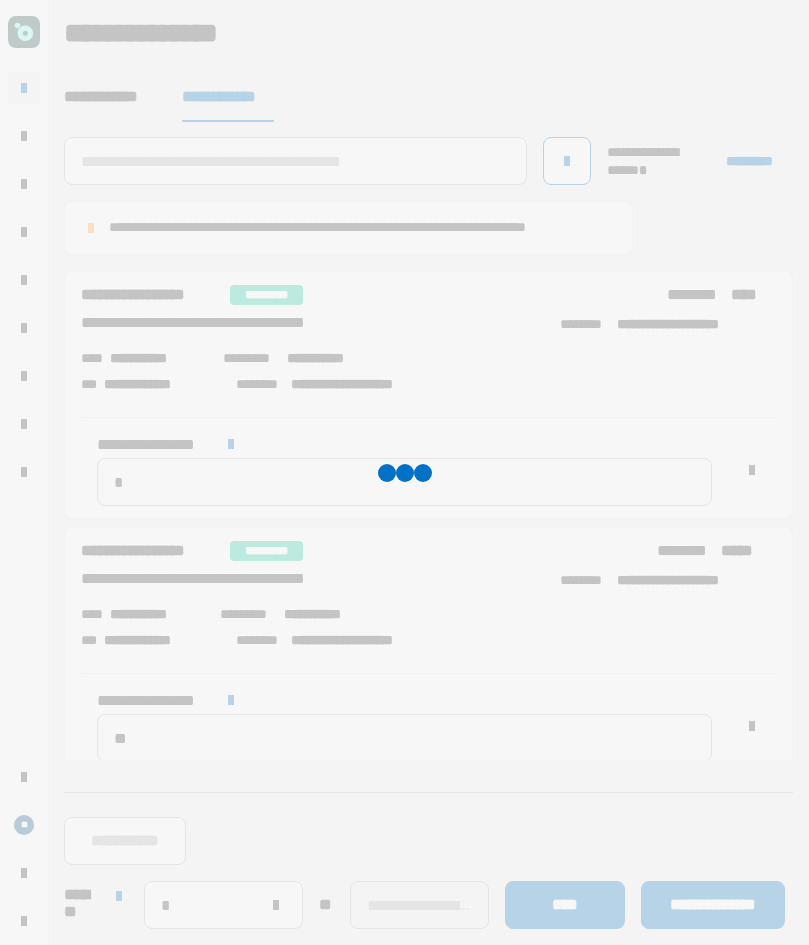 type 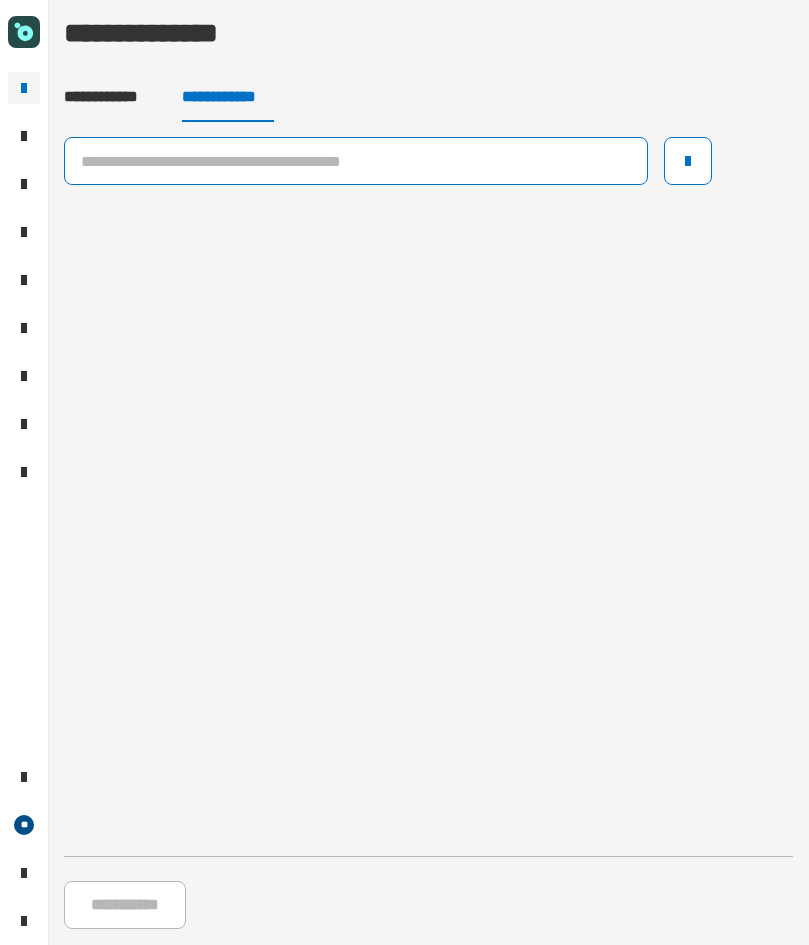 click 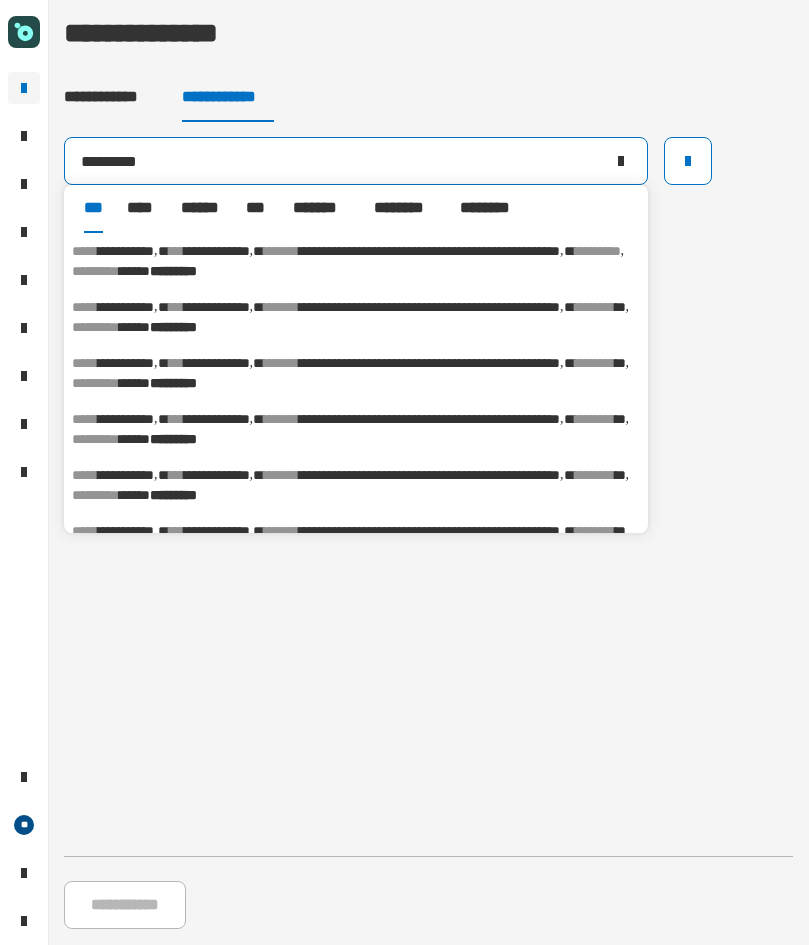 type on "*********" 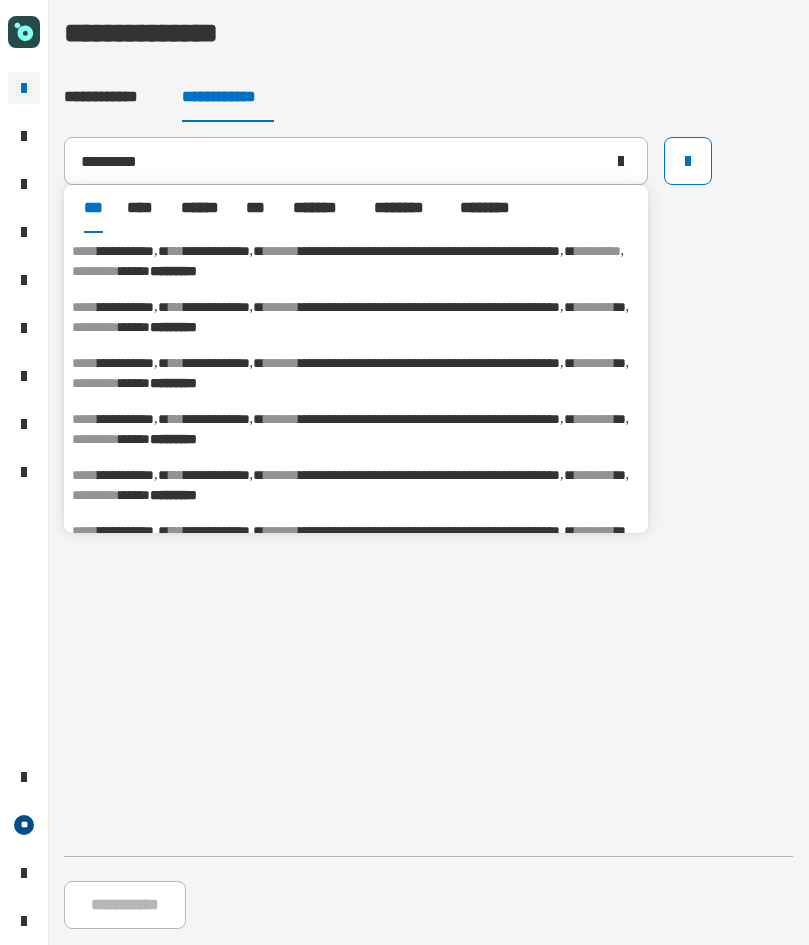 click on "********" at bounding box center [95, 327] 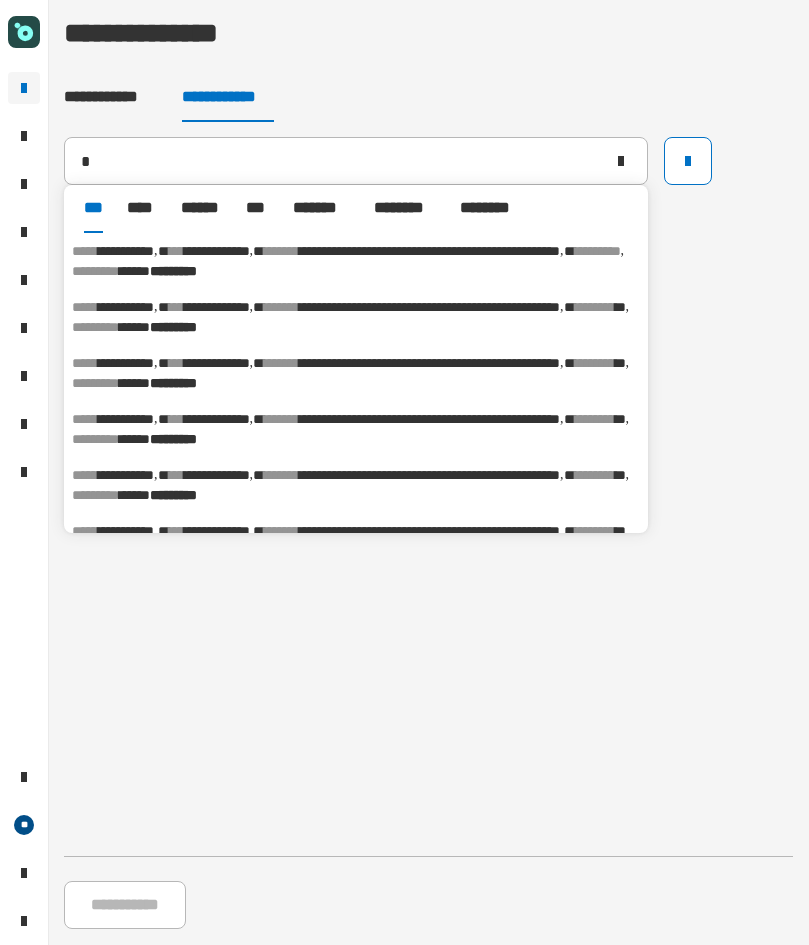 type on "**********" 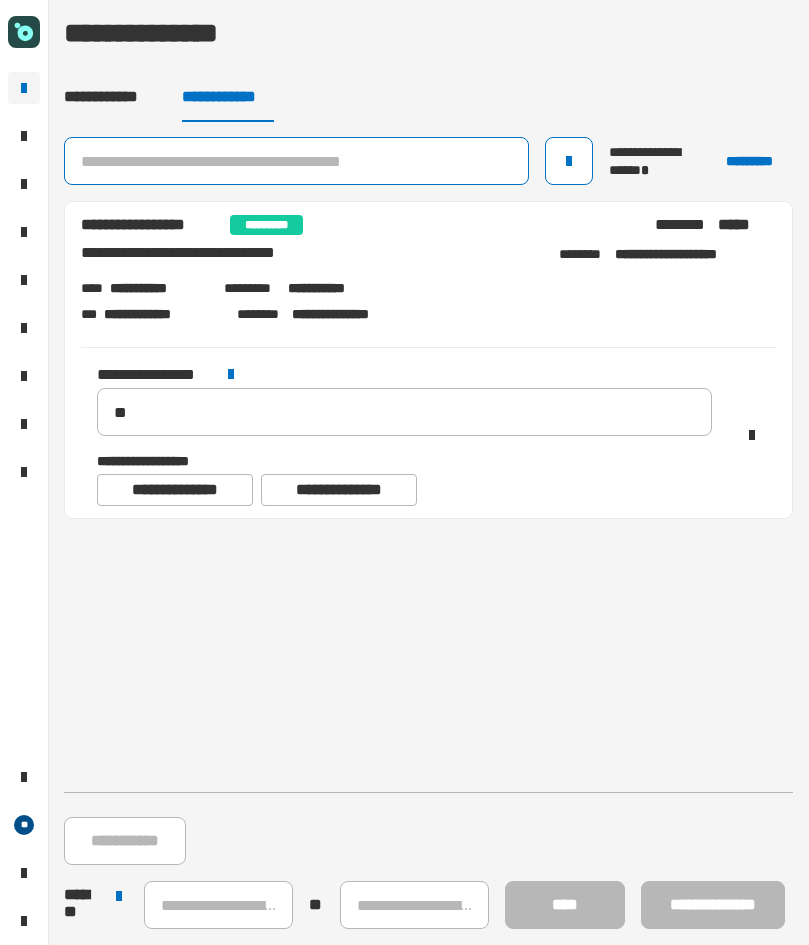 click 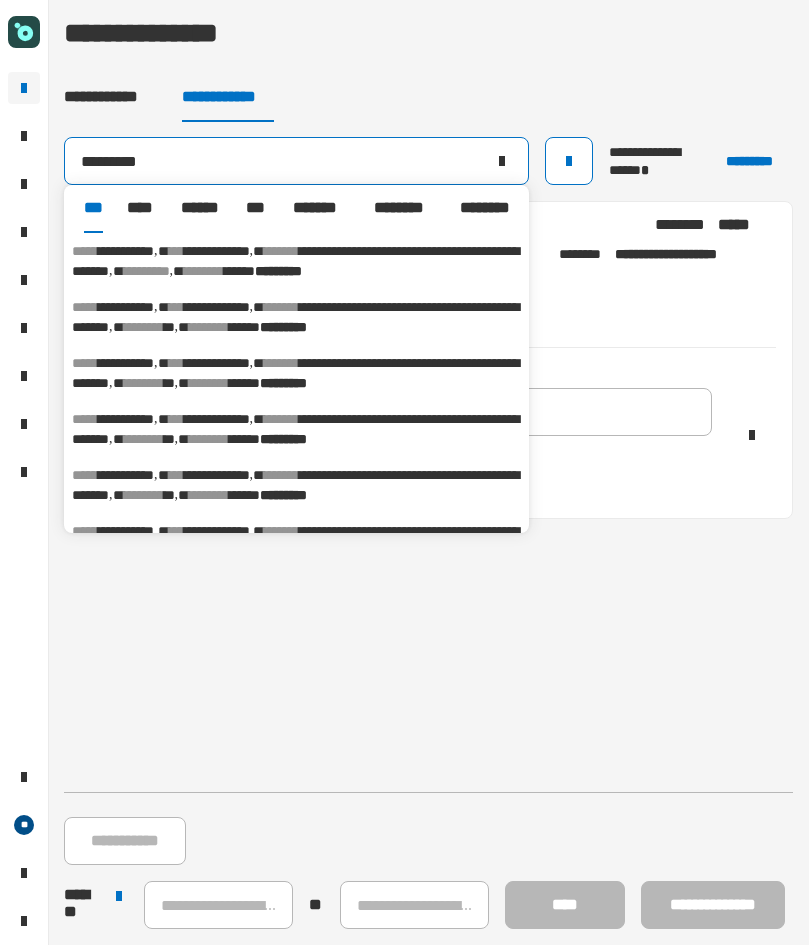 type on "*********" 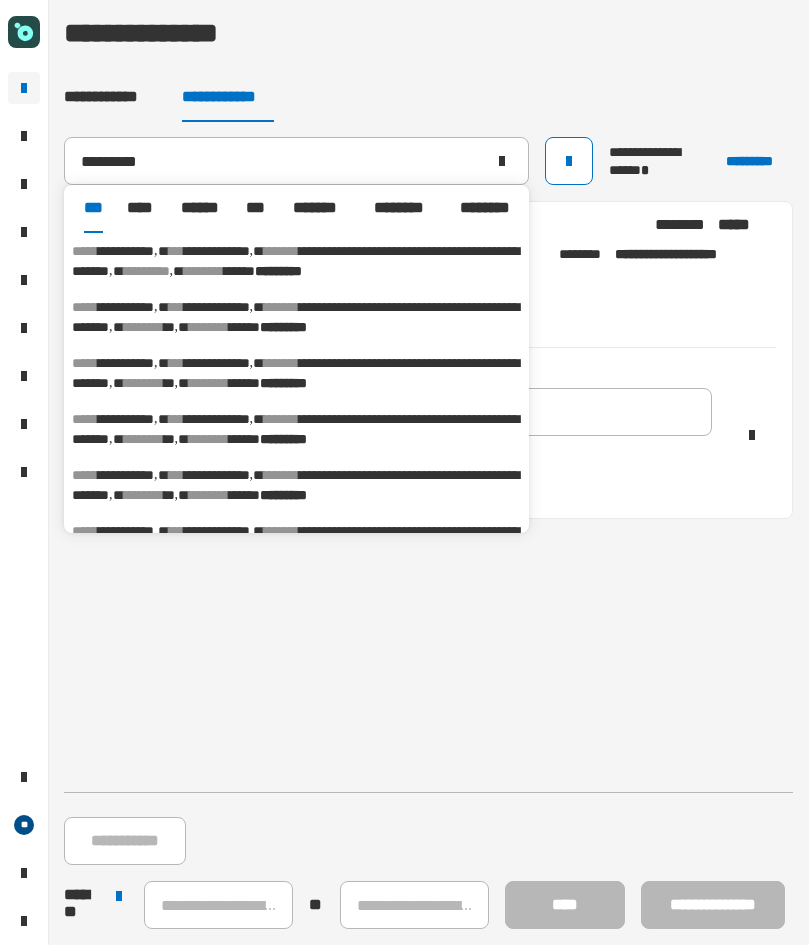 click on "********" at bounding box center [144, 383] 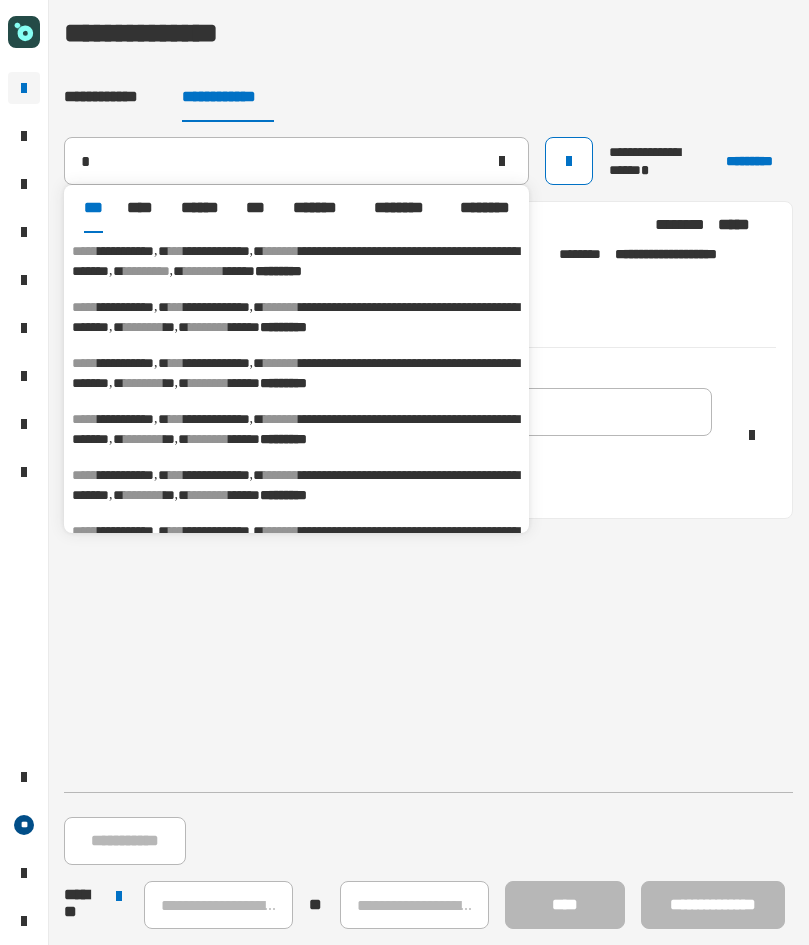 type on "**********" 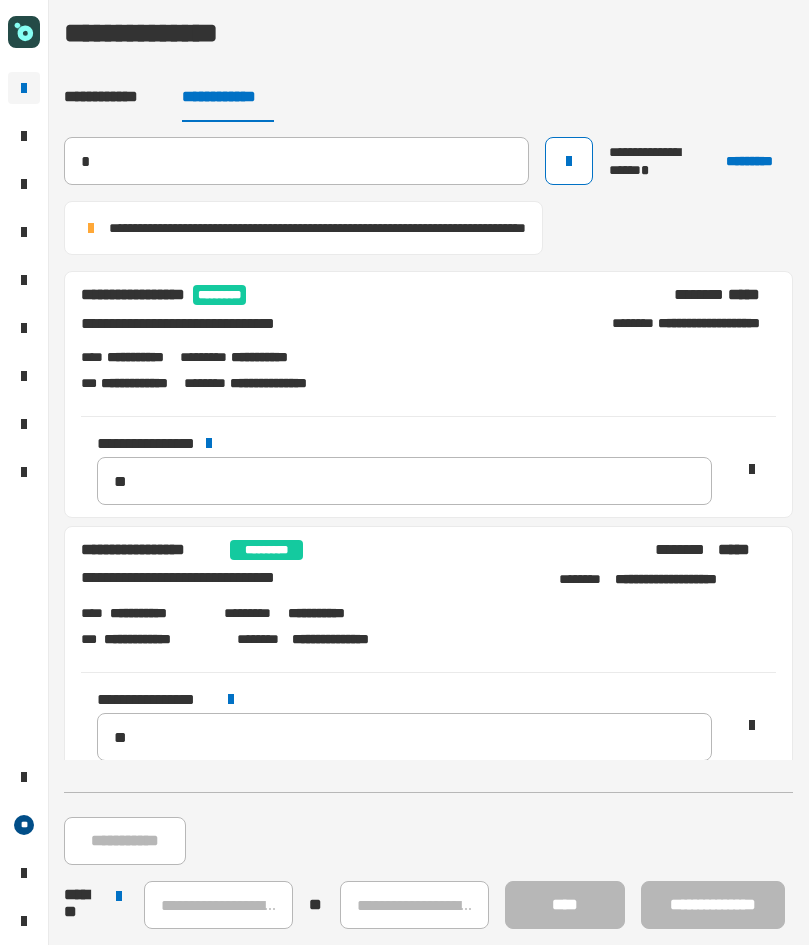 type 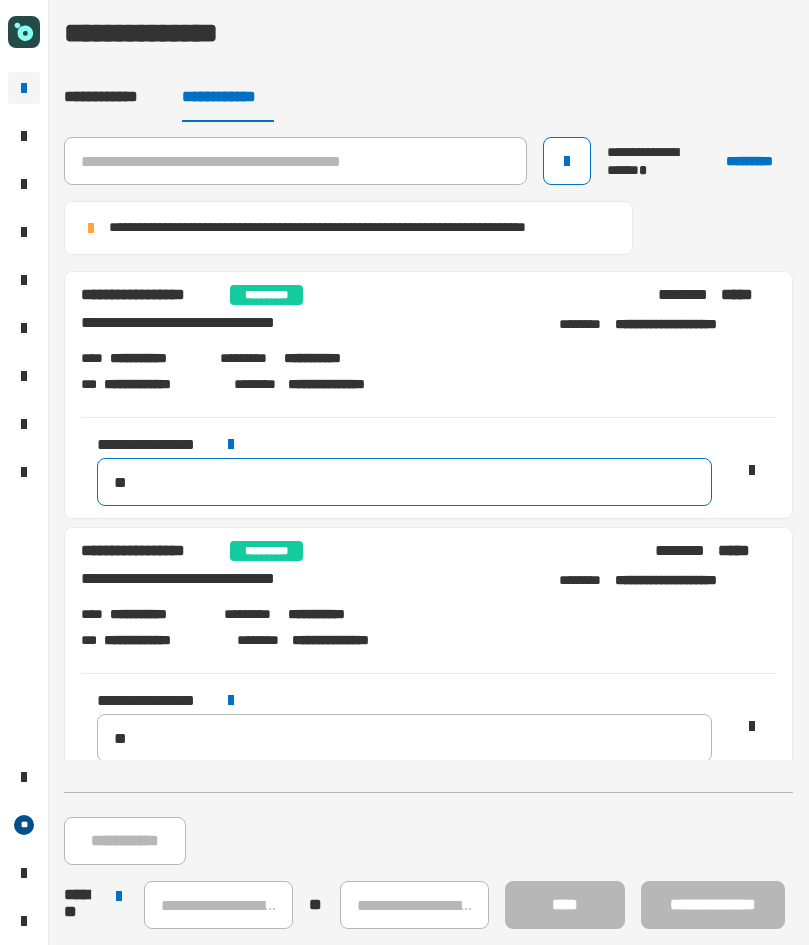 drag, startPoint x: 153, startPoint y: 487, endPoint x: 69, endPoint y: 496, distance: 84.48077 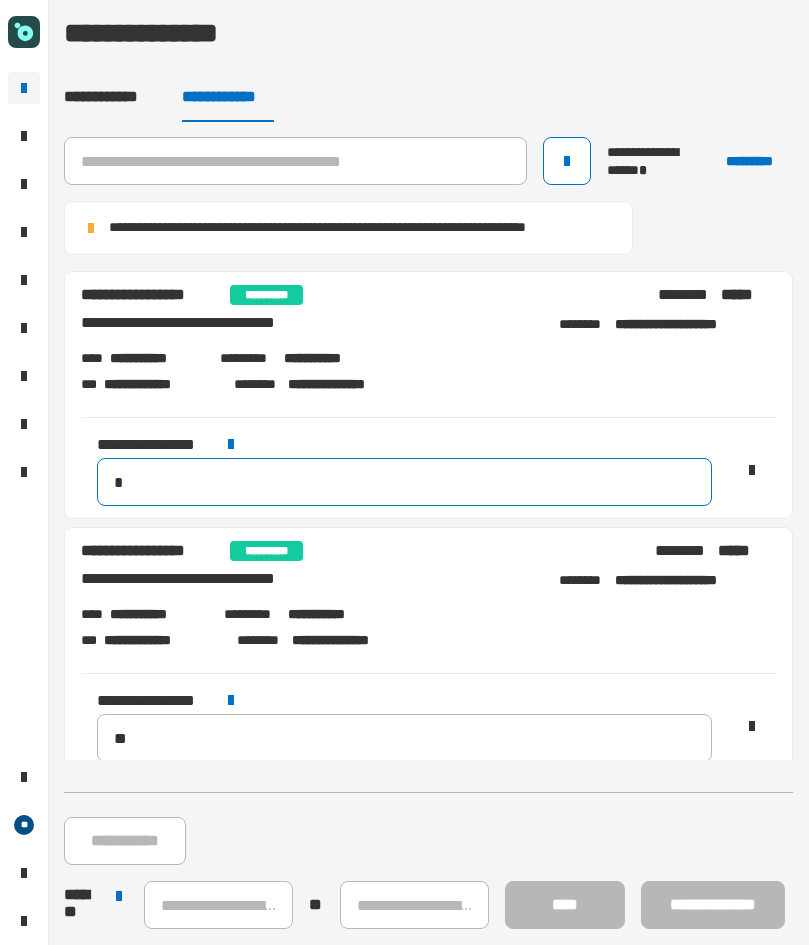 type on "**" 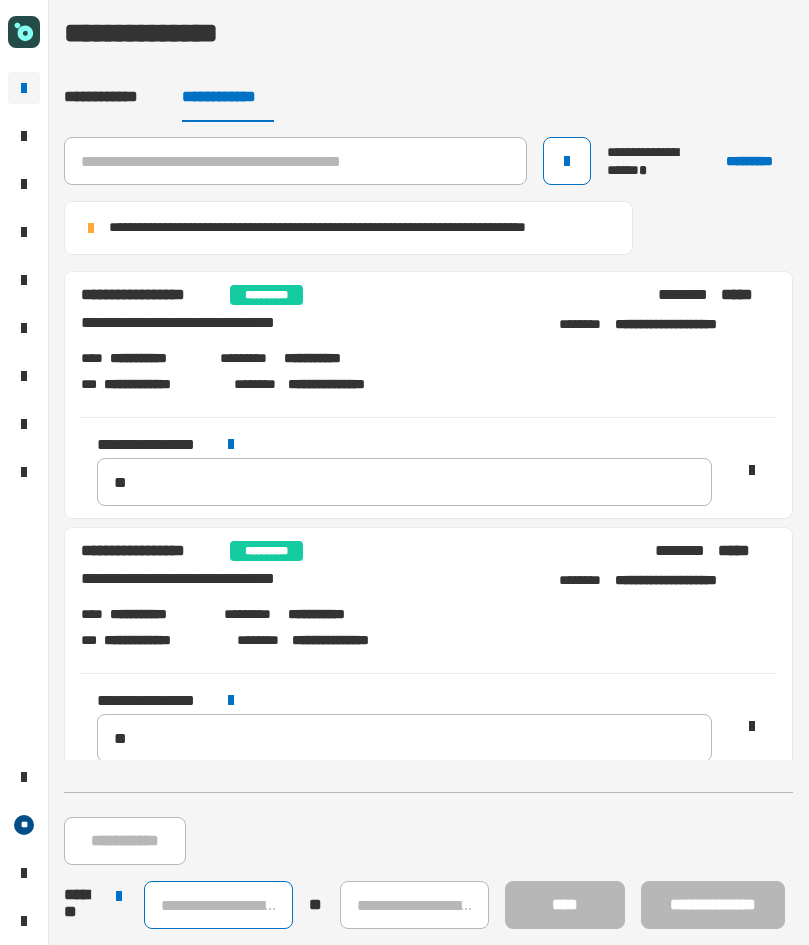click 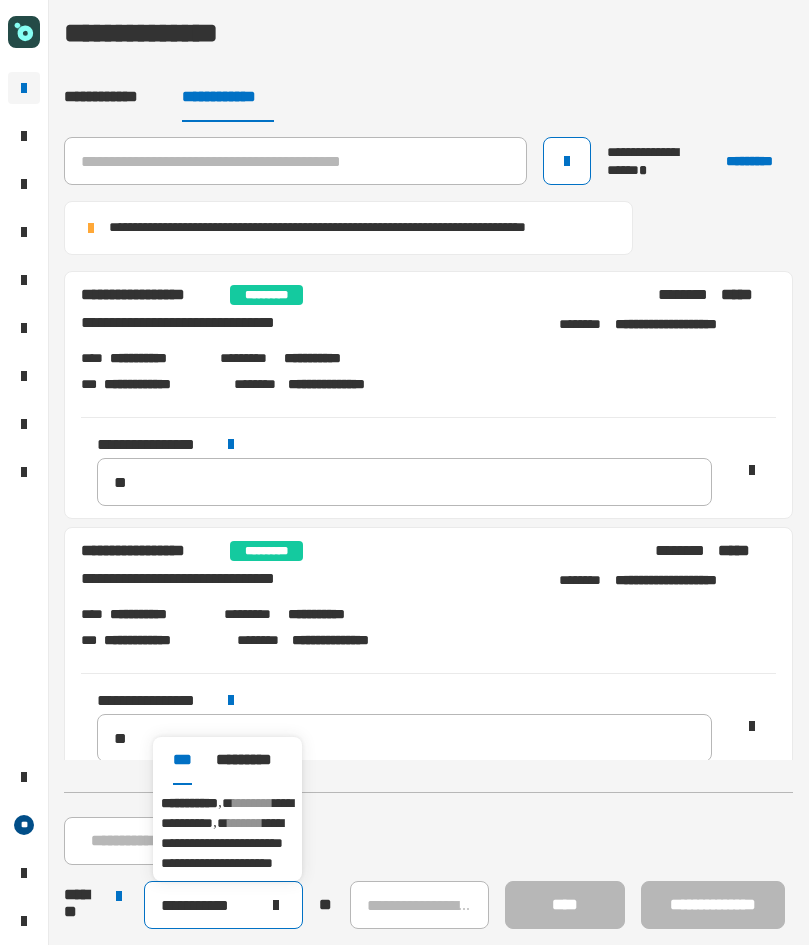 type on "**********" 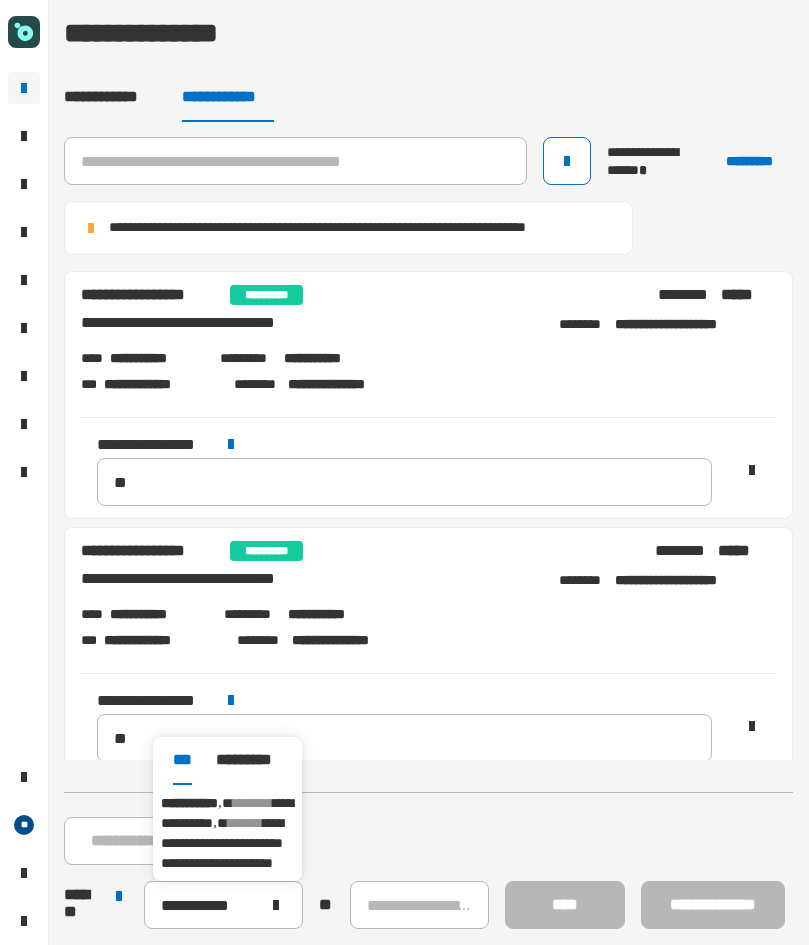click on "**********" at bounding box center (227, 833) 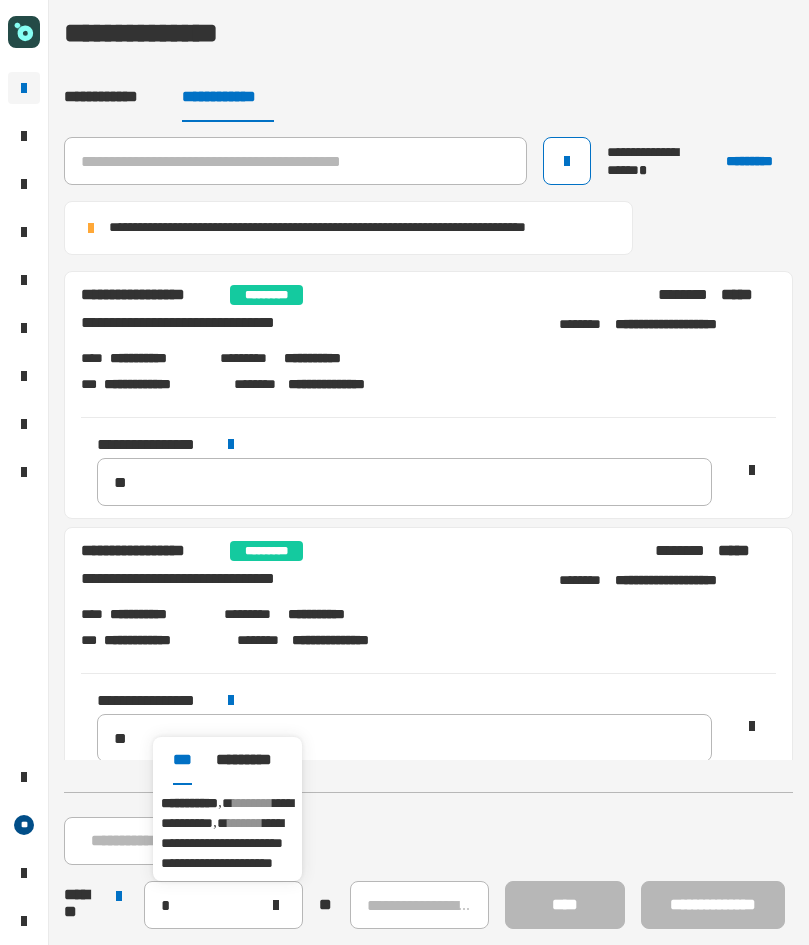type on "**********" 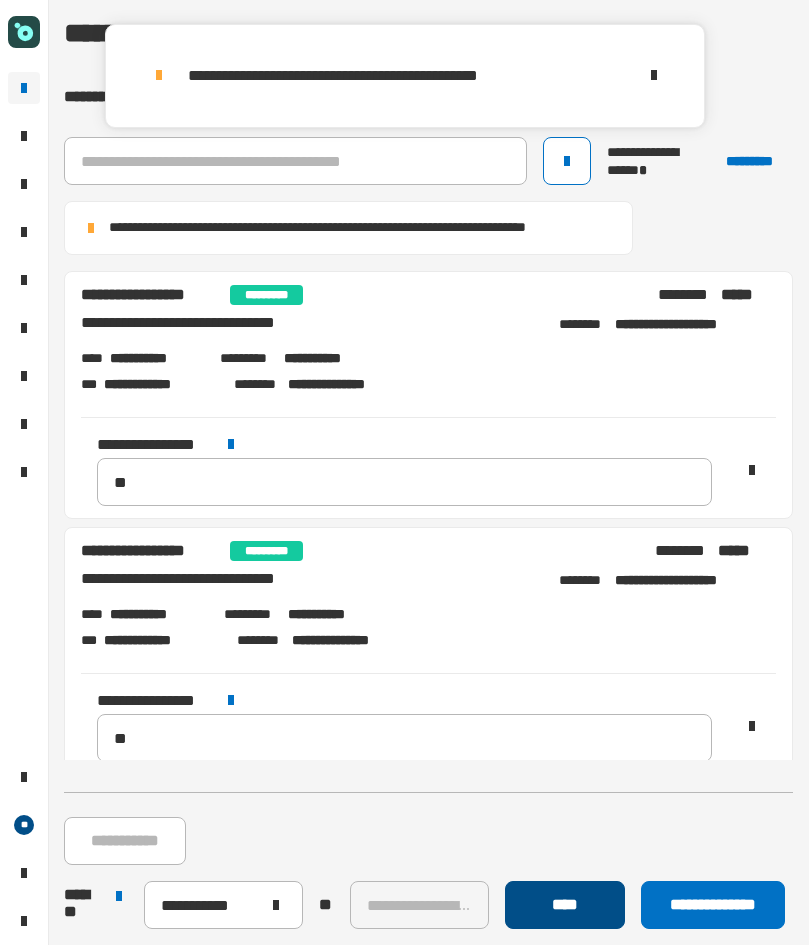 click on "****" 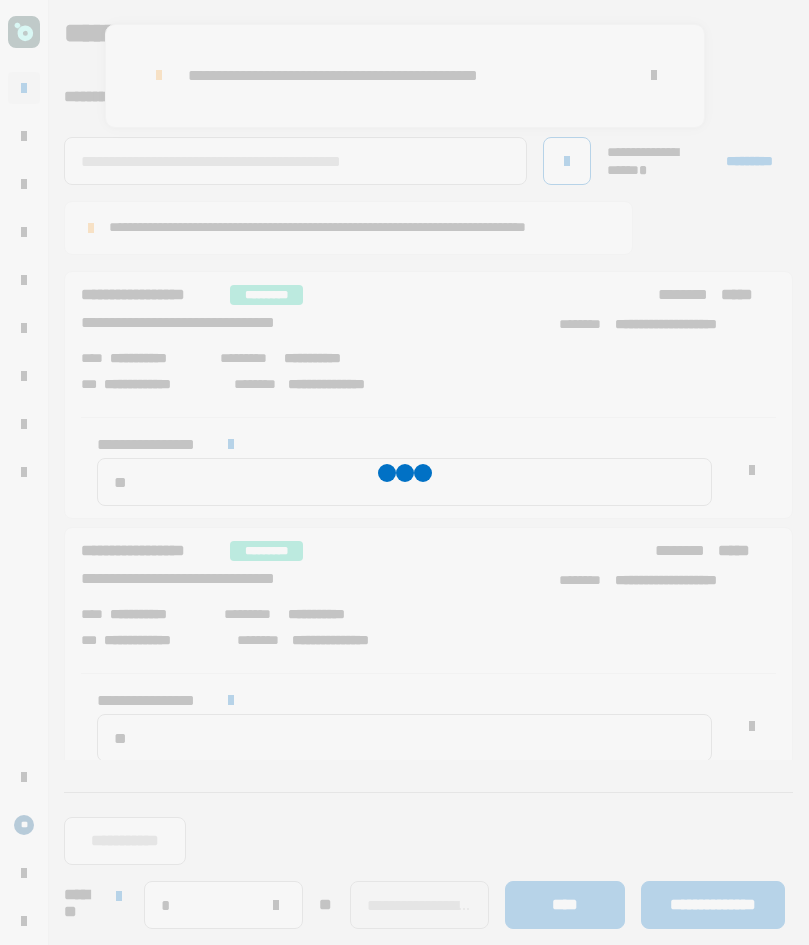 type 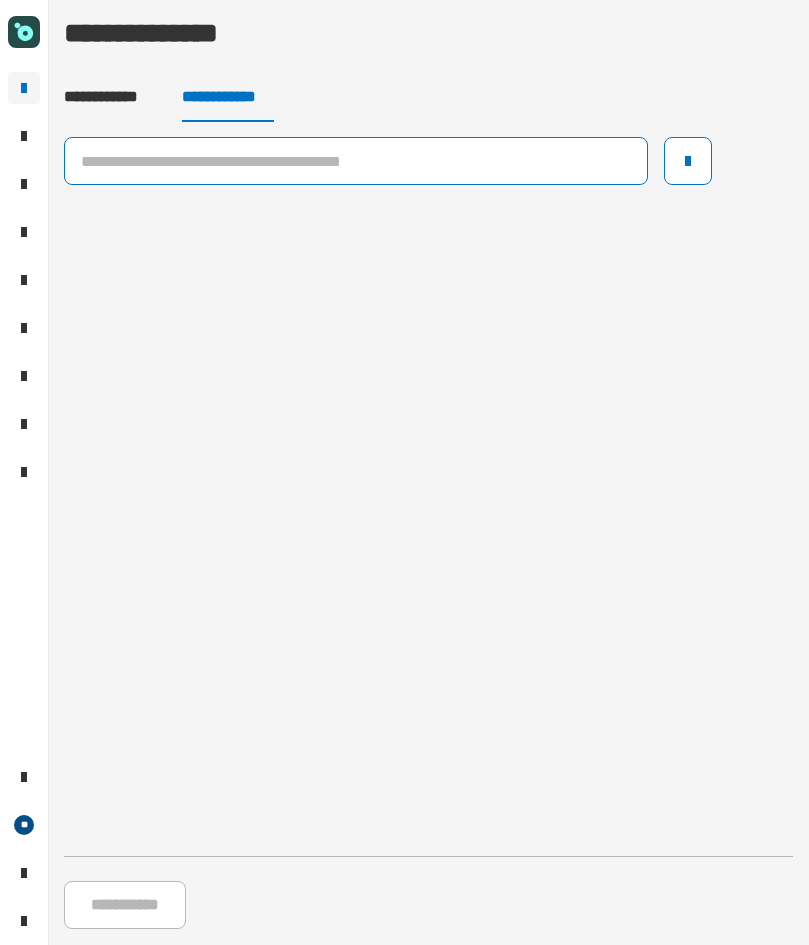 click 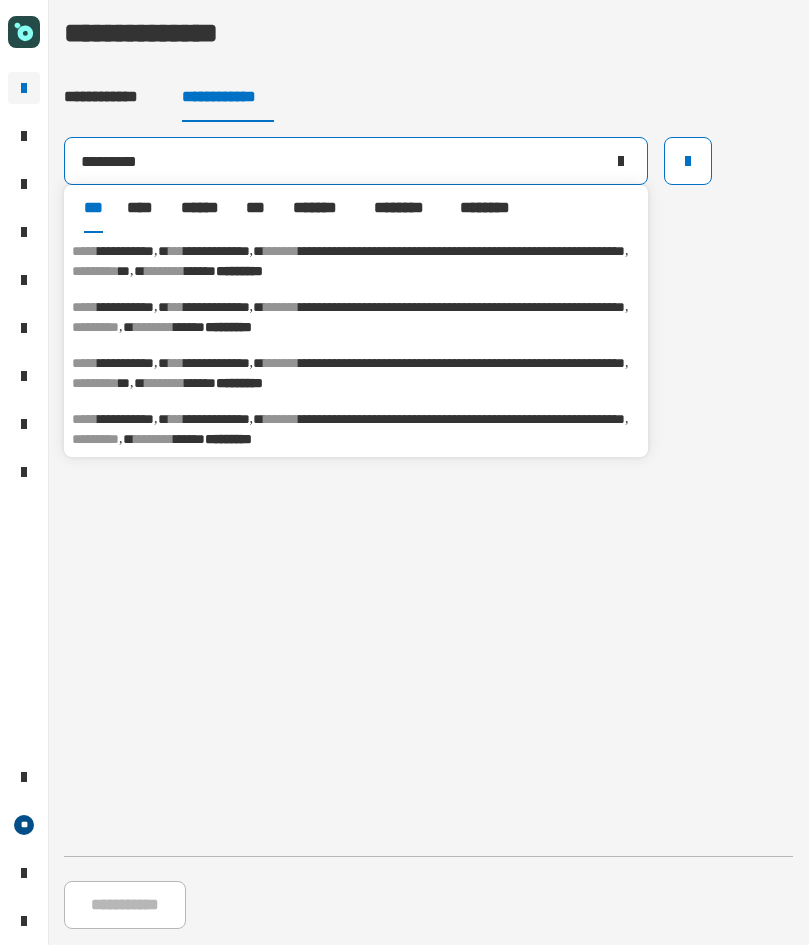 drag, startPoint x: 130, startPoint y: 152, endPoint x: -57, endPoint y: 173, distance: 188.17545 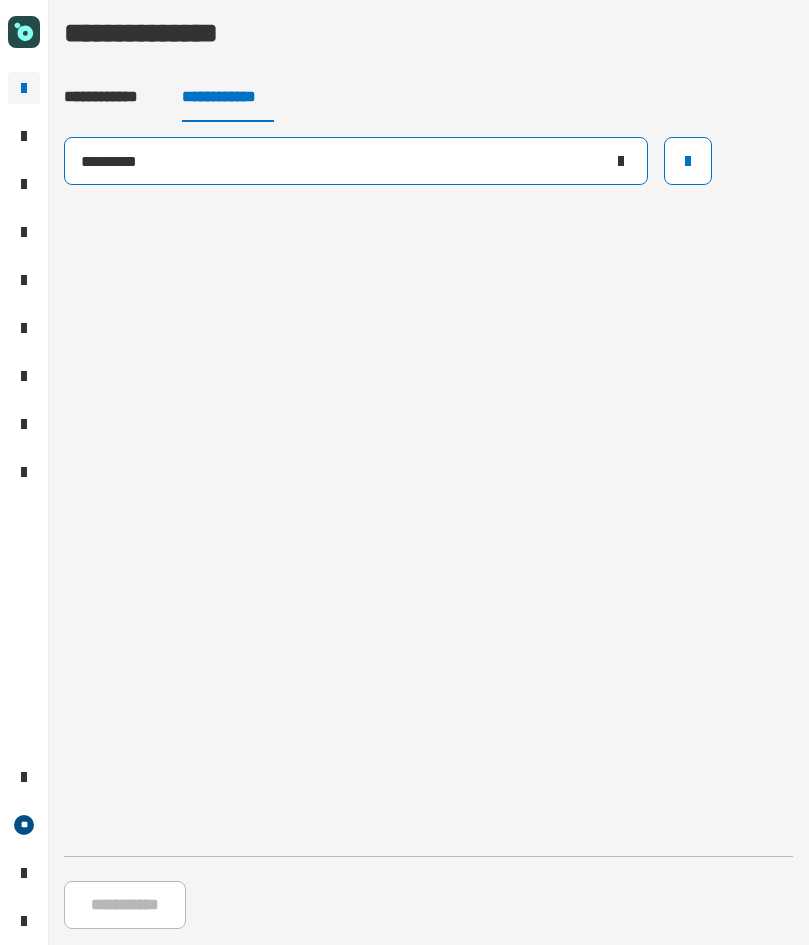 click on "*********" 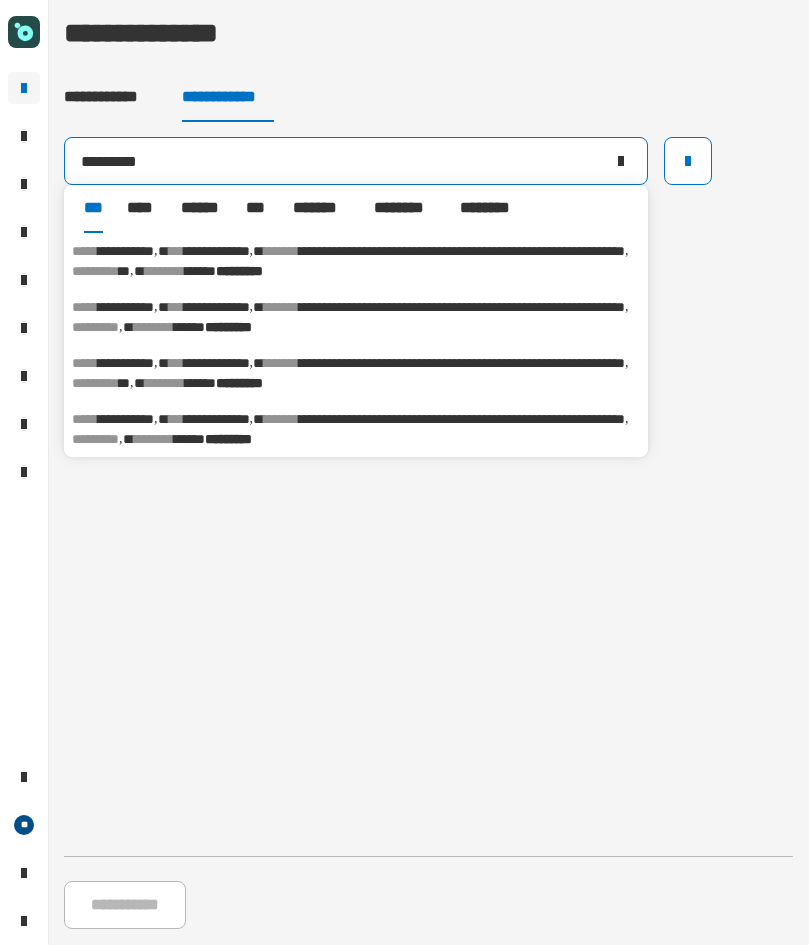 type on "*********" 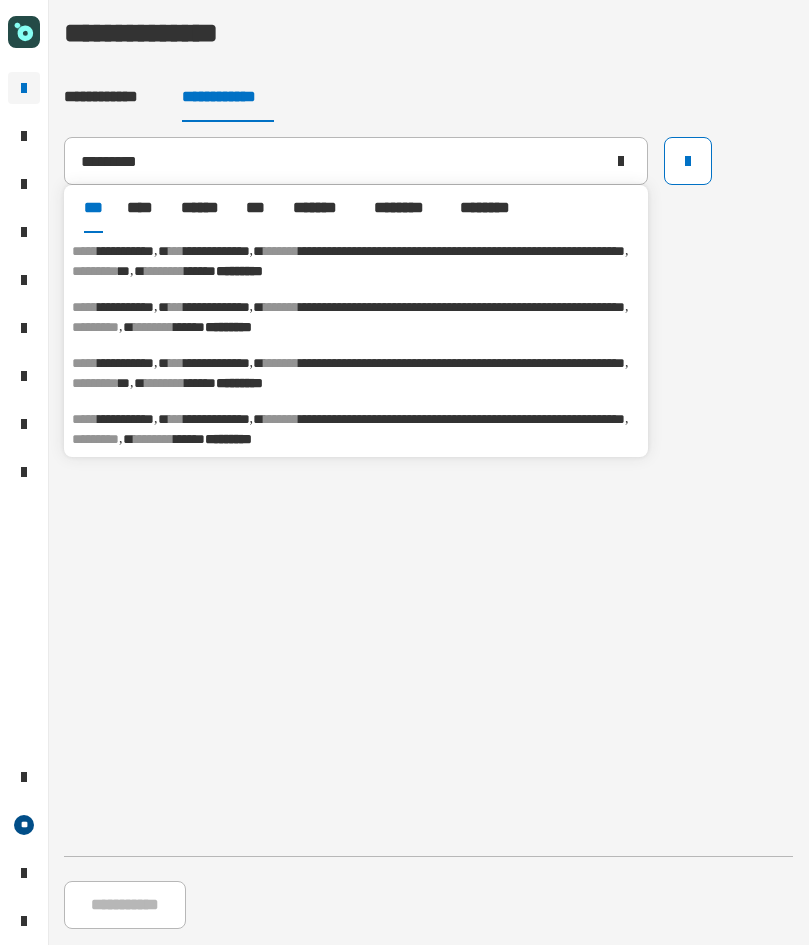 click on "**********" at bounding box center (217, 251) 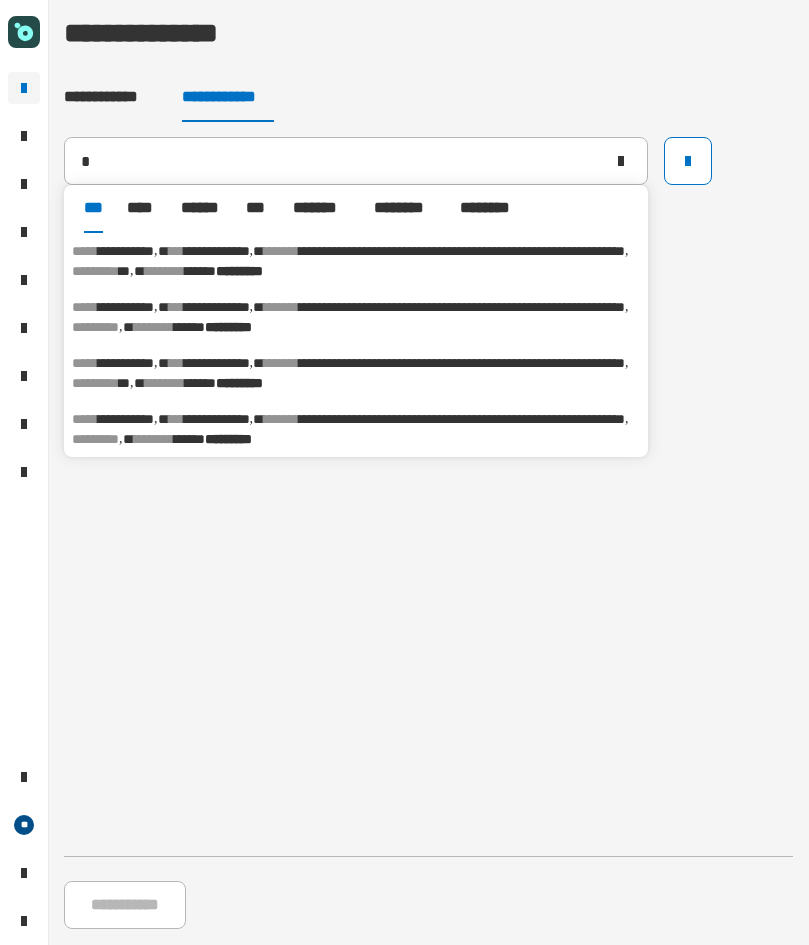 type on "**********" 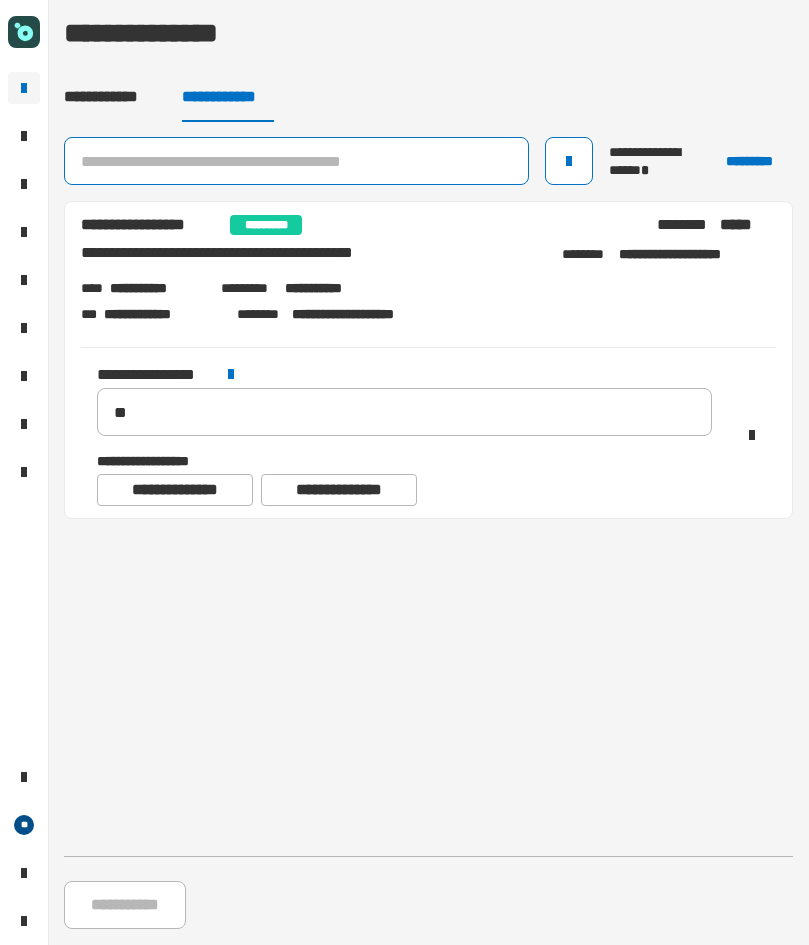 click 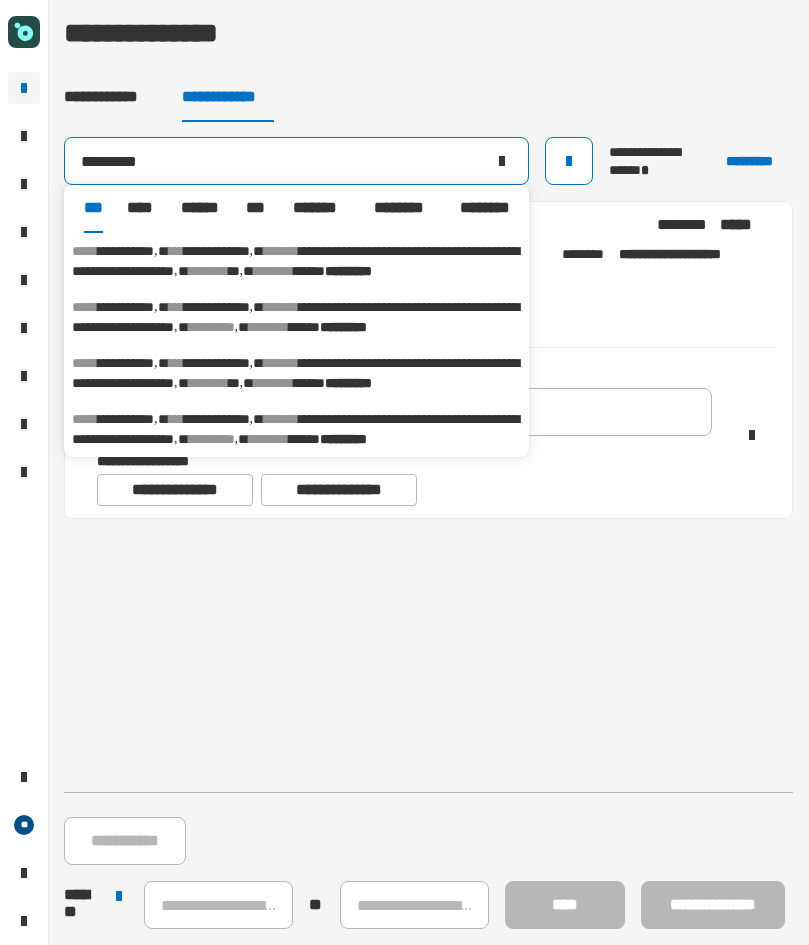 type on "*********" 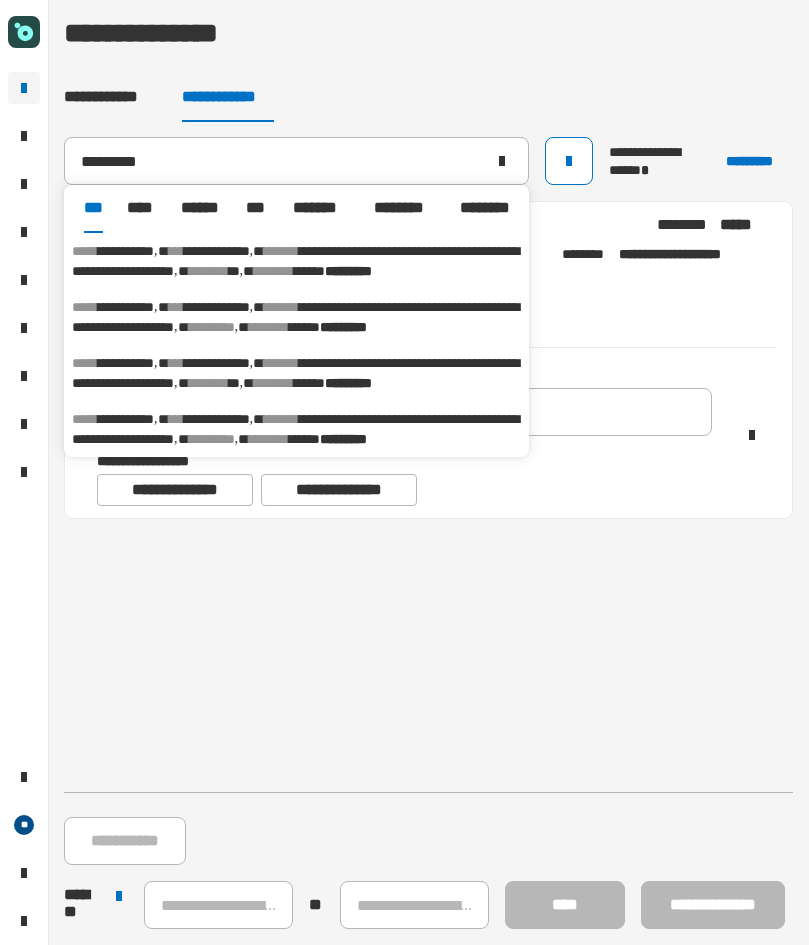 click on "**********" at bounding box center [295, 317] 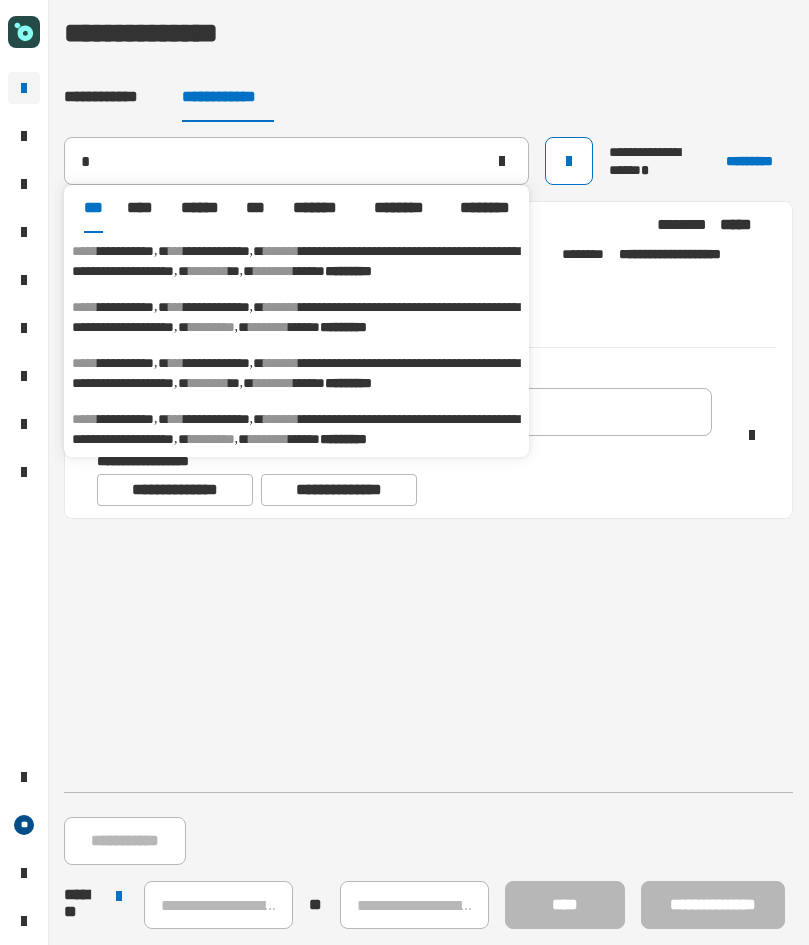 type on "**********" 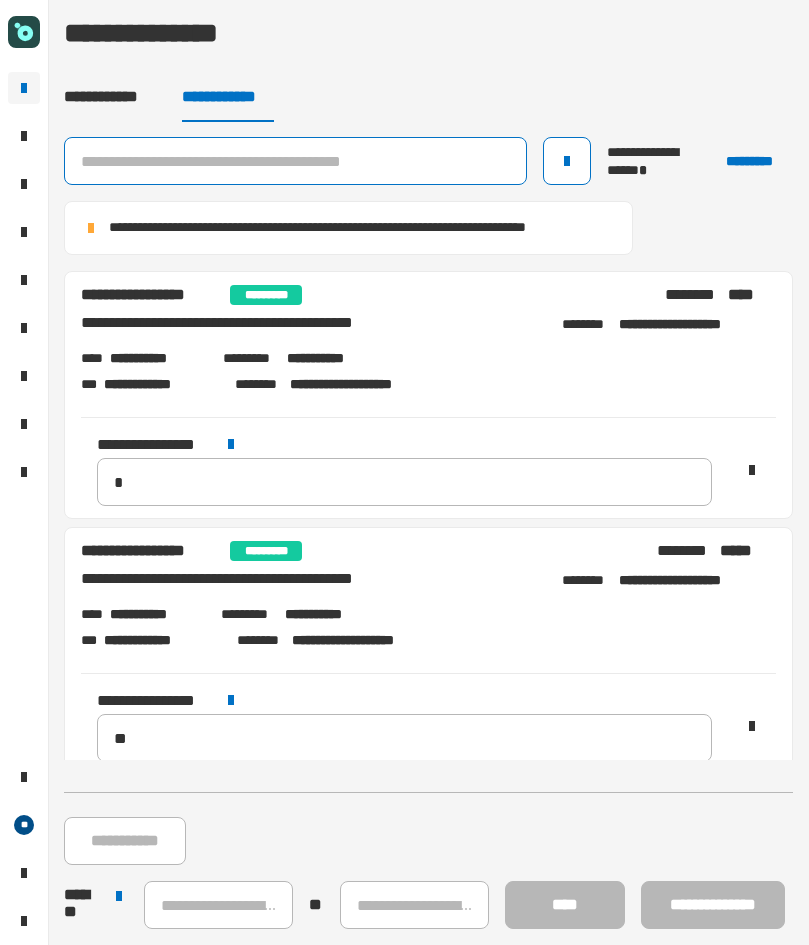 click 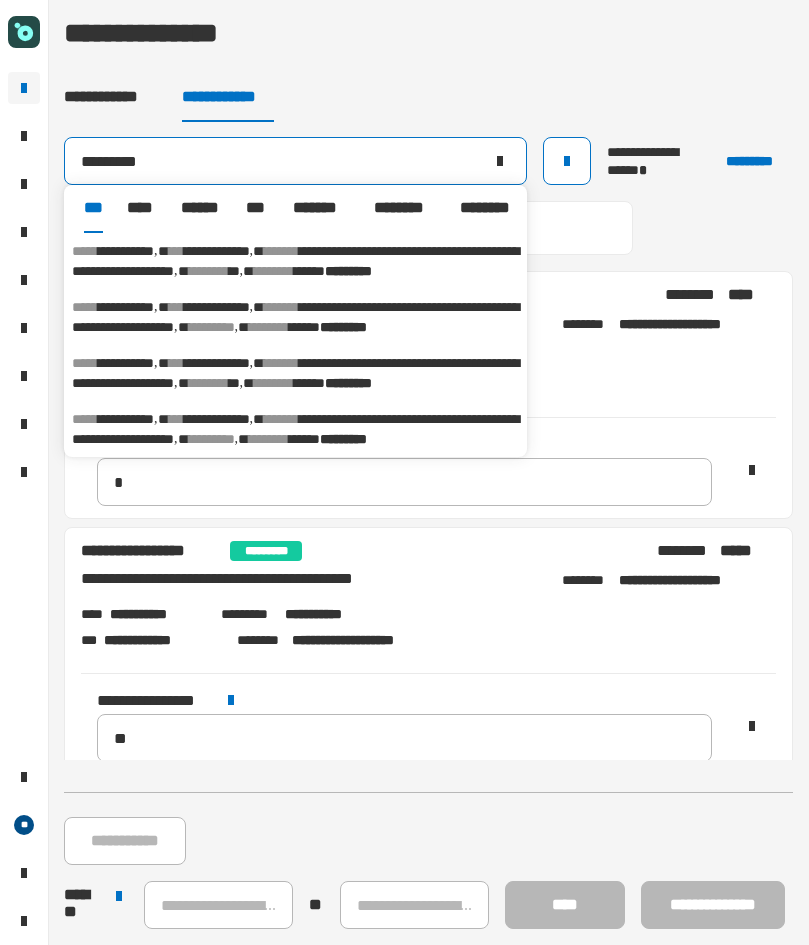 type on "*********" 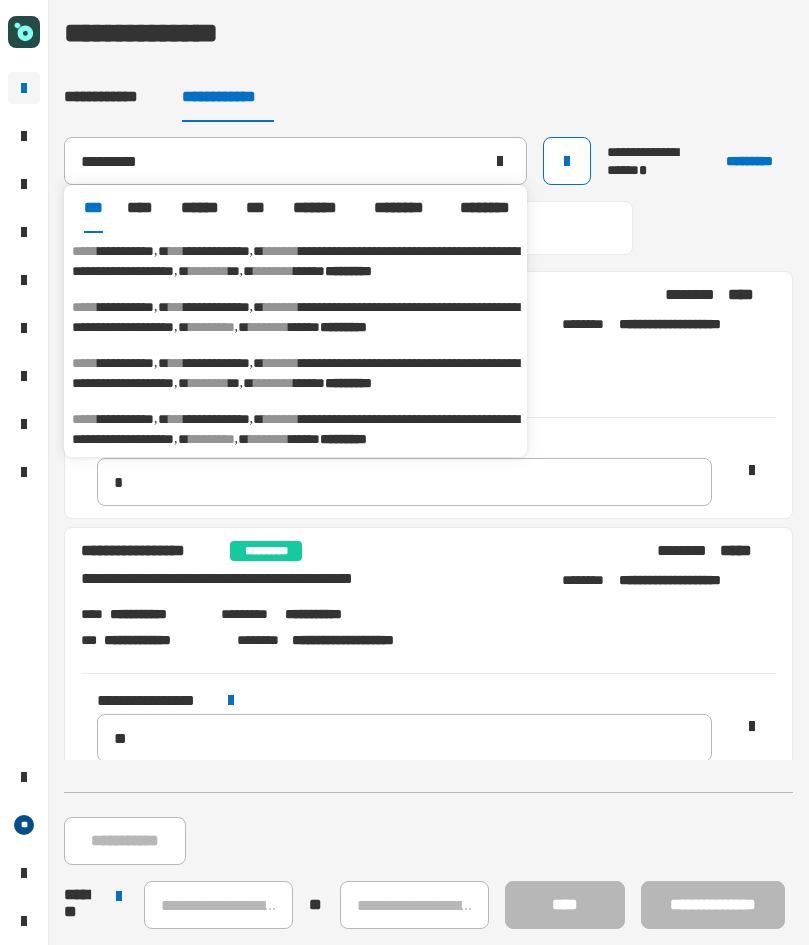 click on "**********" at bounding box center [295, 373] 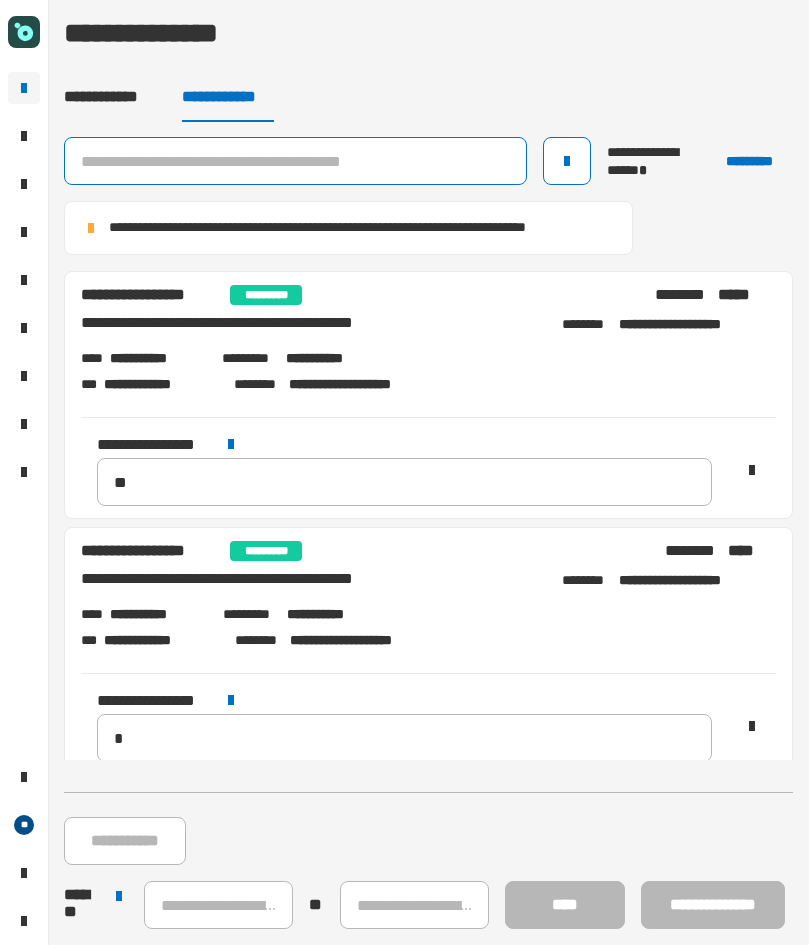 click 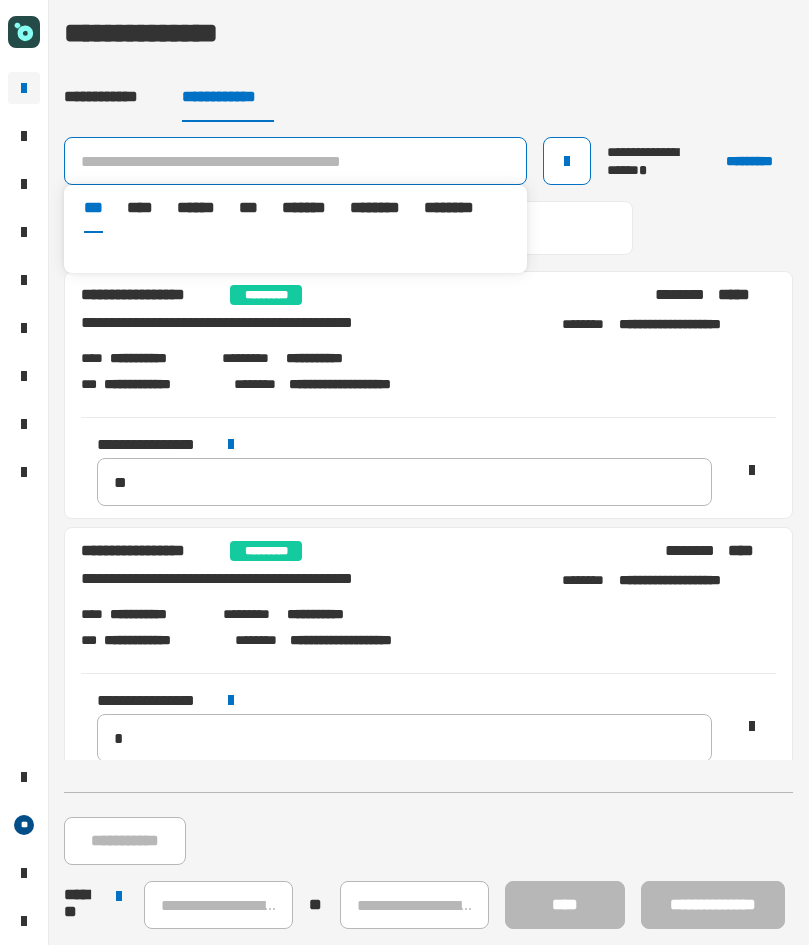 paste on "*********" 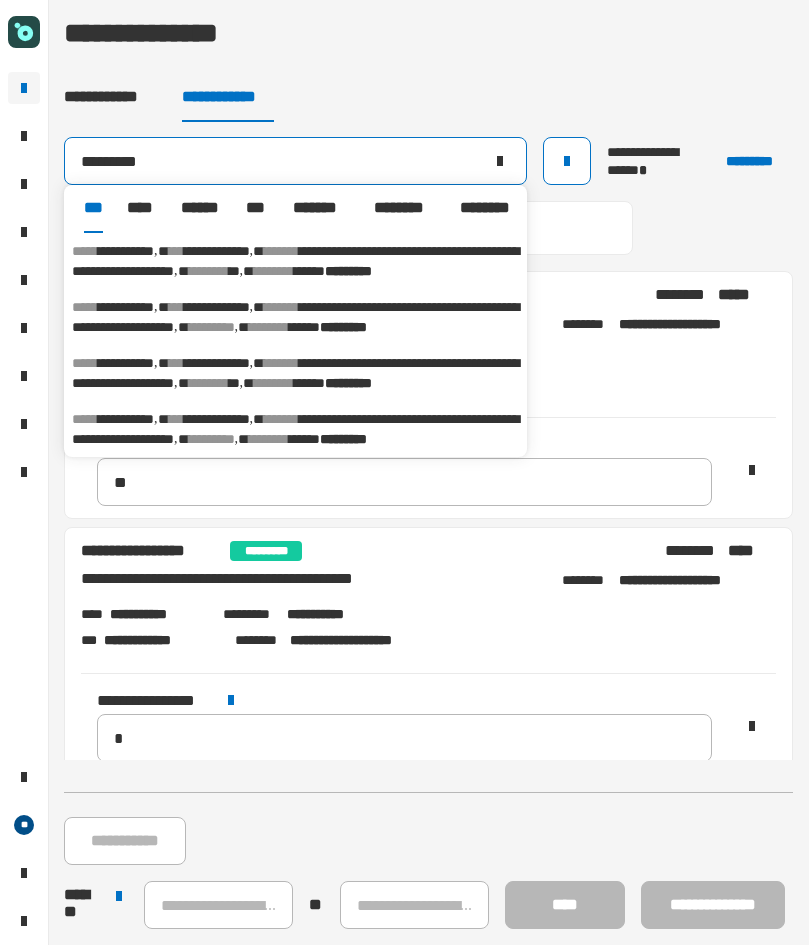 scroll, scrollTop: 4, scrollLeft: 0, axis: vertical 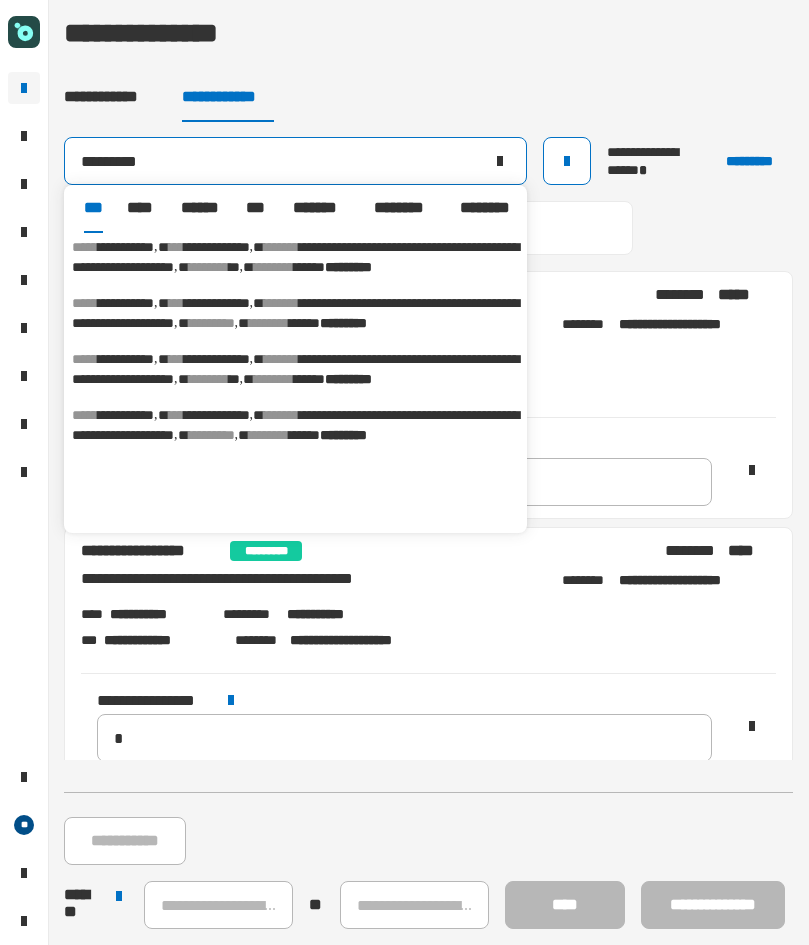 type on "*********" 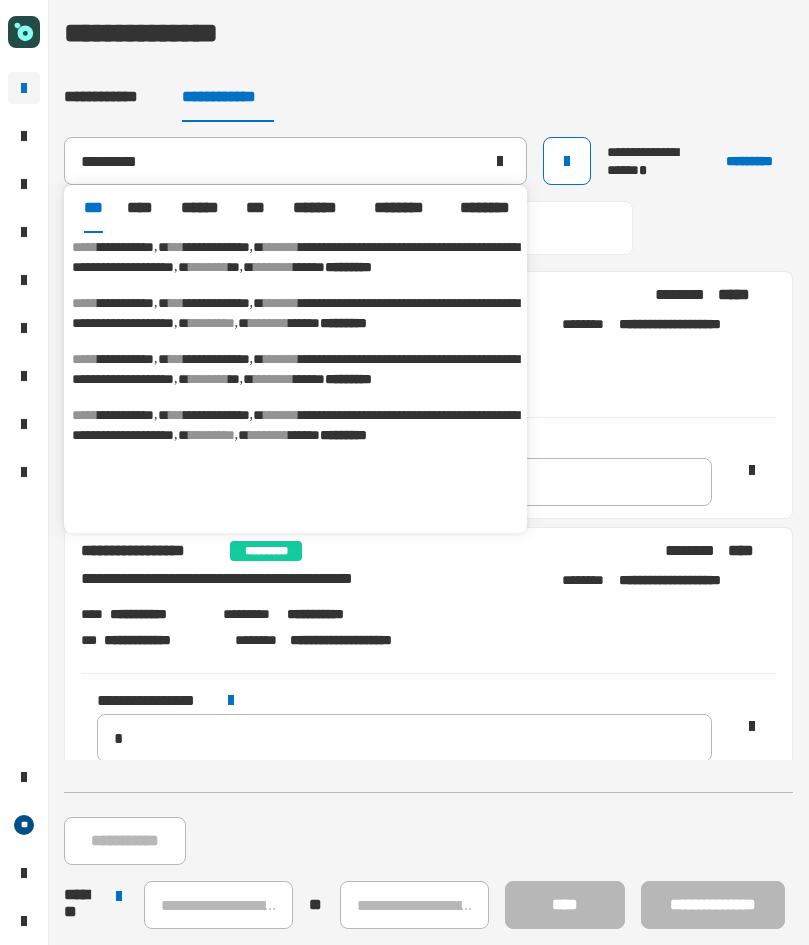 click on "**********" at bounding box center [295, 425] 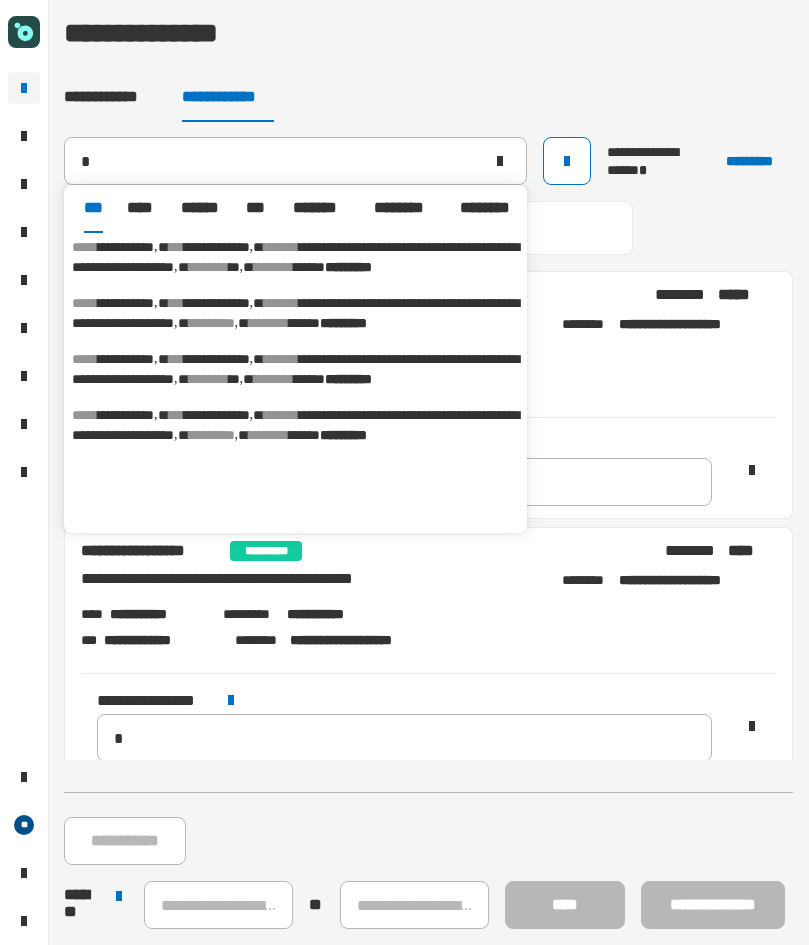 type on "**********" 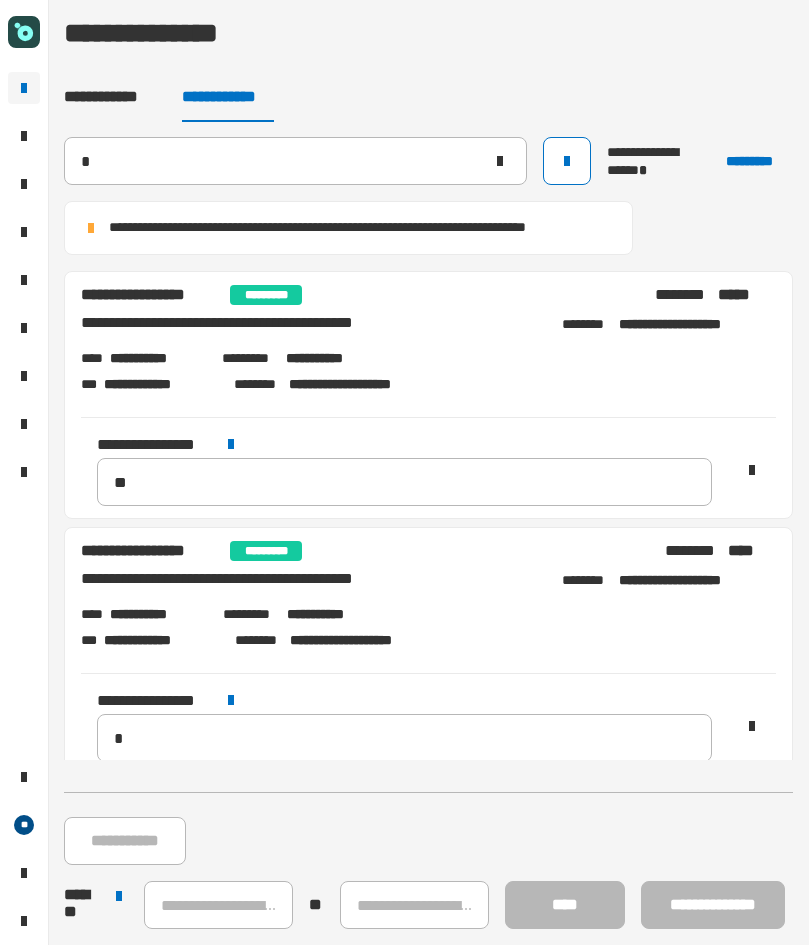 type 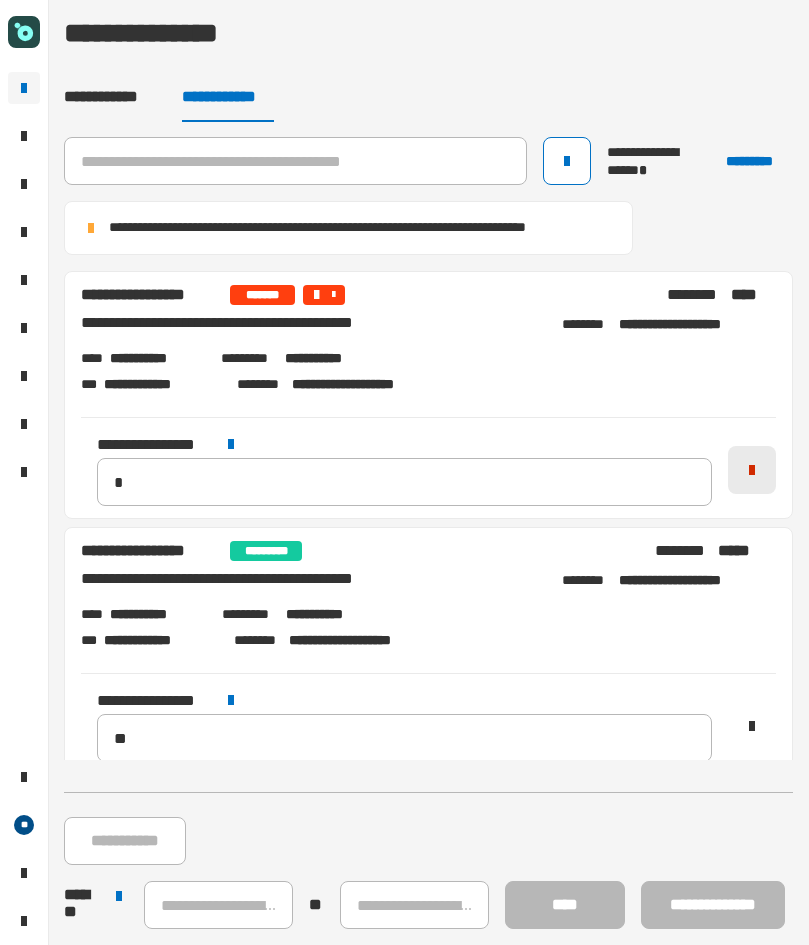 click 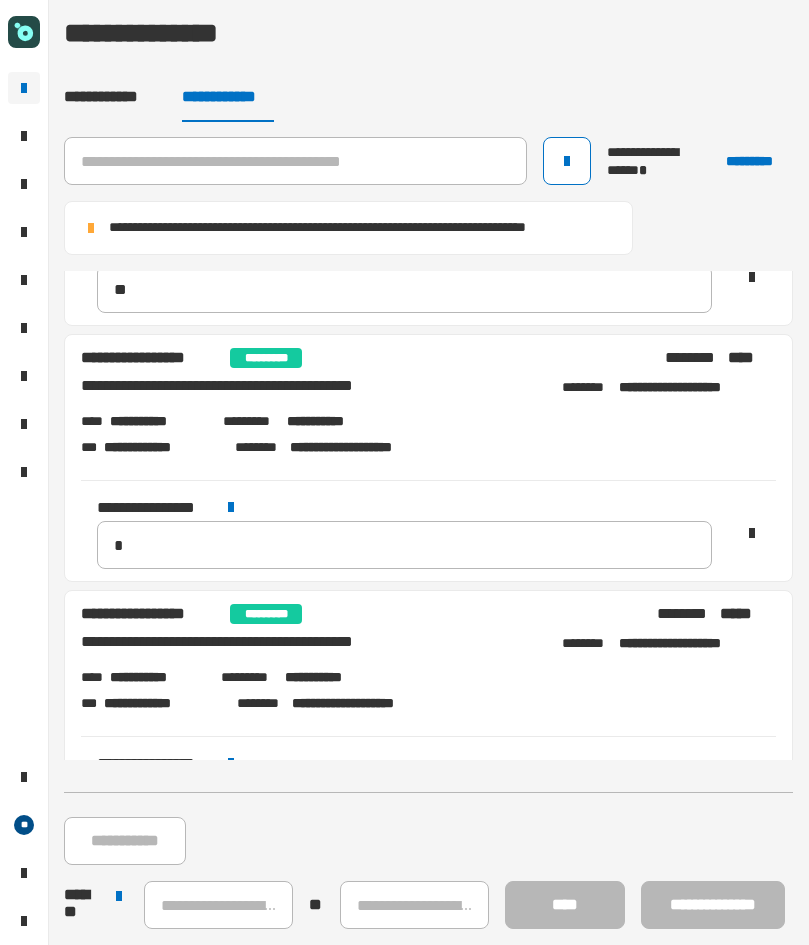 scroll, scrollTop: 271, scrollLeft: 0, axis: vertical 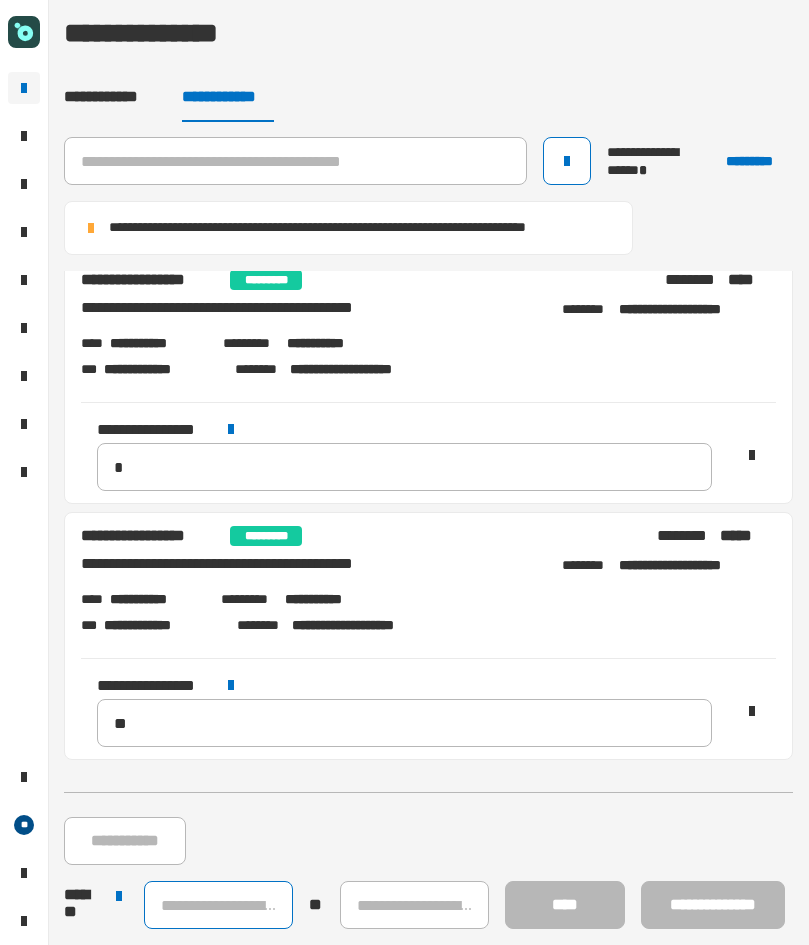 click 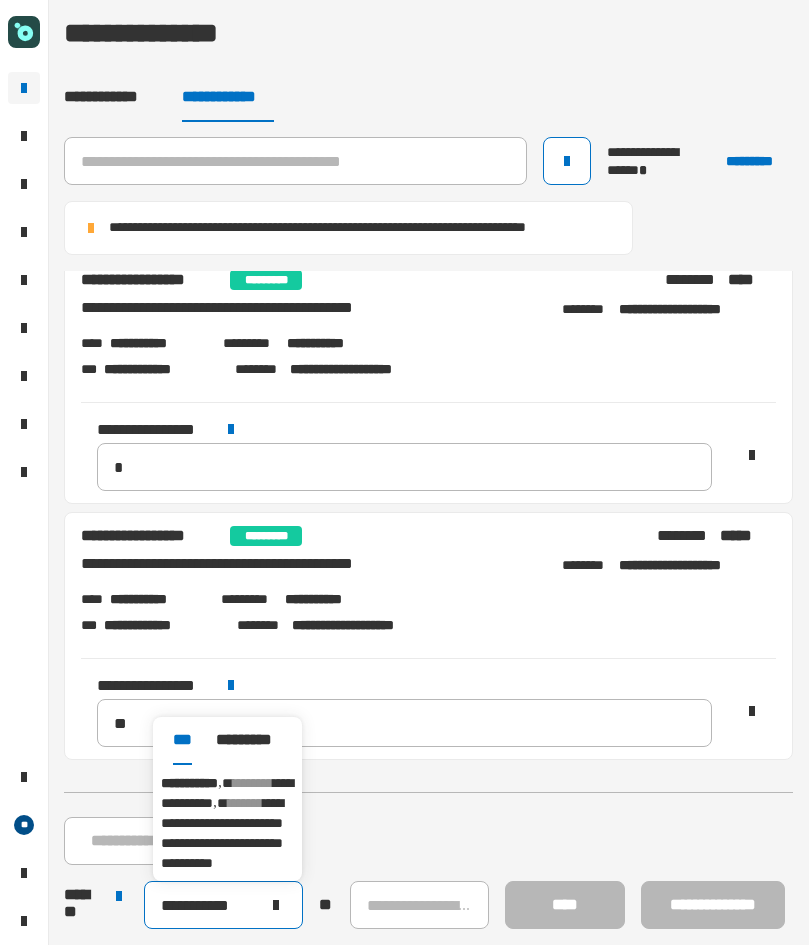 type on "**********" 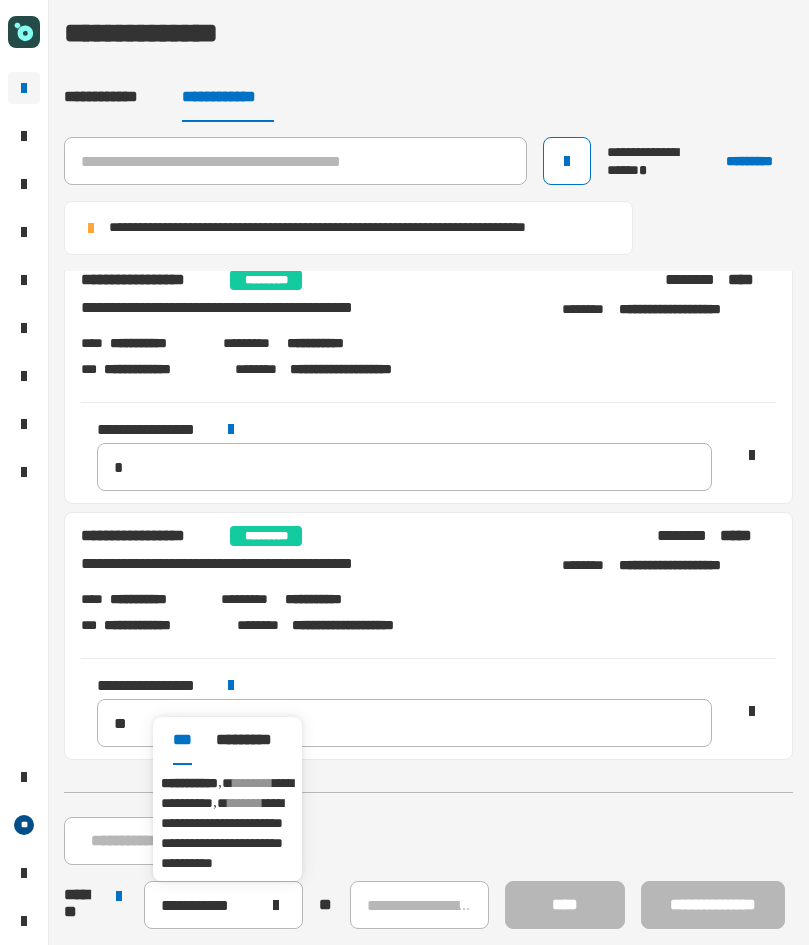 click on "**********" at bounding box center (227, 823) 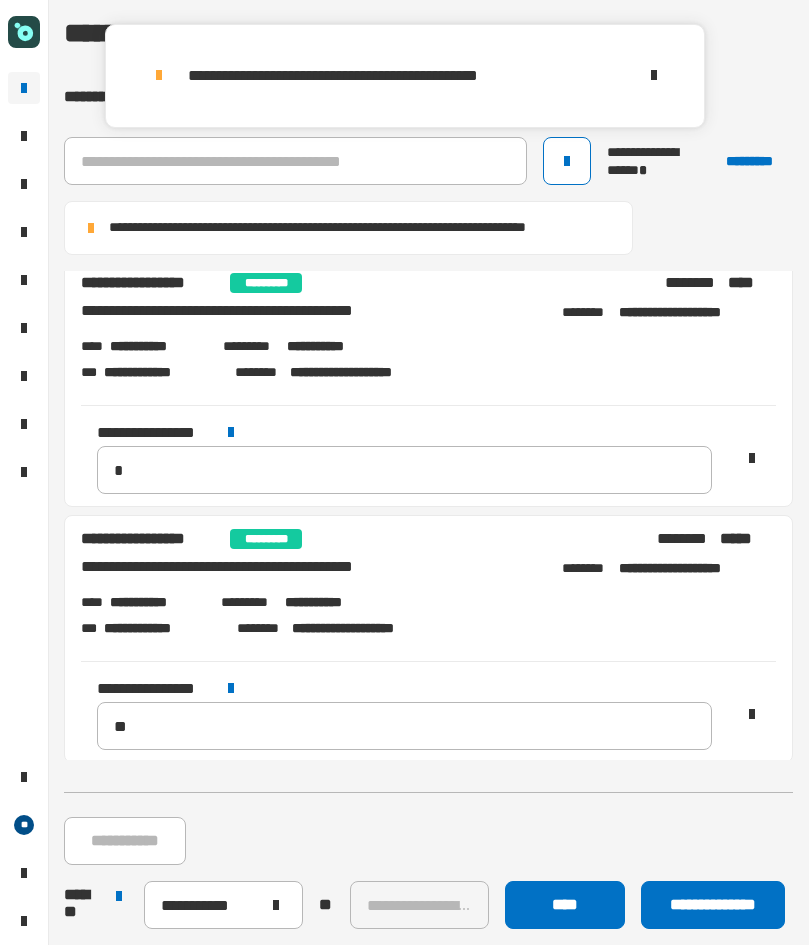 scroll, scrollTop: 271, scrollLeft: 0, axis: vertical 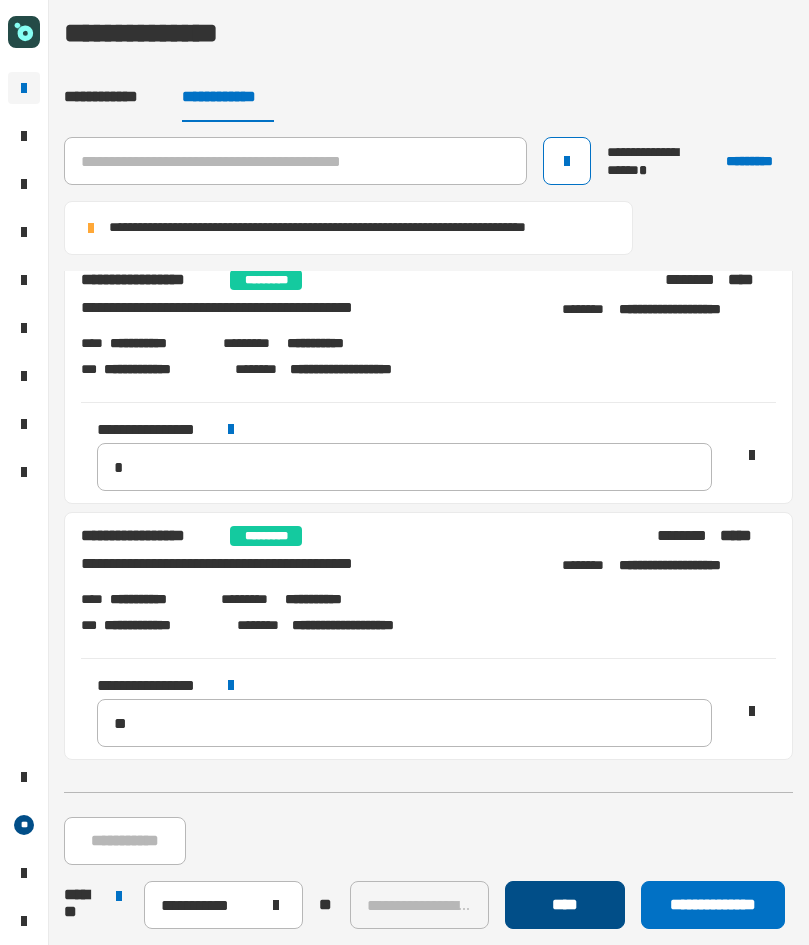 click on "****" 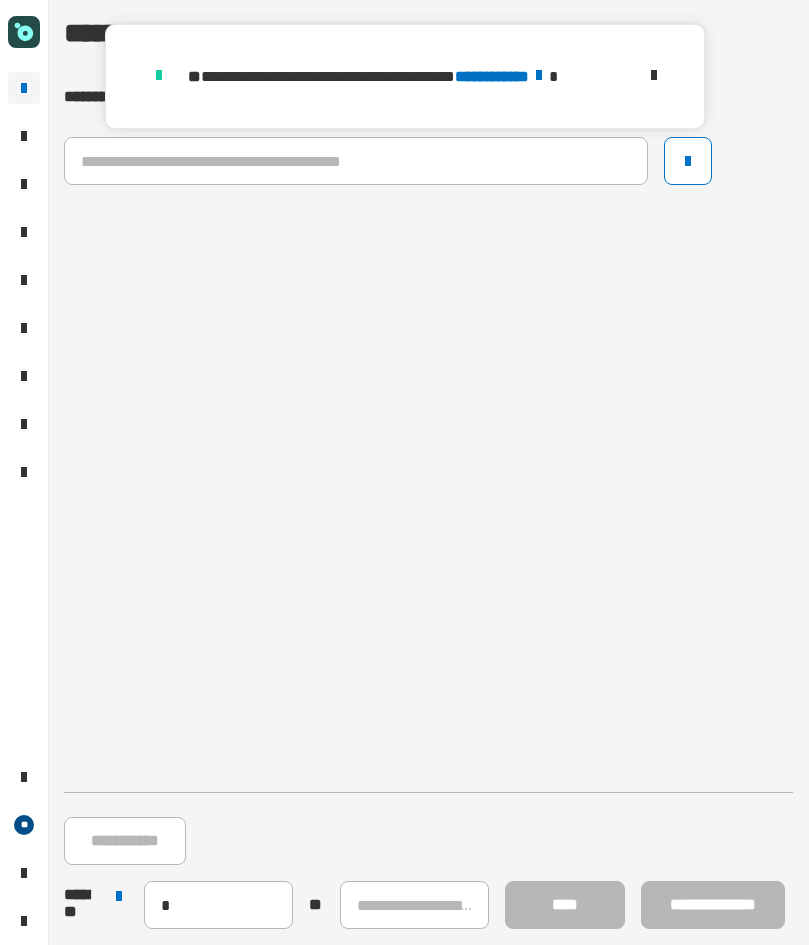 type 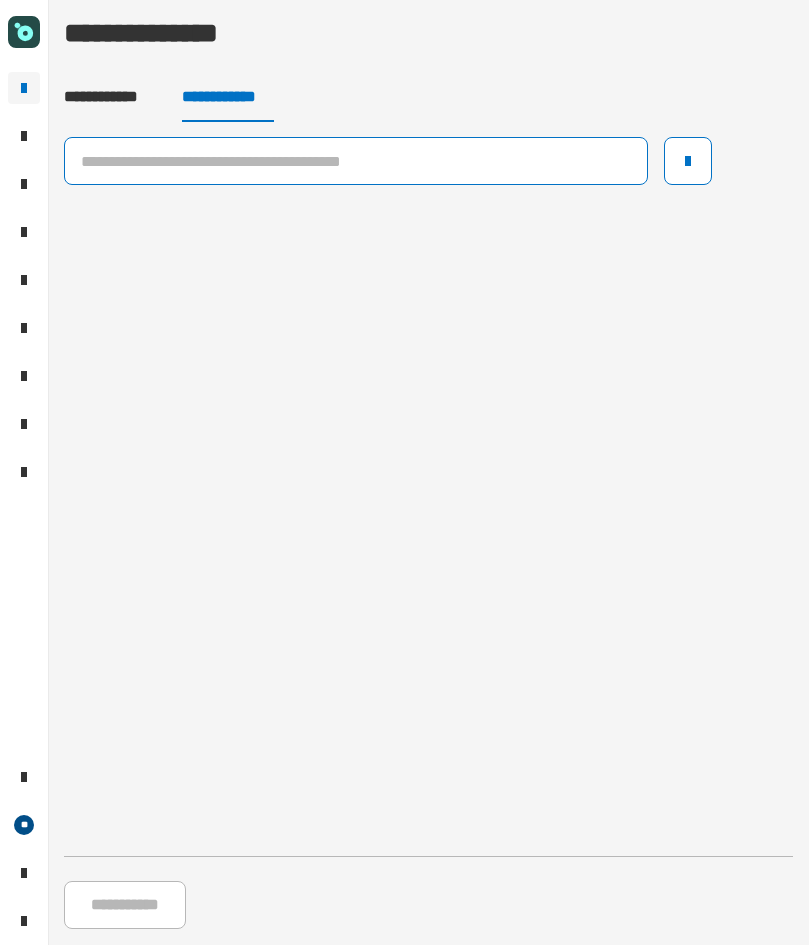 click 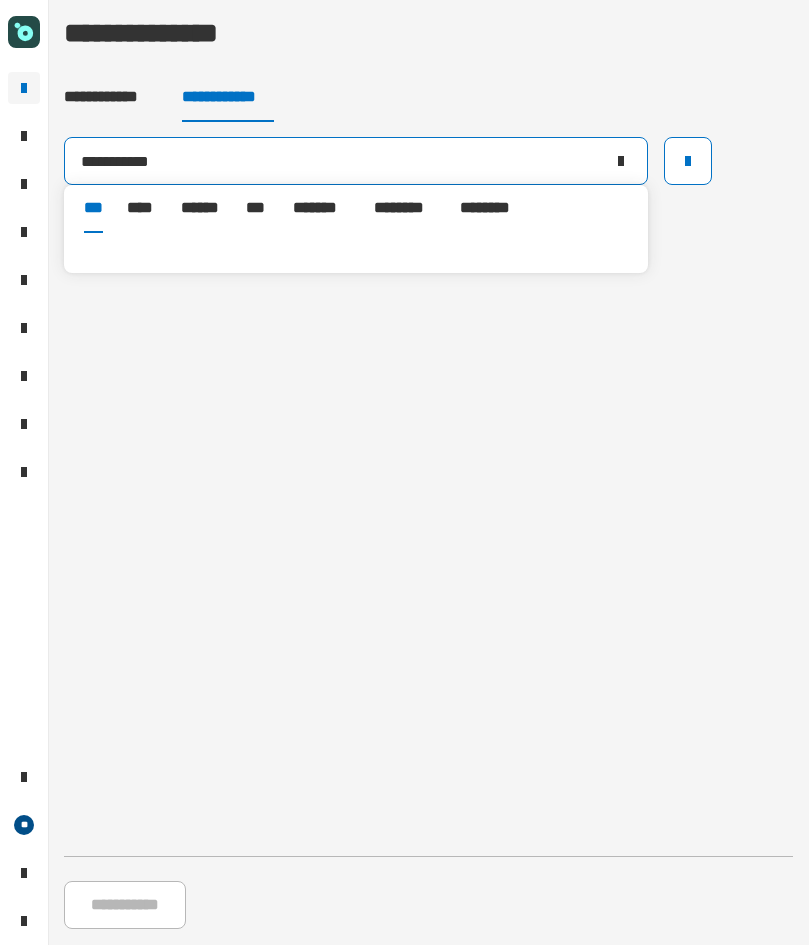 drag, startPoint x: 173, startPoint y: 148, endPoint x: 225, endPoint y: 220, distance: 88.814415 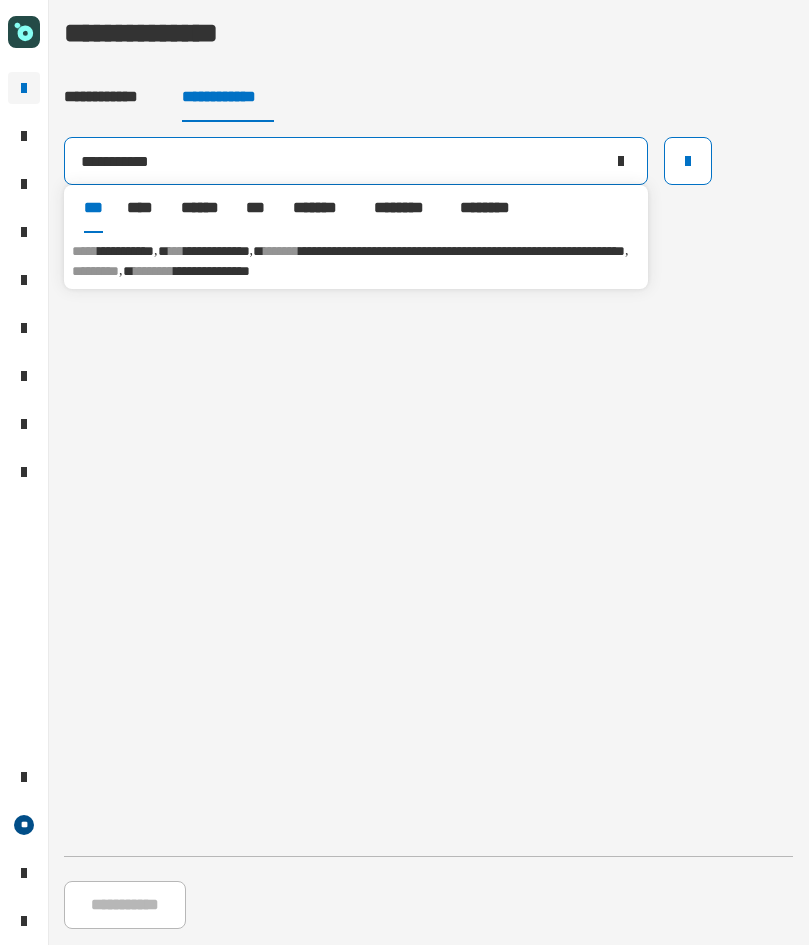 type on "**********" 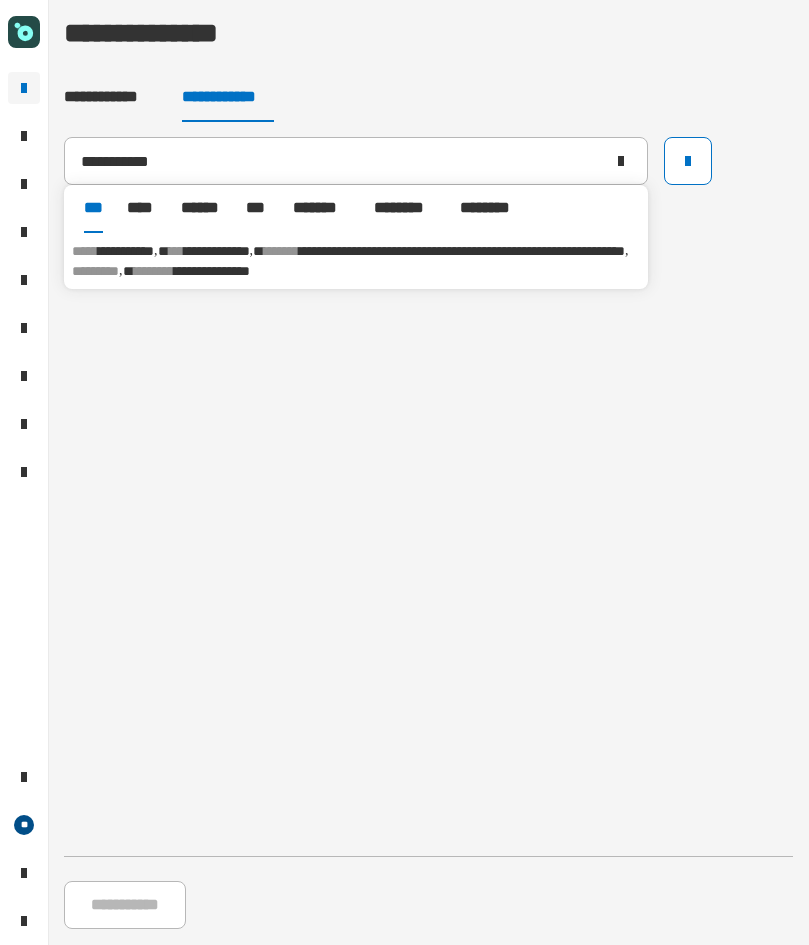 click on "**********" at bounding box center (462, 251) 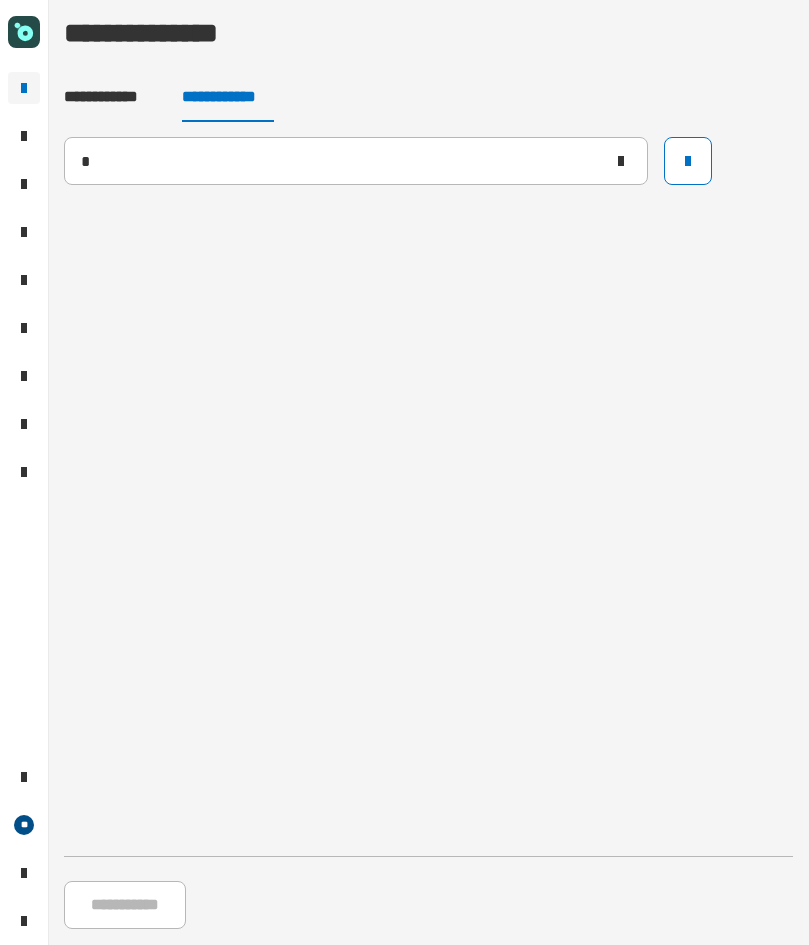 type 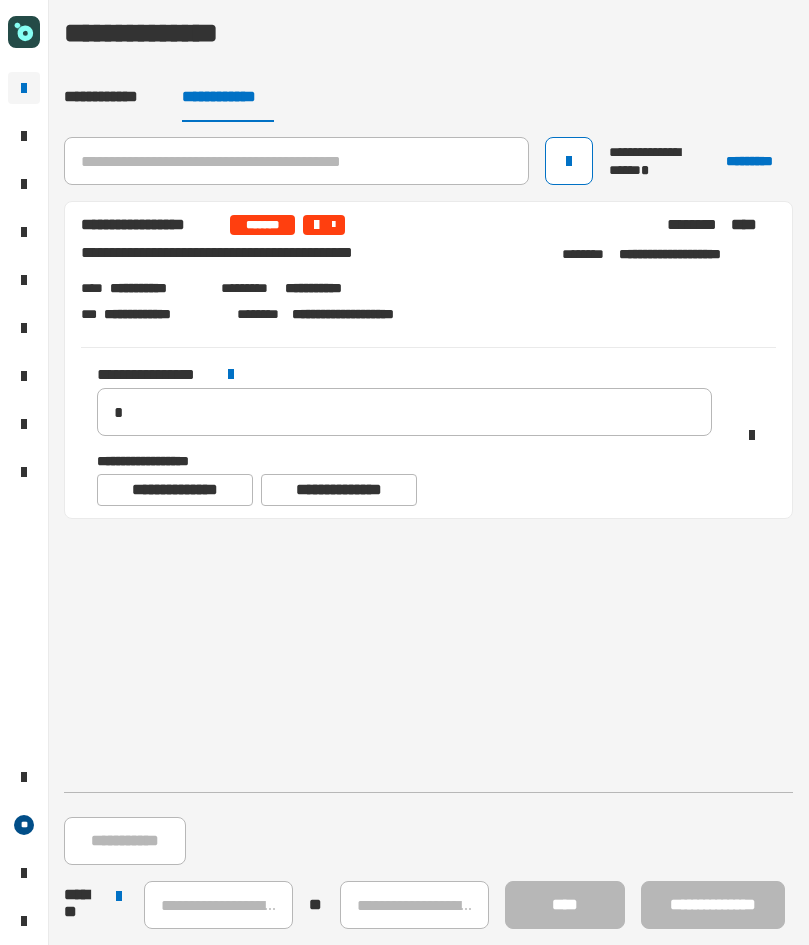 click on "**********" 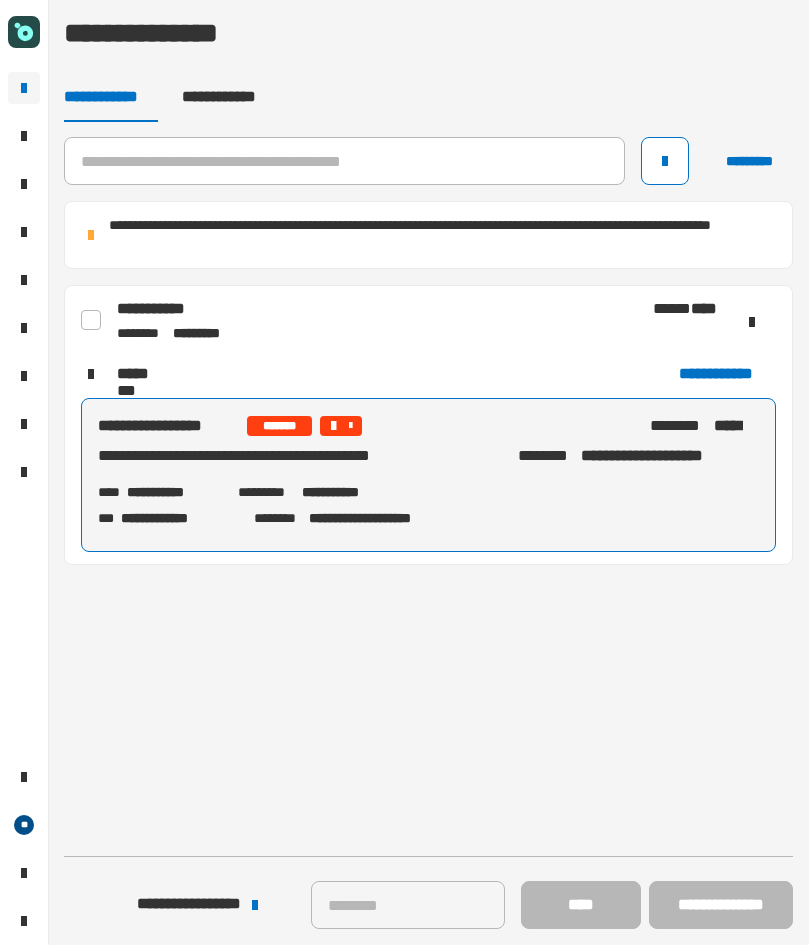 click 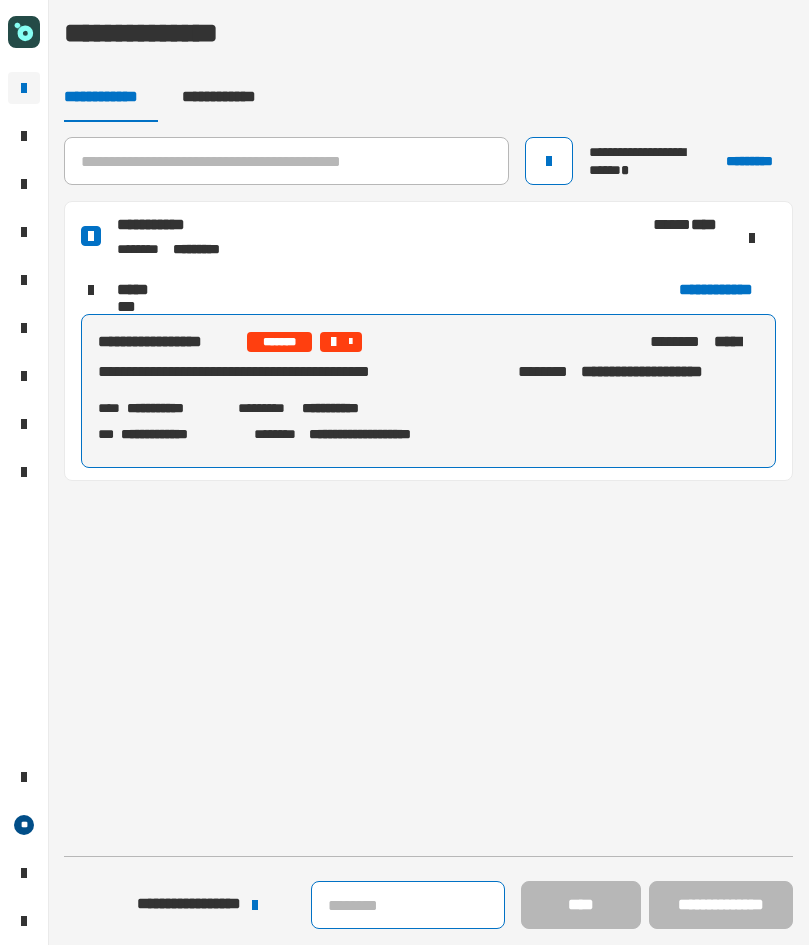 click 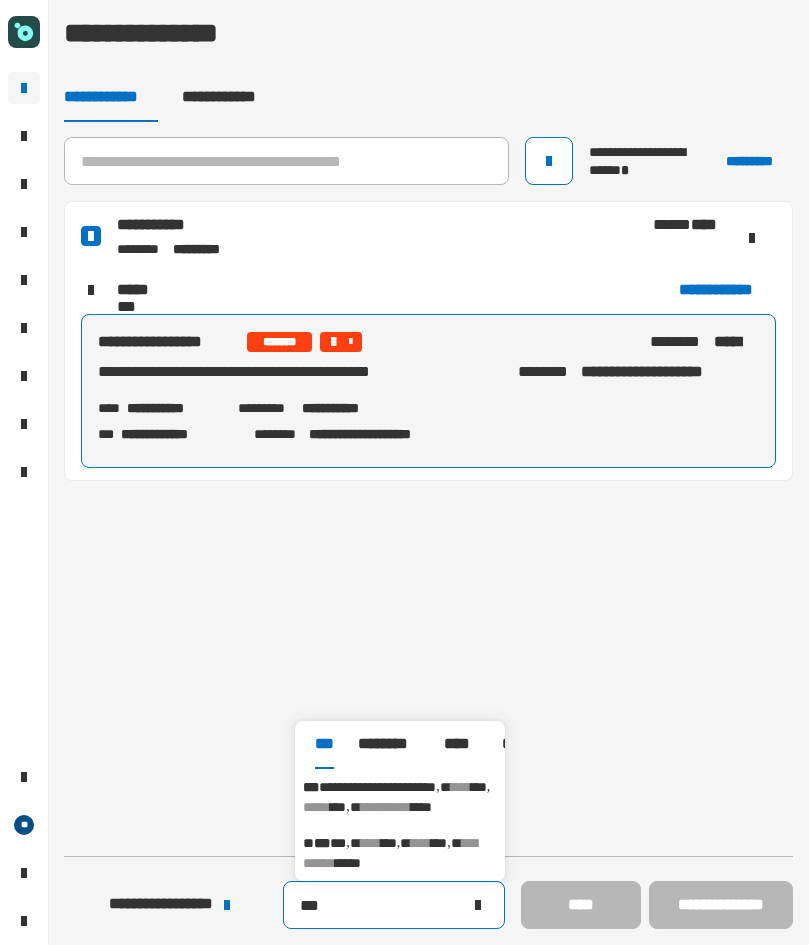 type on "***" 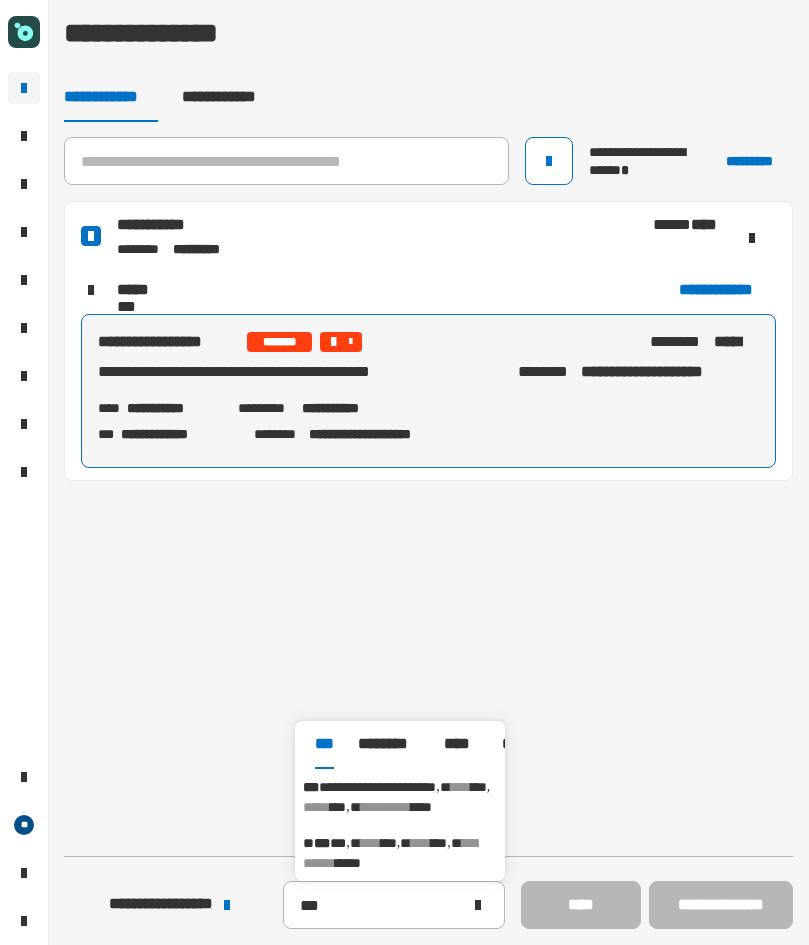 click on "** *** ***" at bounding box center [332, 843] 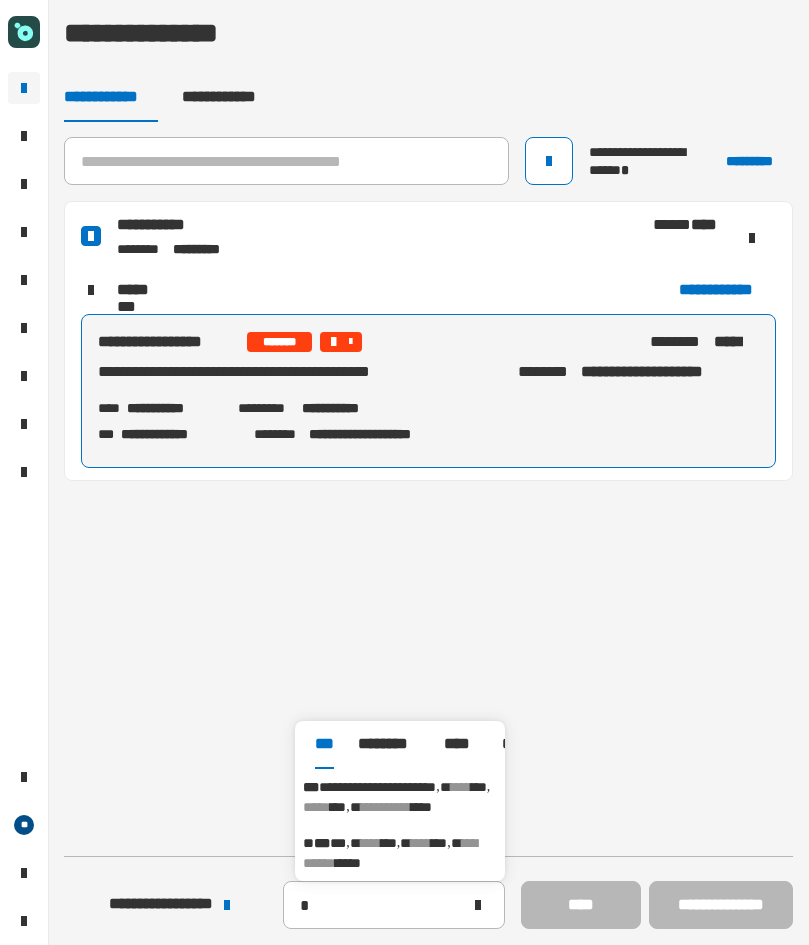 type on "********" 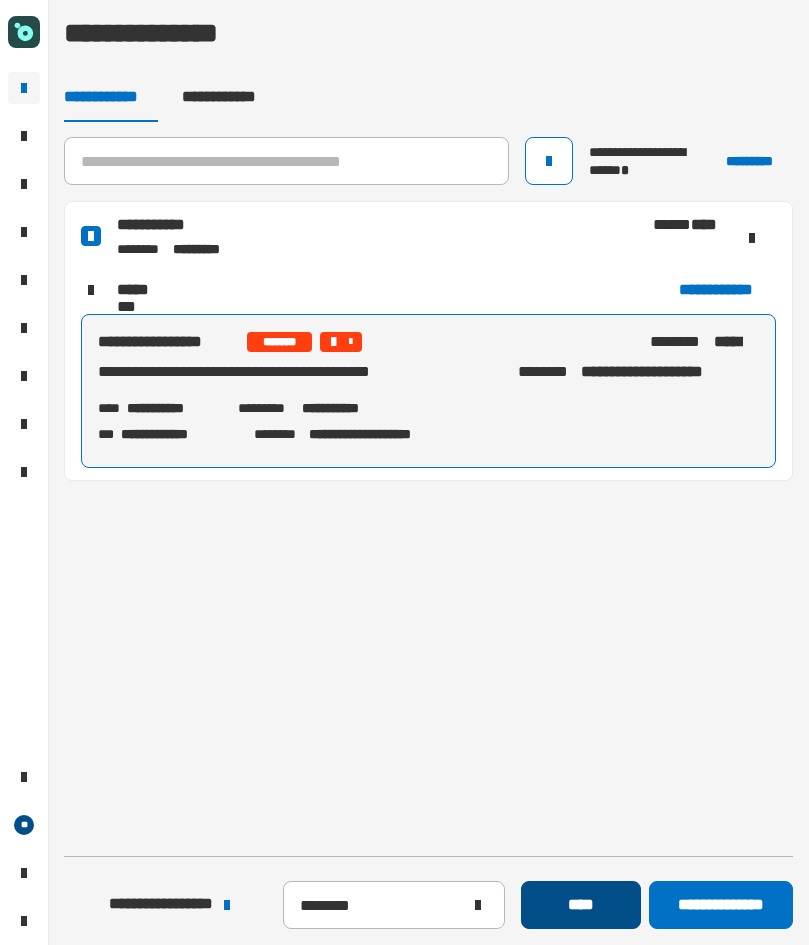 click on "****" 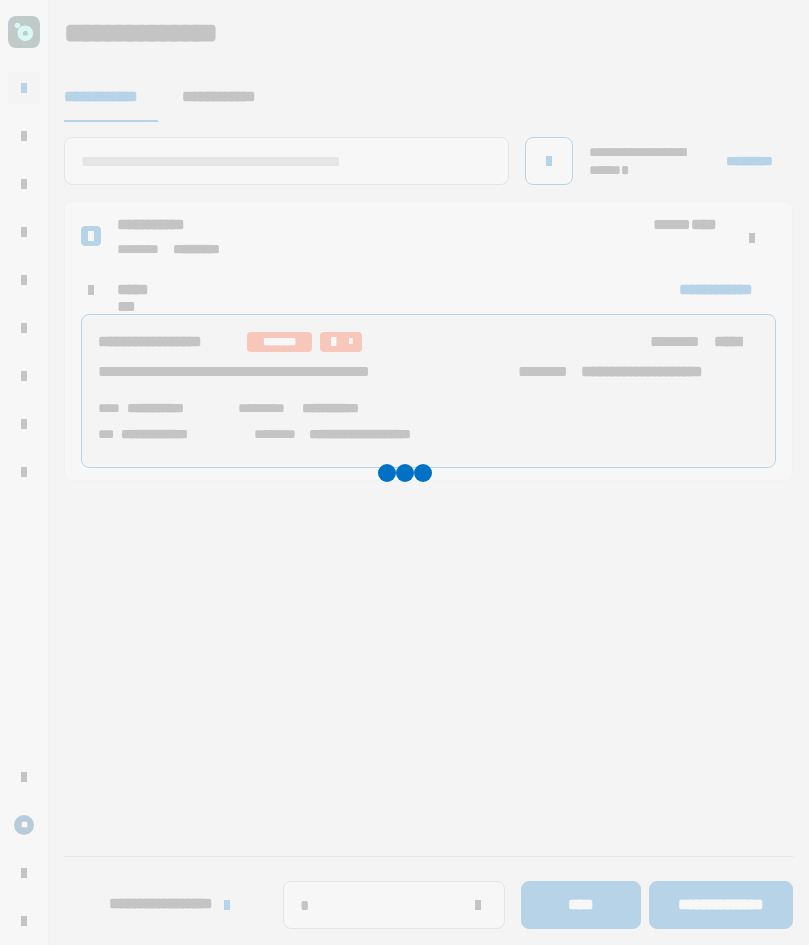type 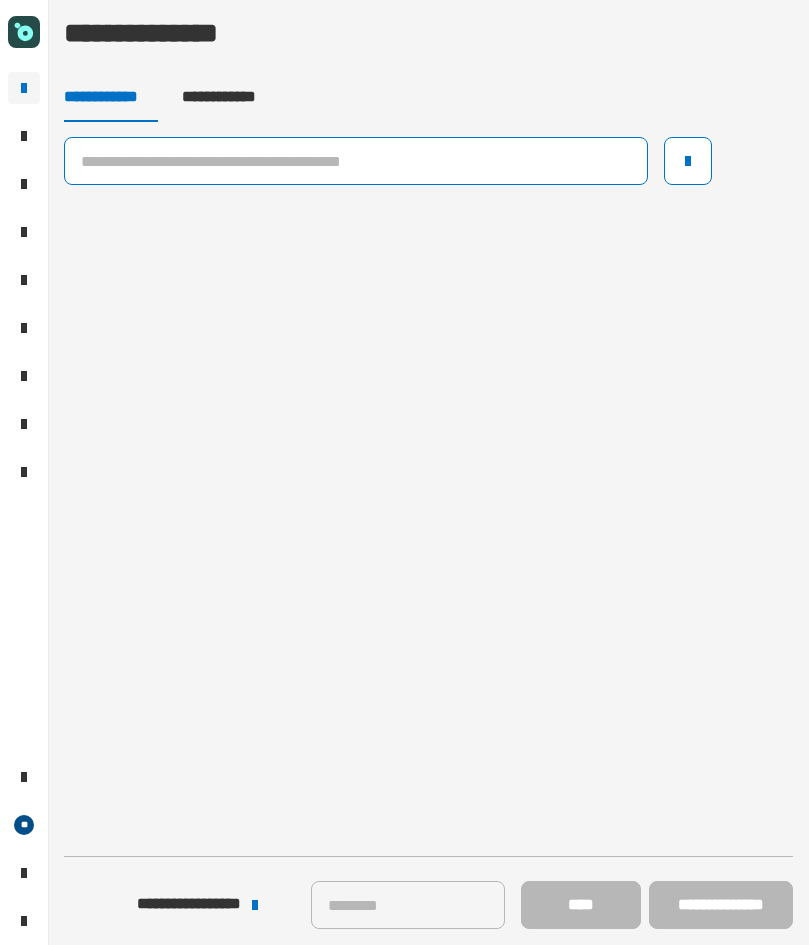 click 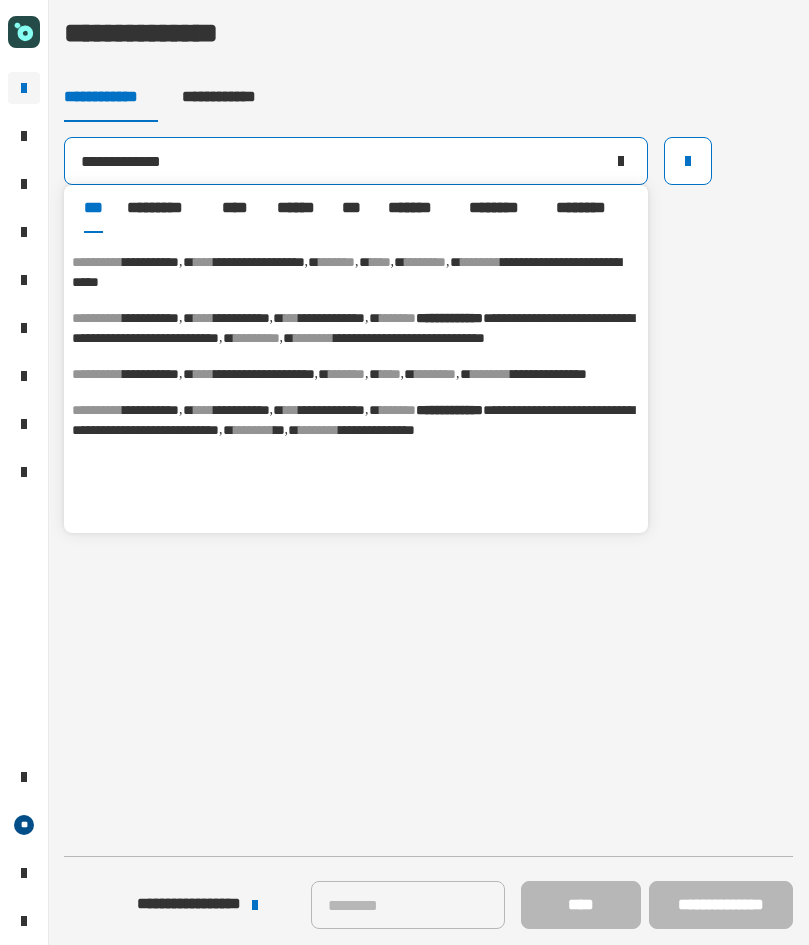 scroll, scrollTop: 380, scrollLeft: 0, axis: vertical 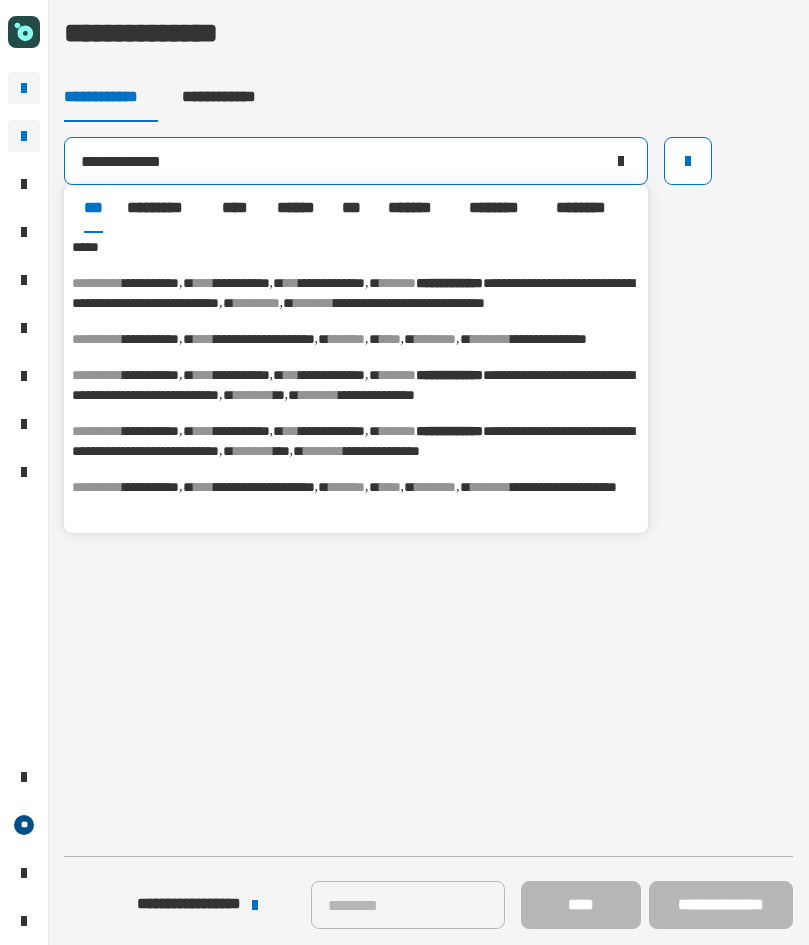 drag, startPoint x: 209, startPoint y: 161, endPoint x: 13, endPoint y: 155, distance: 196.09181 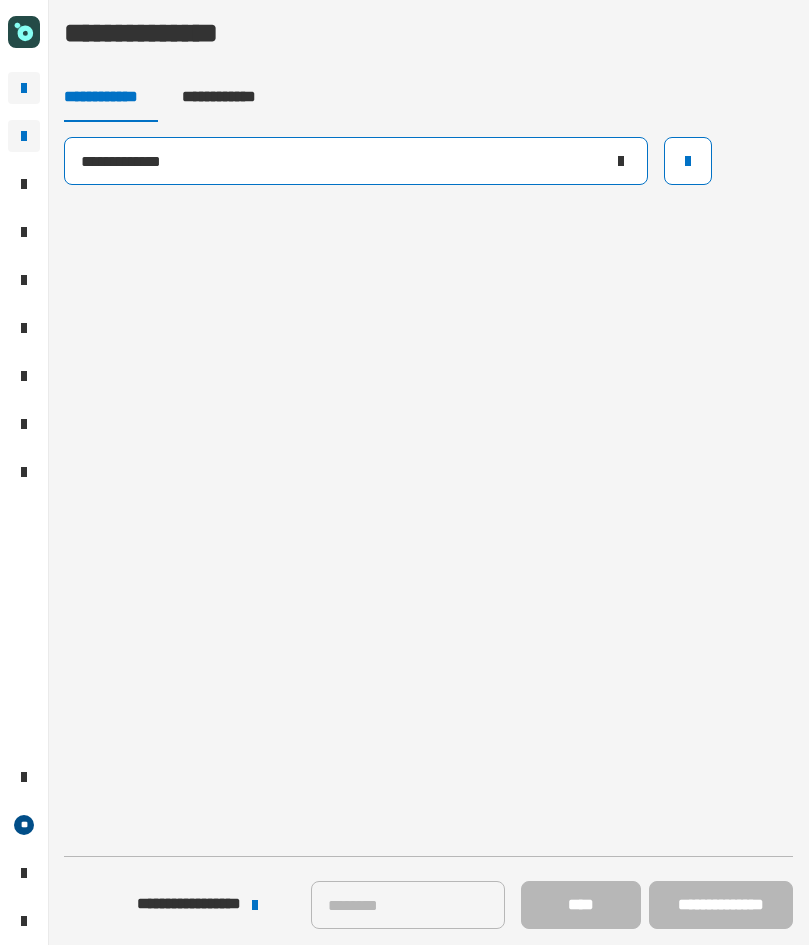paste 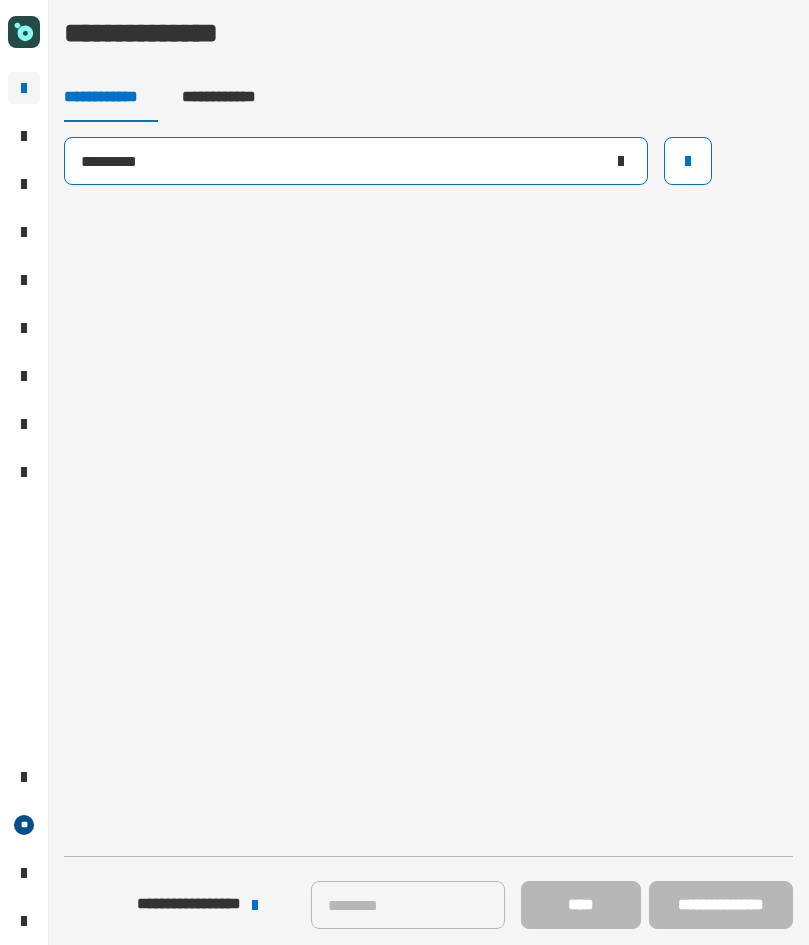 click on "*********" 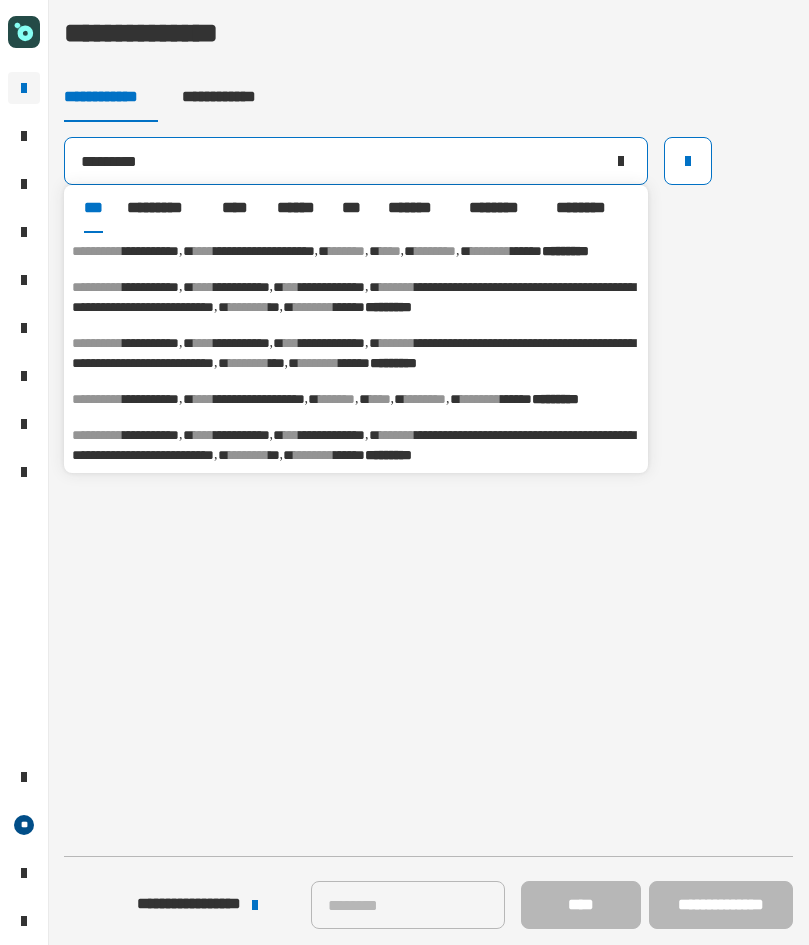 scroll, scrollTop: 40, scrollLeft: 0, axis: vertical 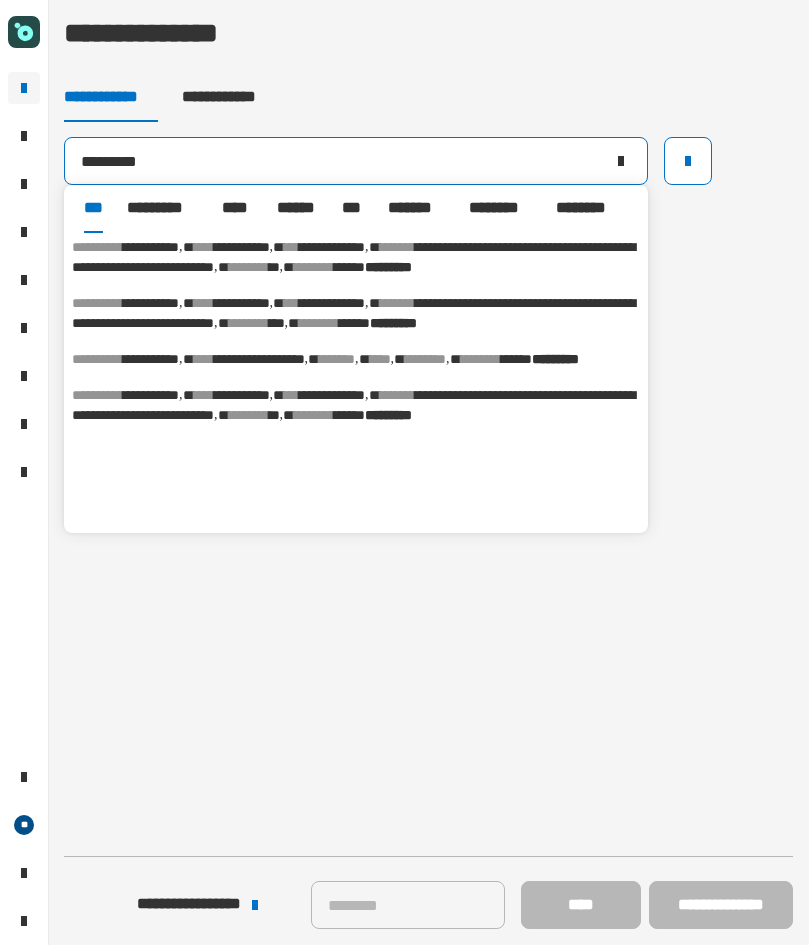 type on "*********" 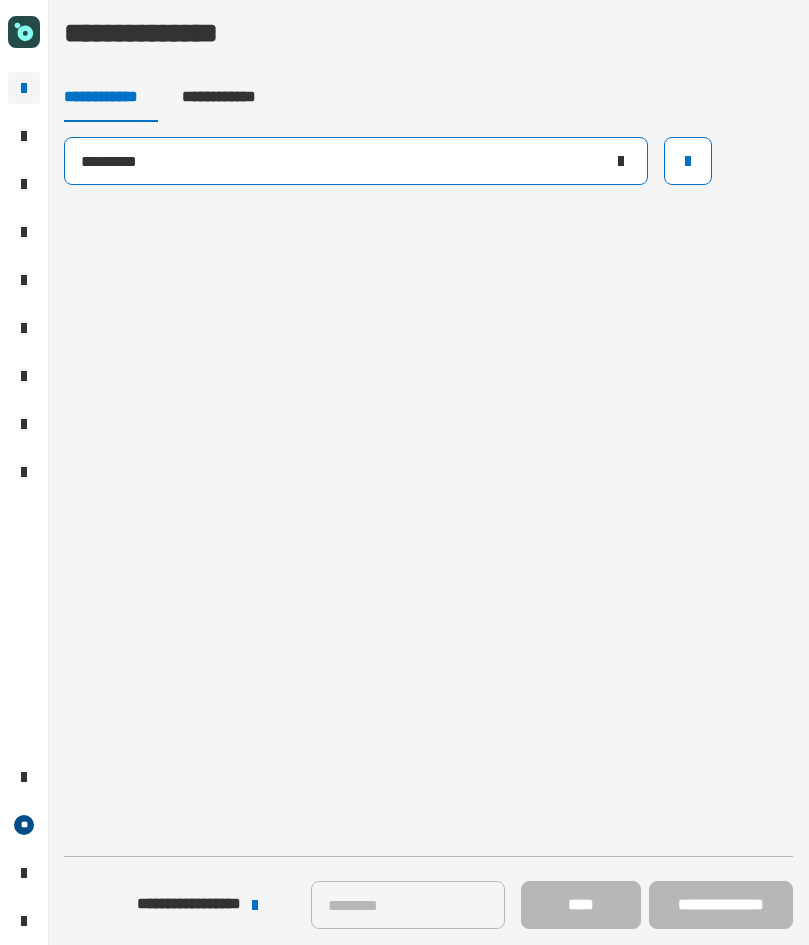 click on "*********" 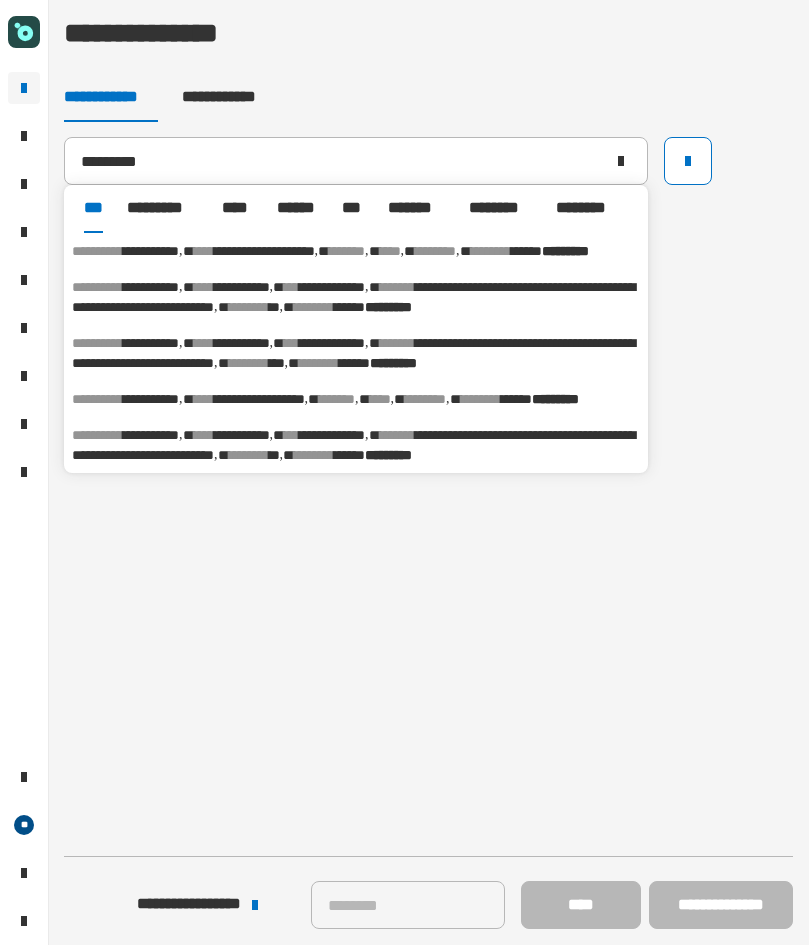 click on "**********" at bounding box center (356, 297) 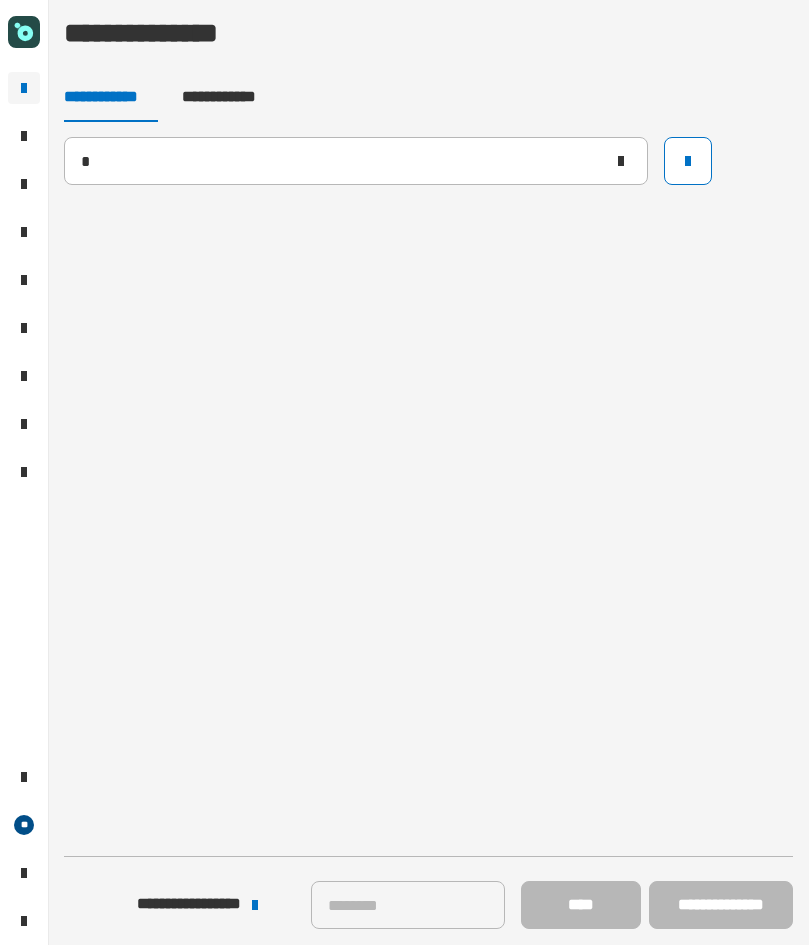 type 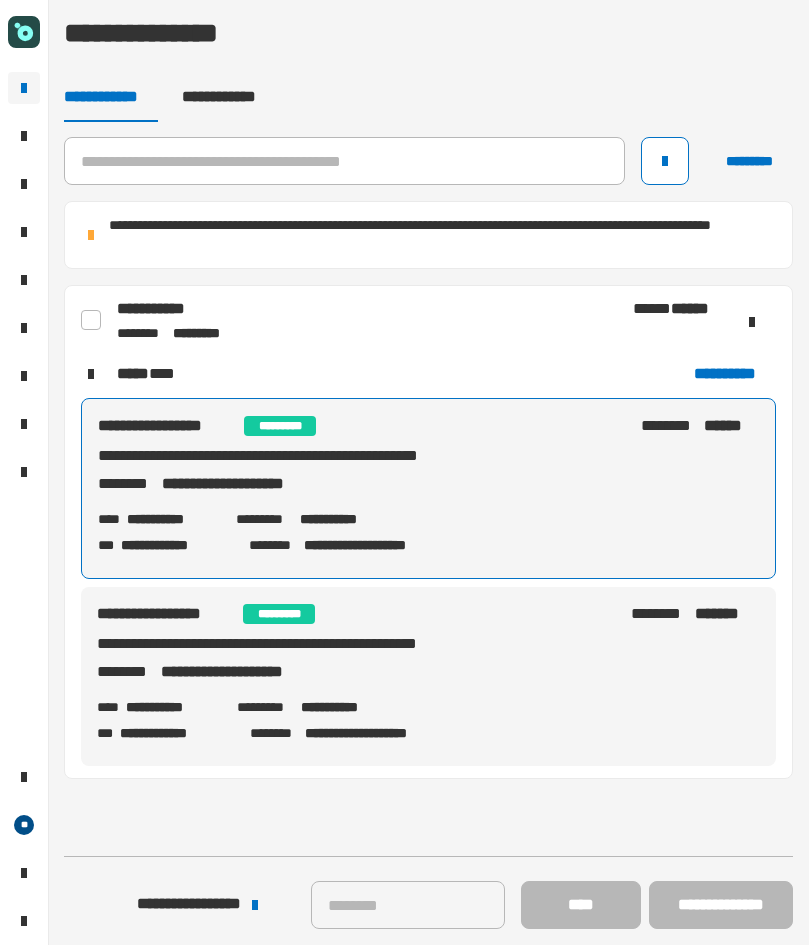 click on "**********" 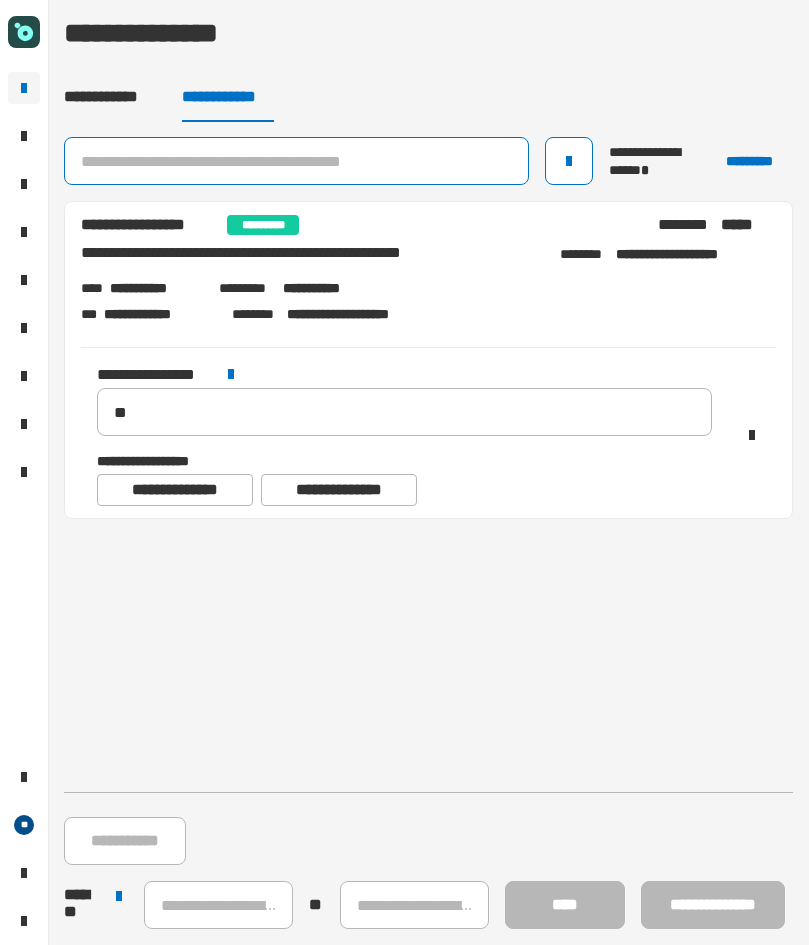 click 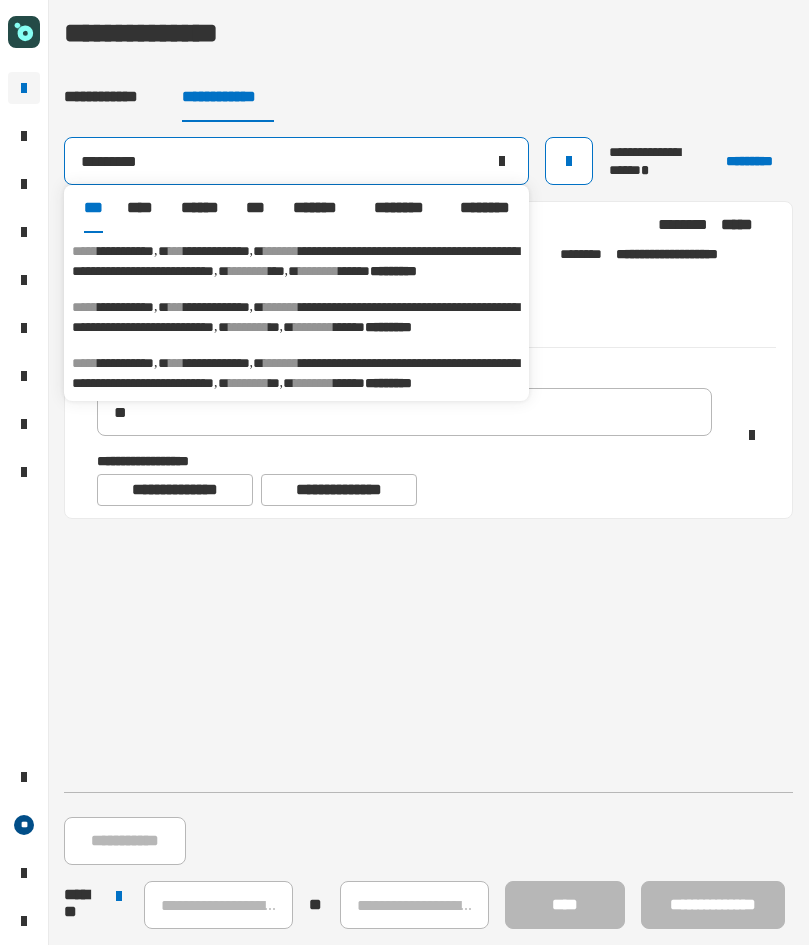 type on "*********" 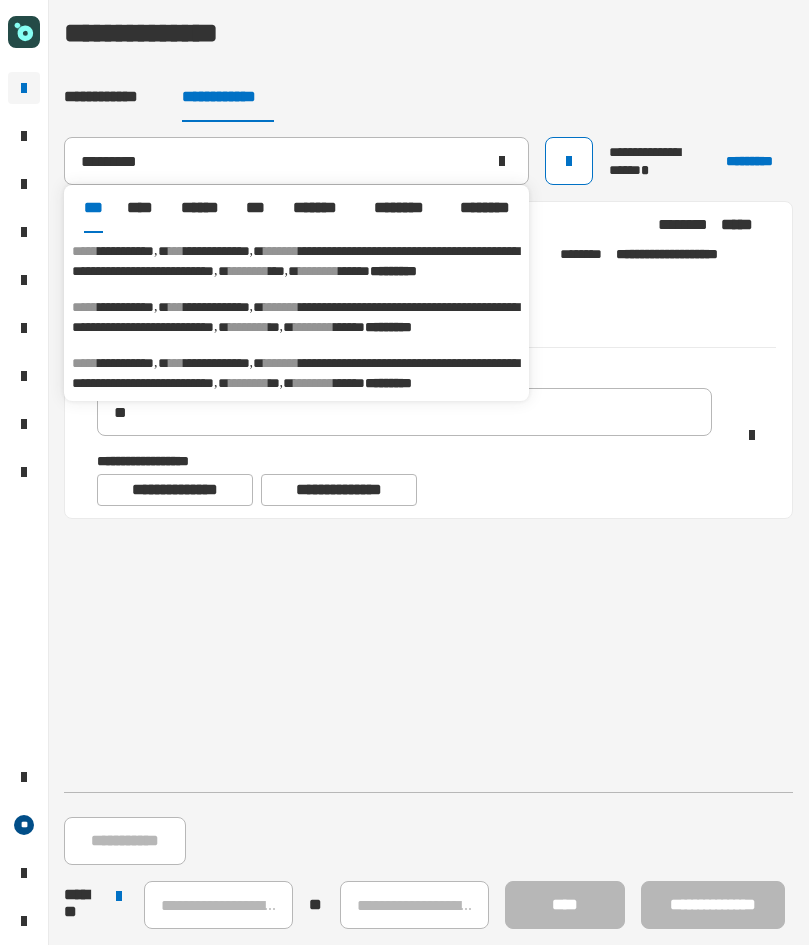 click on "**********" at bounding box center (295, 373) 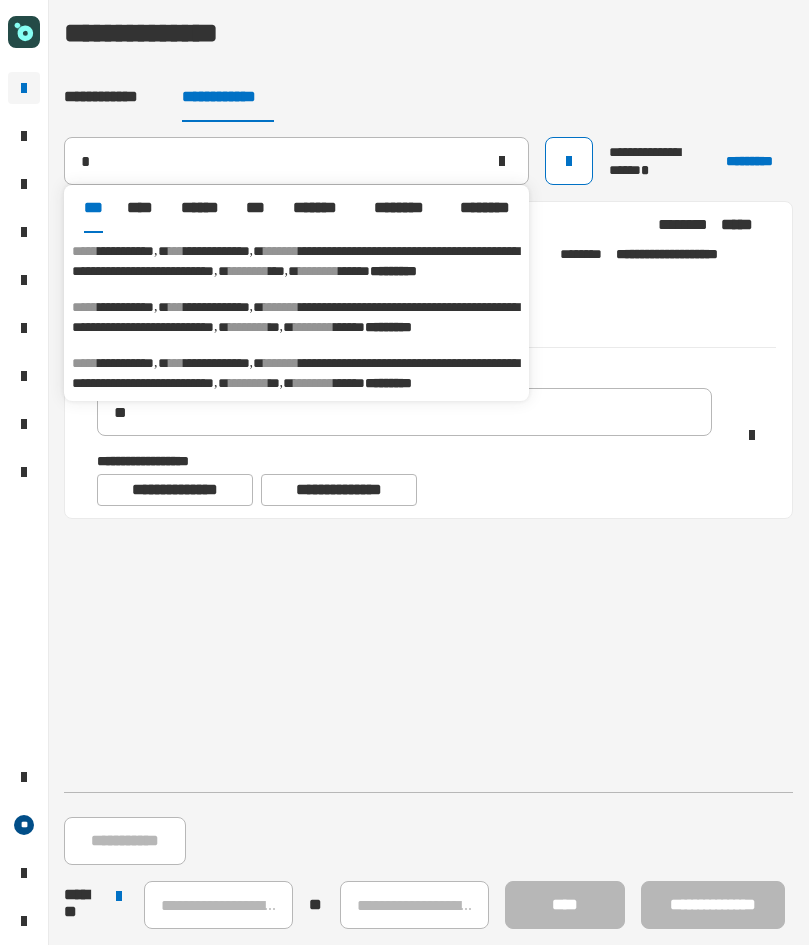 type on "**********" 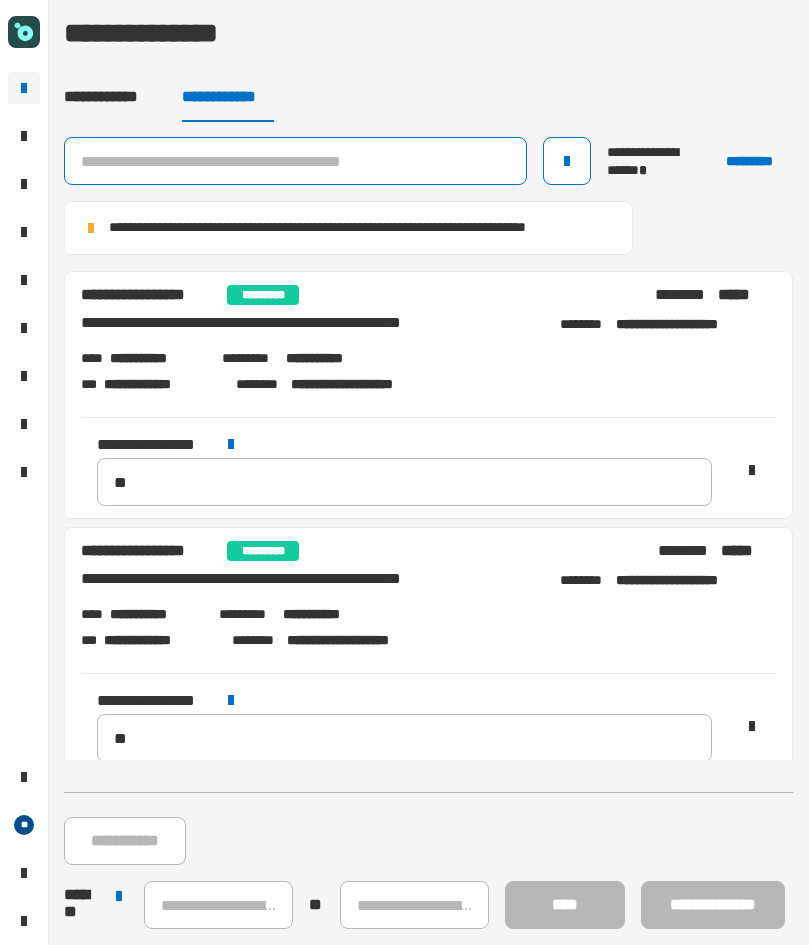 click 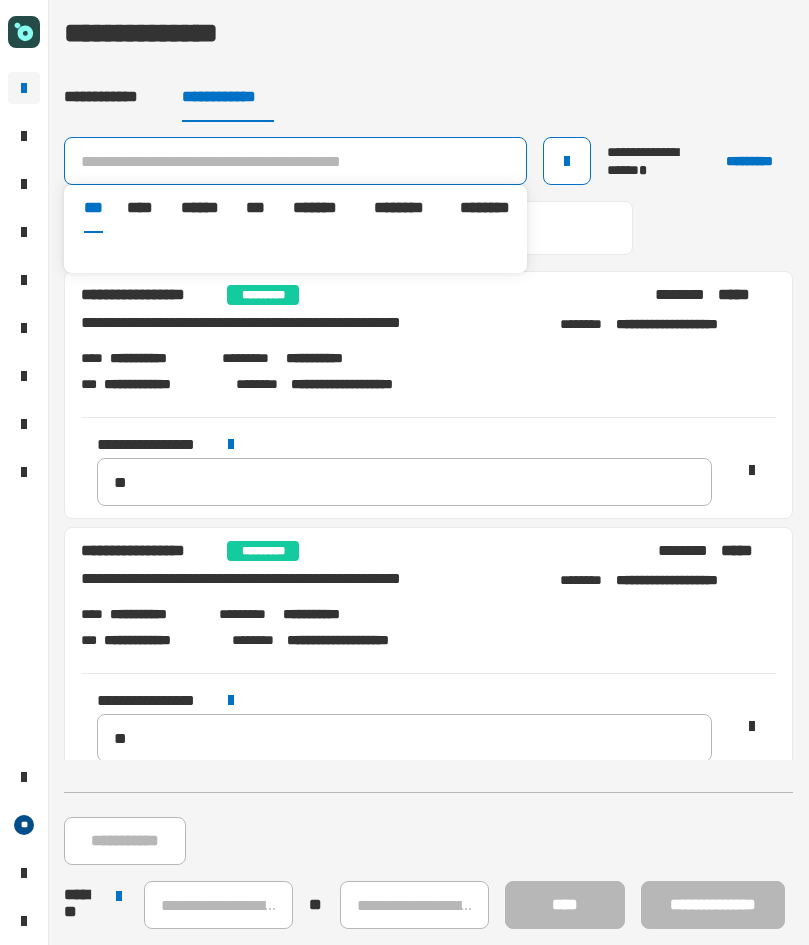 paste on "*********" 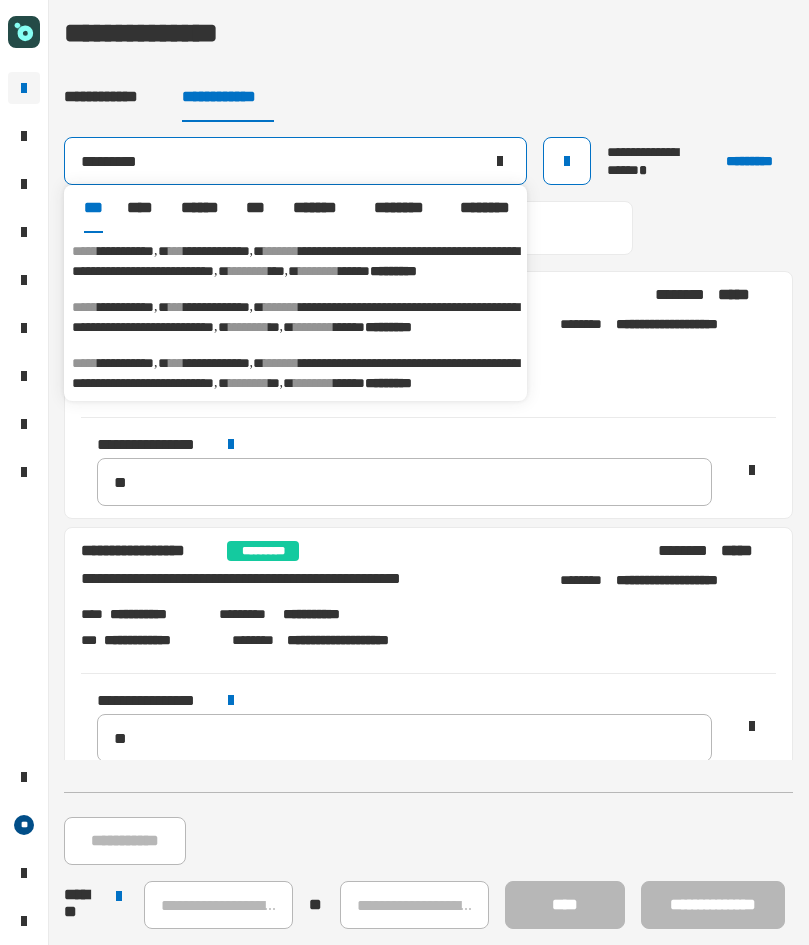 type on "*********" 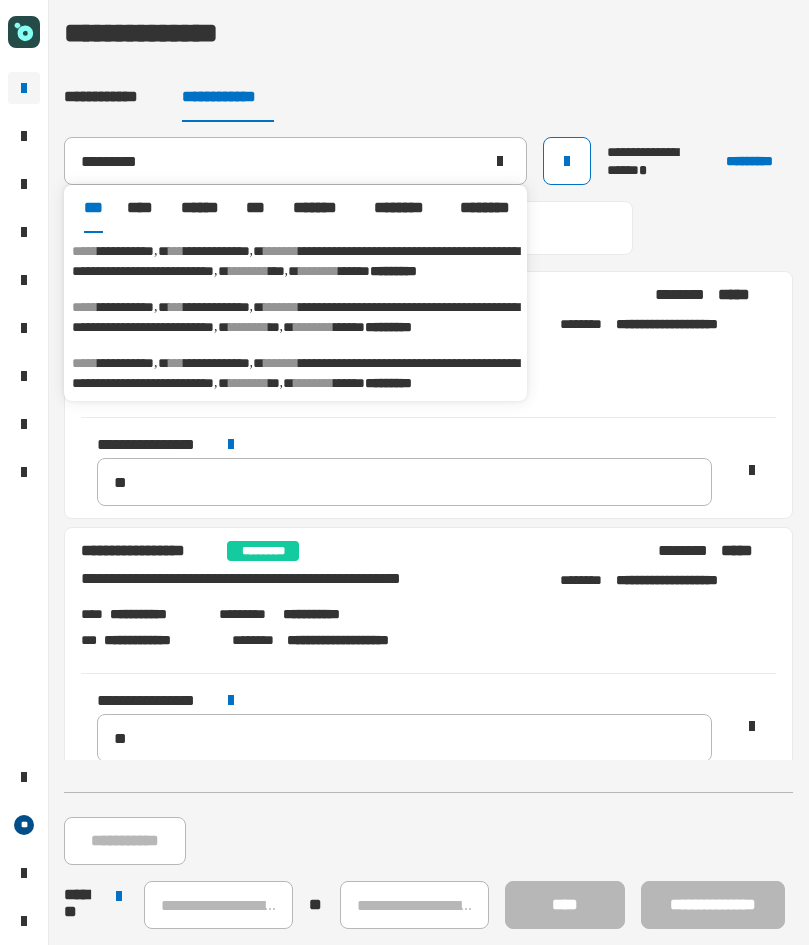 click on "**********" at bounding box center (295, 261) 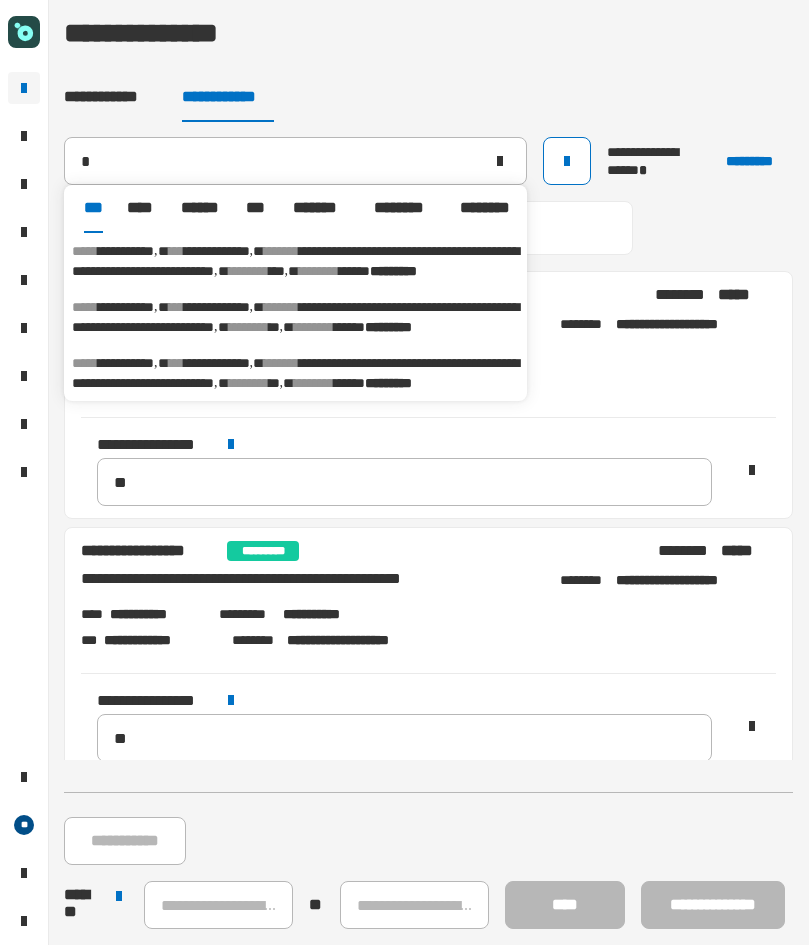type 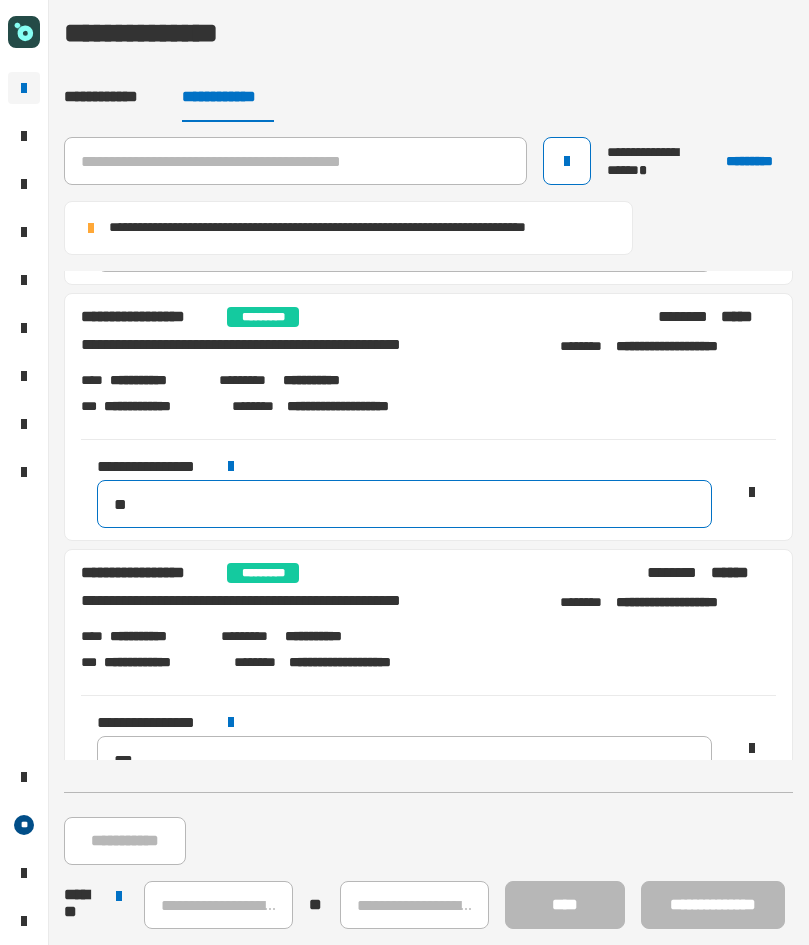 scroll, scrollTop: 271, scrollLeft: 0, axis: vertical 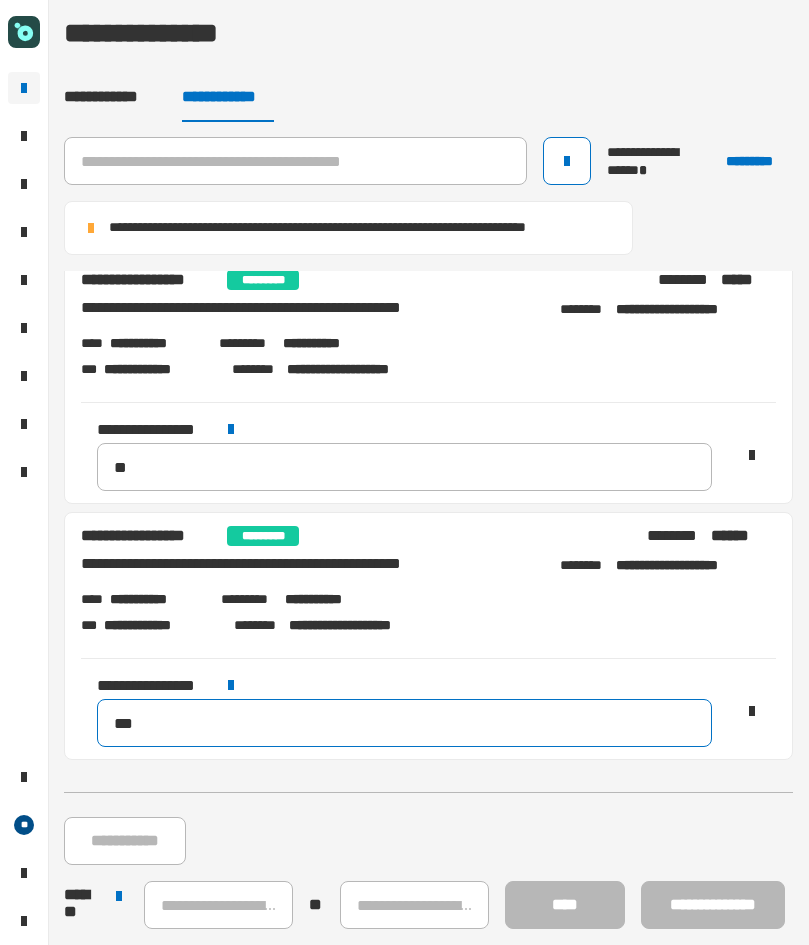 drag, startPoint x: 167, startPoint y: 720, endPoint x: 27, endPoint y: 718, distance: 140.01428 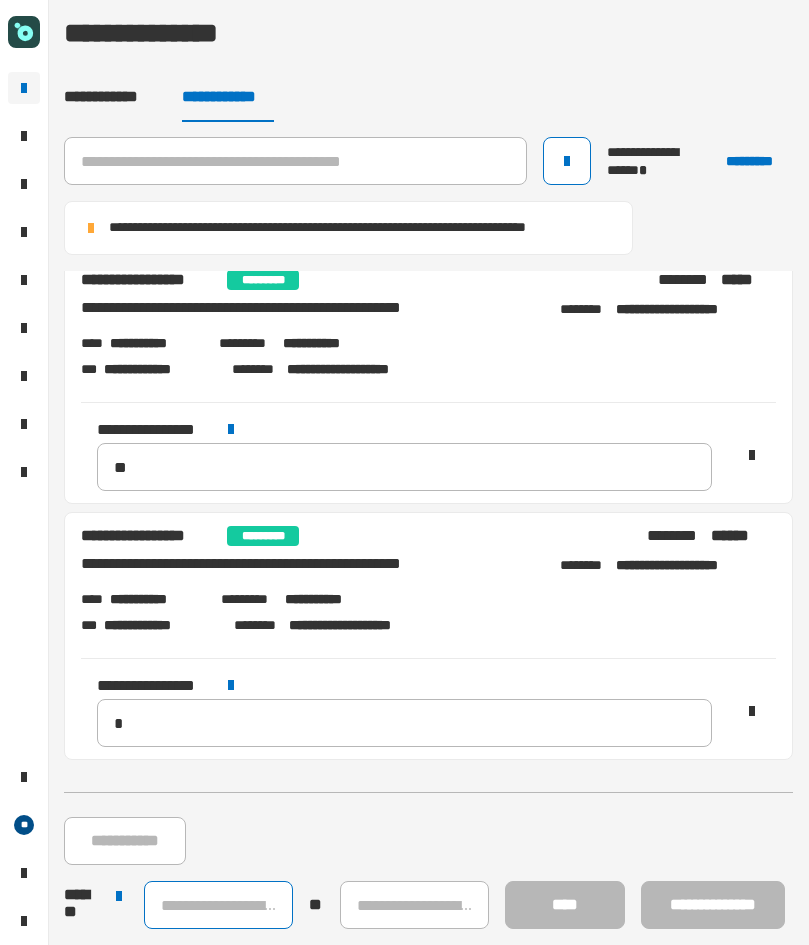 click 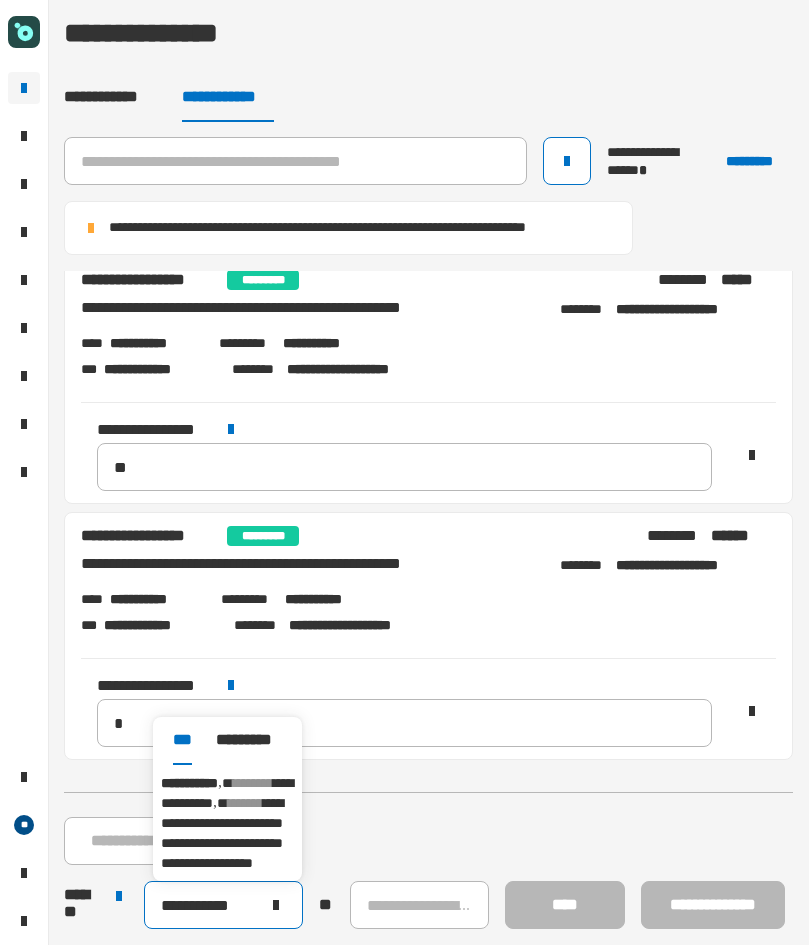 type on "**********" 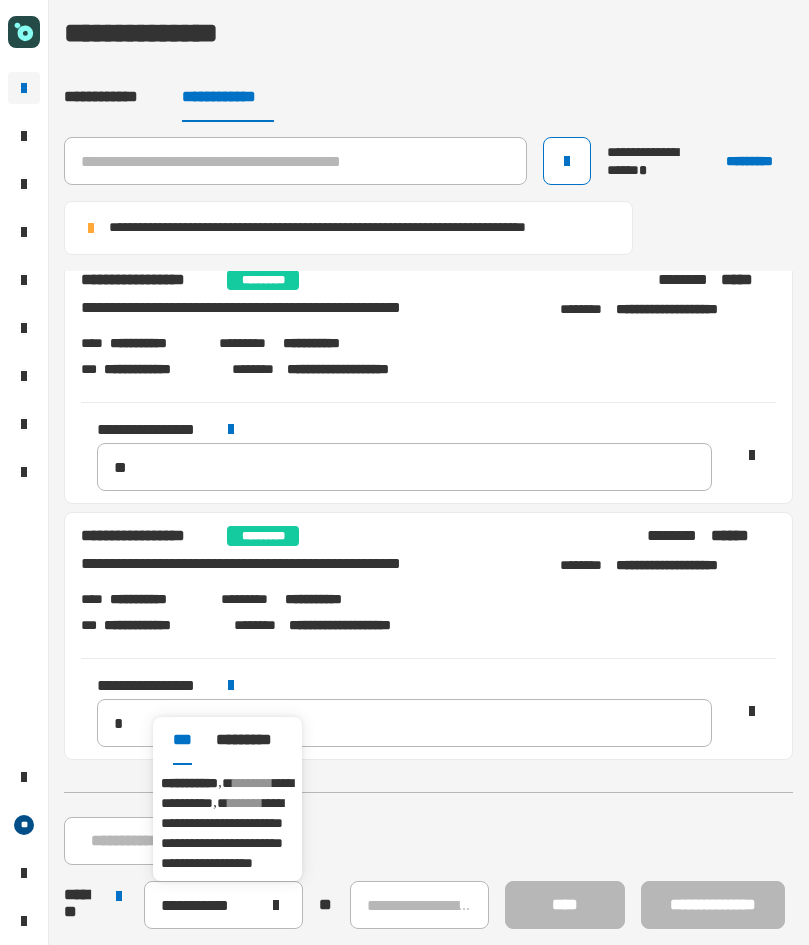 click on "**********" at bounding box center [222, 833] 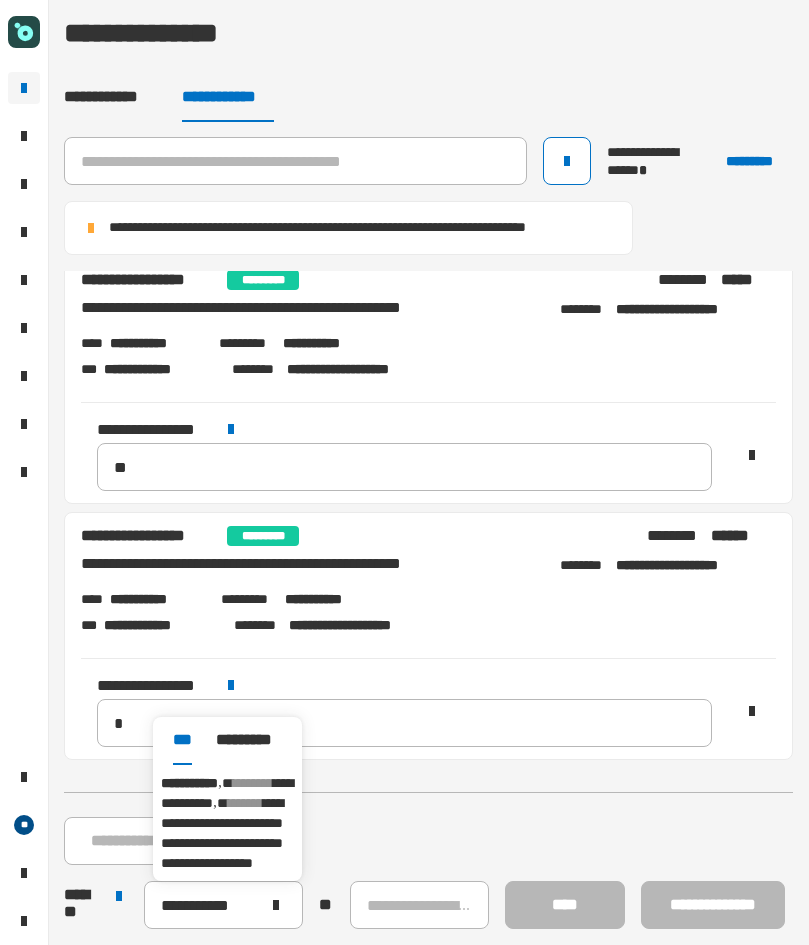 type on "**********" 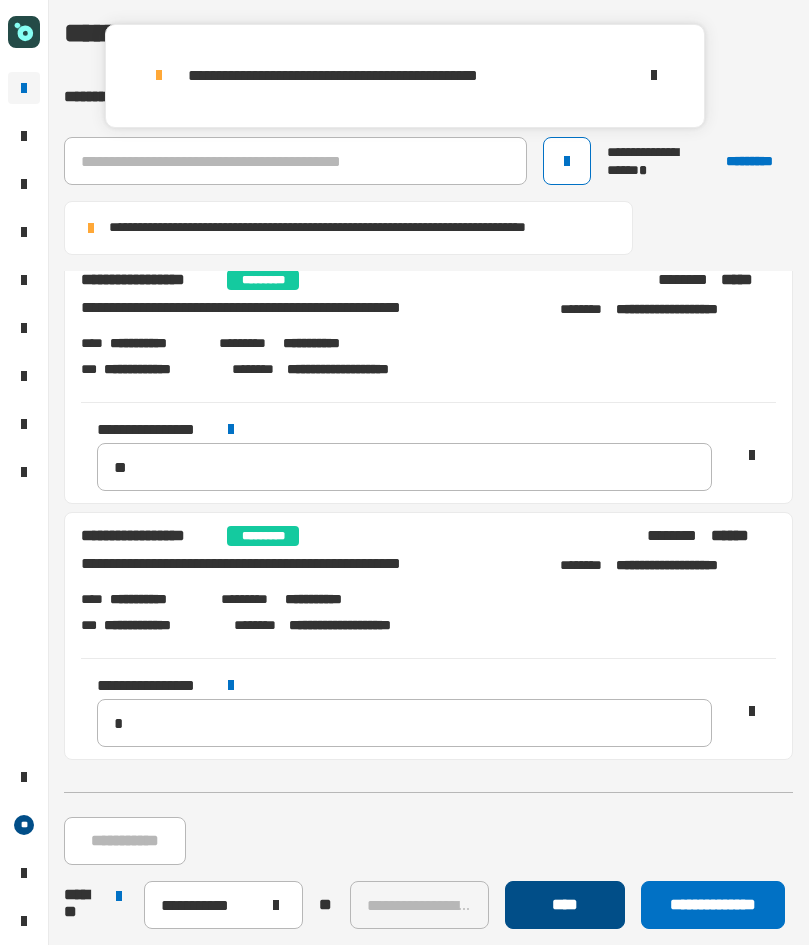 click on "****" 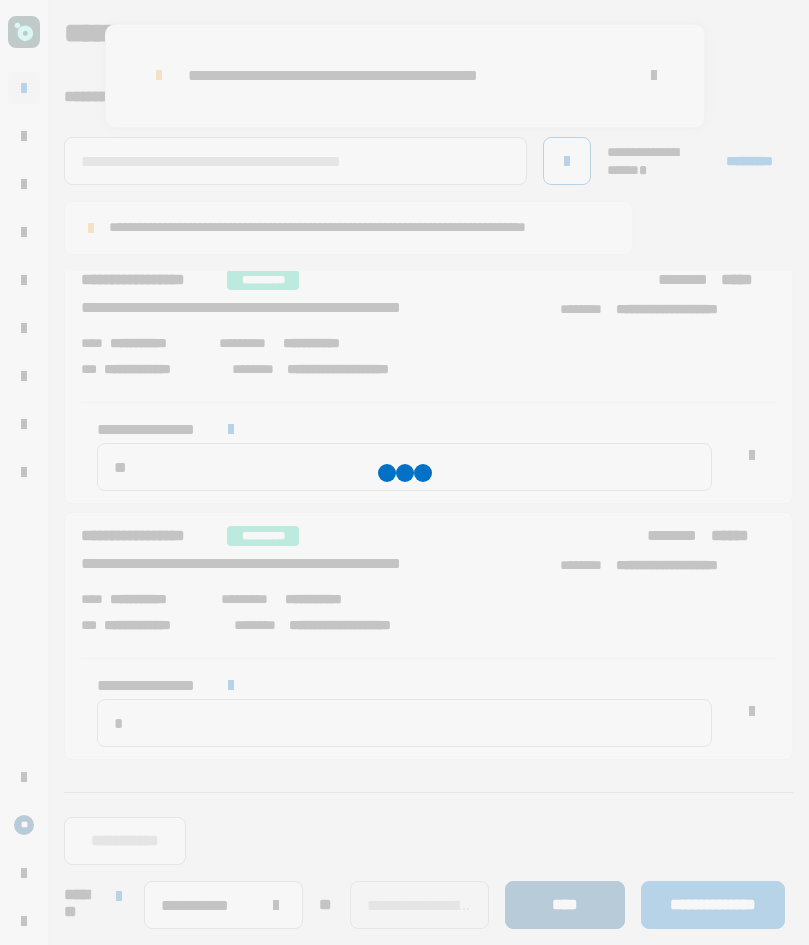 type 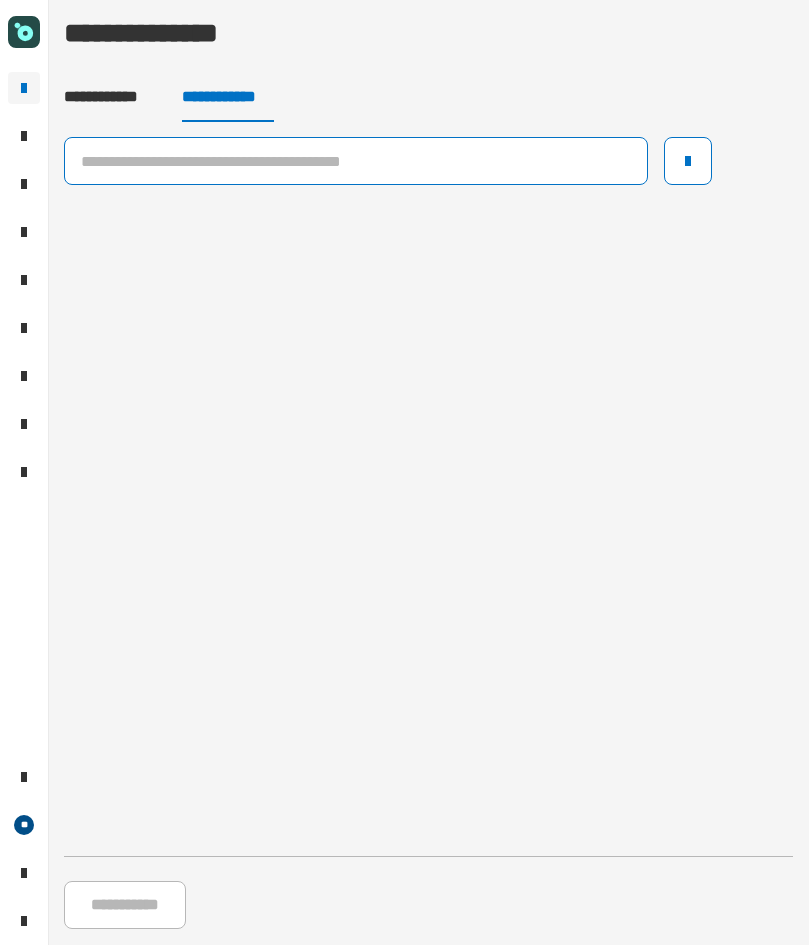 click 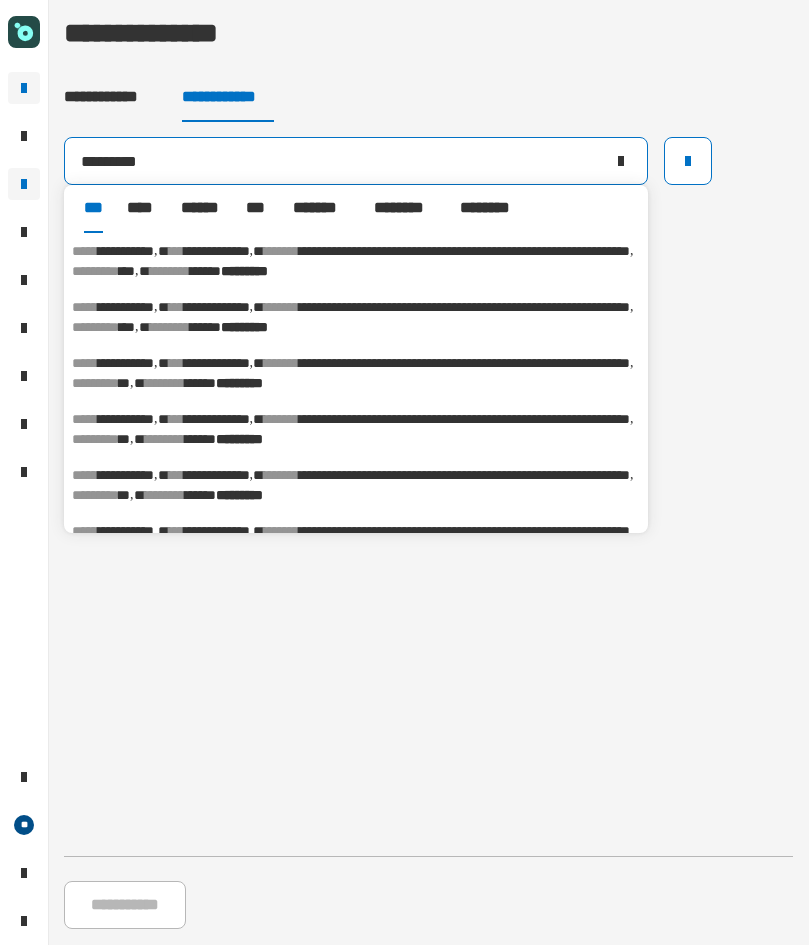 drag, startPoint x: 250, startPoint y: 178, endPoint x: 15, endPoint y: 184, distance: 235.07658 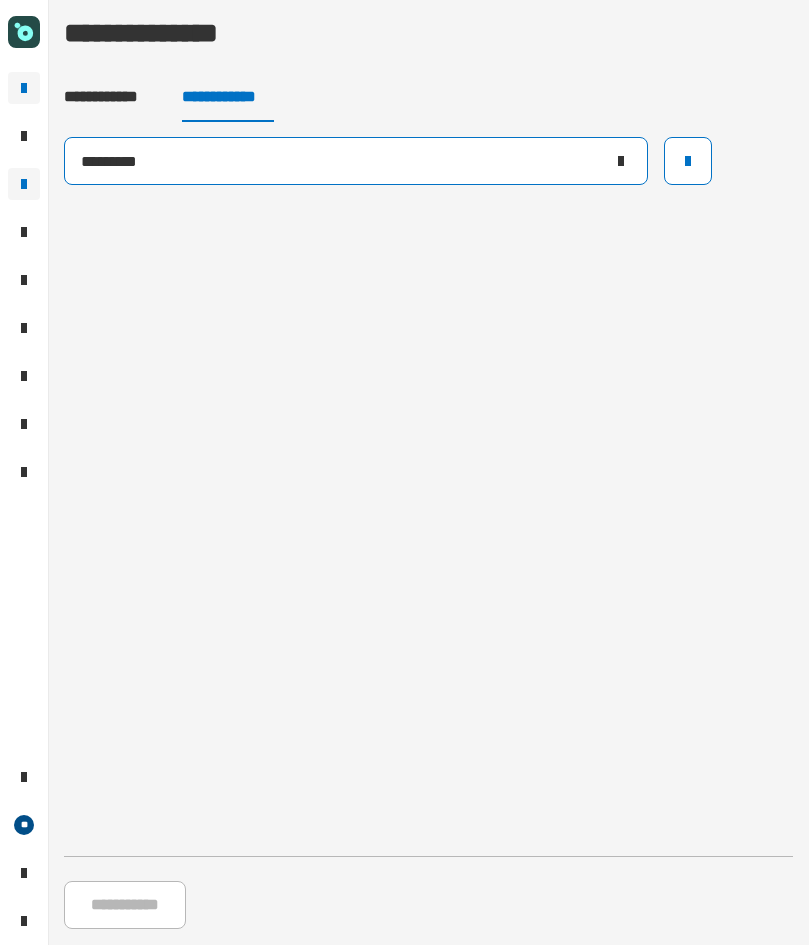 click on "*********" 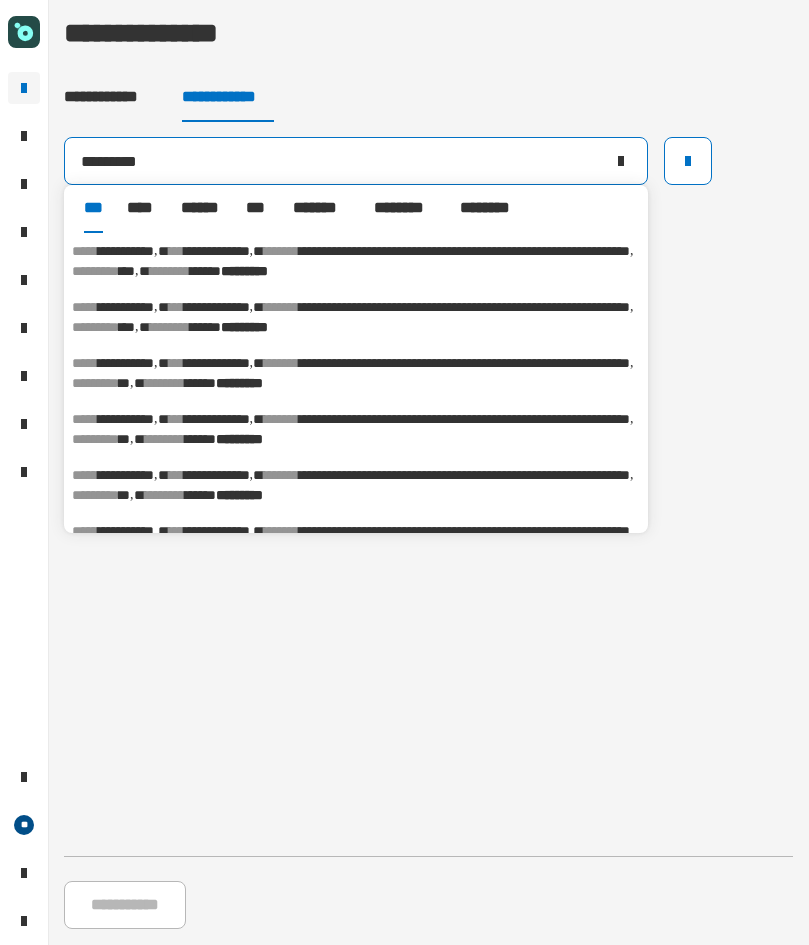 type on "*********" 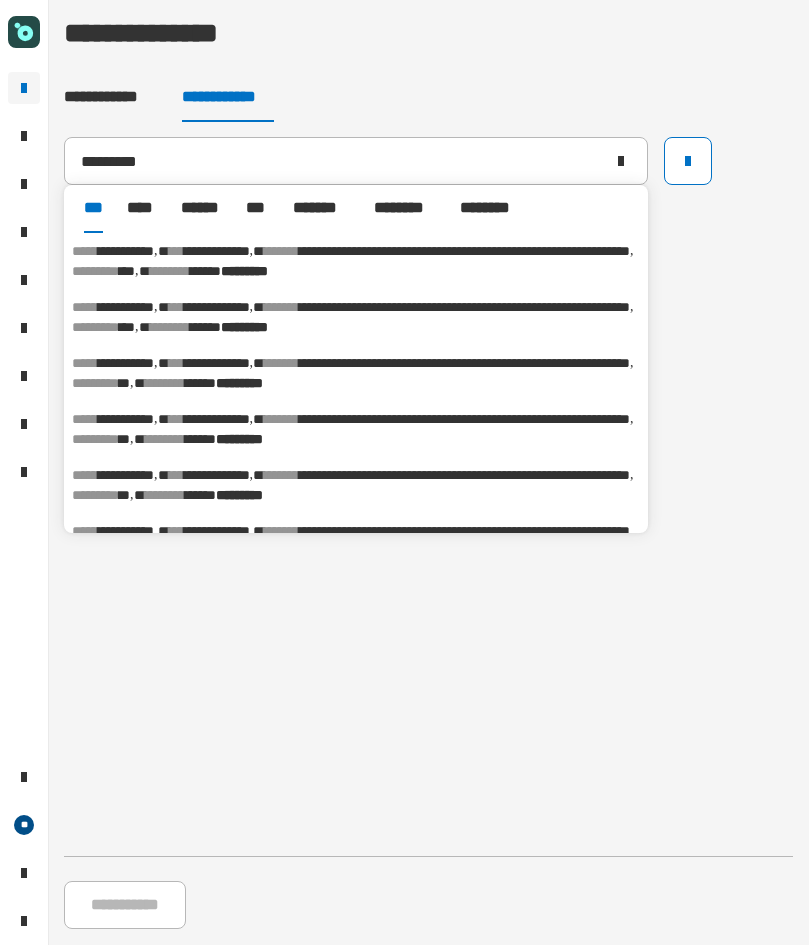 click on "**********" at bounding box center (464, 251) 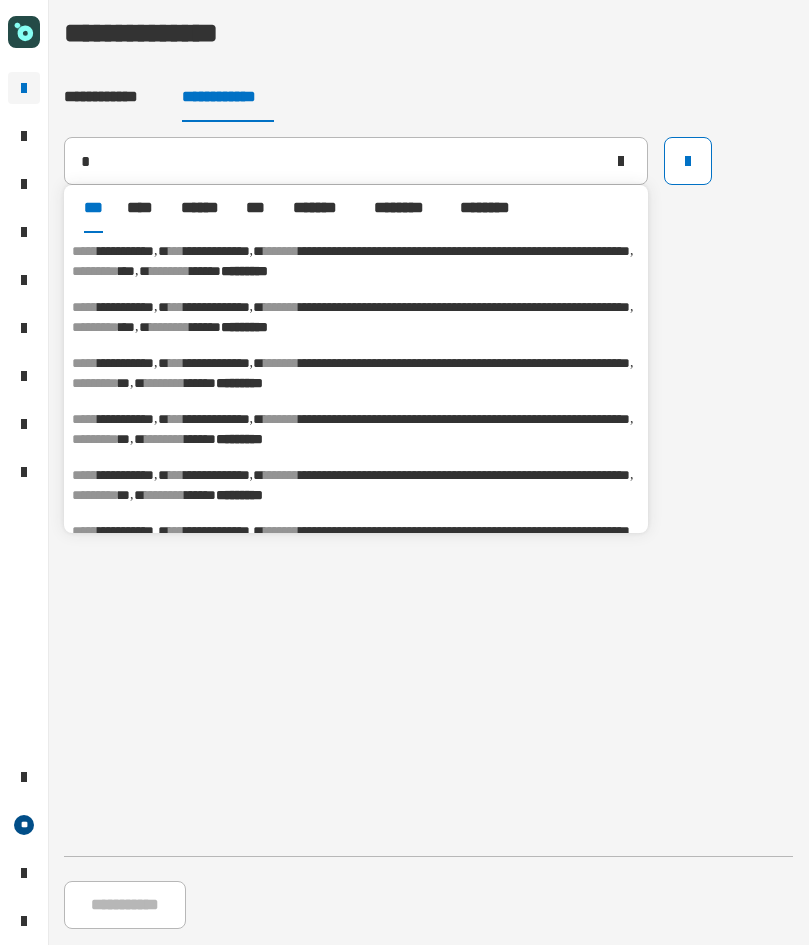 type on "**********" 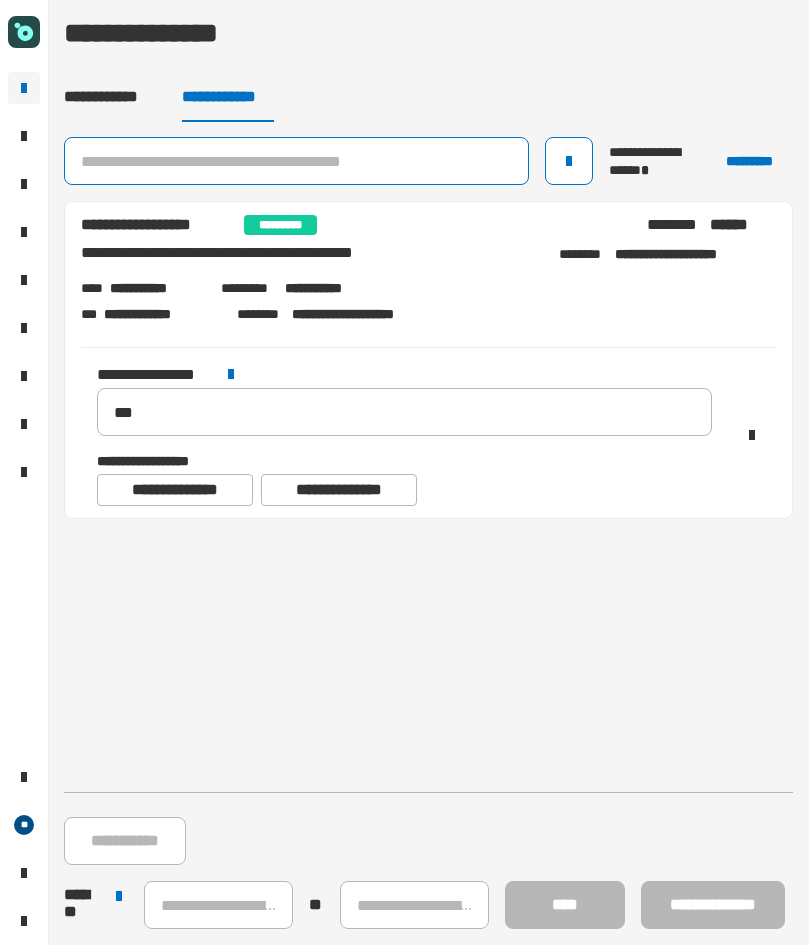 click 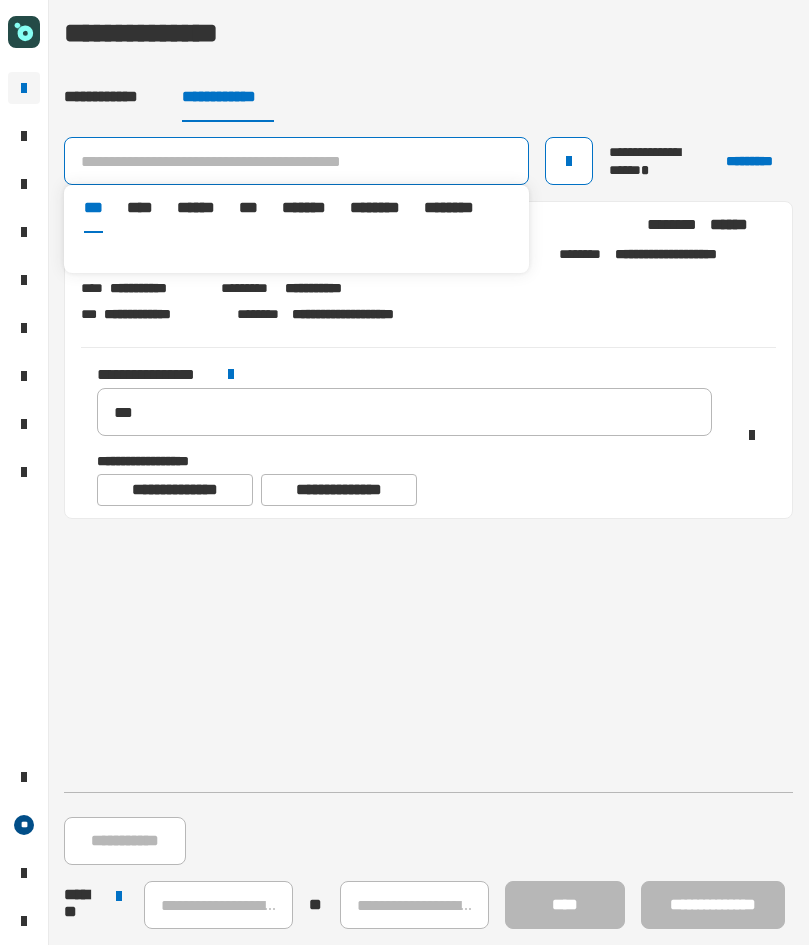 paste on "*********" 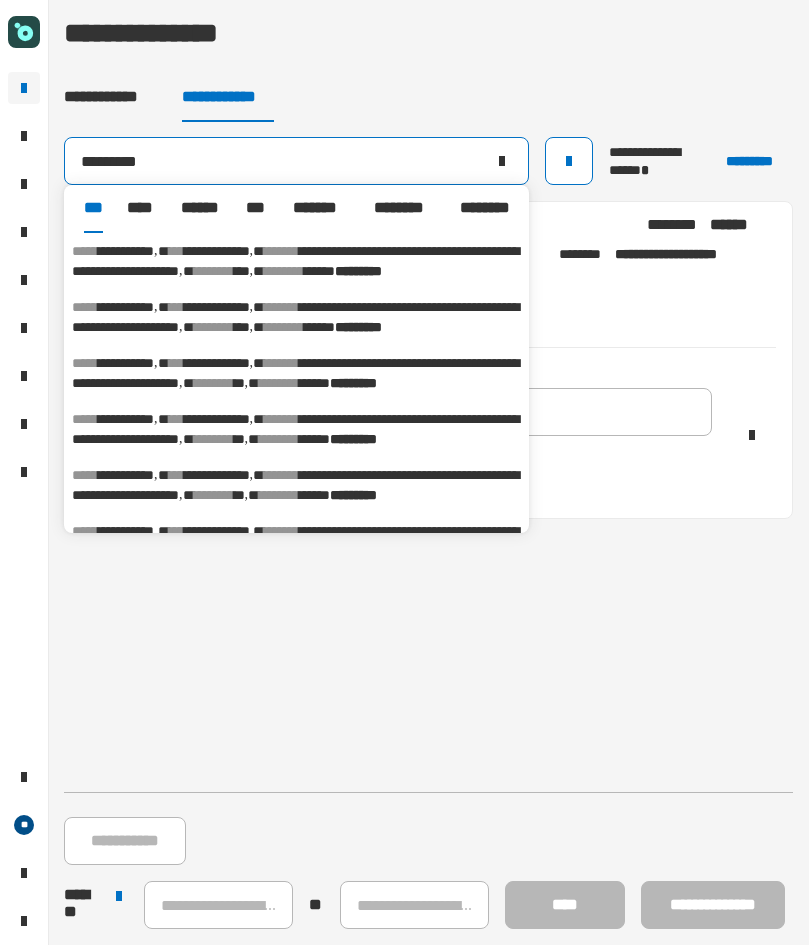 type on "*********" 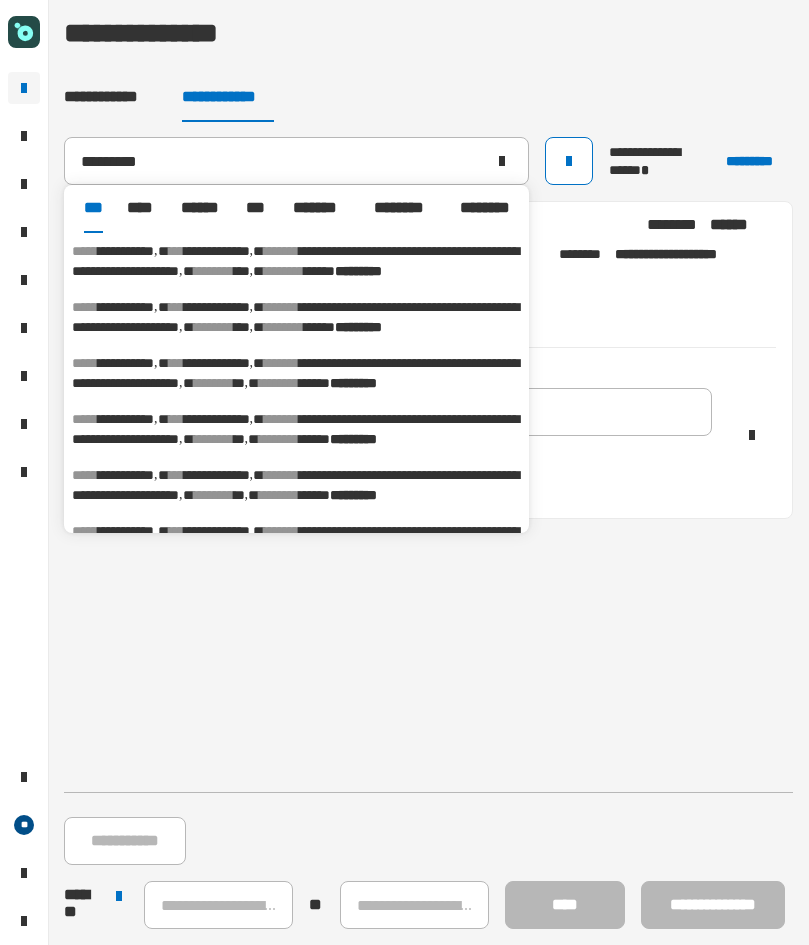 click on "**********" at bounding box center [295, 317] 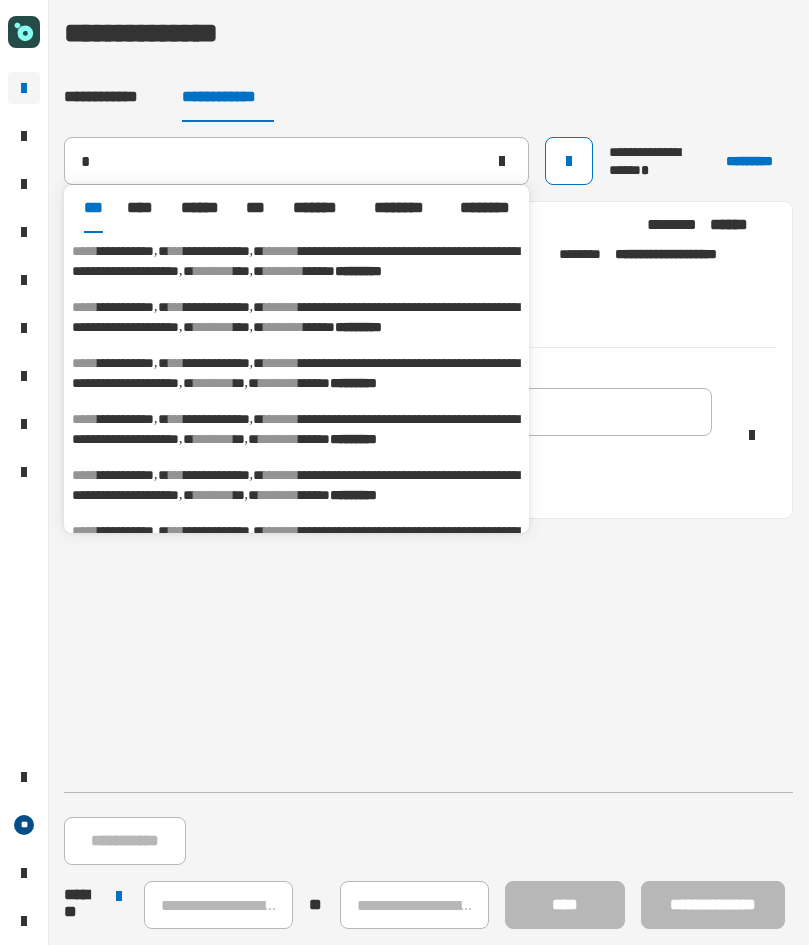 type on "**********" 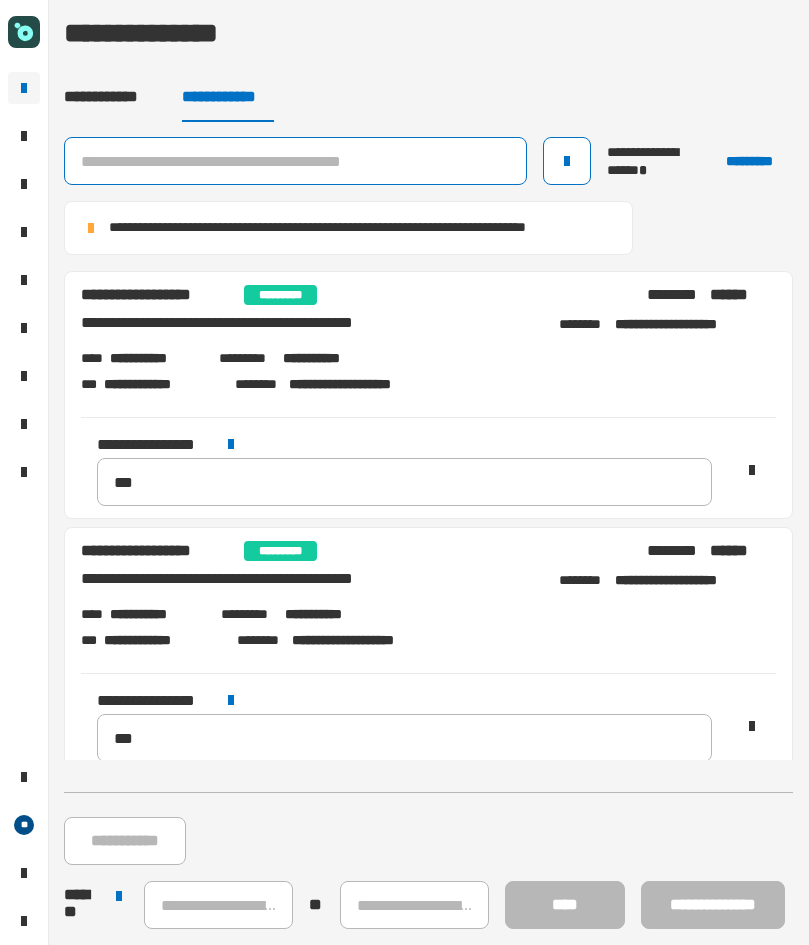 click 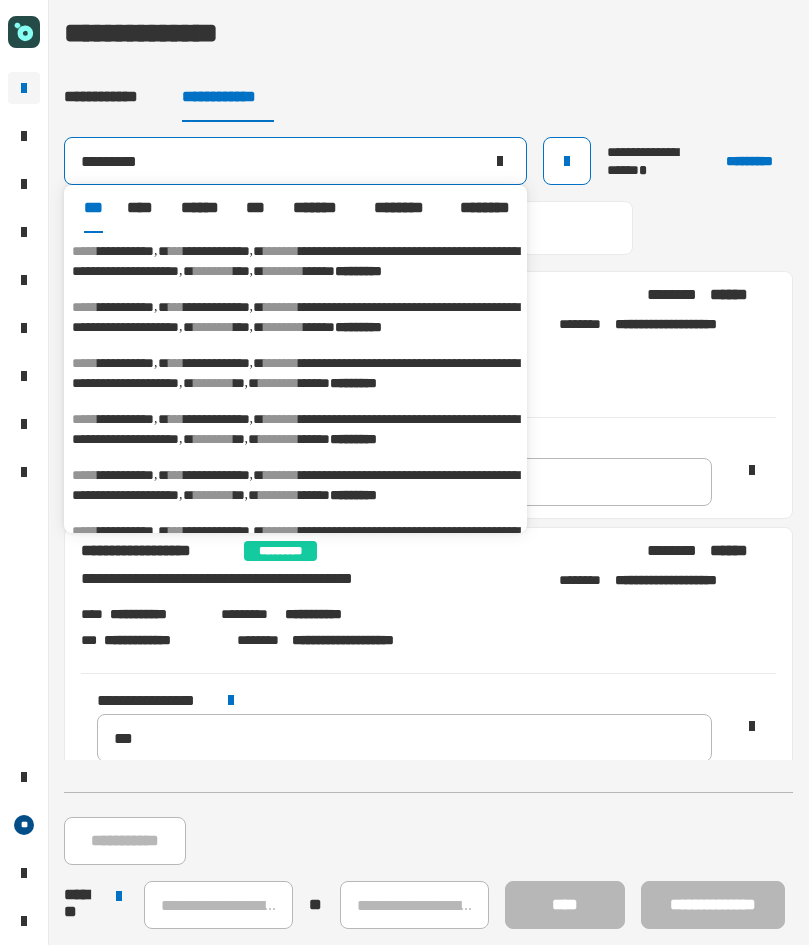 type on "*********" 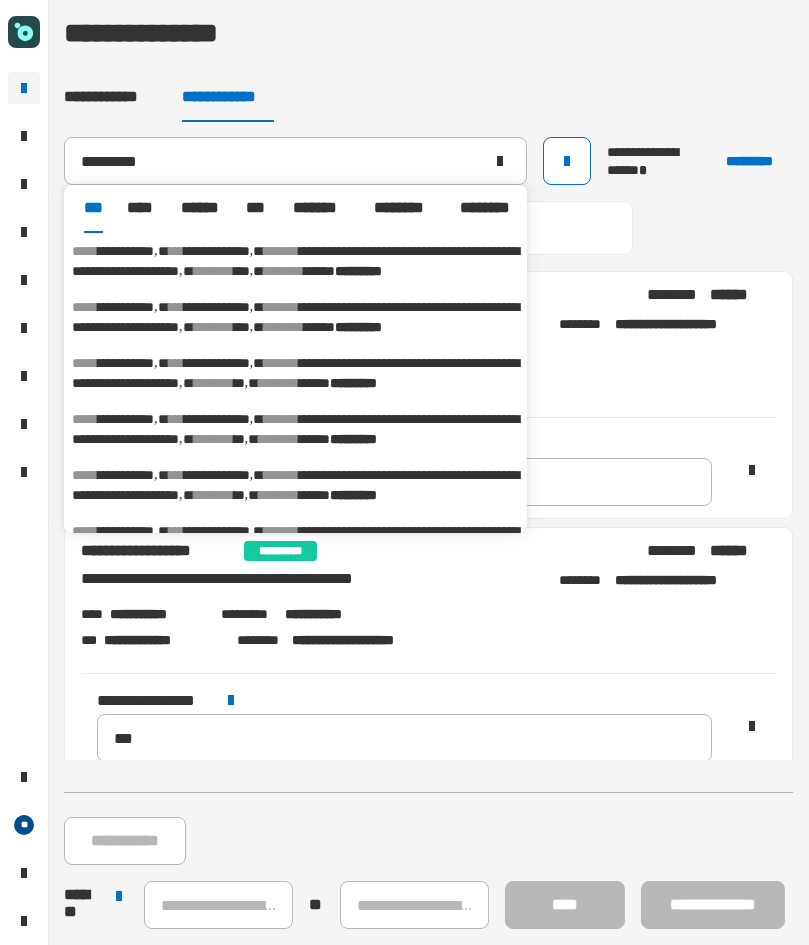 click on "**********" at bounding box center [295, 373] 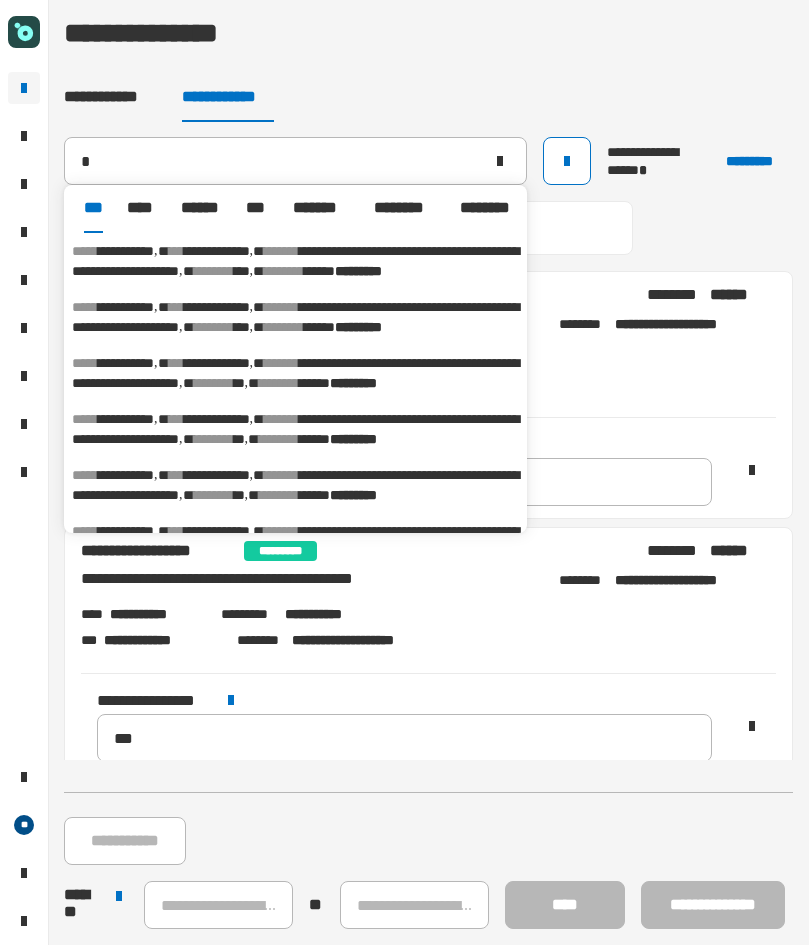 type on "**********" 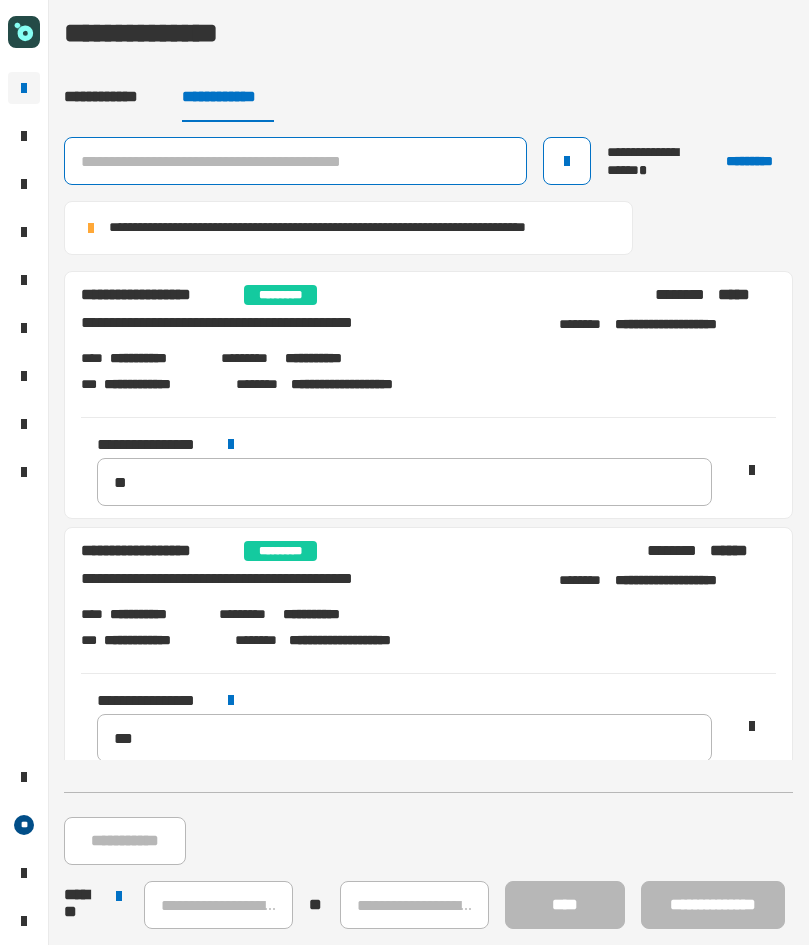 click 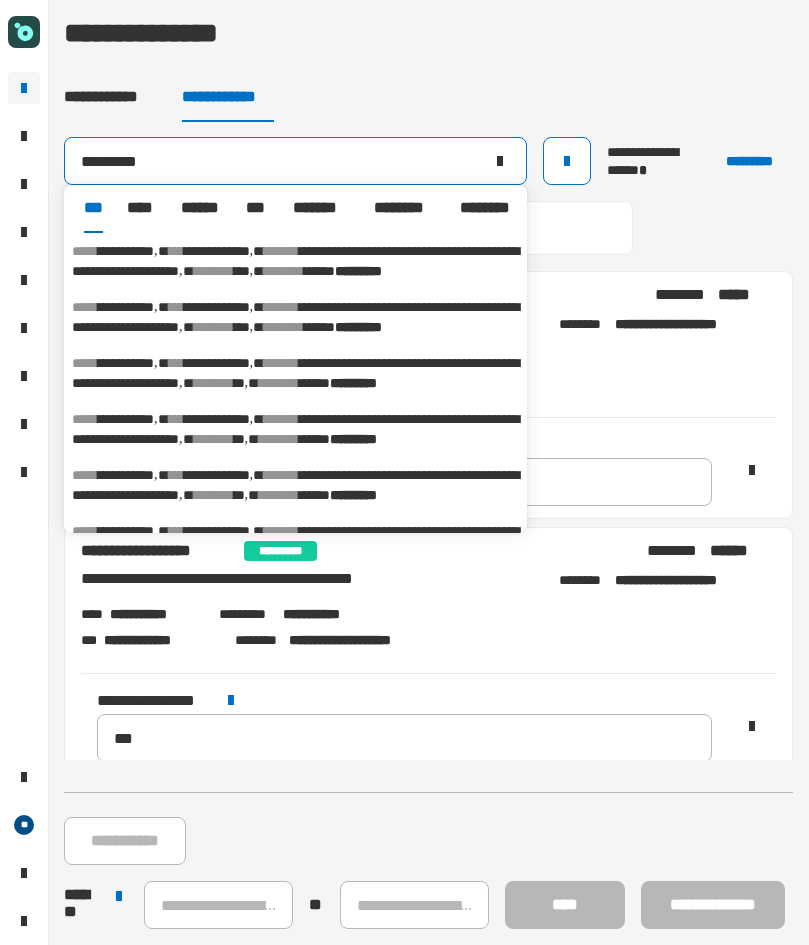 type on "*********" 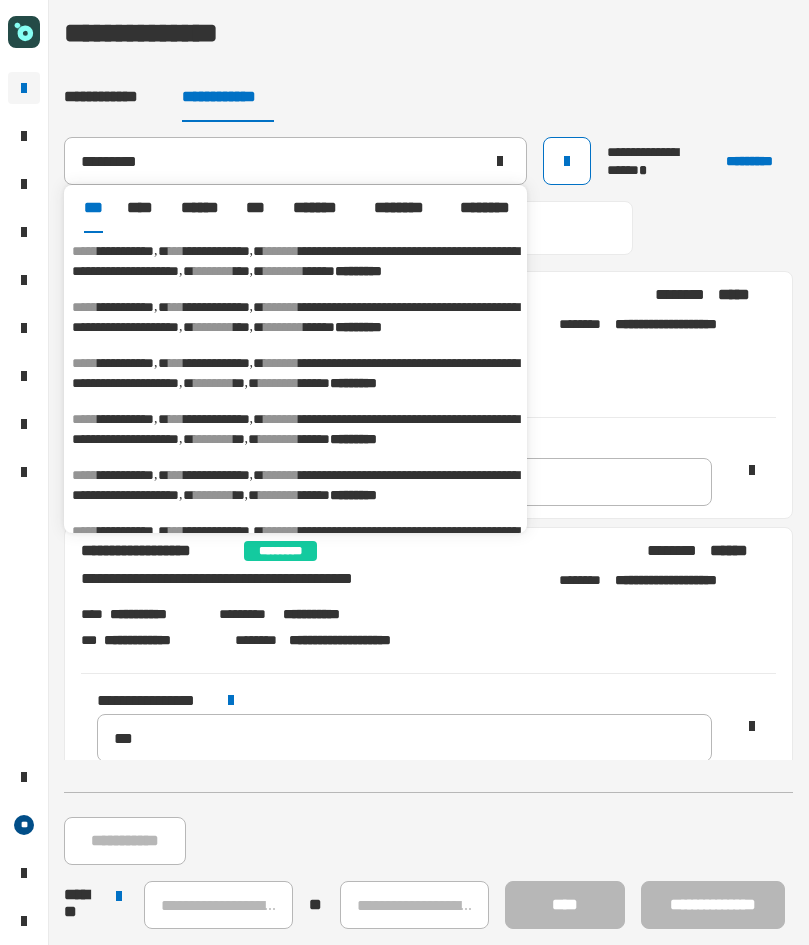click on "*********" at bounding box center (353, 383) 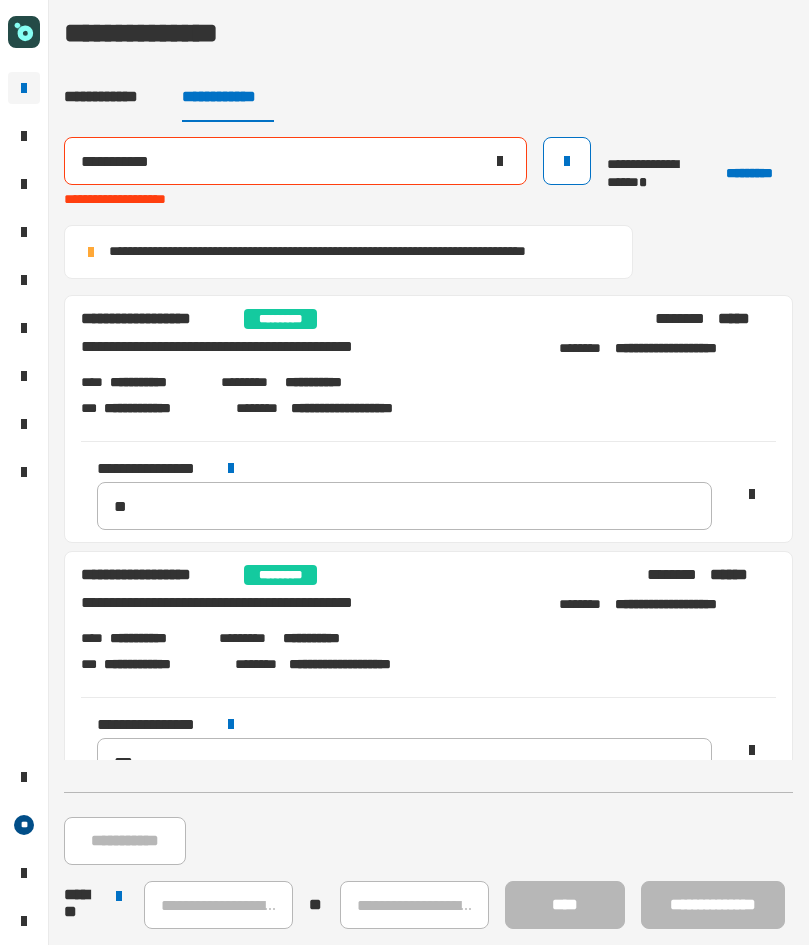 drag, startPoint x: 190, startPoint y: 158, endPoint x: 55, endPoint y: 163, distance: 135.09256 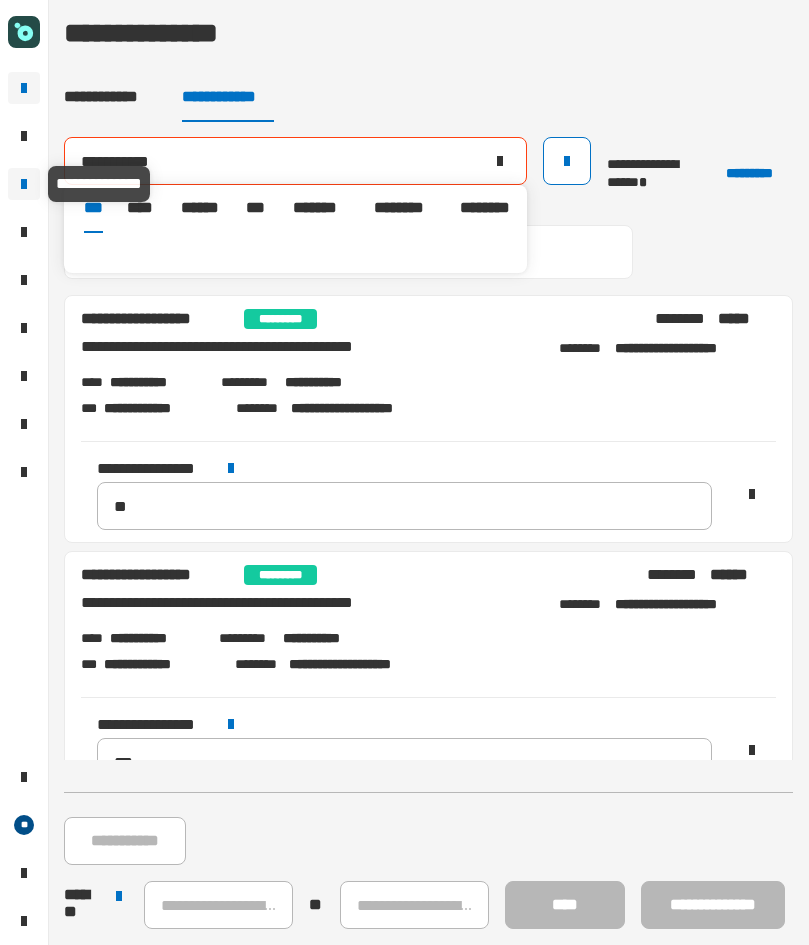 paste 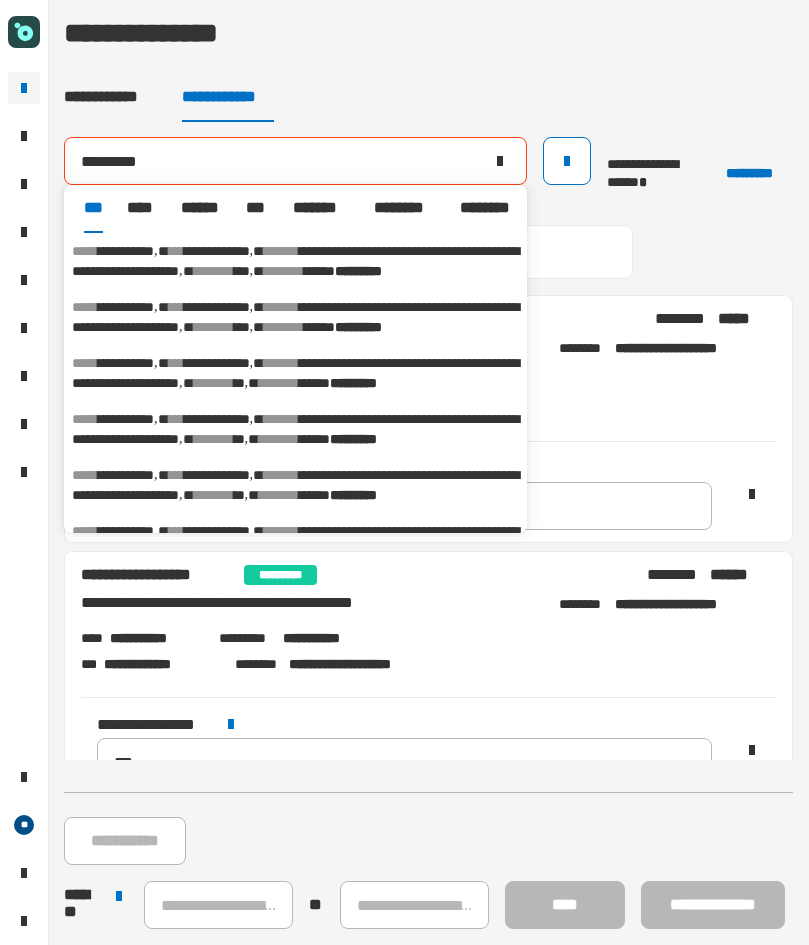 type on "*********" 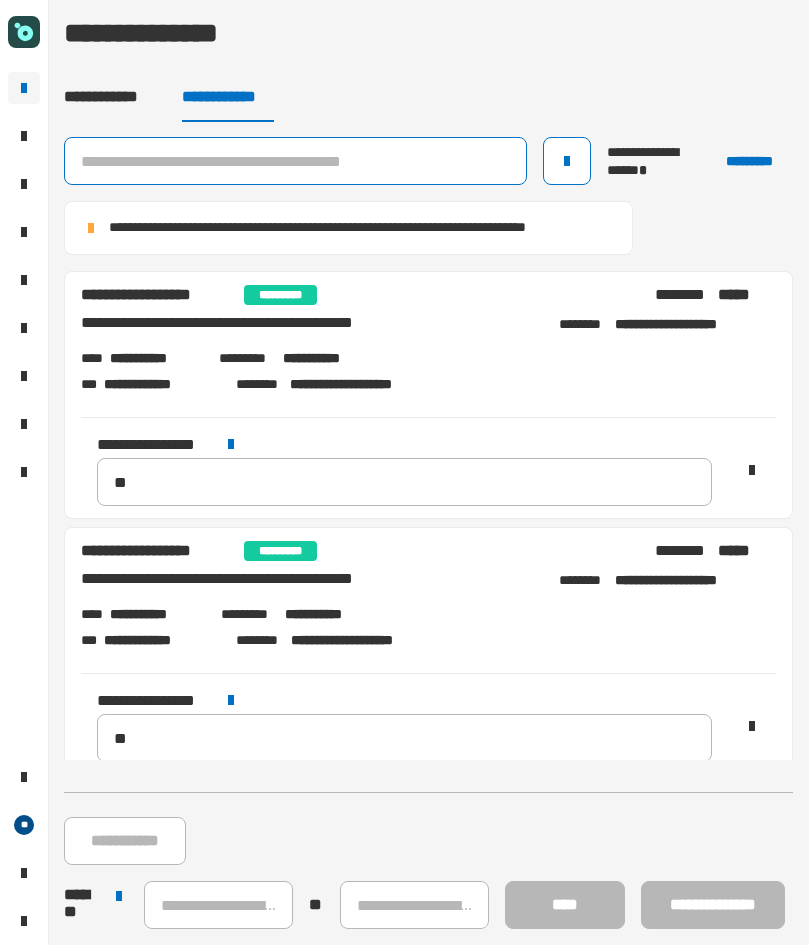 click 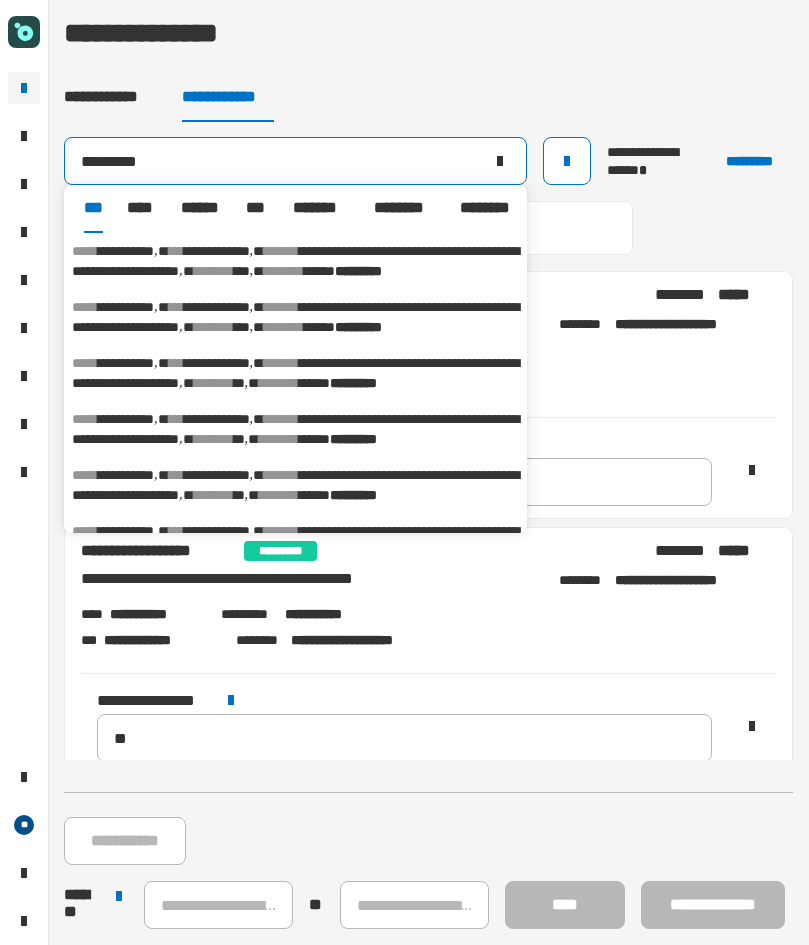 scroll, scrollTop: 150, scrollLeft: 0, axis: vertical 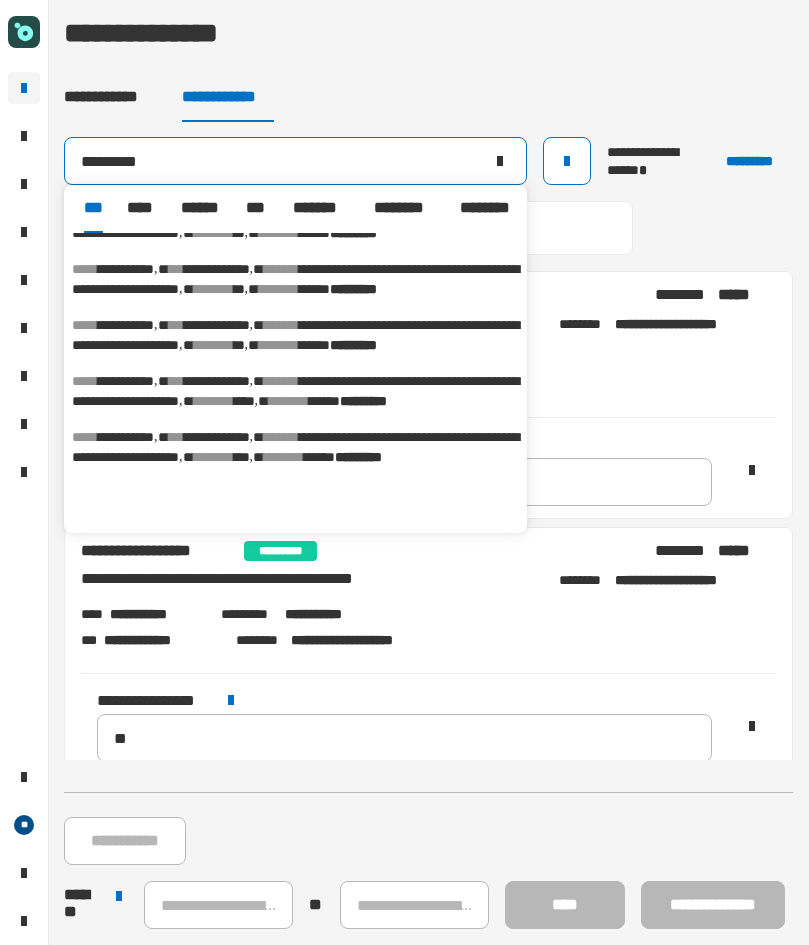 type on "*********" 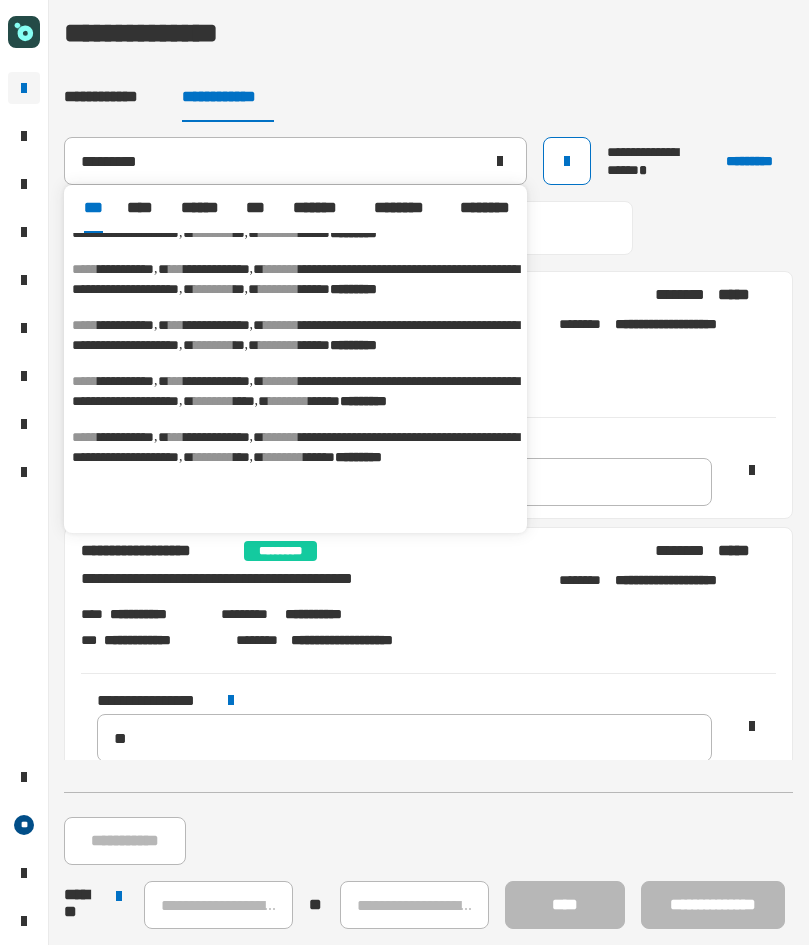 click on "**********" at bounding box center (295, 335) 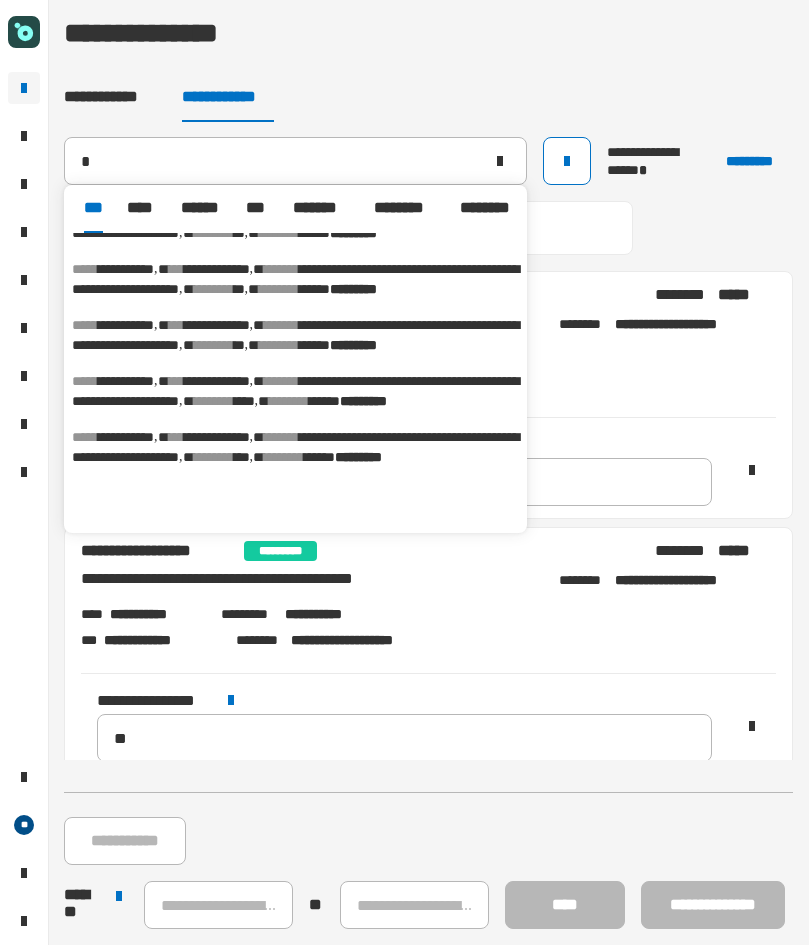 type on "**********" 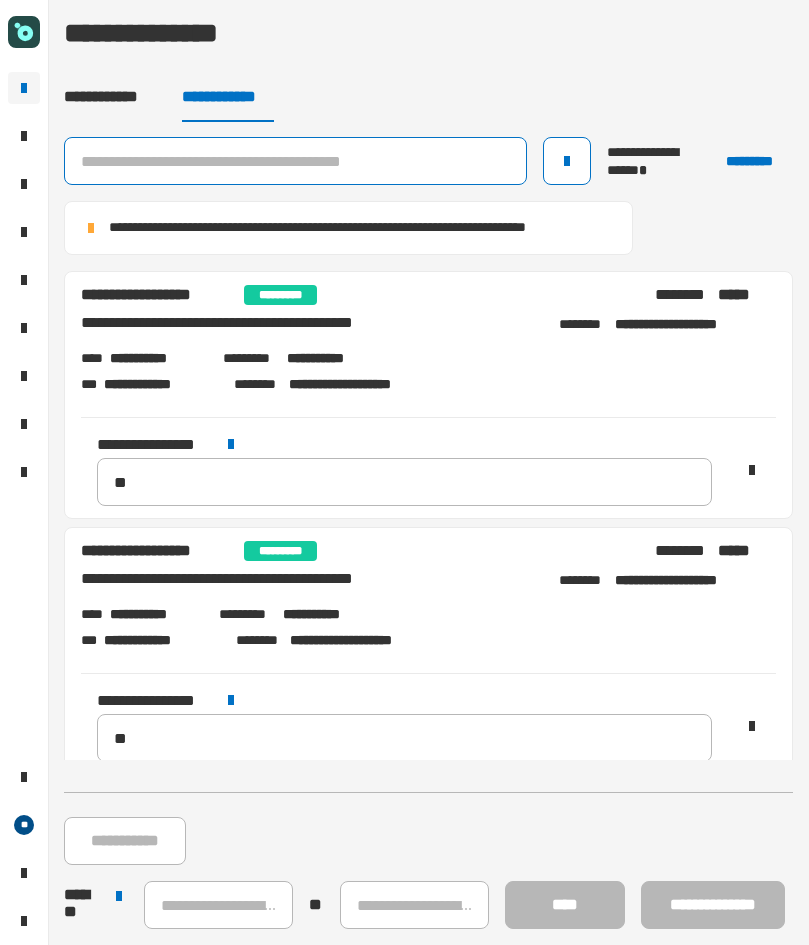 click 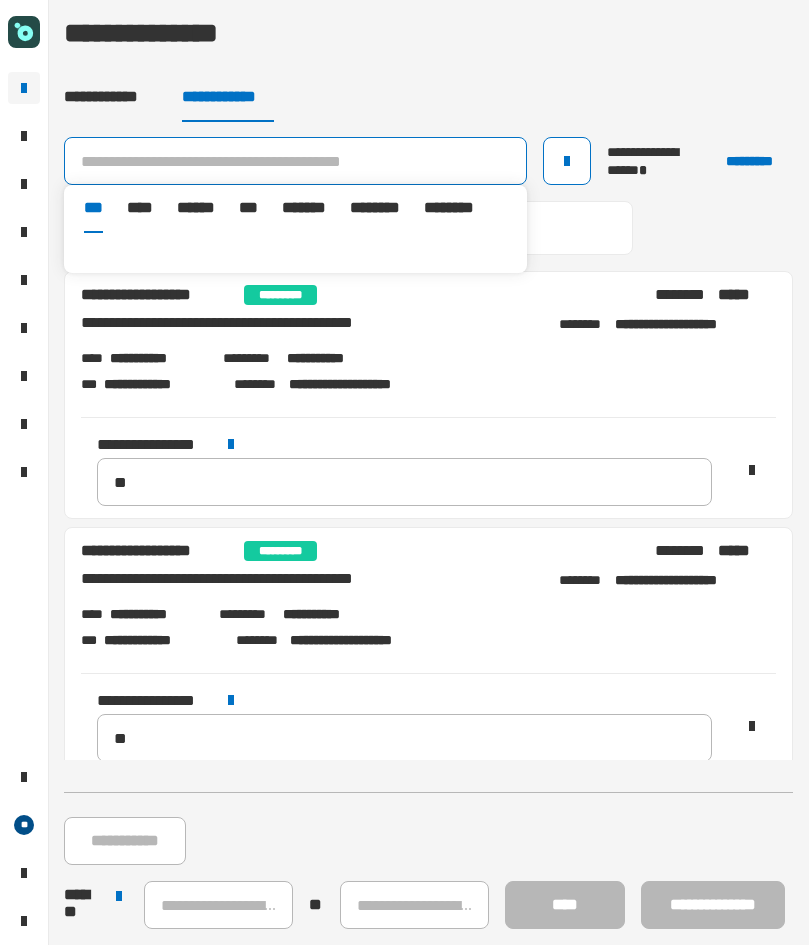 paste on "*********" 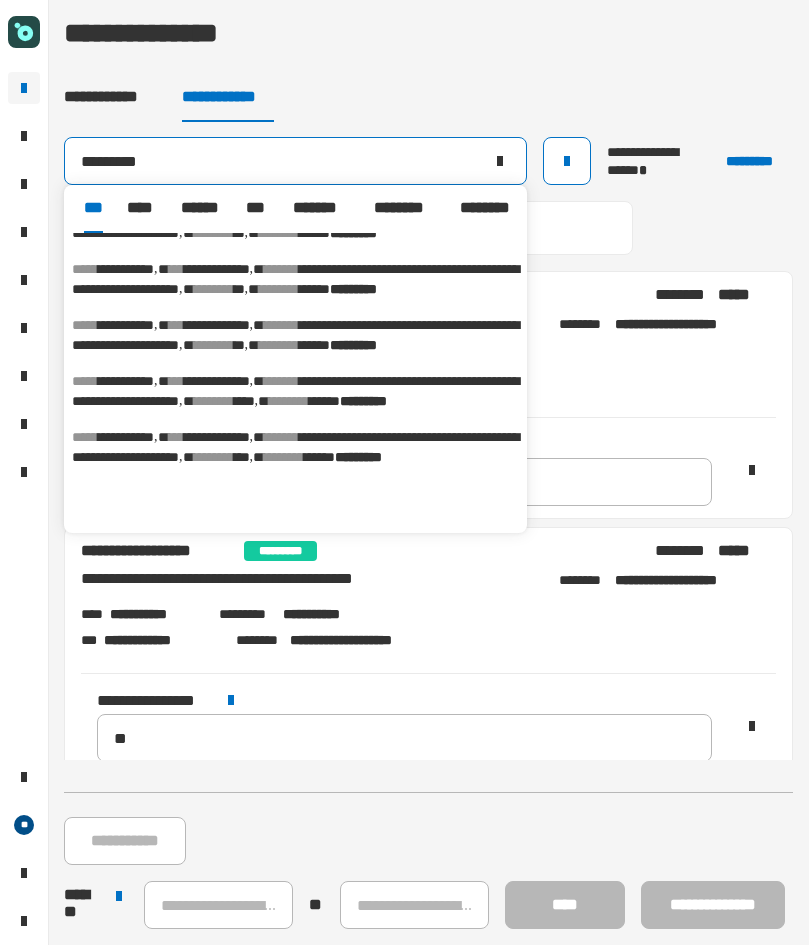 scroll, scrollTop: 232, scrollLeft: 0, axis: vertical 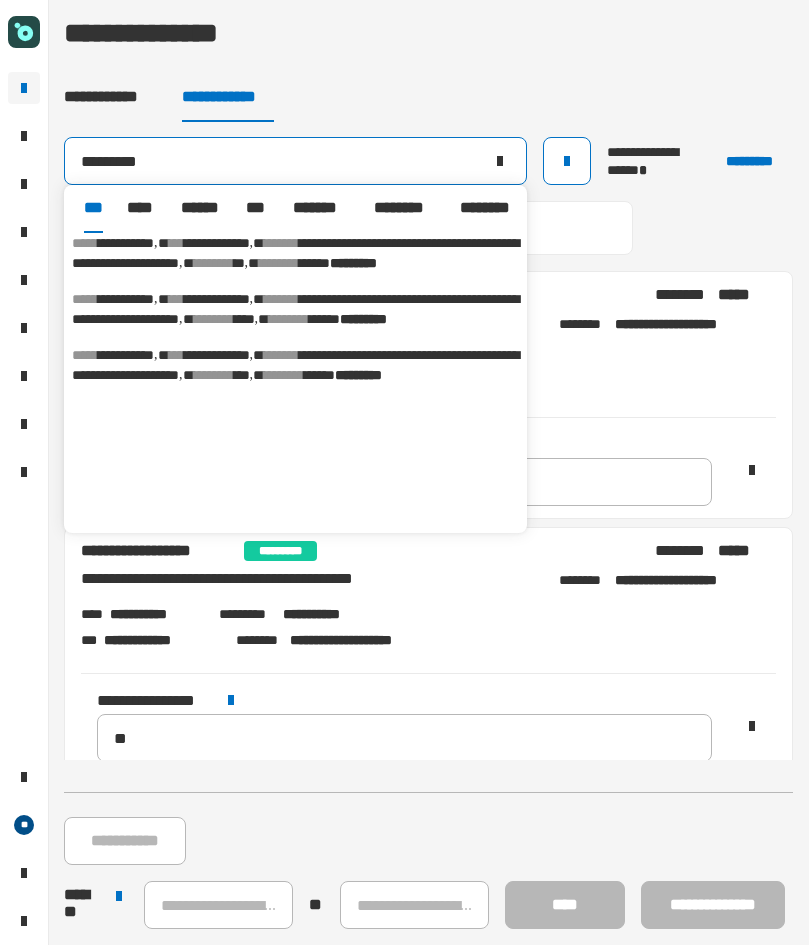 type on "*********" 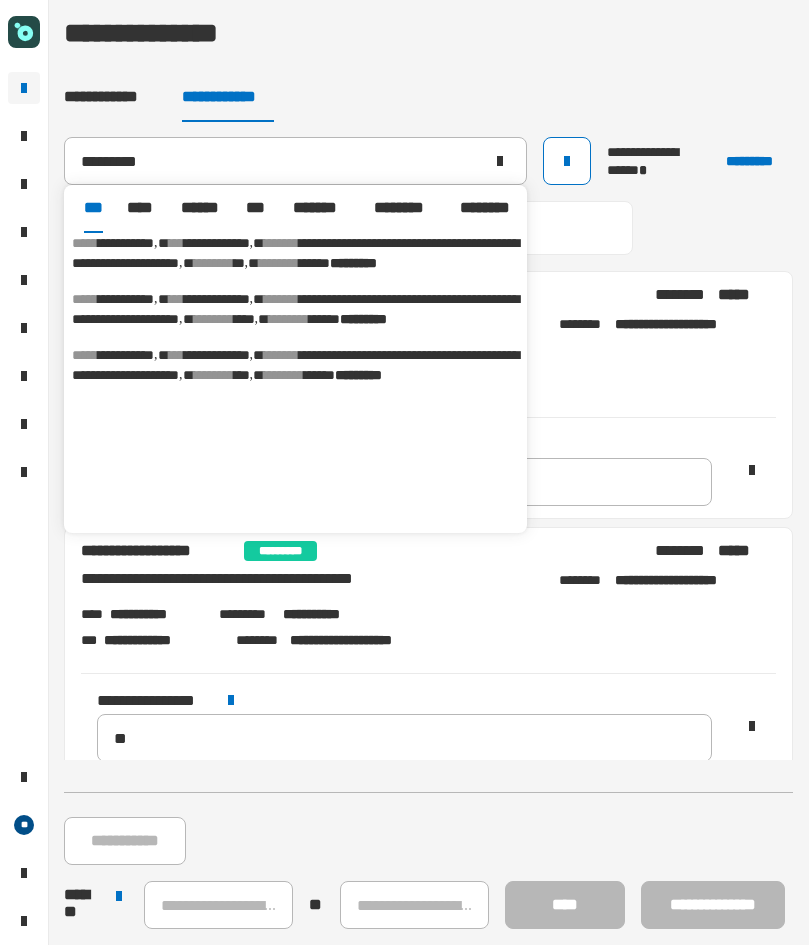 click on "**********" at bounding box center (295, 309) 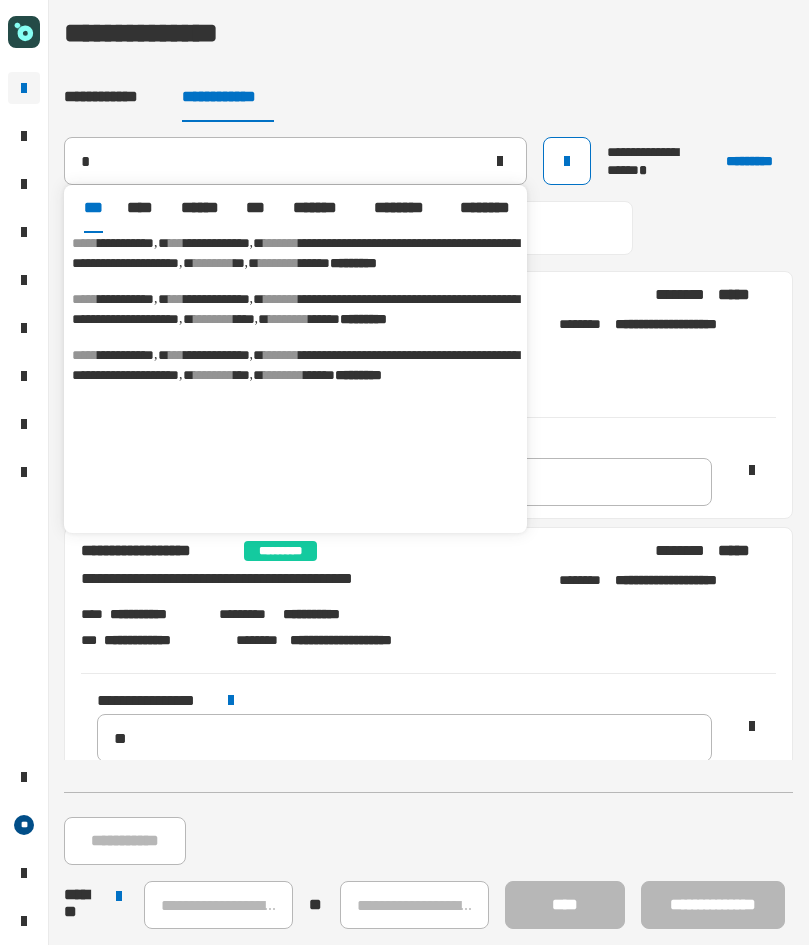 type on "**********" 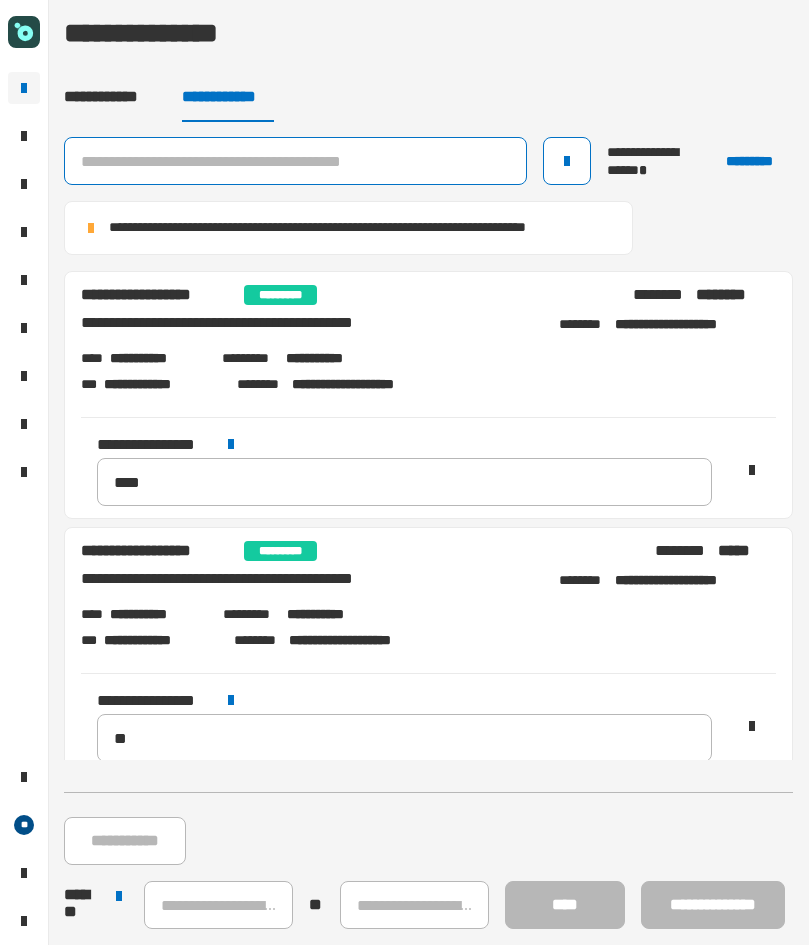 click 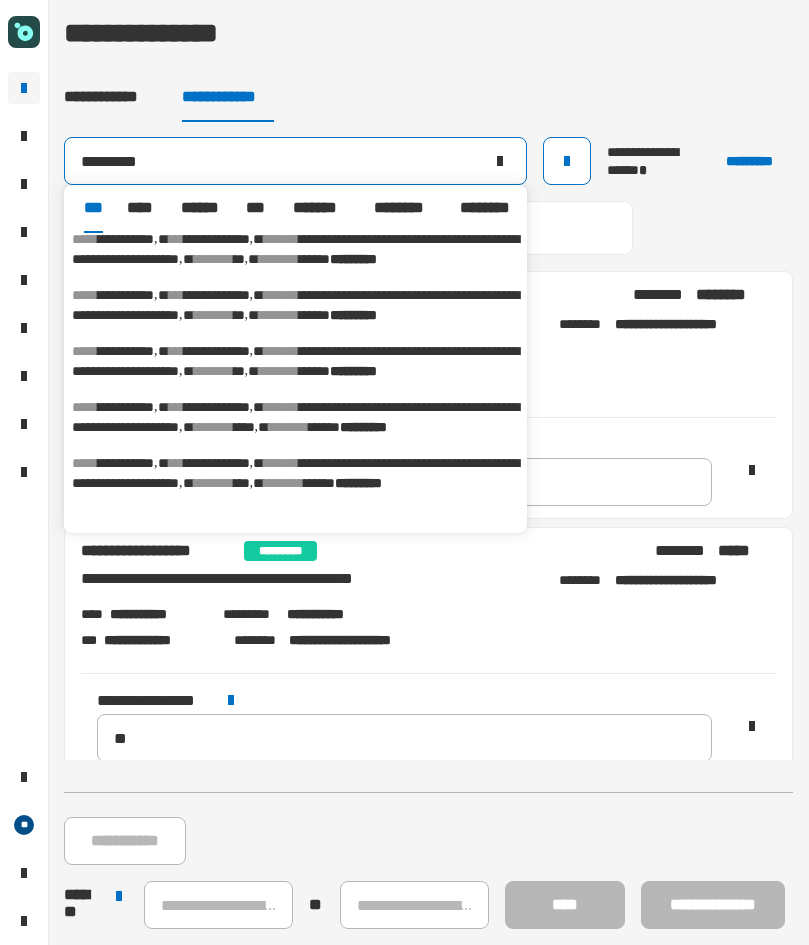 scroll, scrollTop: 232, scrollLeft: 0, axis: vertical 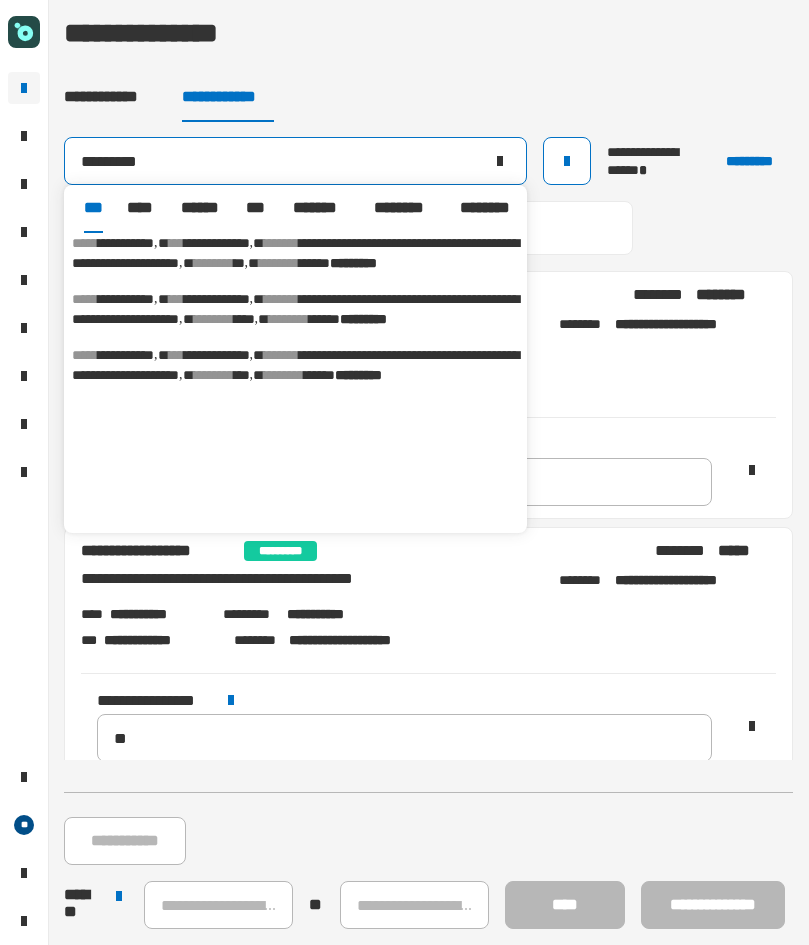 type on "*********" 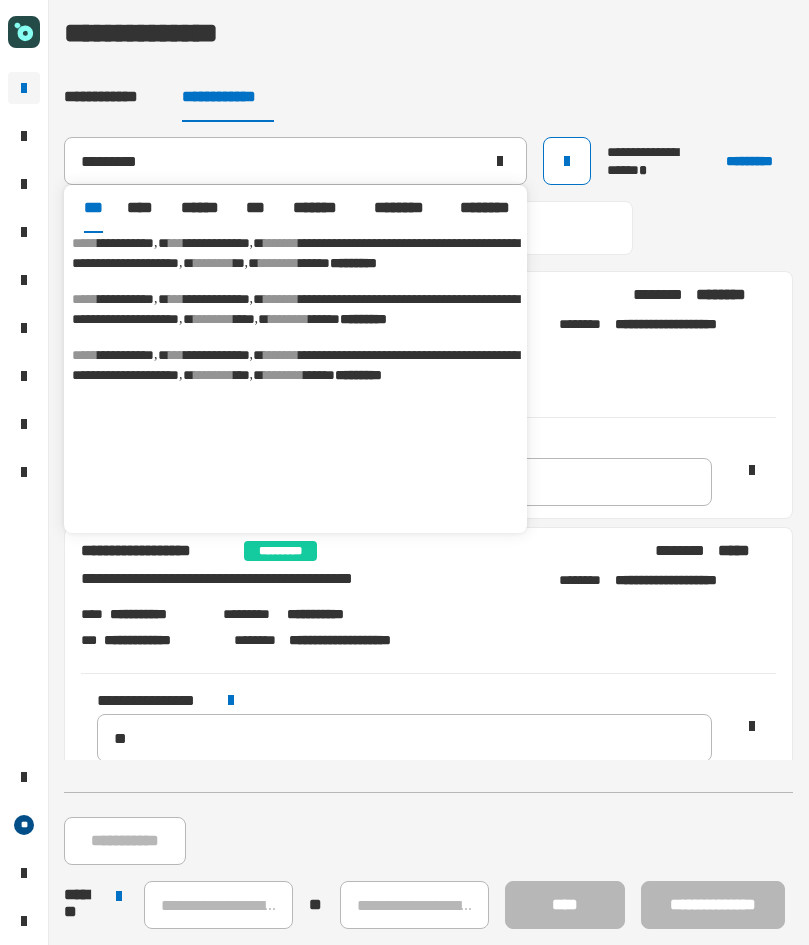 click on "*********" at bounding box center [358, 375] 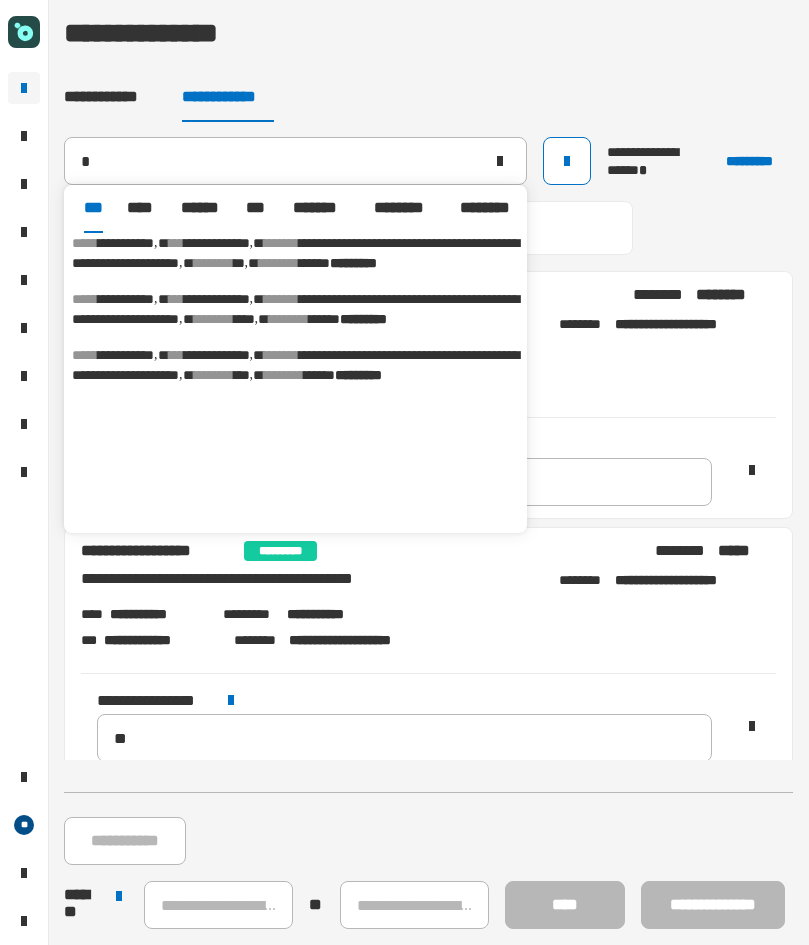 type on "**********" 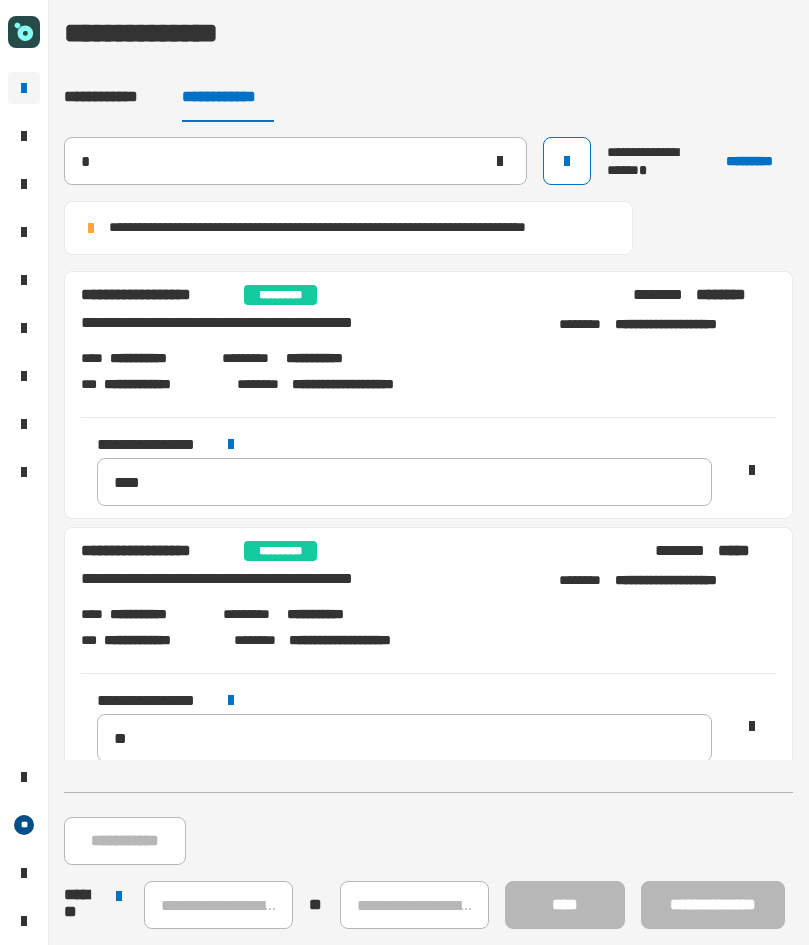type 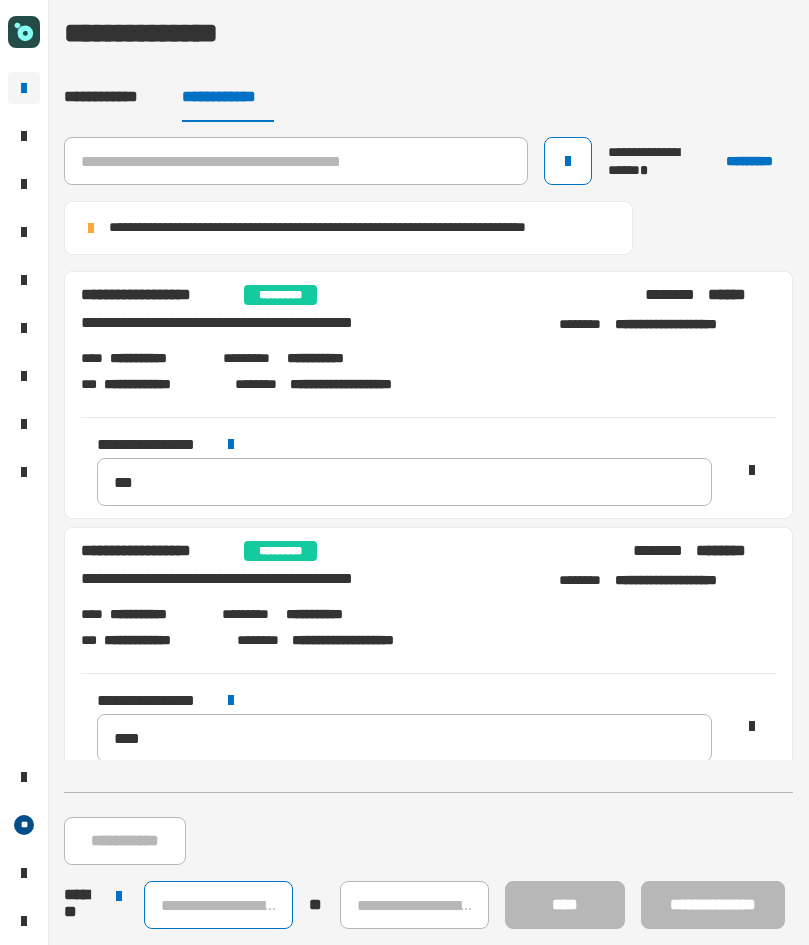 click 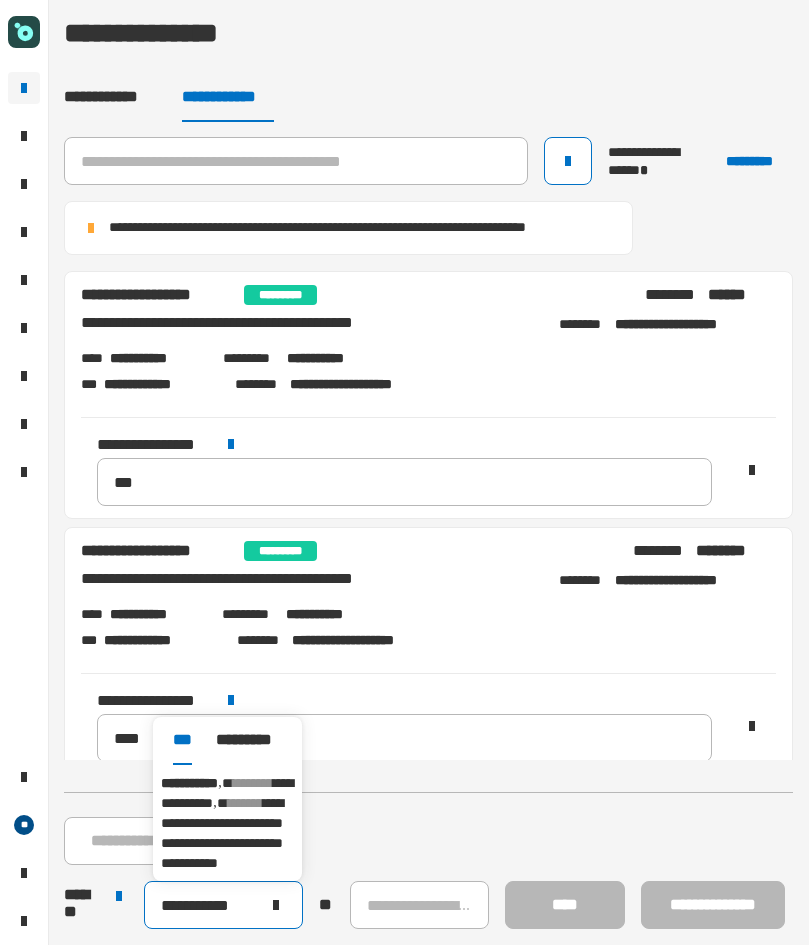 type on "**********" 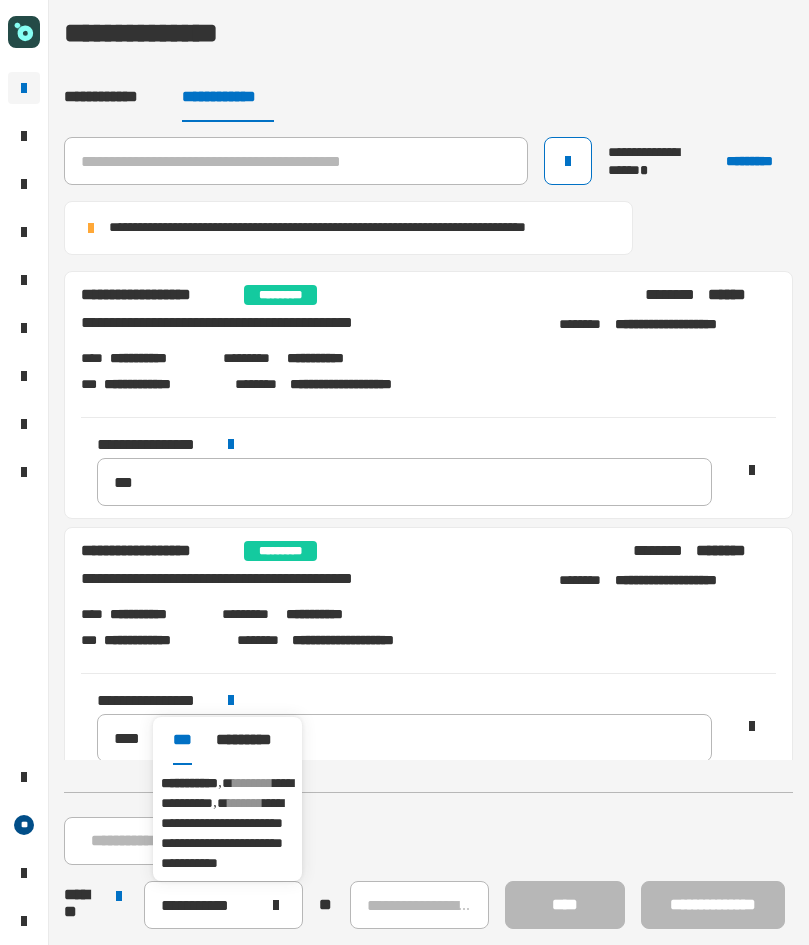 click on "**********" at bounding box center [222, 833] 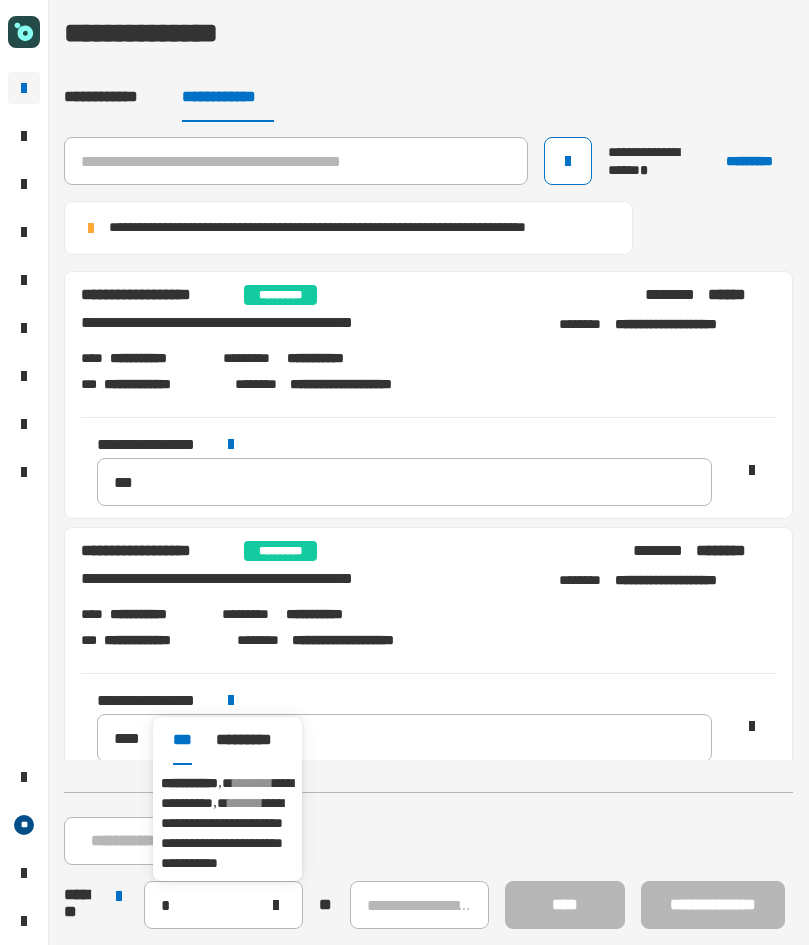 type on "**********" 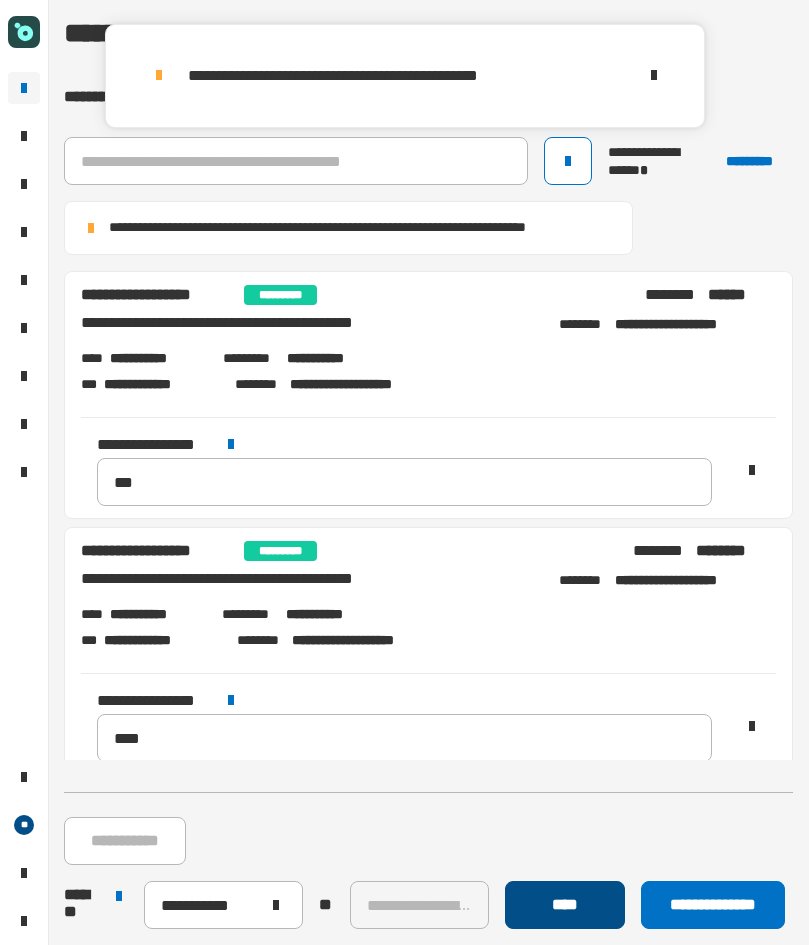 click on "****" 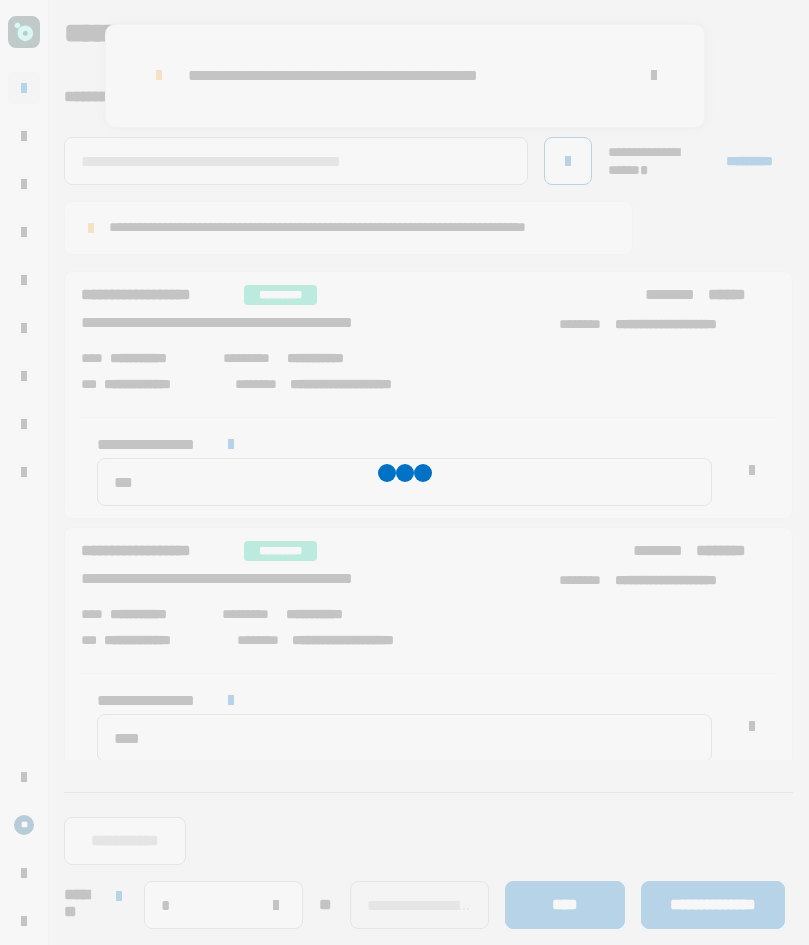 type 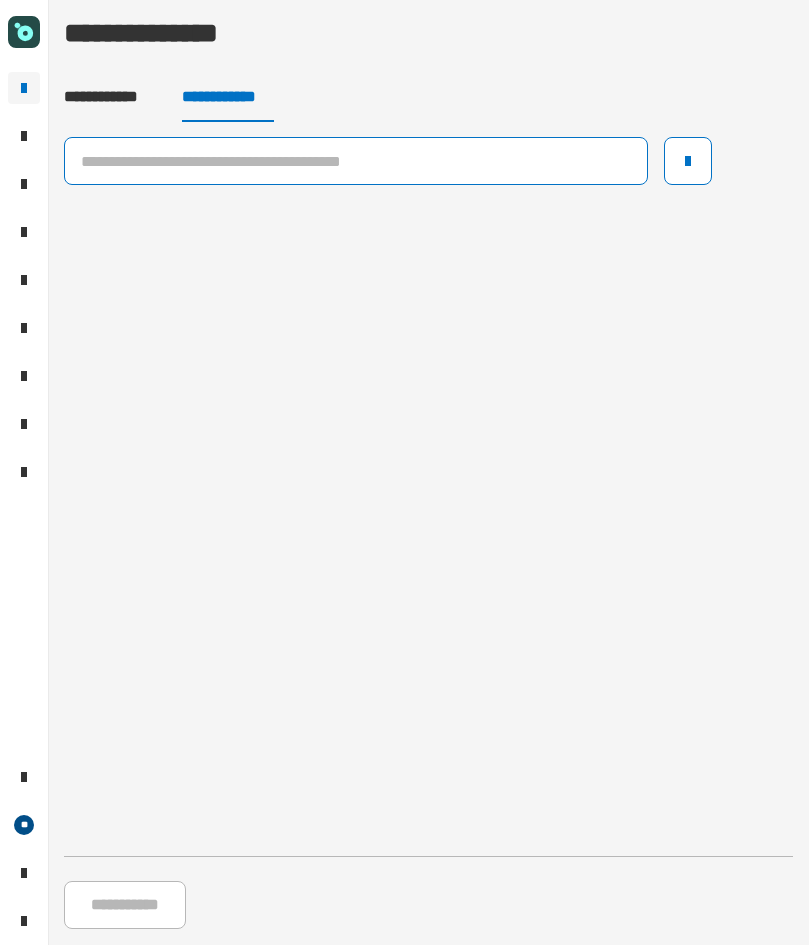 click 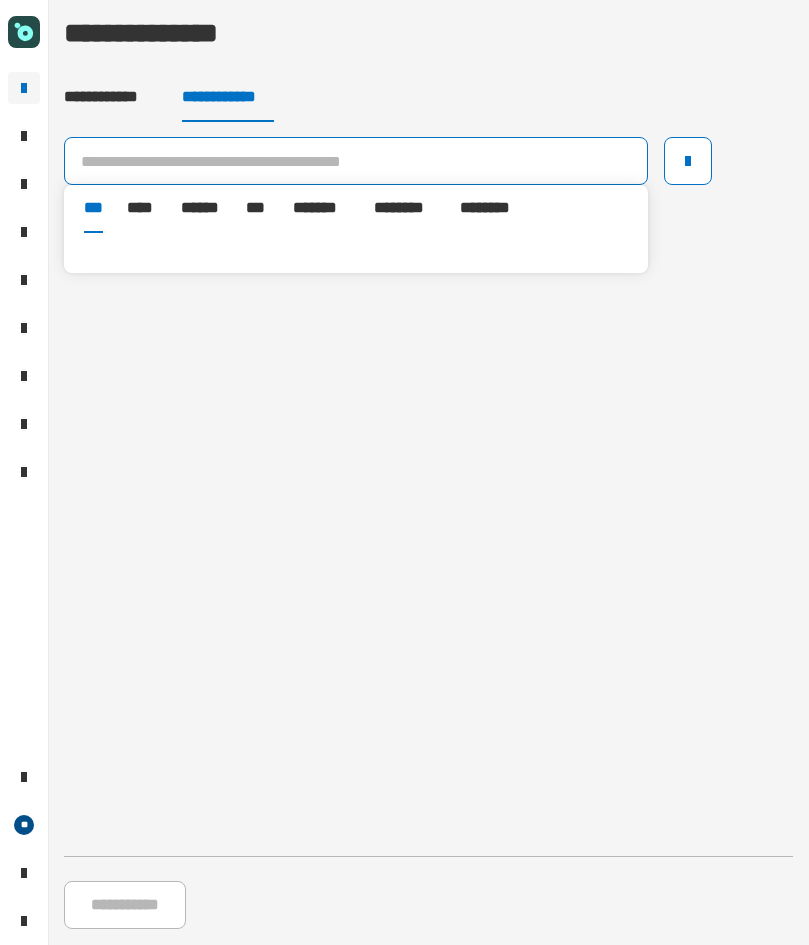paste on "**********" 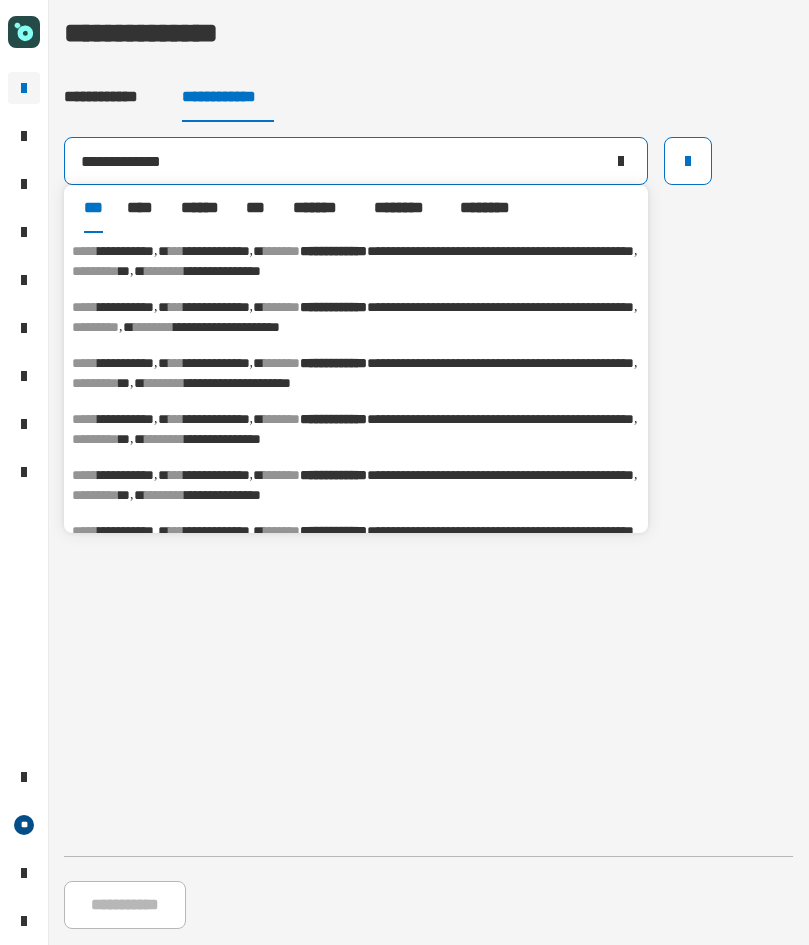 type on "**********" 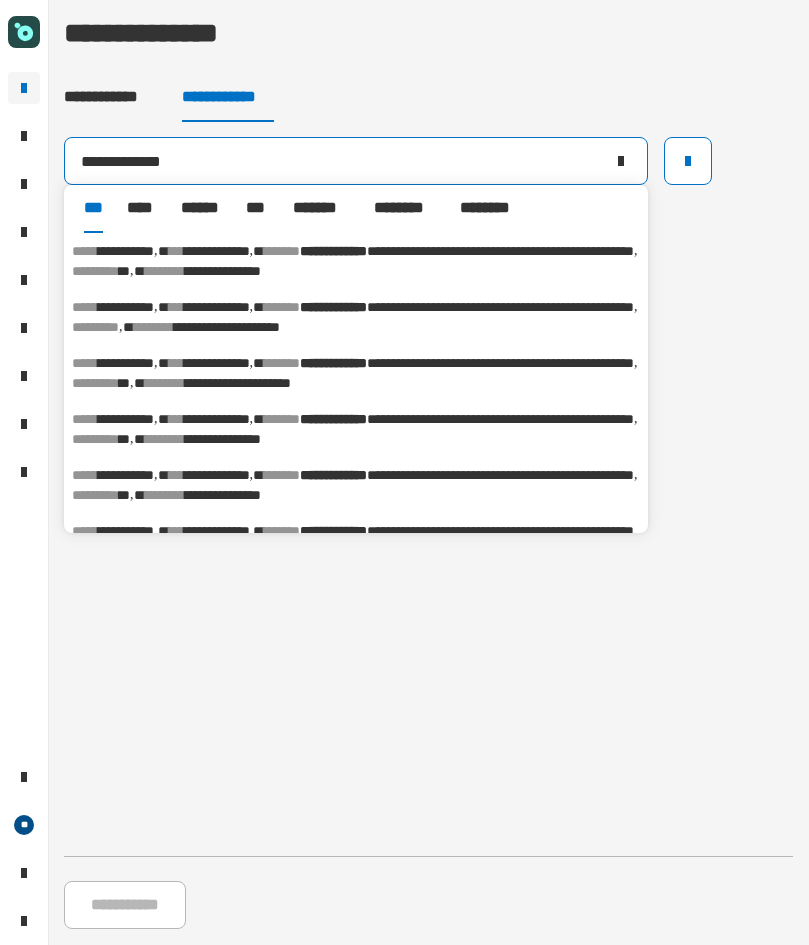 drag, startPoint x: 231, startPoint y: 162, endPoint x: 66, endPoint y: 172, distance: 165.30275 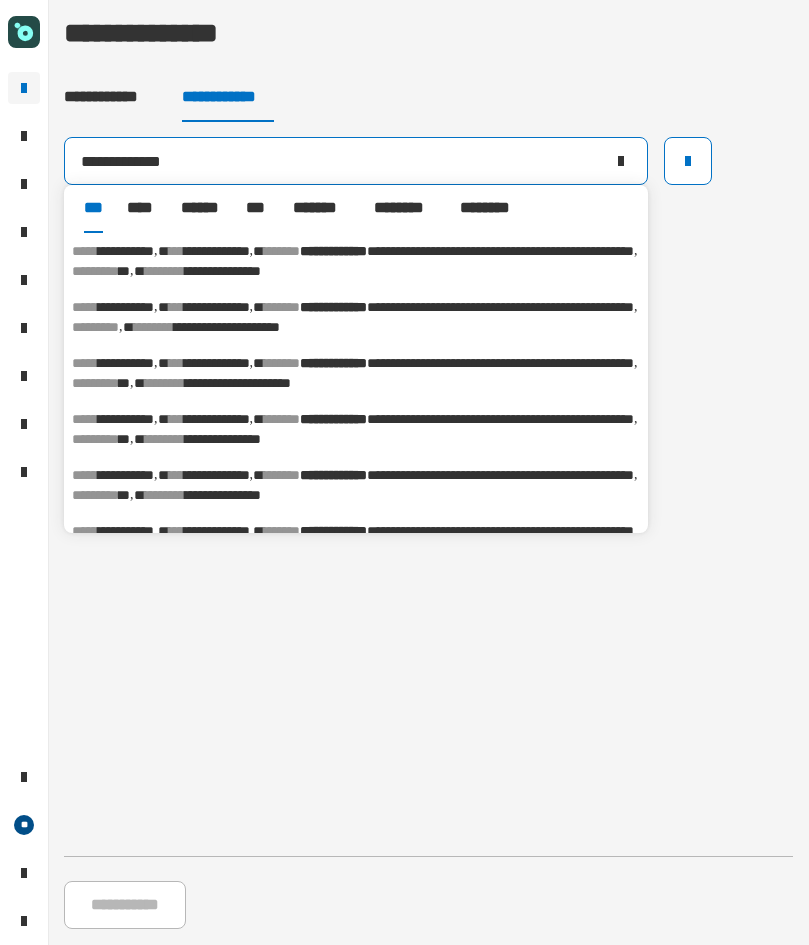 click on "**********" 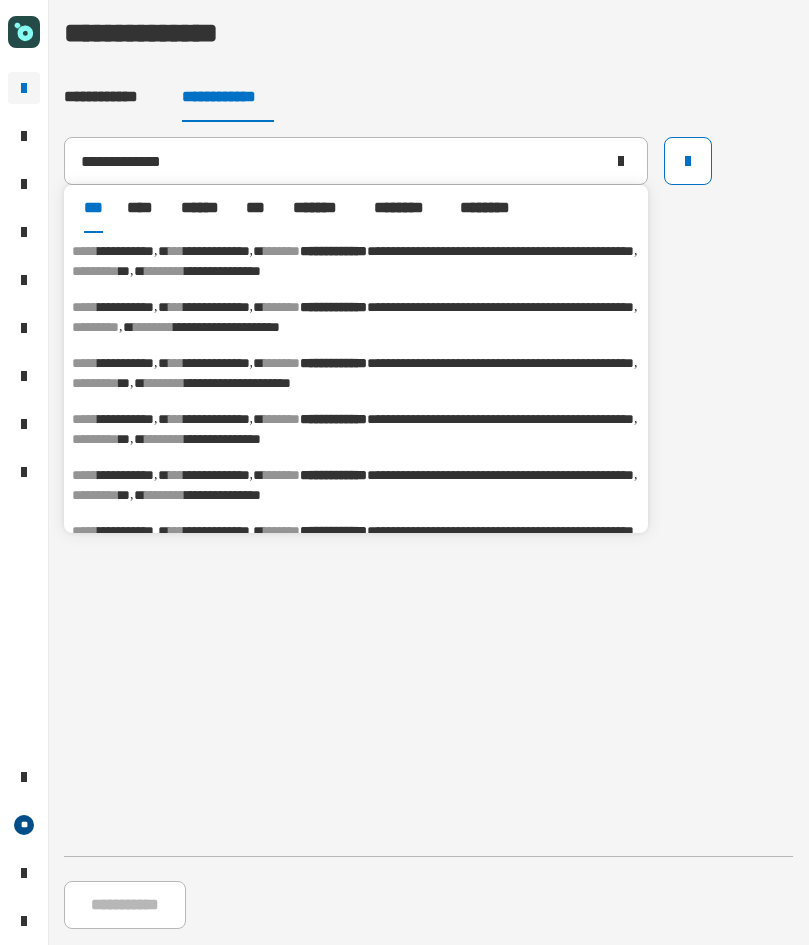click on "*******" at bounding box center (282, 251) 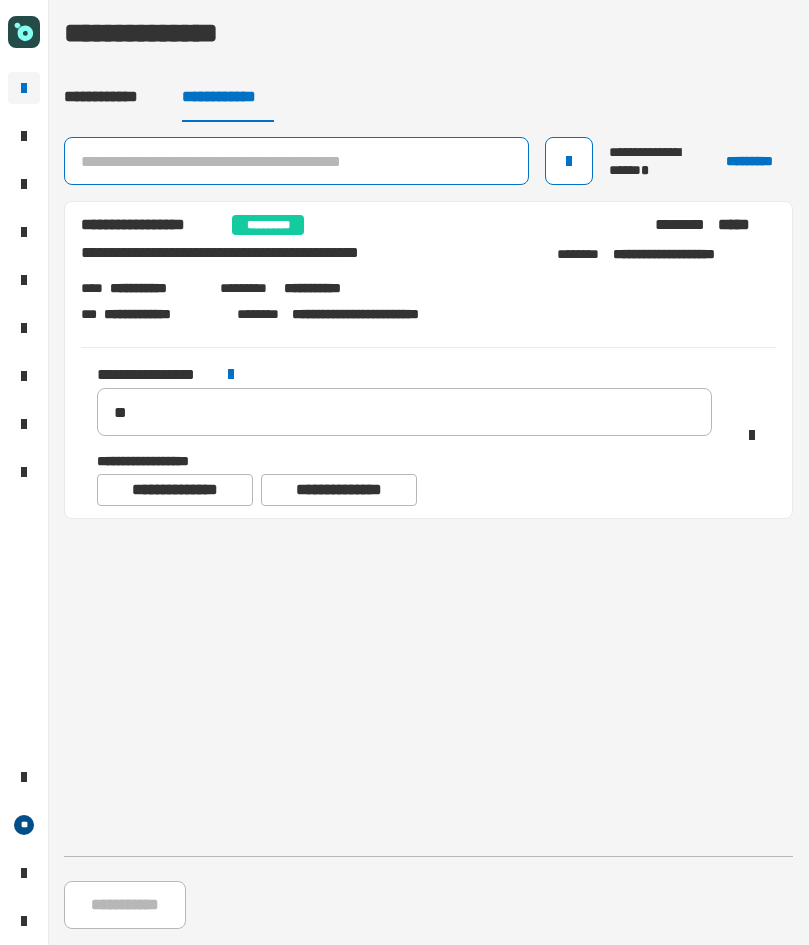 click 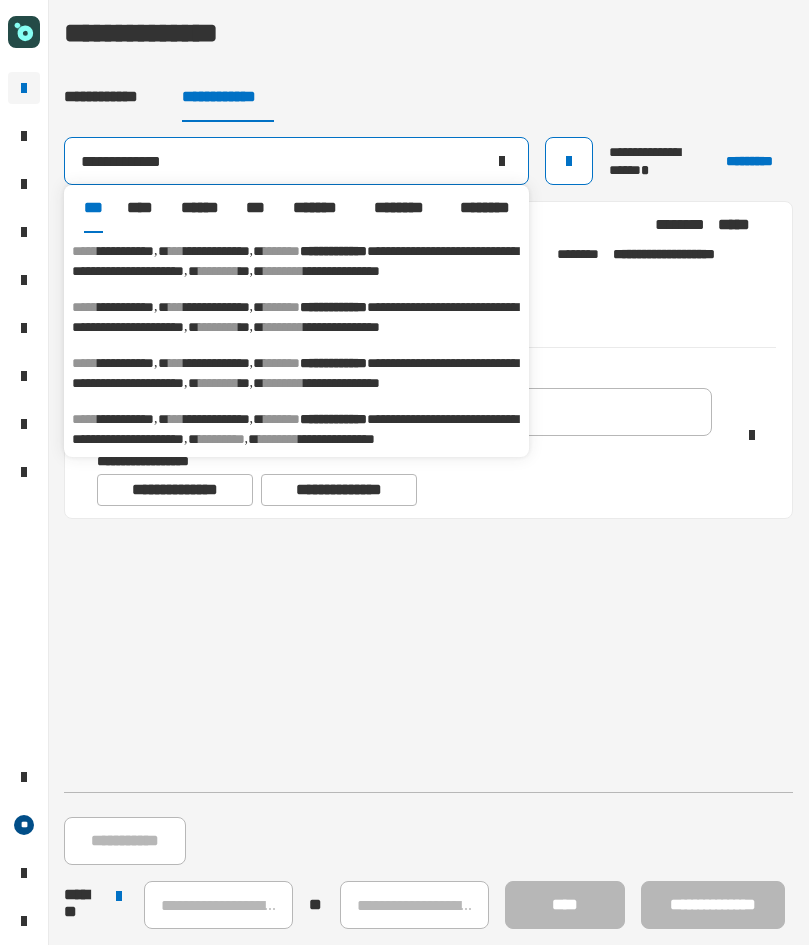 type on "**********" 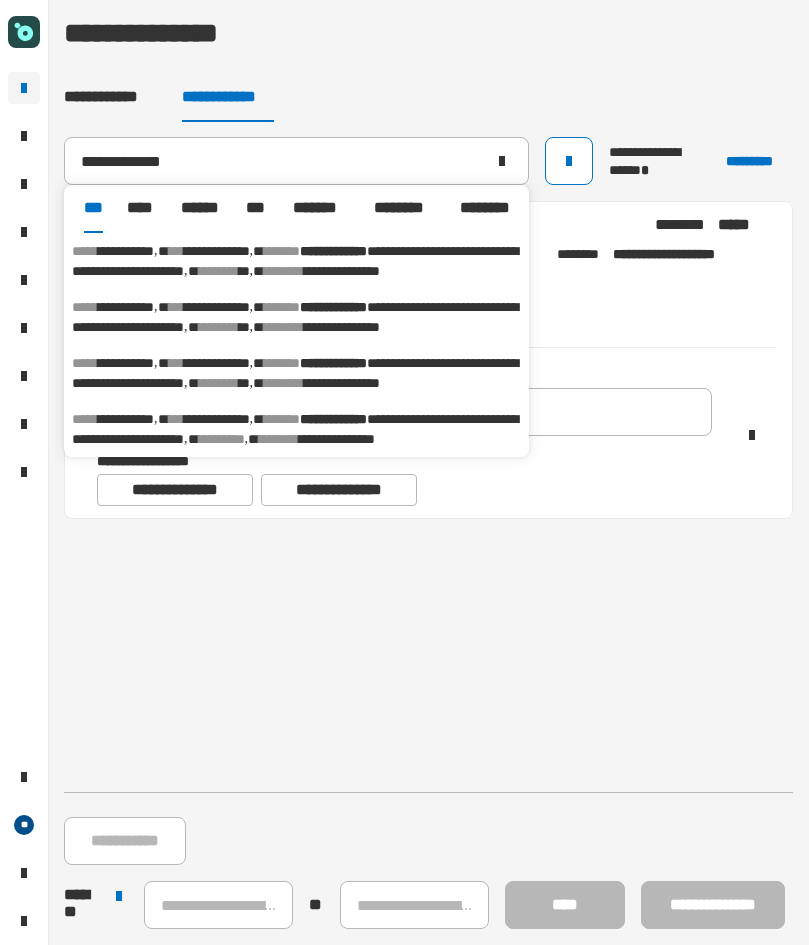 click on "**********" at bounding box center (296, 317) 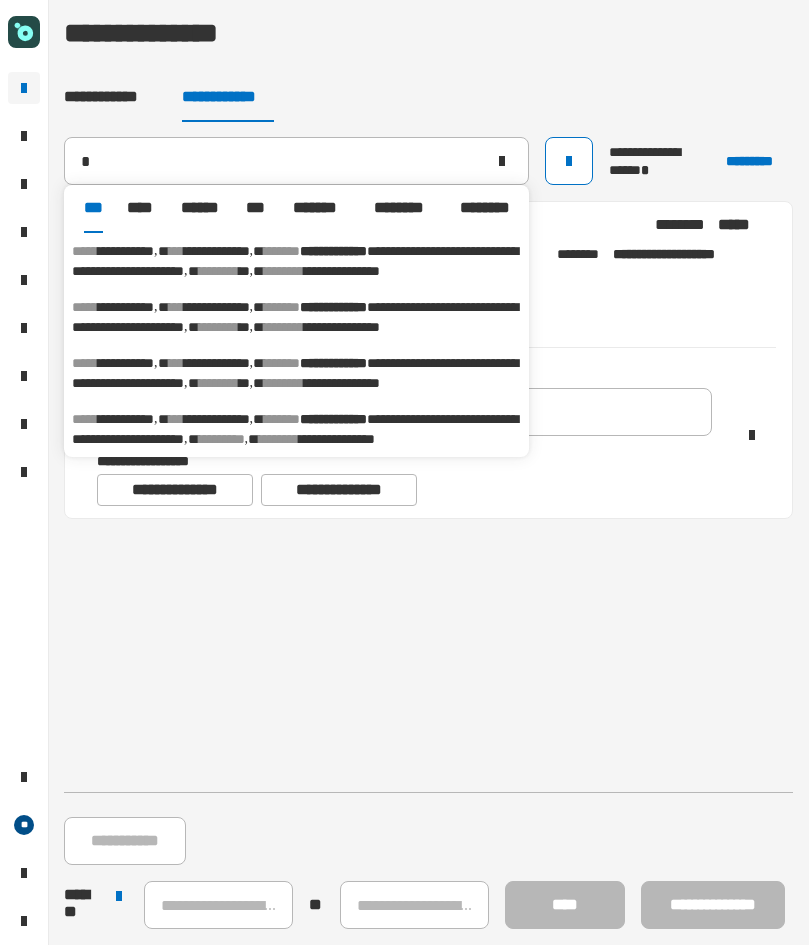 type on "**********" 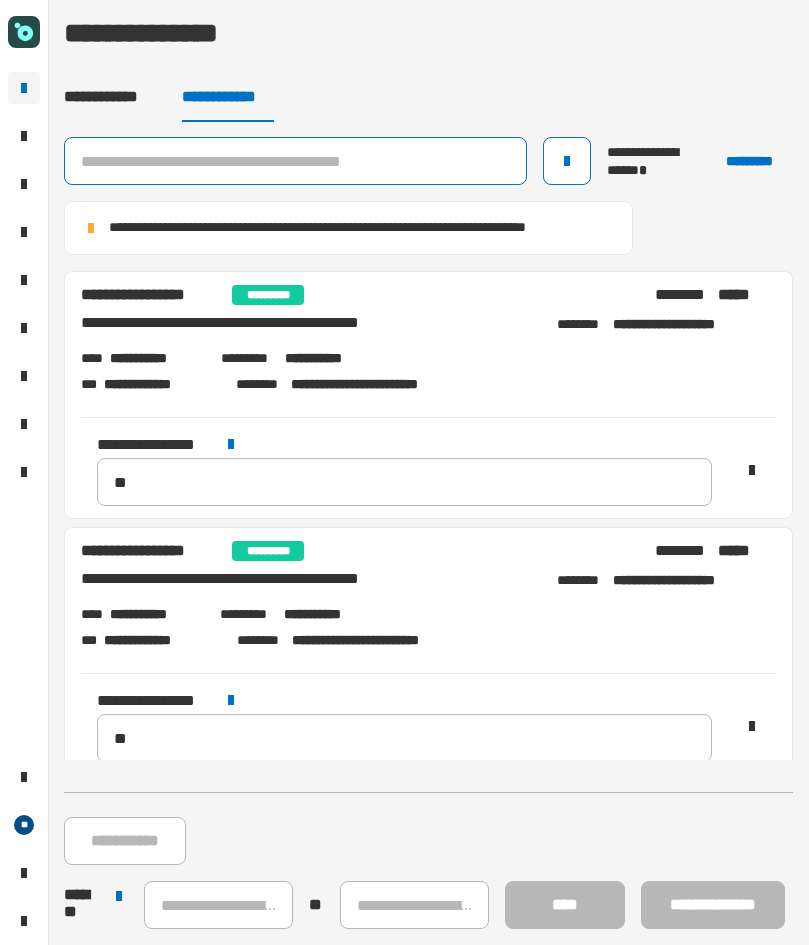 click 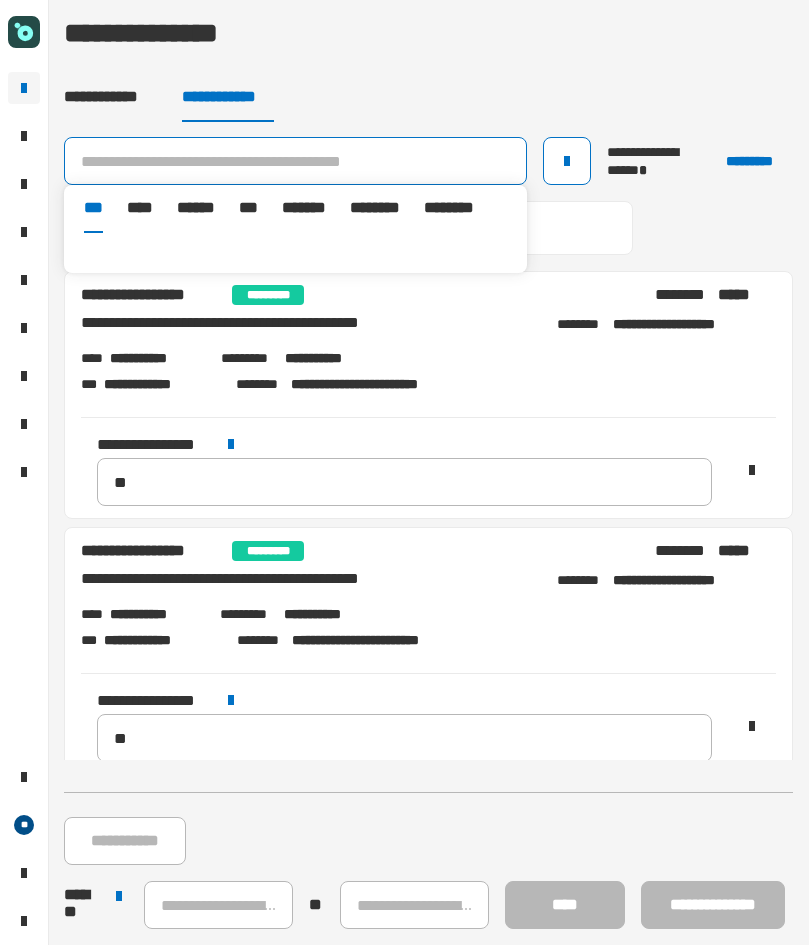 paste on "**********" 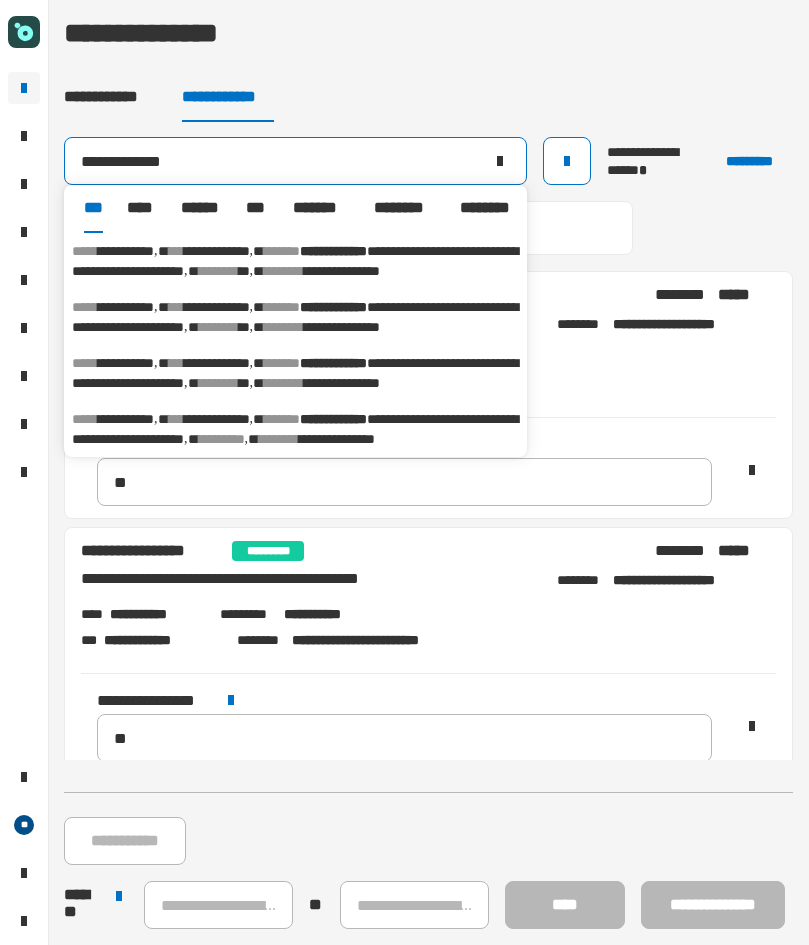type on "**********" 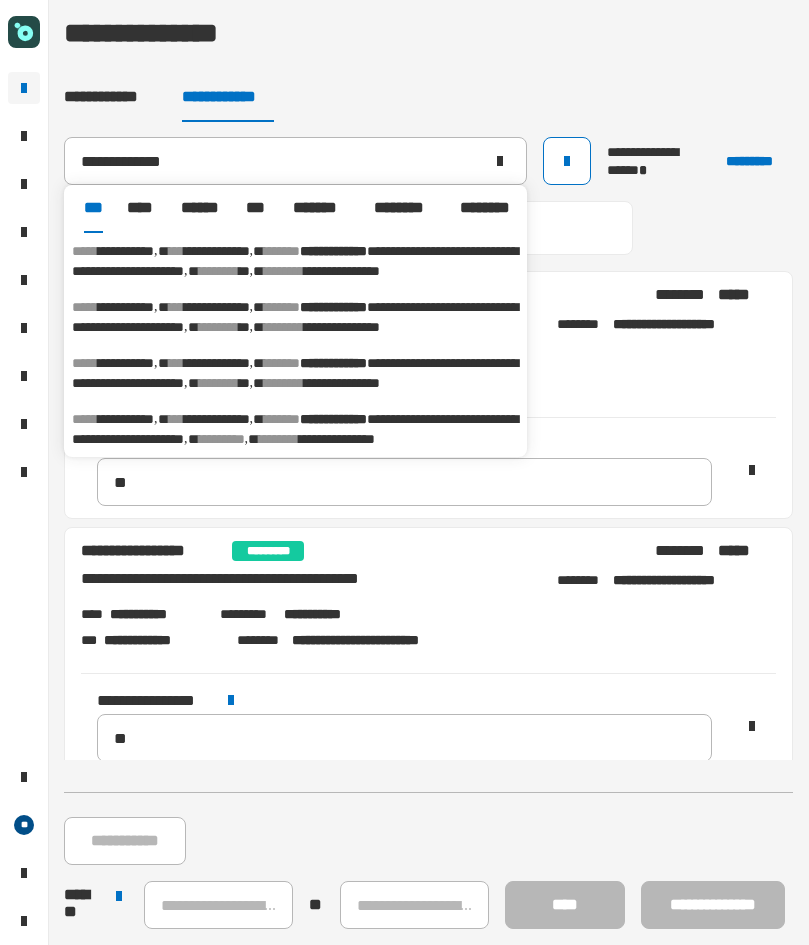 click on "**********" at bounding box center [295, 373] 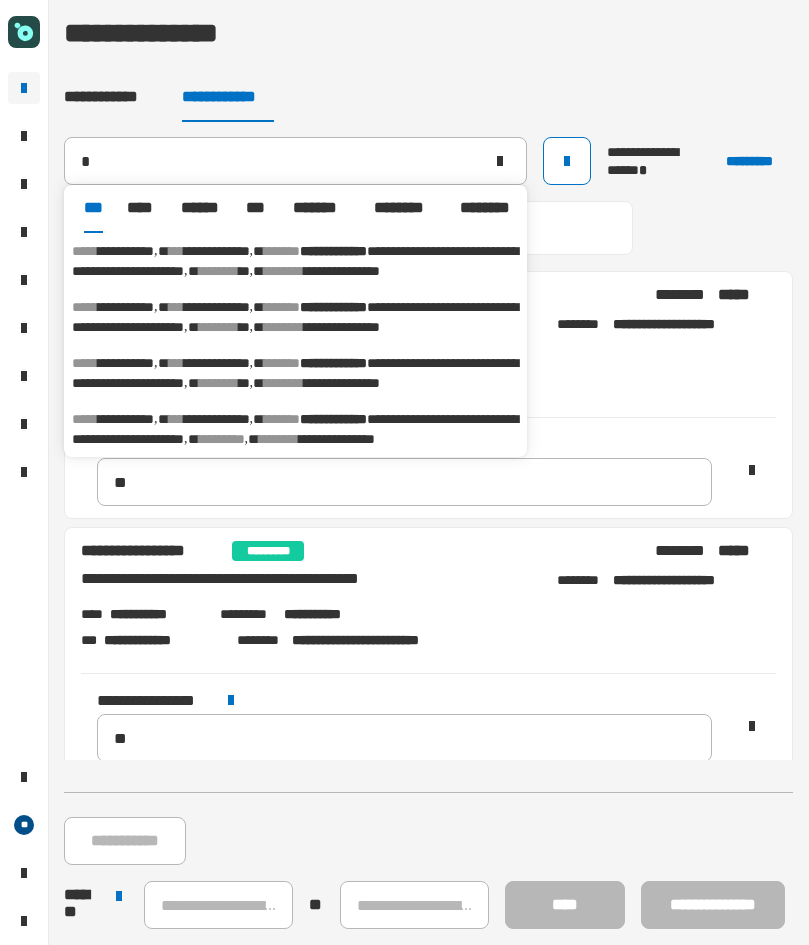 type on "**********" 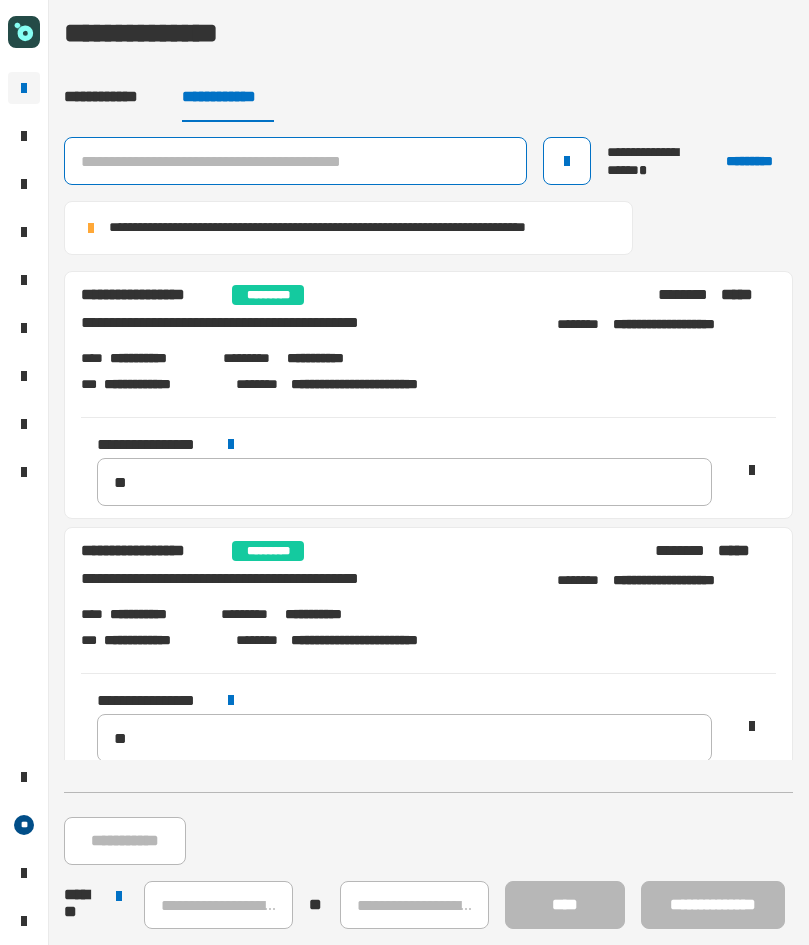 click 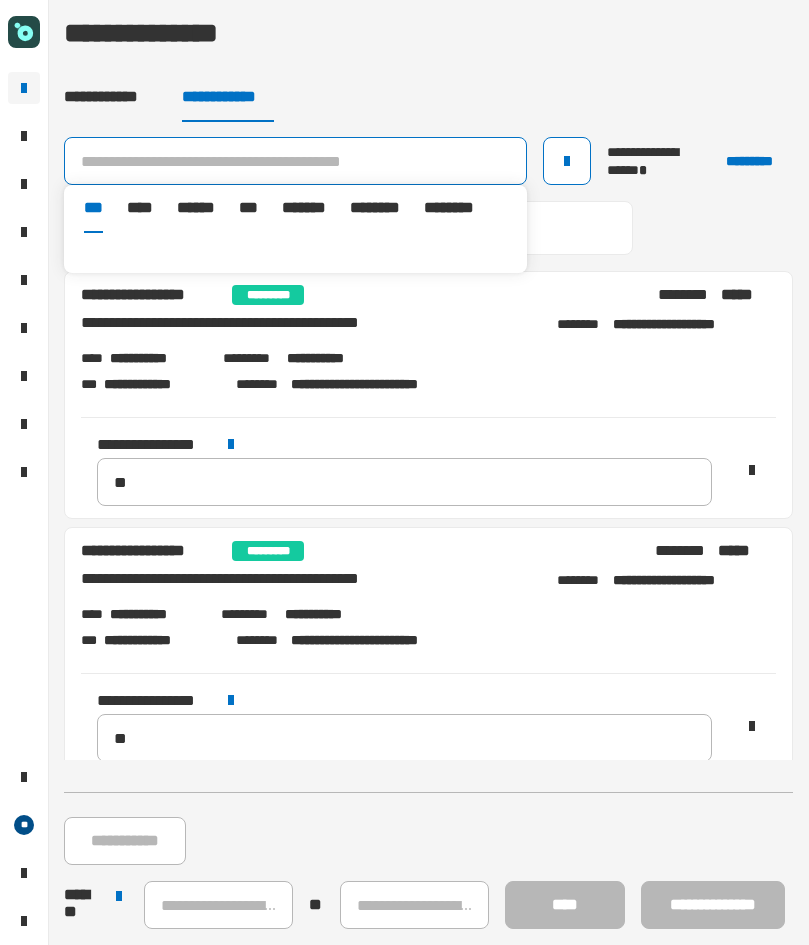 paste on "**********" 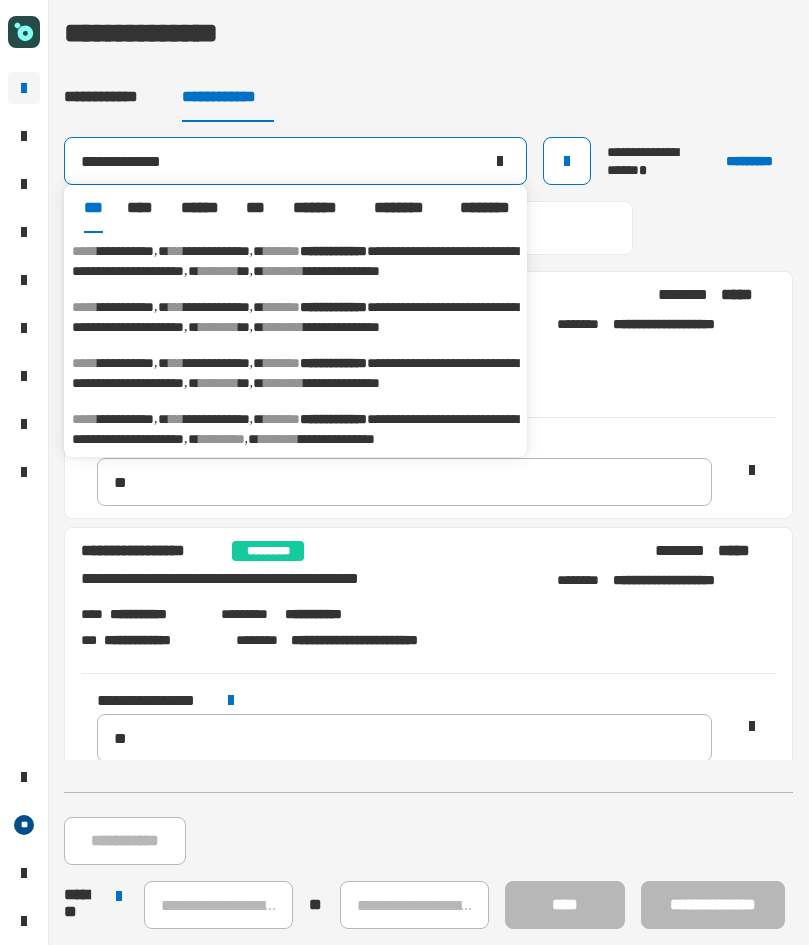 type on "**********" 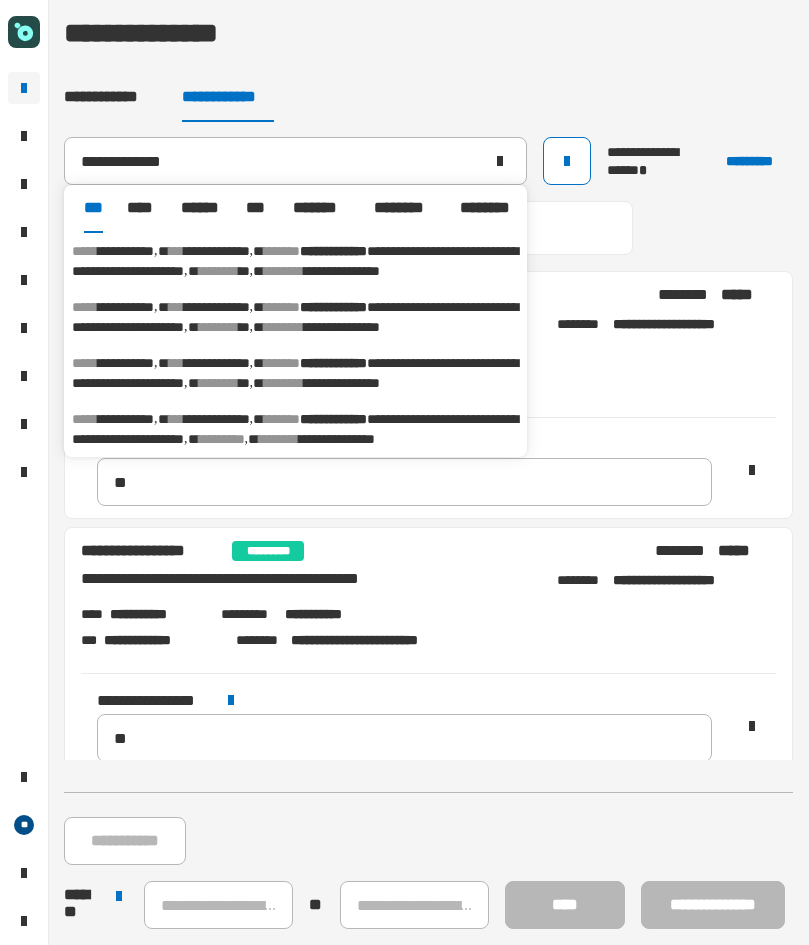 click on "**********" at bounding box center (295, 429) 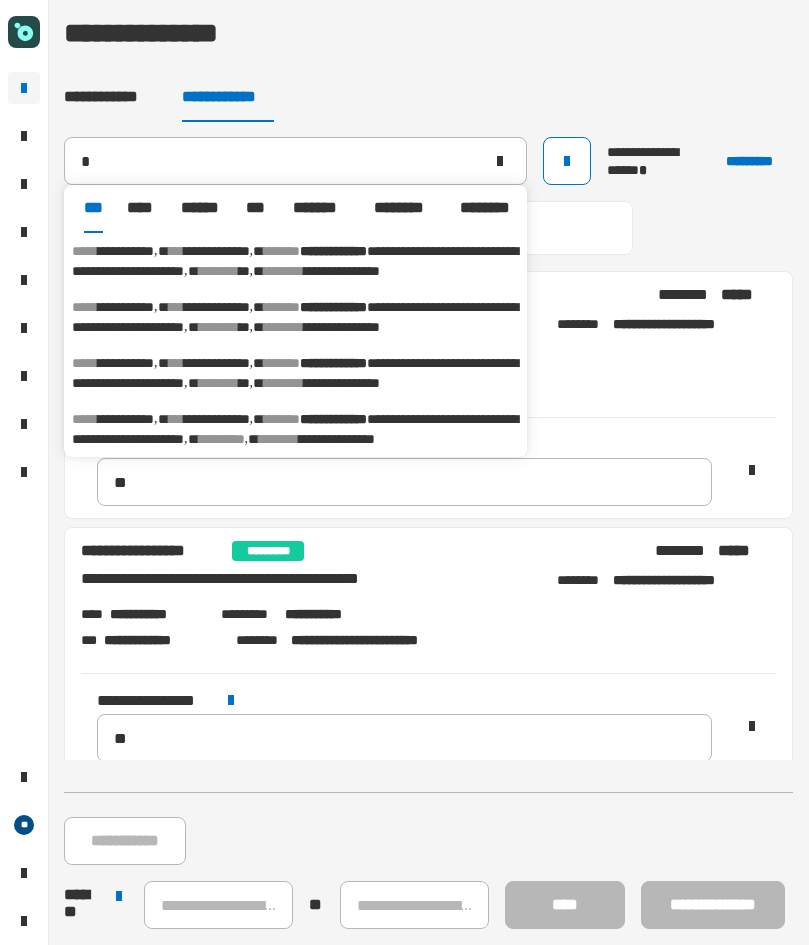 type on "**********" 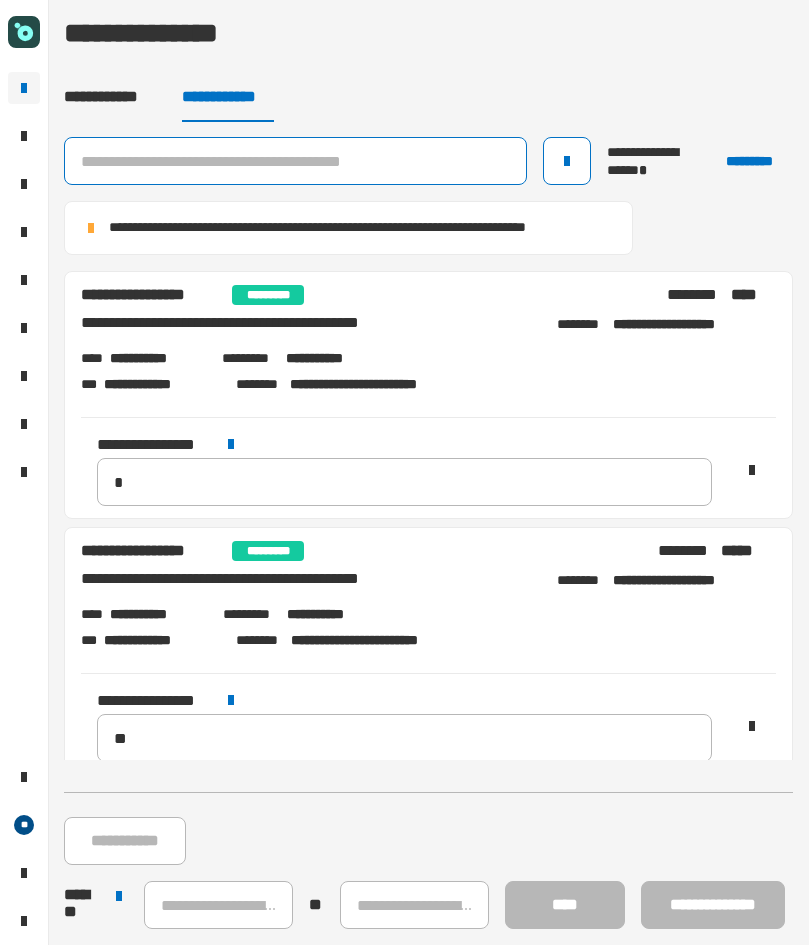click 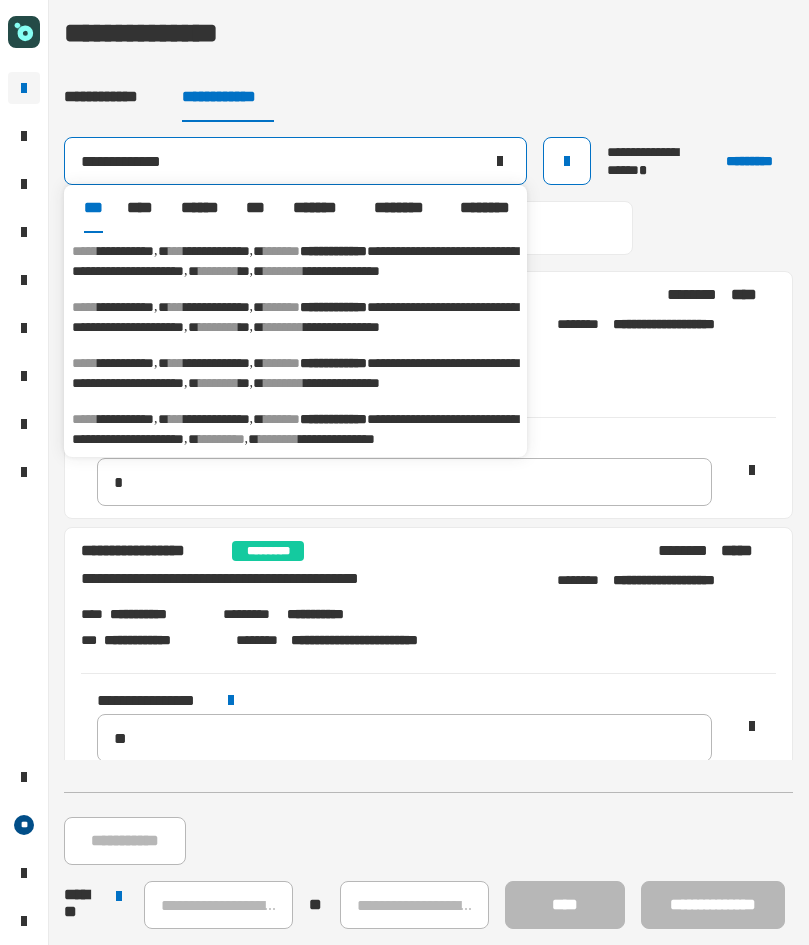 scroll, scrollTop: 4, scrollLeft: 0, axis: vertical 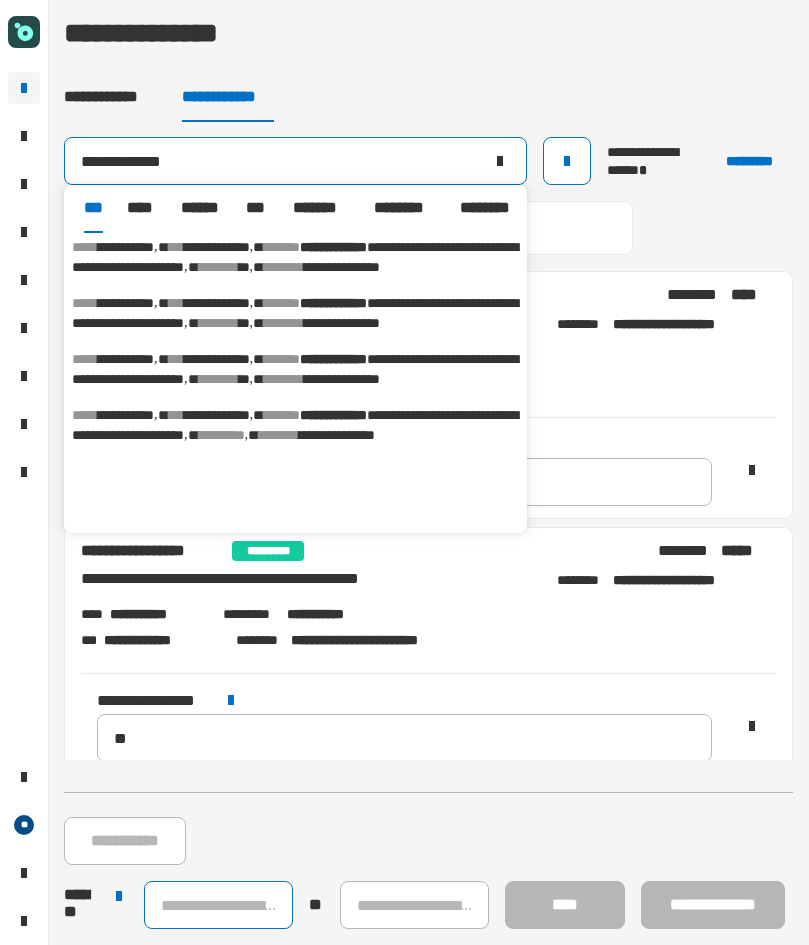 type on "**********" 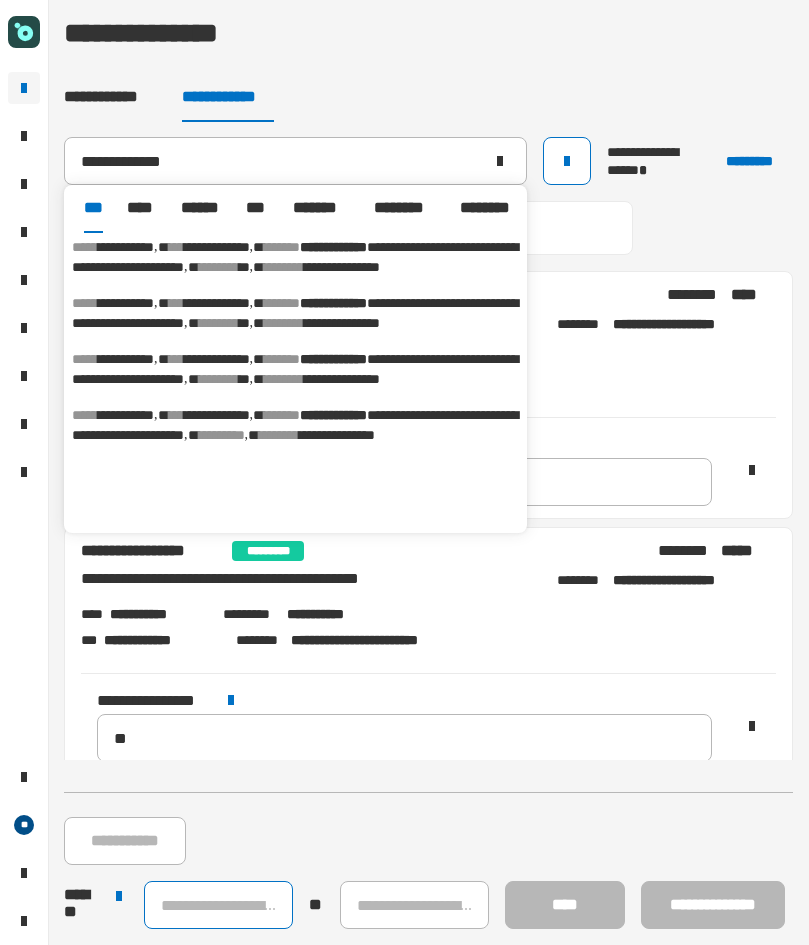 click 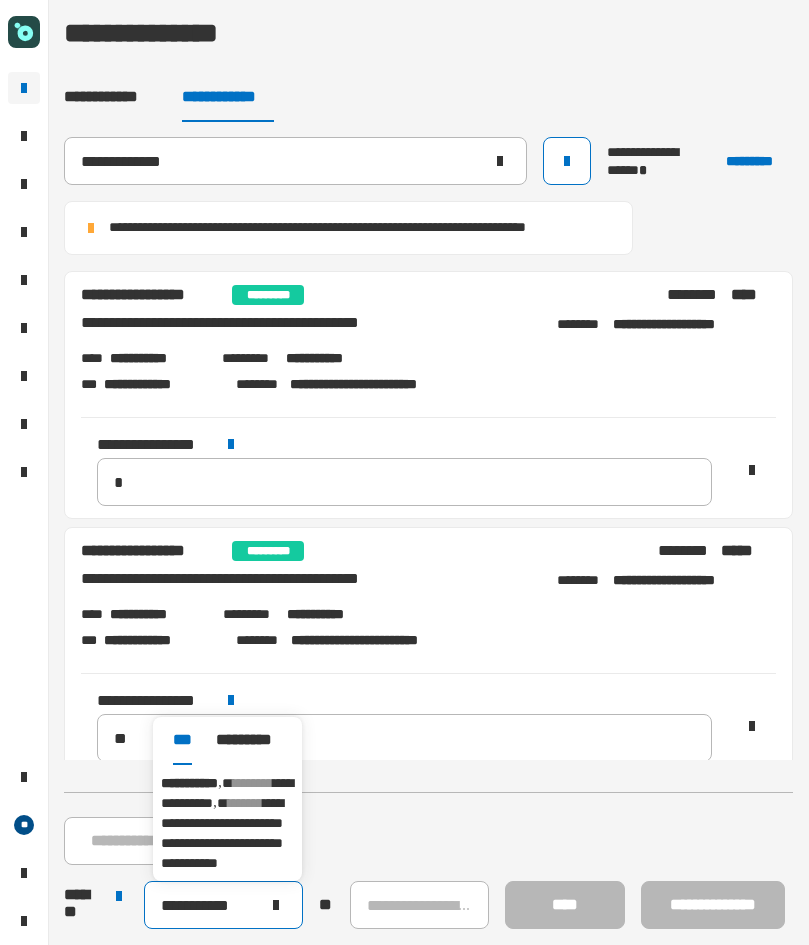 type on "**********" 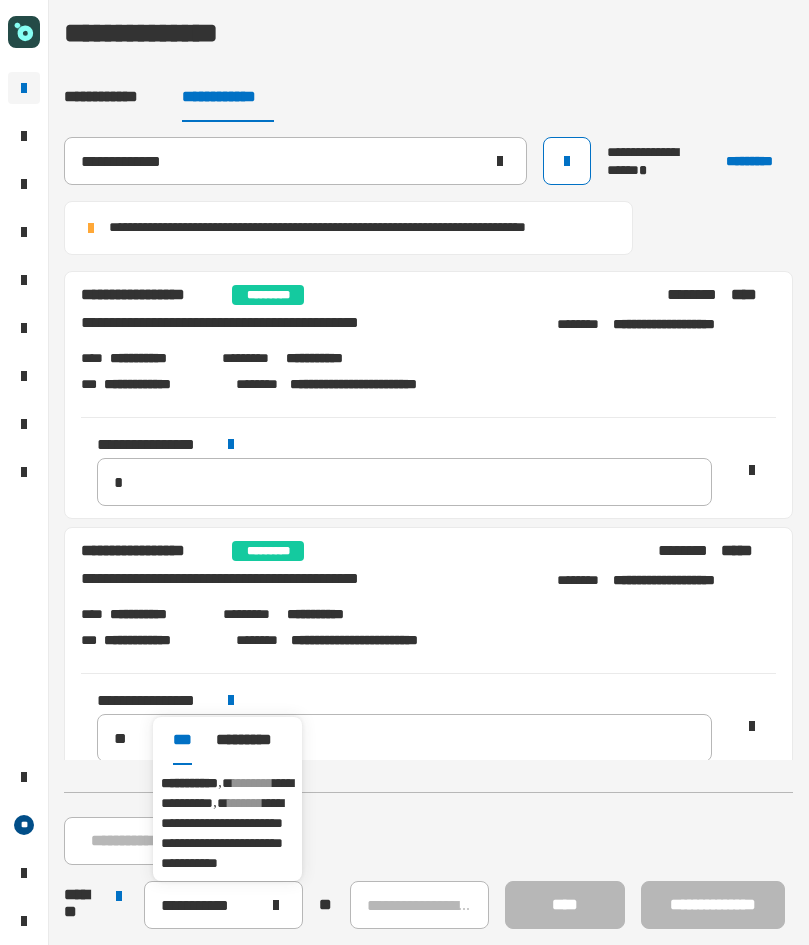 drag, startPoint x: 397, startPoint y: 772, endPoint x: 238, endPoint y: 809, distance: 163.24828 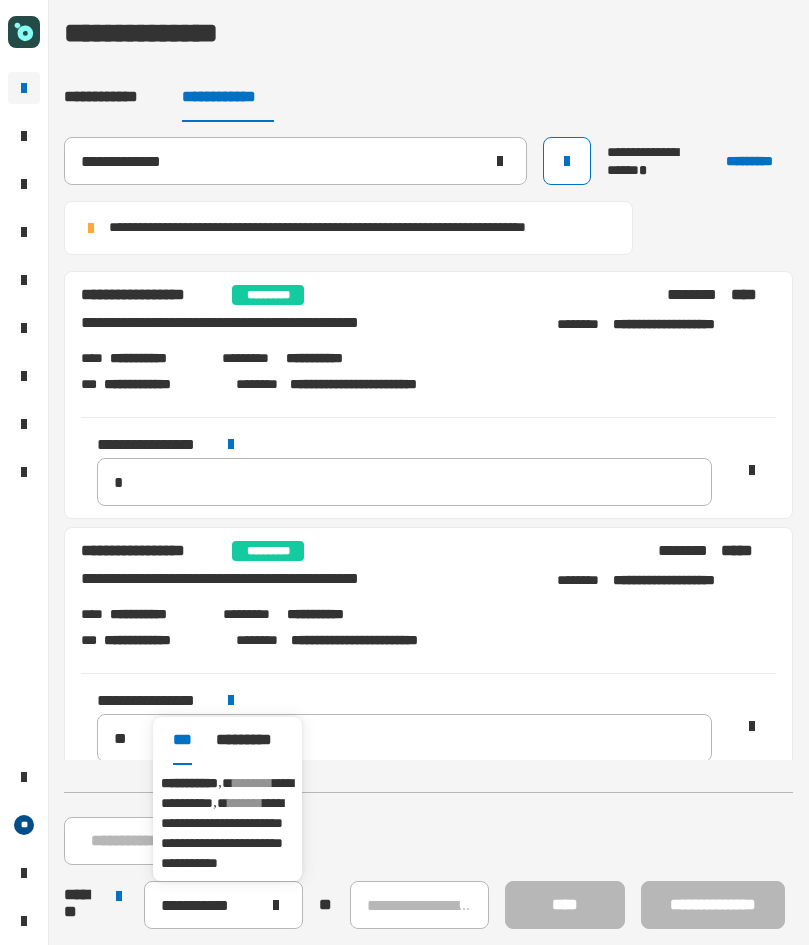 click on "**********" 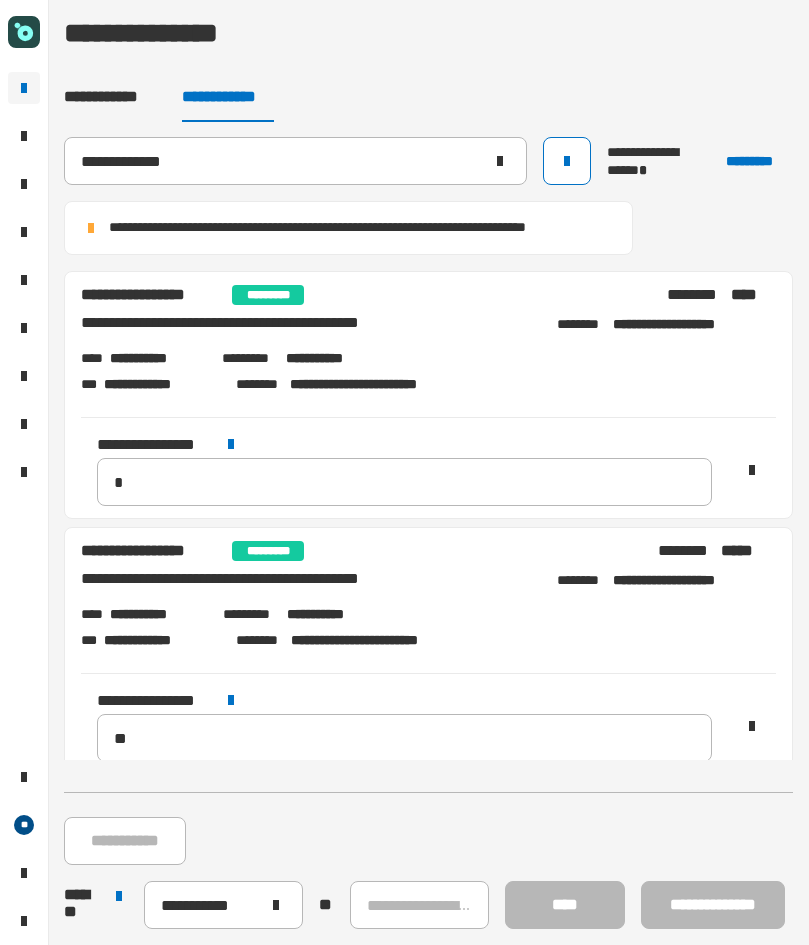 click on "**********" 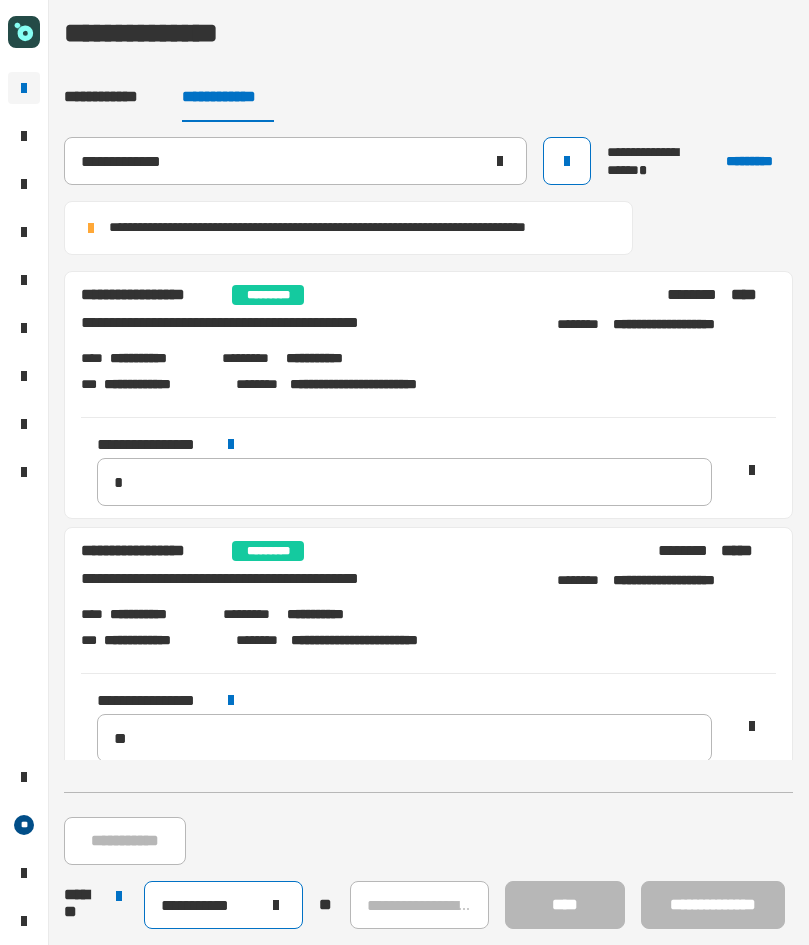 click on "**********" 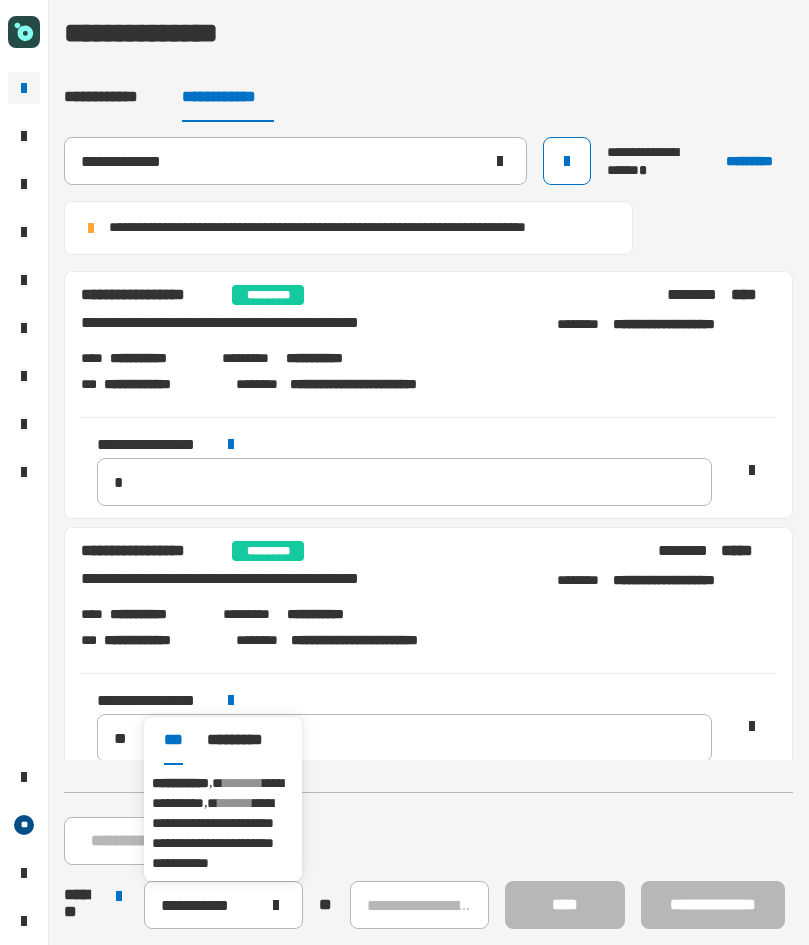 click on "**********" at bounding box center [213, 833] 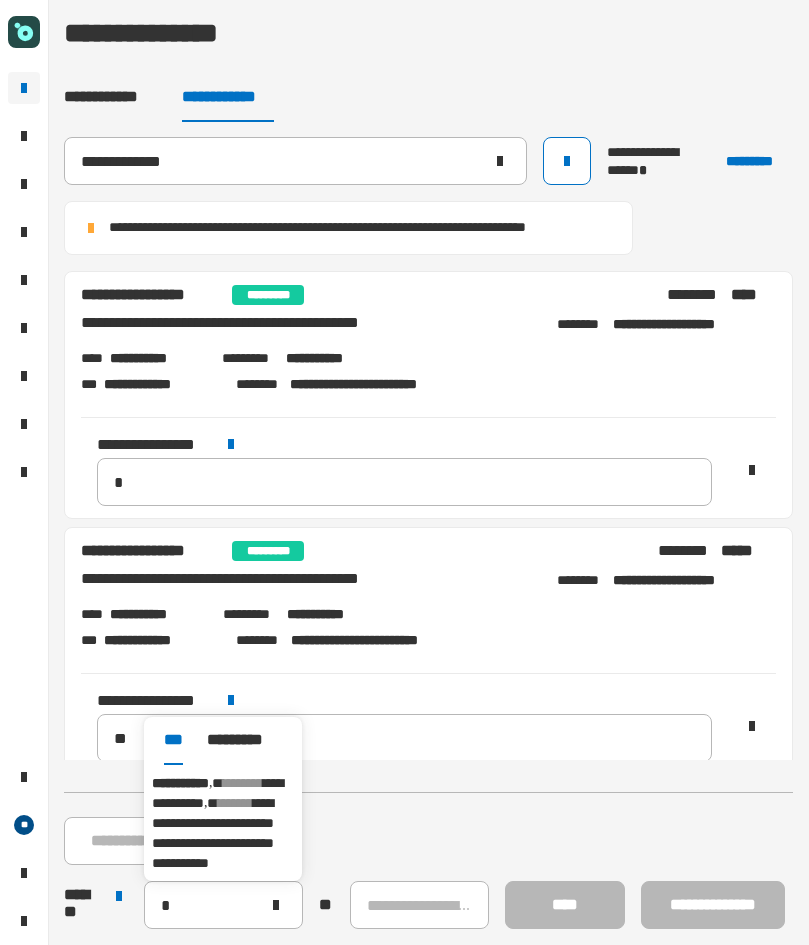 type on "**********" 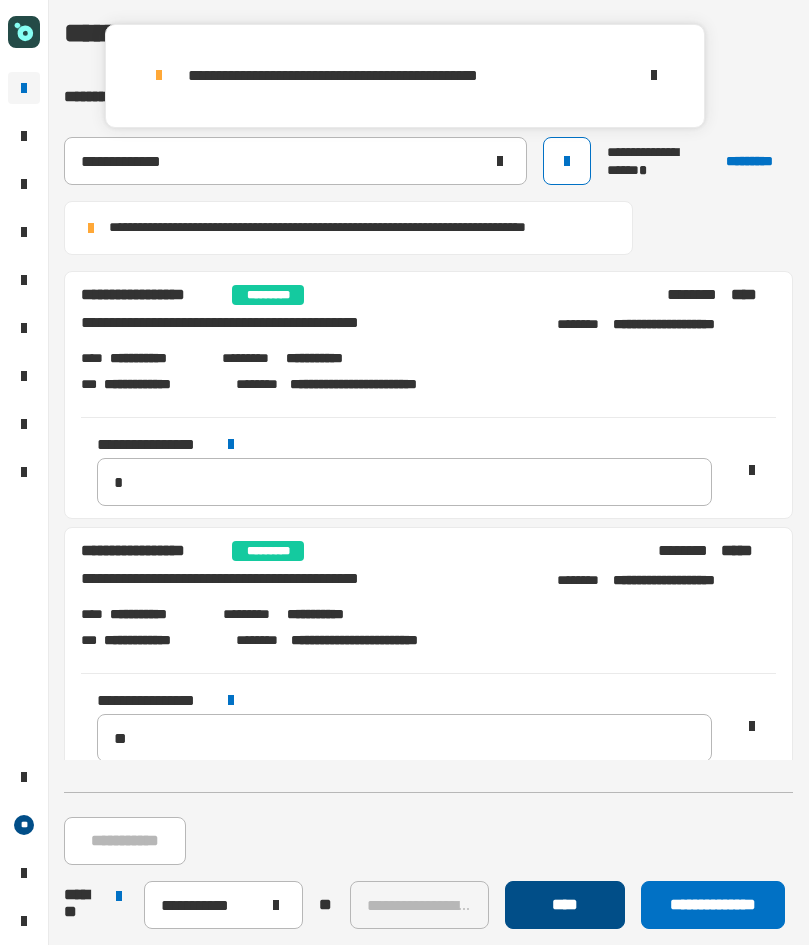 click on "****" 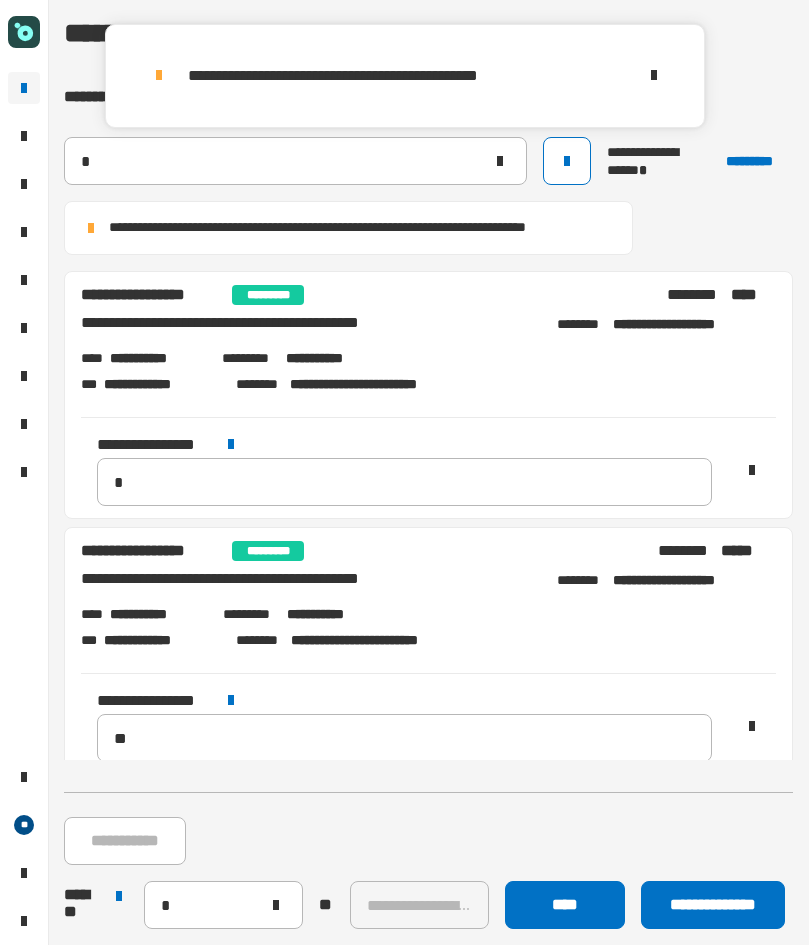type 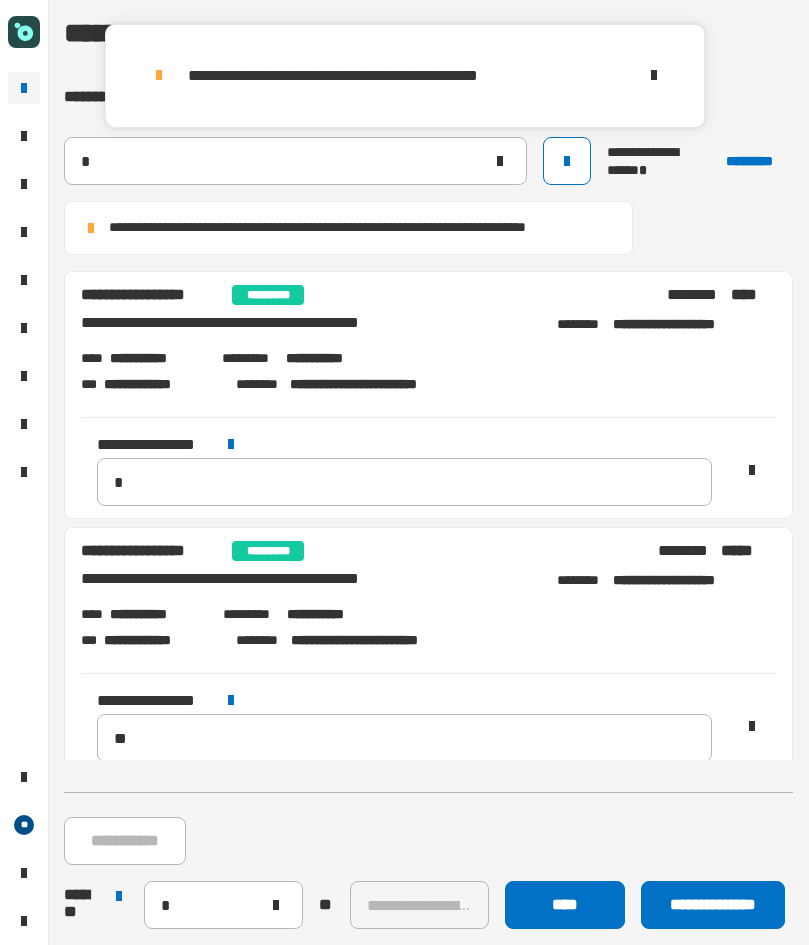 type 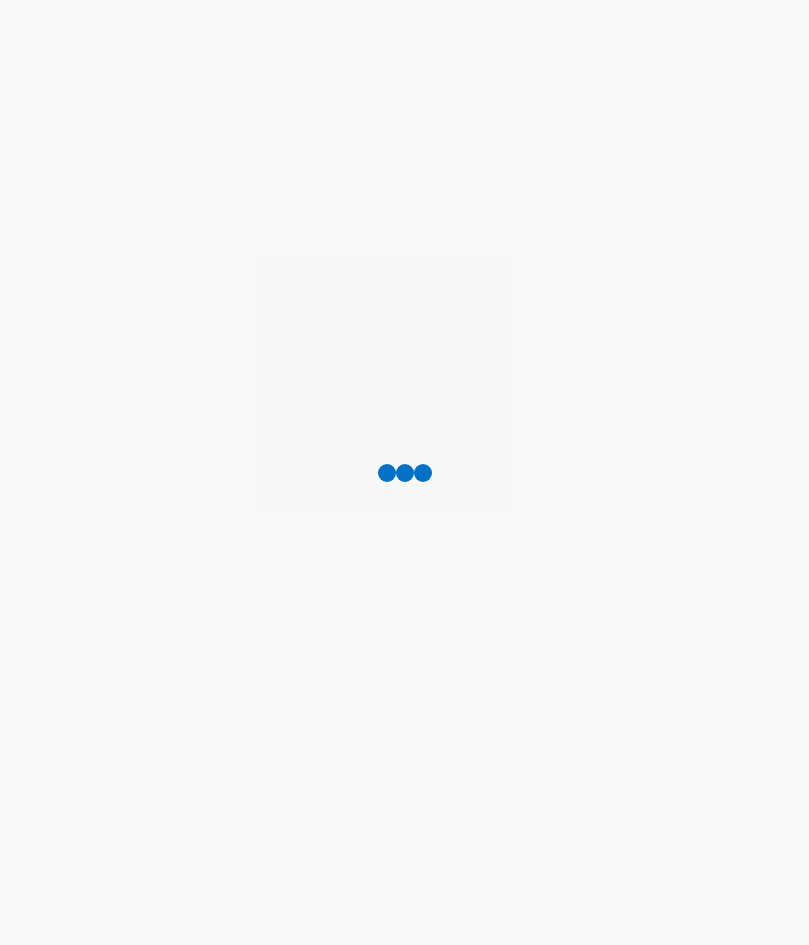 scroll, scrollTop: 0, scrollLeft: 0, axis: both 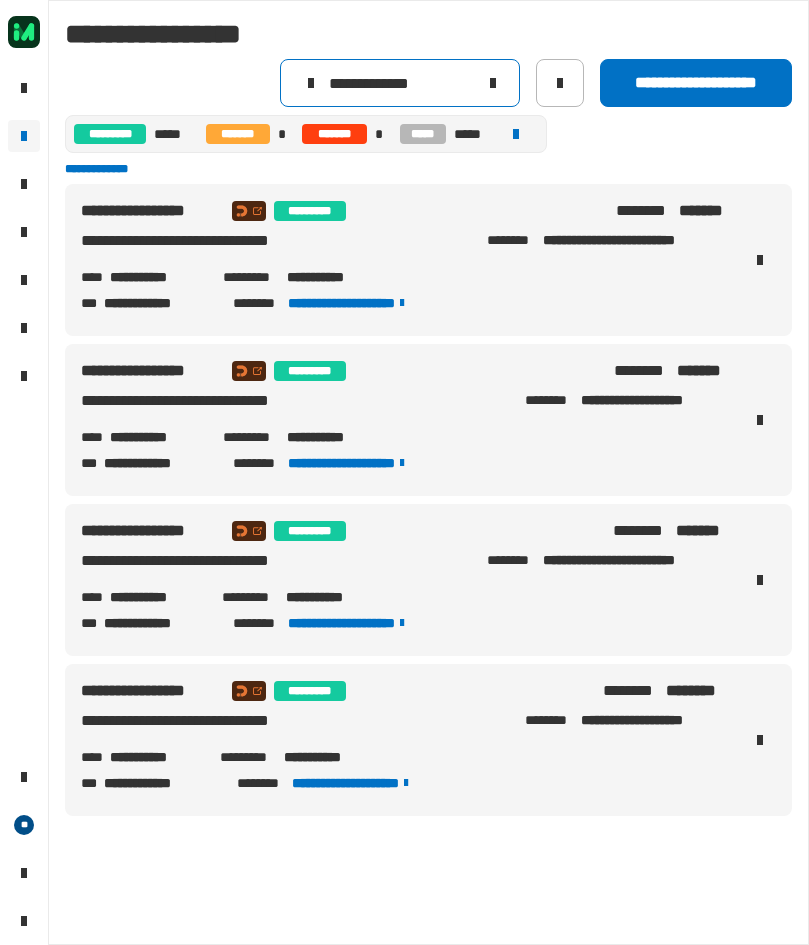 click 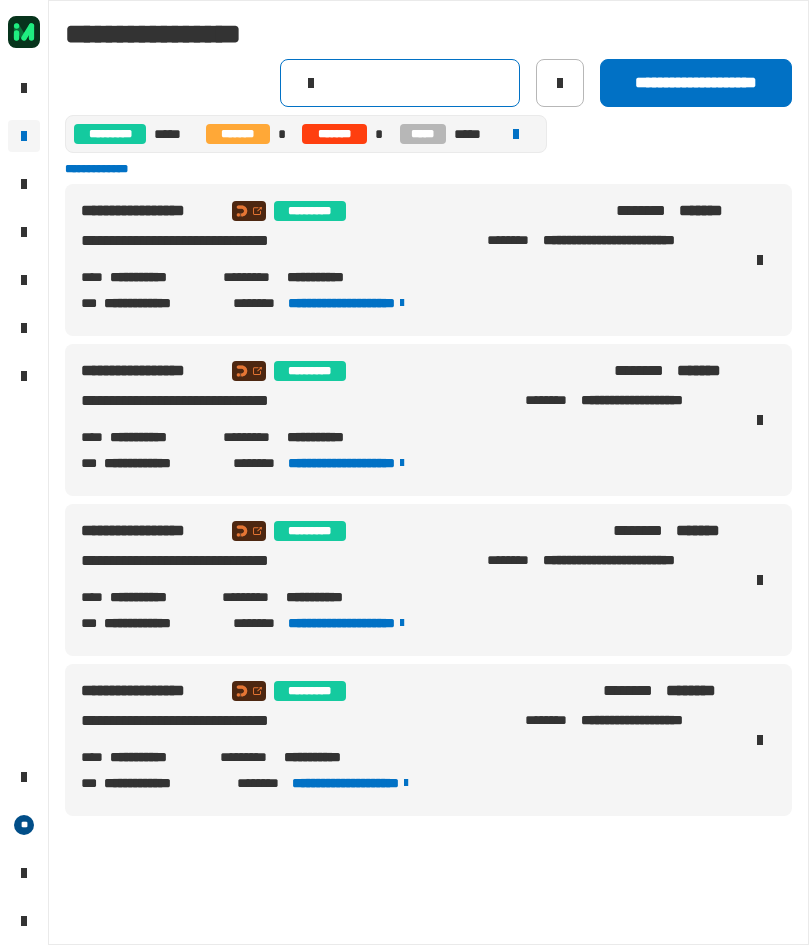 click 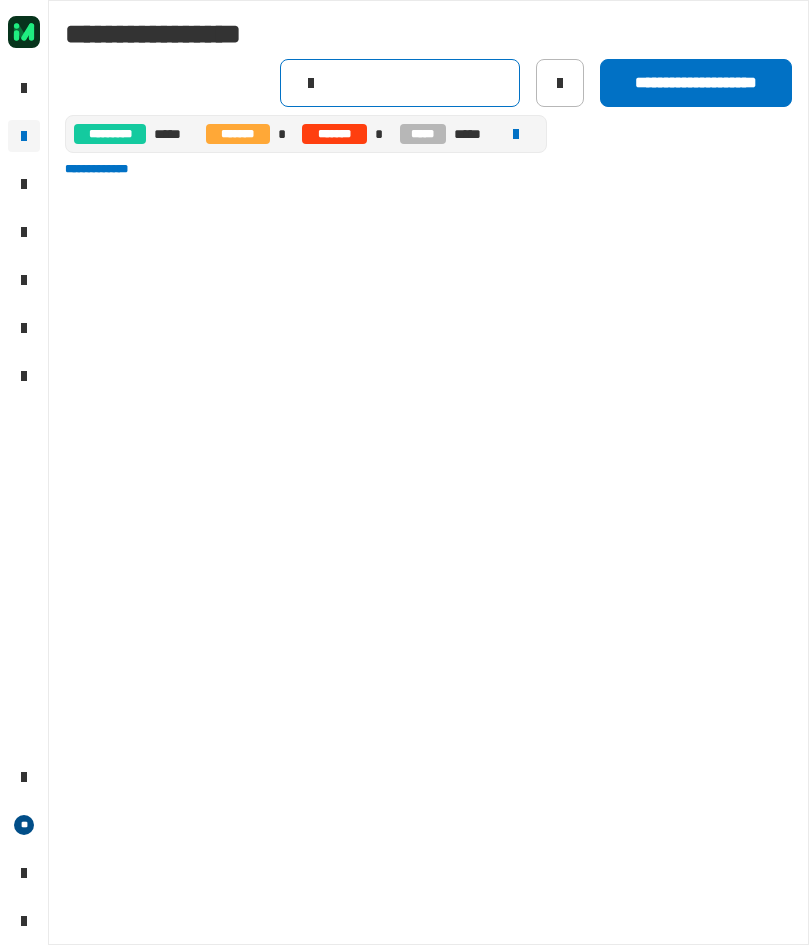 paste on "**********" 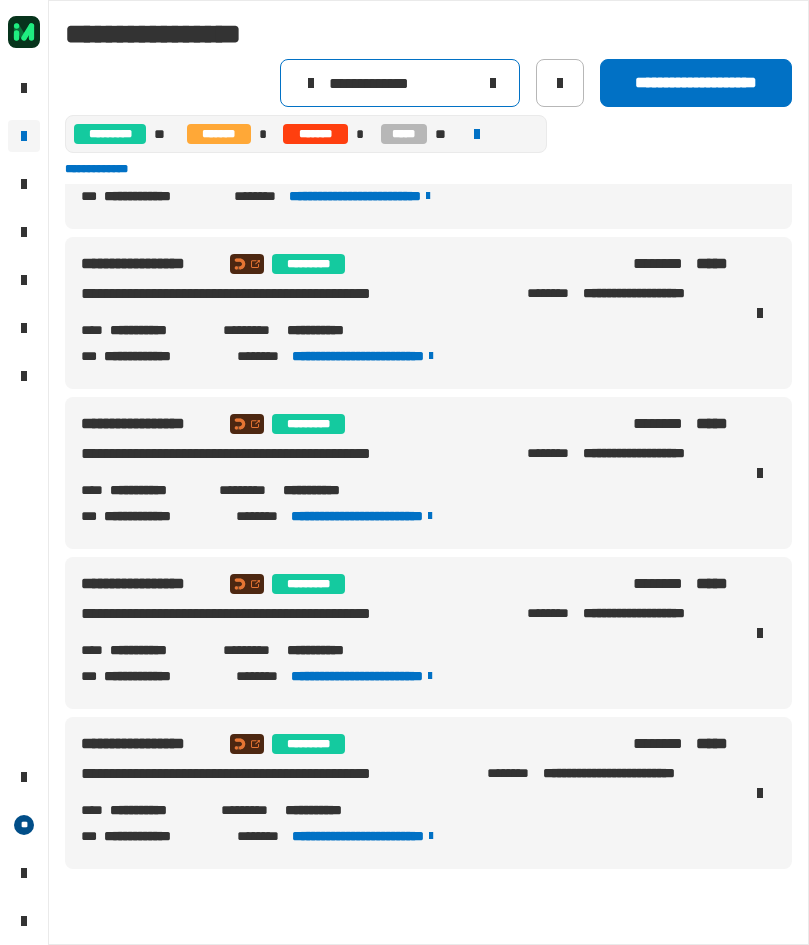 scroll, scrollTop: 588, scrollLeft: 0, axis: vertical 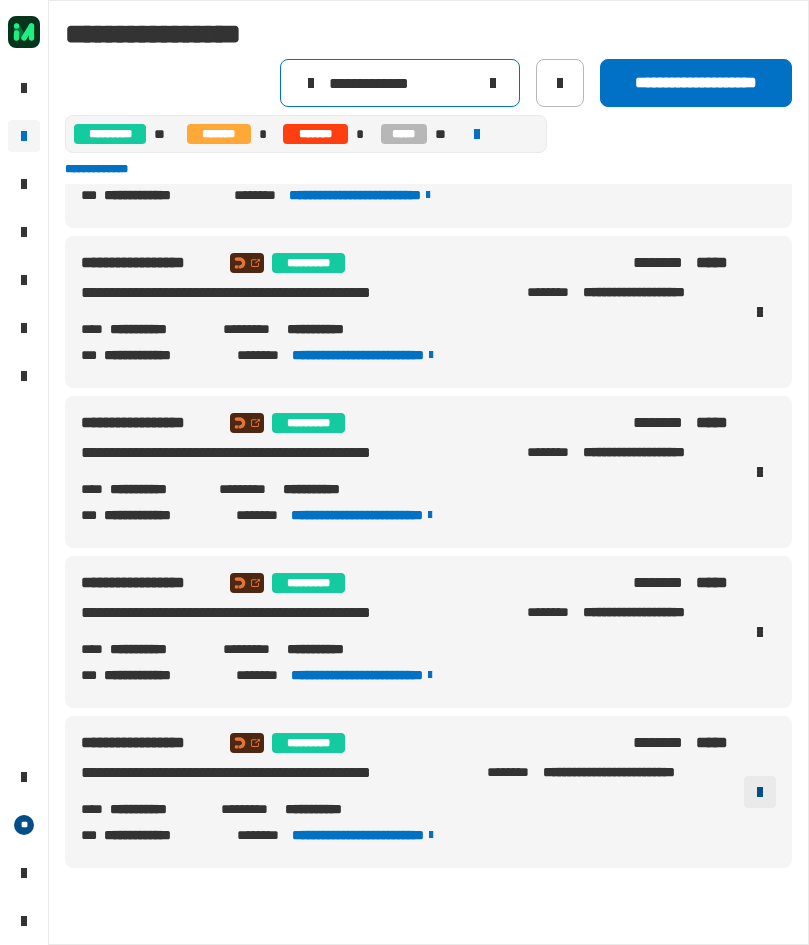 type on "**********" 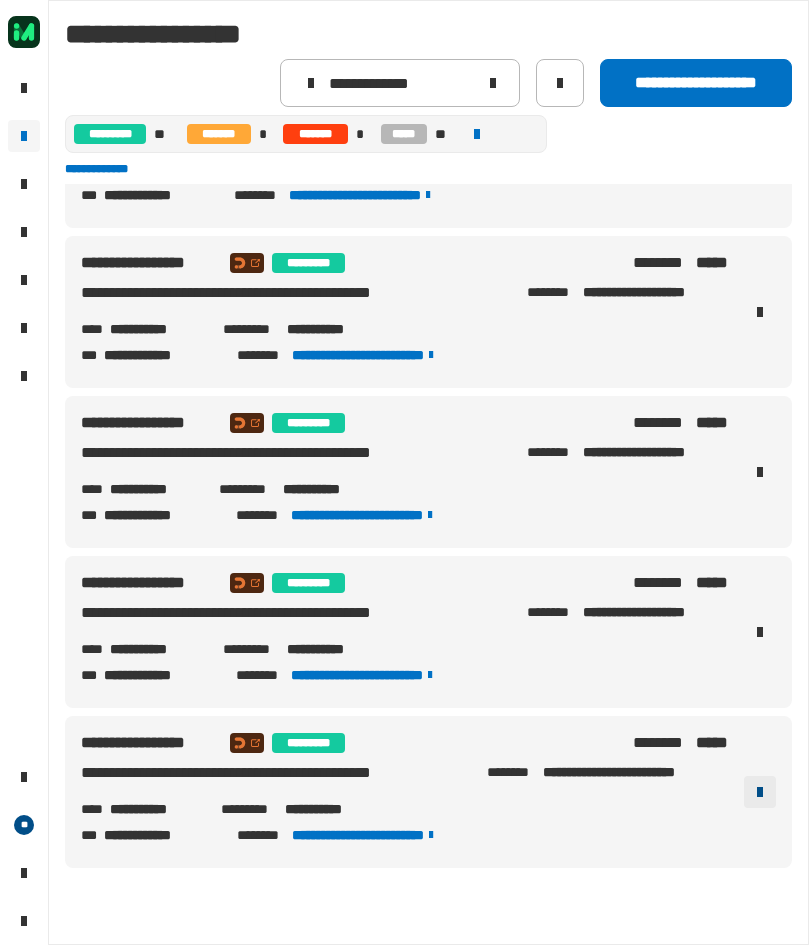 click at bounding box center [760, 792] 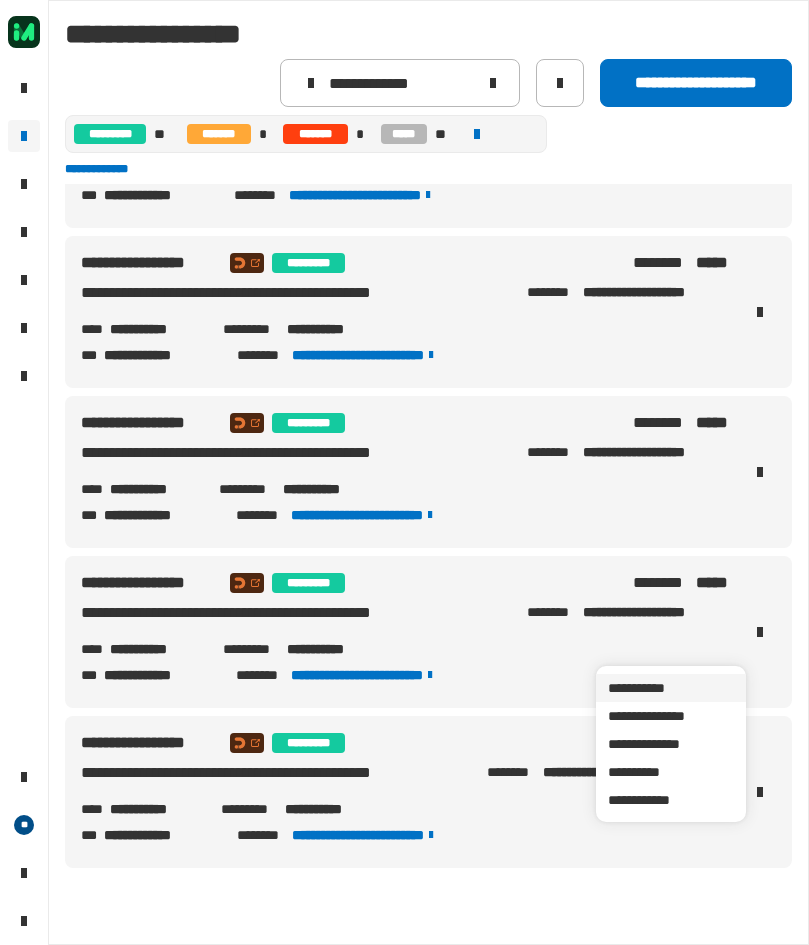 click on "**********" at bounding box center (671, 688) 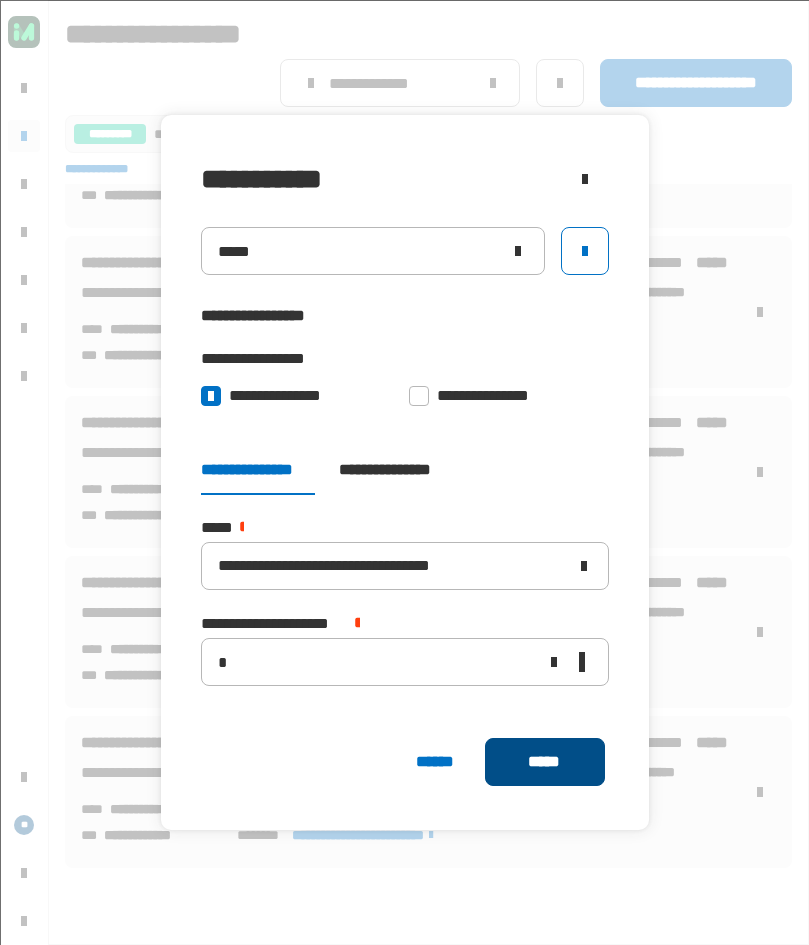 click on "*****" 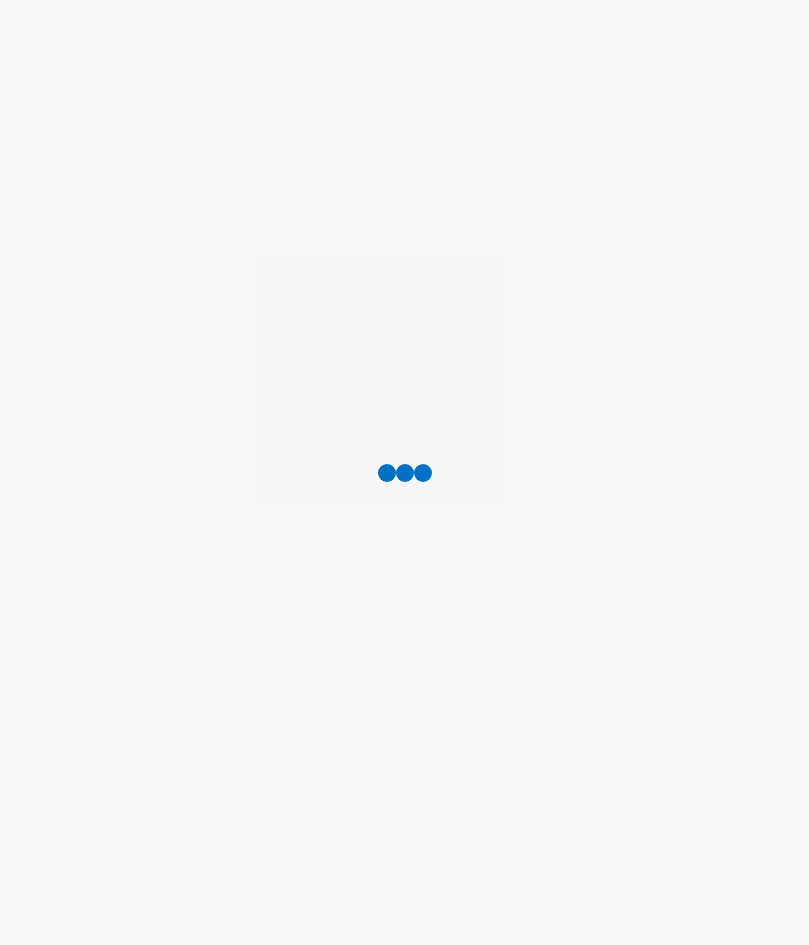 scroll, scrollTop: 0, scrollLeft: 0, axis: both 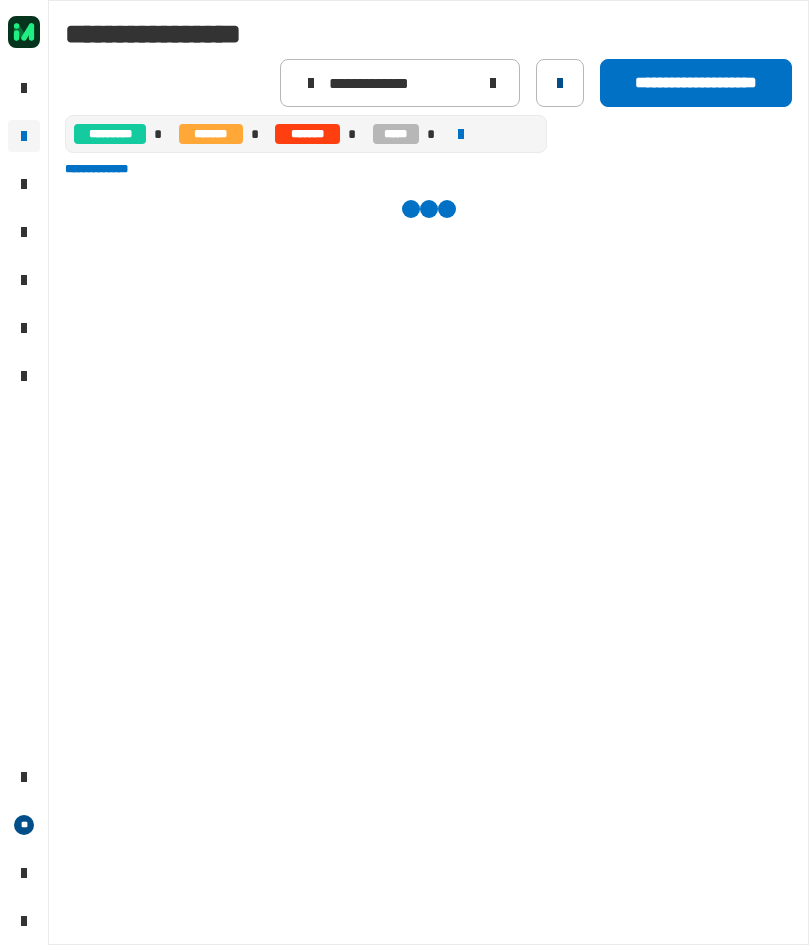 click 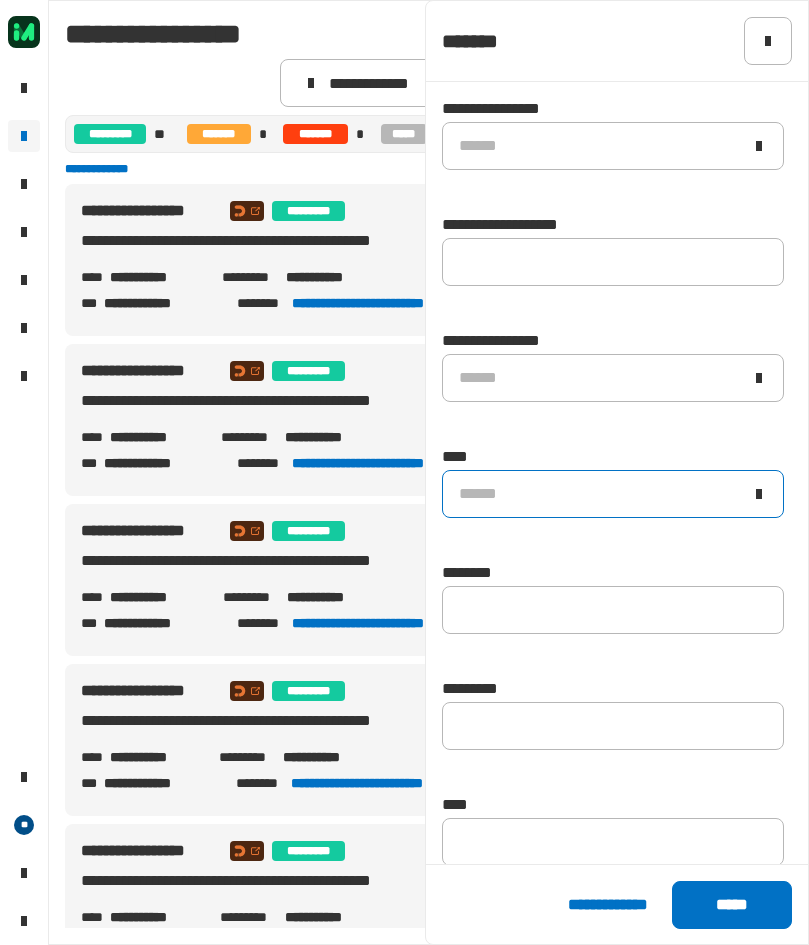 click on "******" 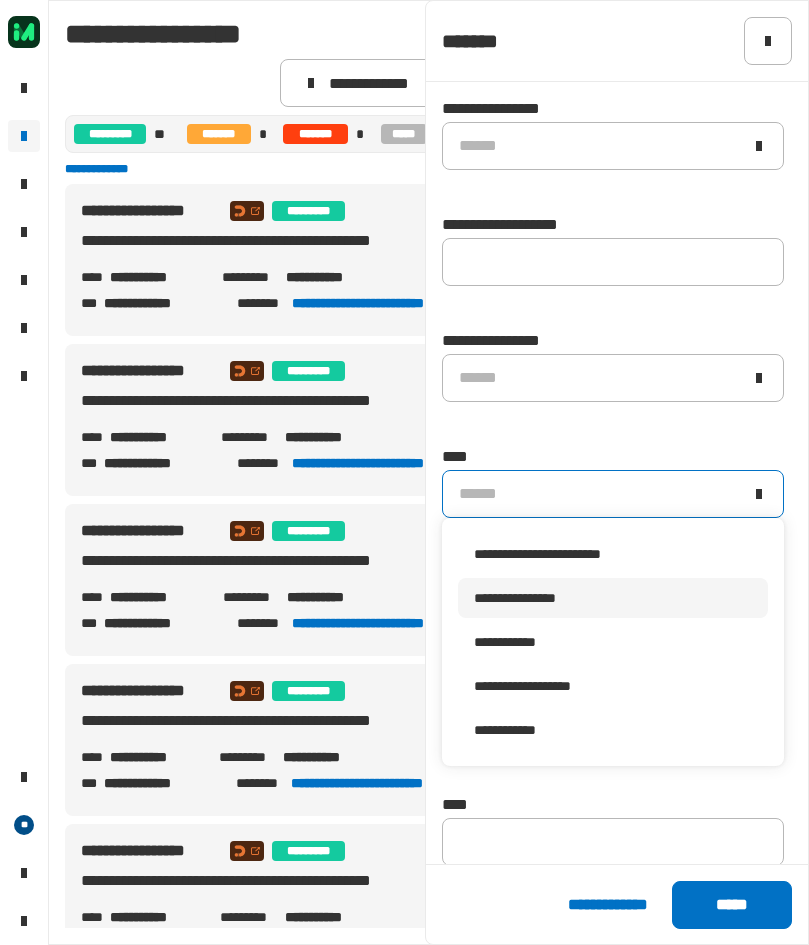 scroll, scrollTop: 0, scrollLeft: 0, axis: both 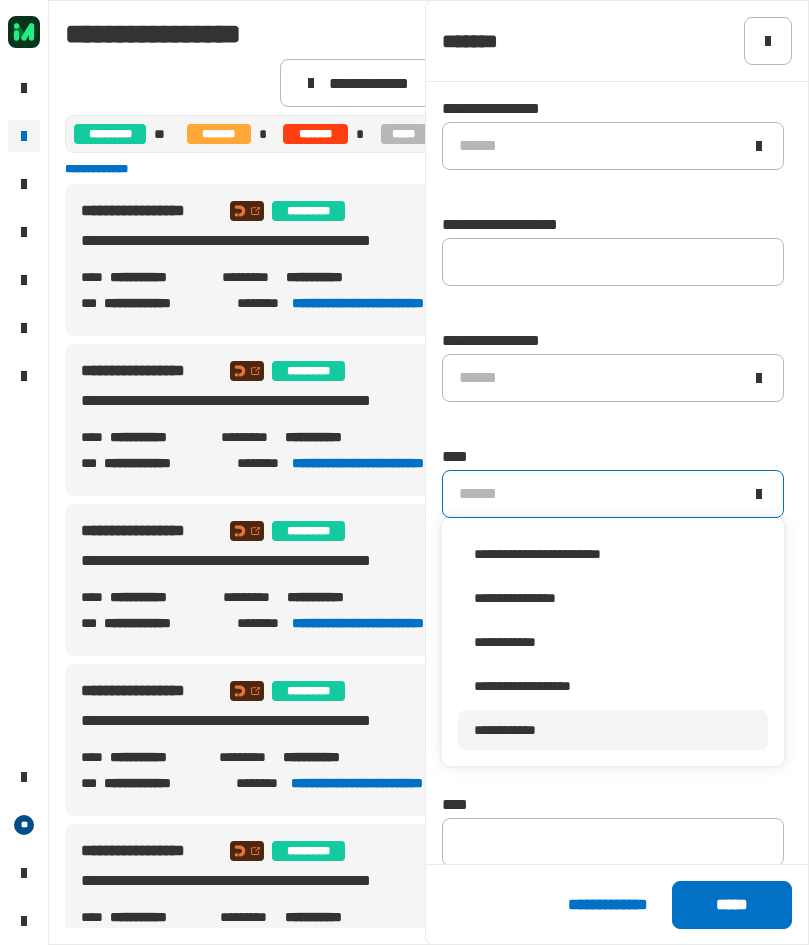 click on "**********" at bounding box center [505, 730] 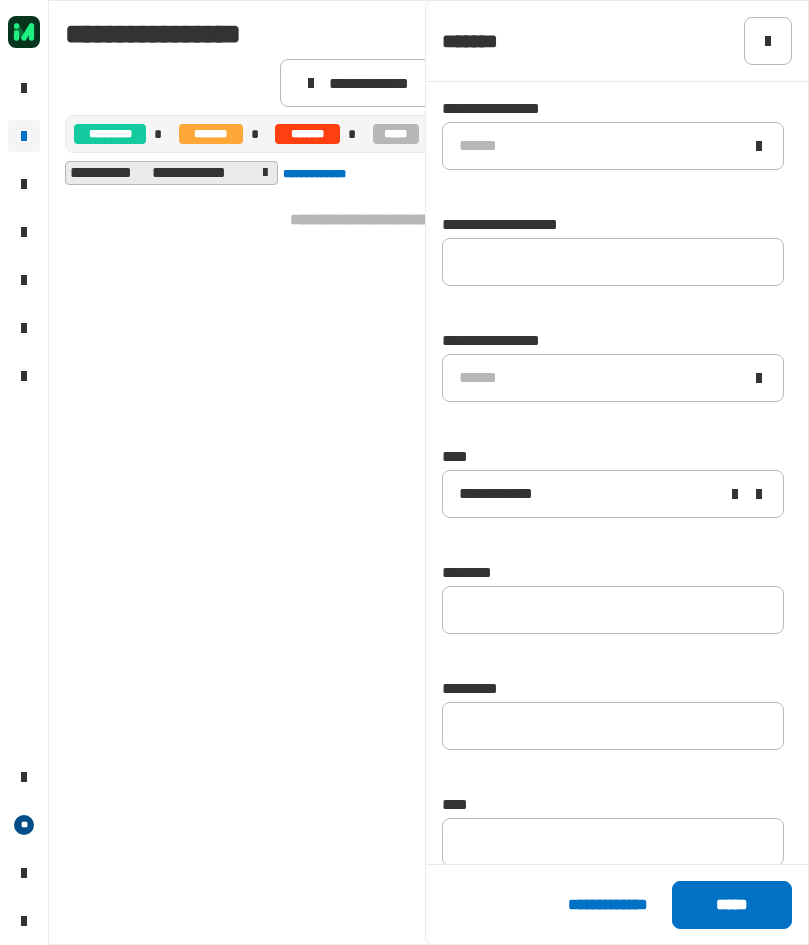 click on "**********" at bounding box center (428, 560) 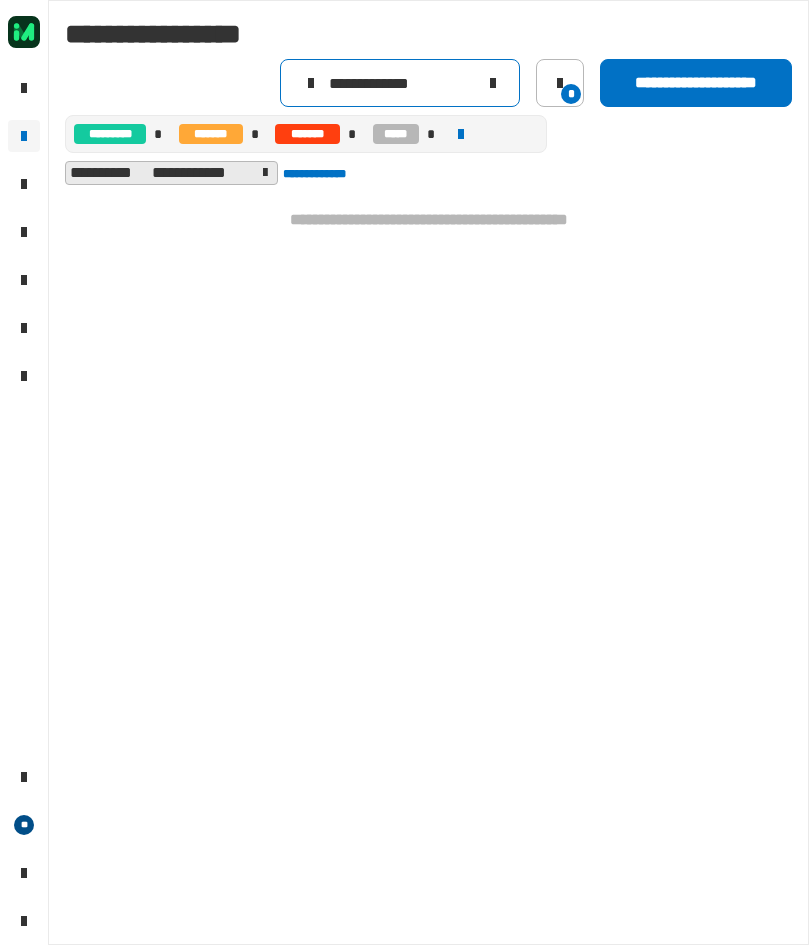 drag, startPoint x: 463, startPoint y: 82, endPoint x: 166, endPoint y: 83, distance: 297.00168 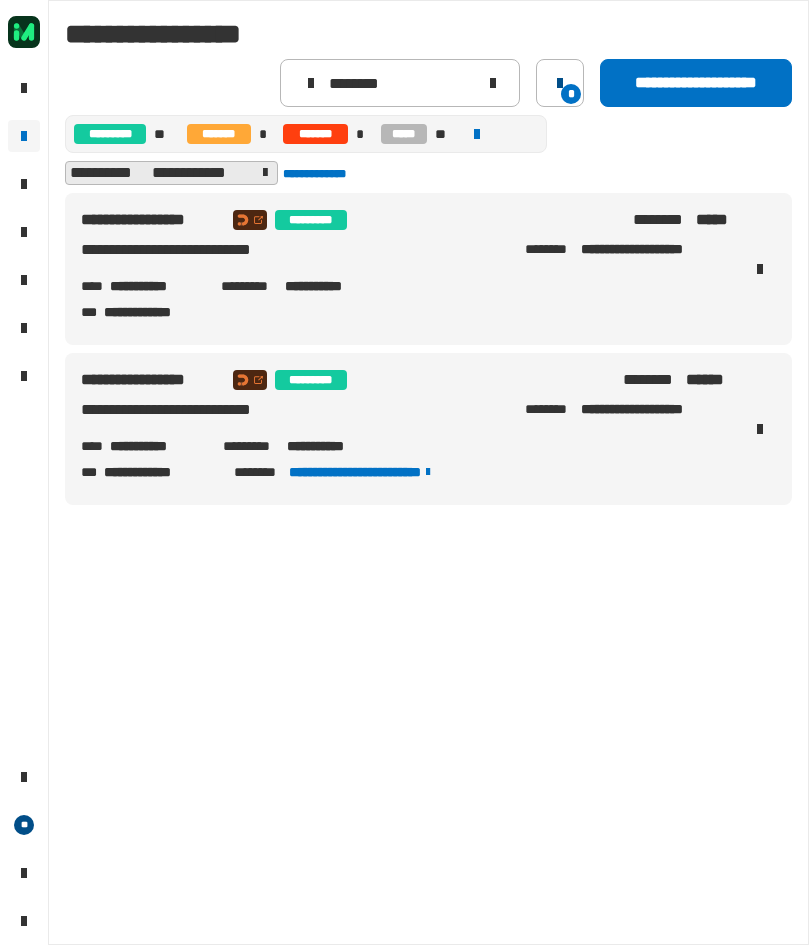 click on "*" 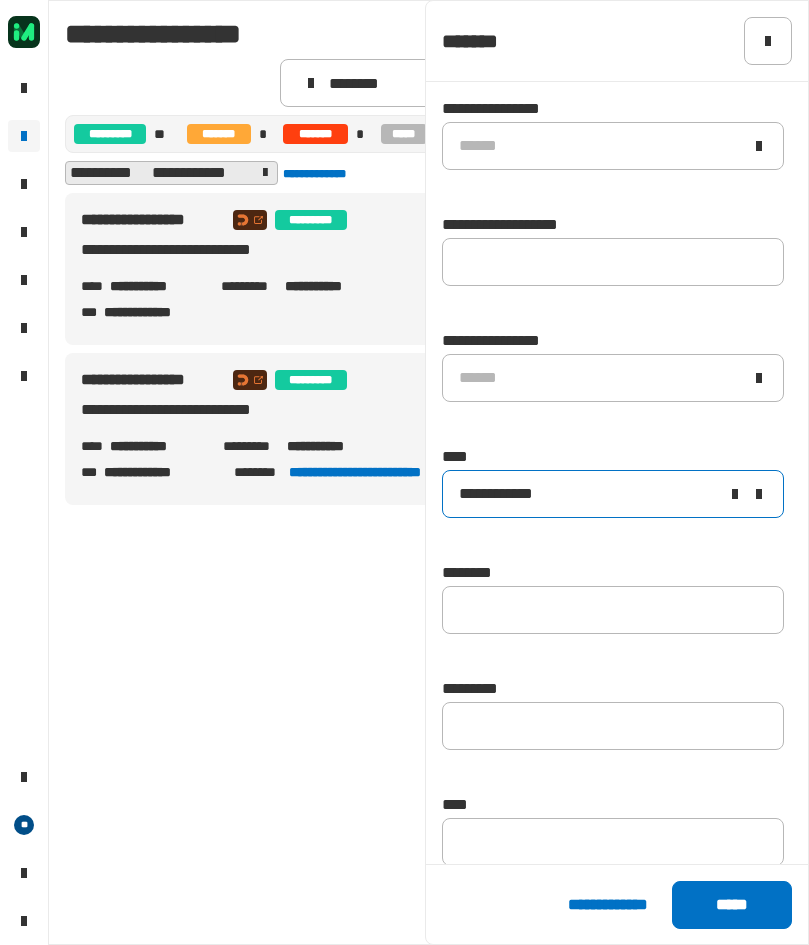click 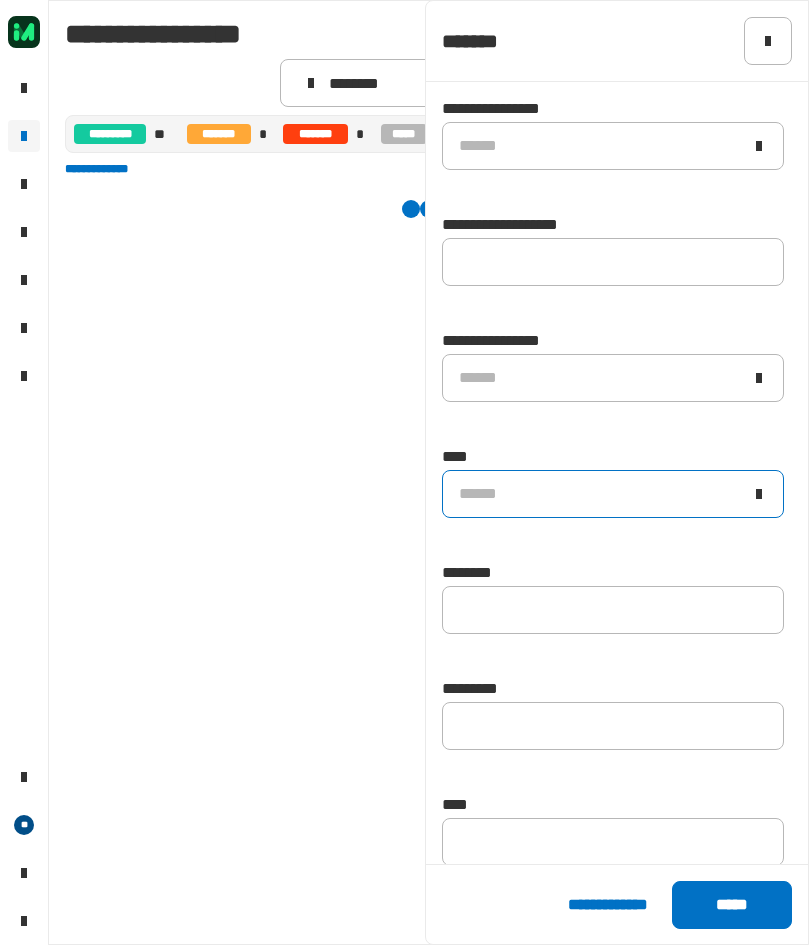 click at bounding box center (428, 556) 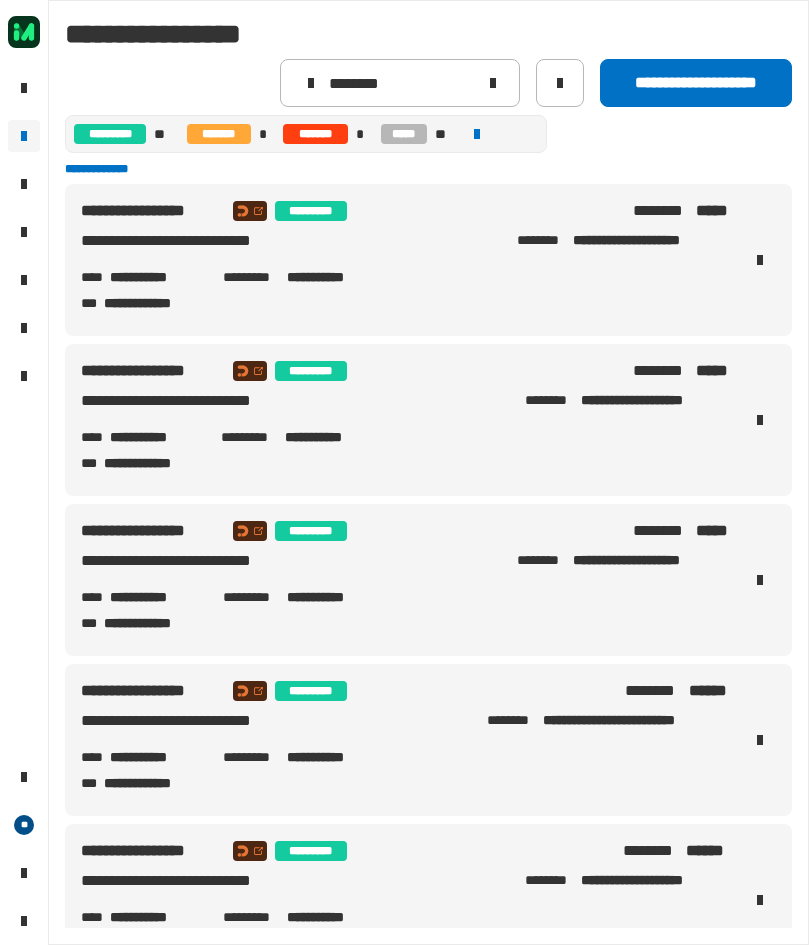 scroll, scrollTop: 150, scrollLeft: 0, axis: vertical 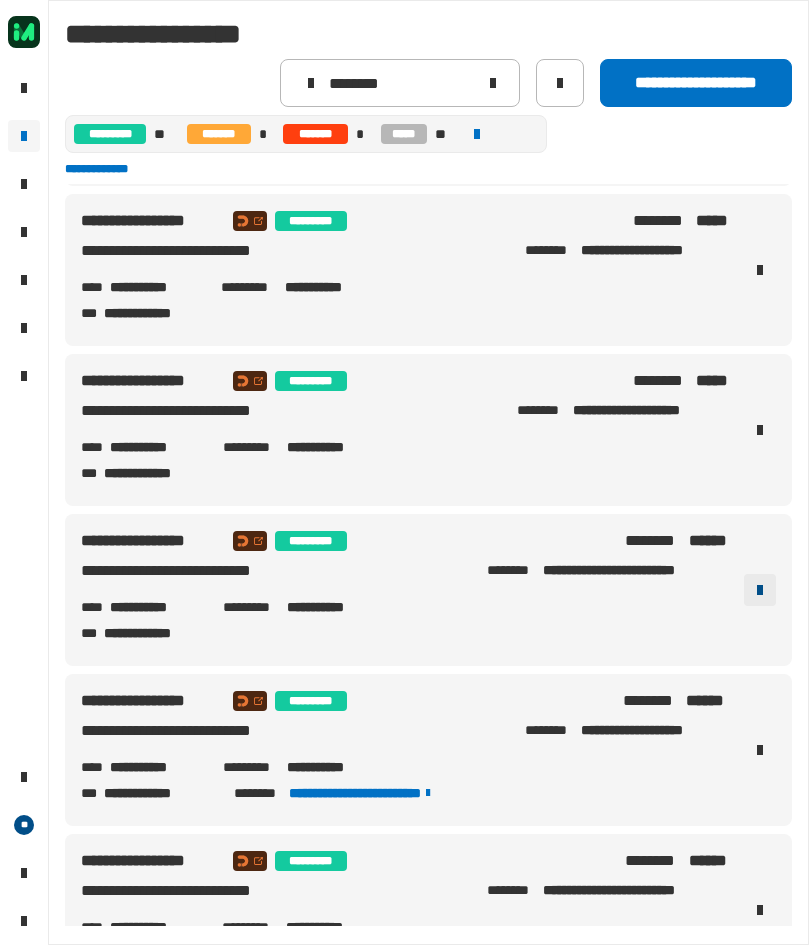 click at bounding box center [760, 590] 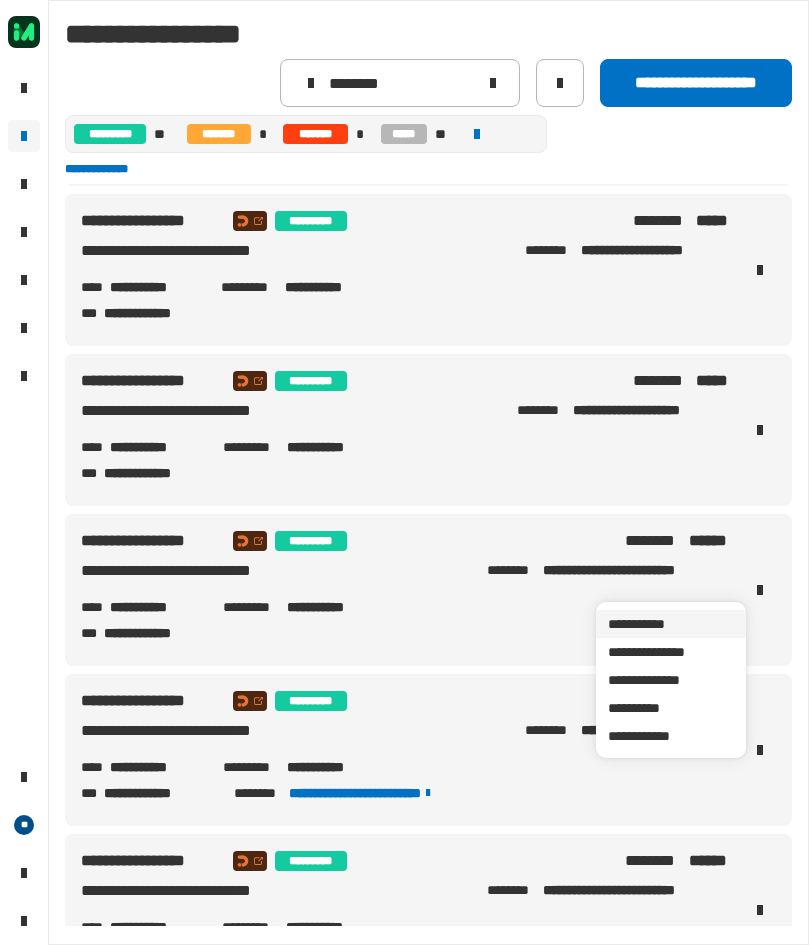click on "**********" at bounding box center (671, 624) 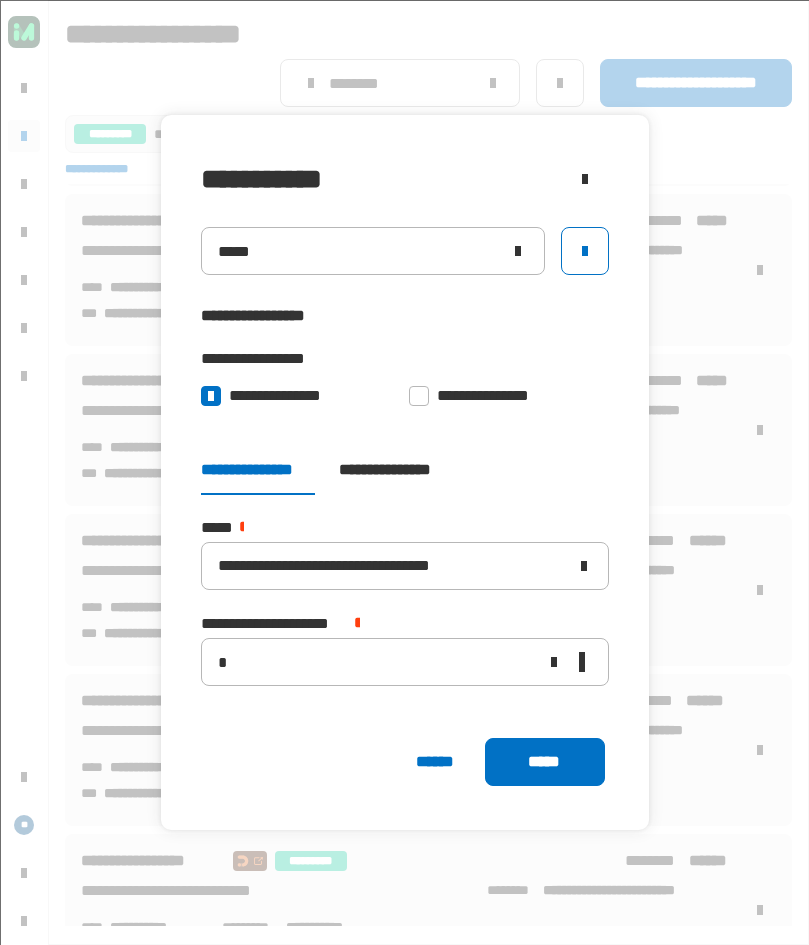 click on "*****" 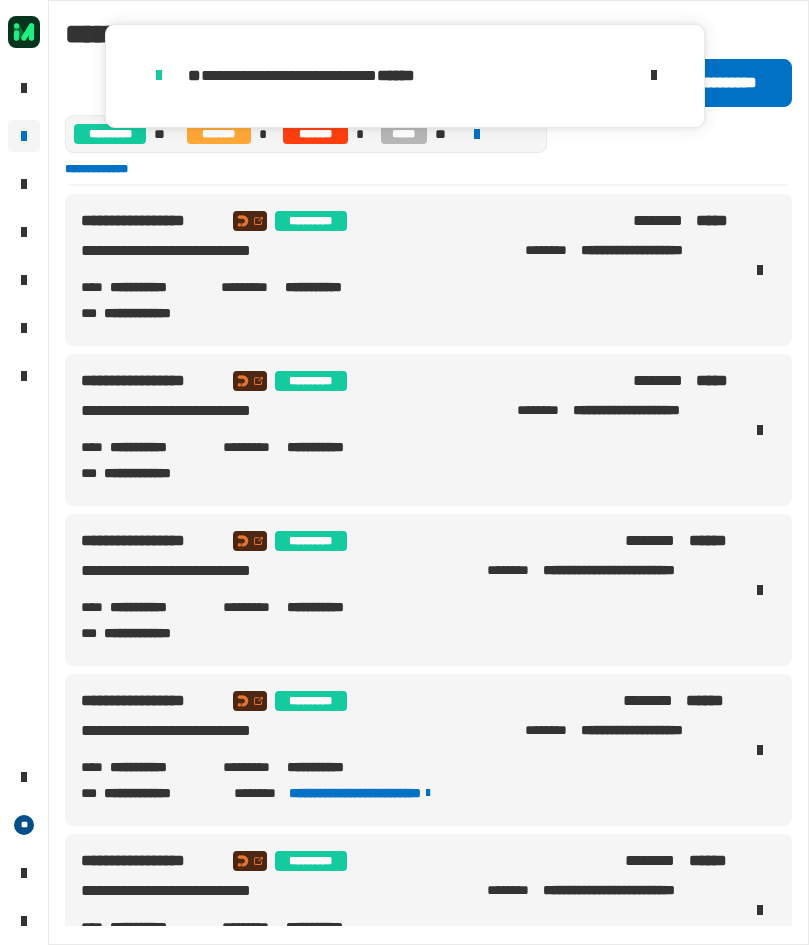 click 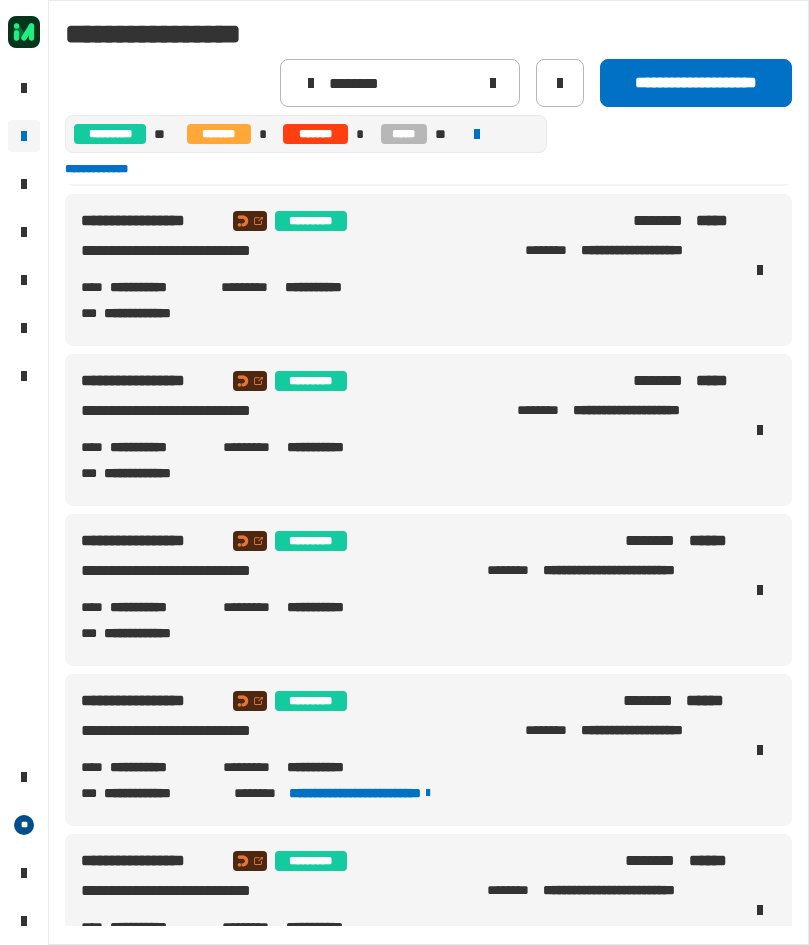 drag, startPoint x: 383, startPoint y: 609, endPoint x: 287, endPoint y: 615, distance: 96.18732 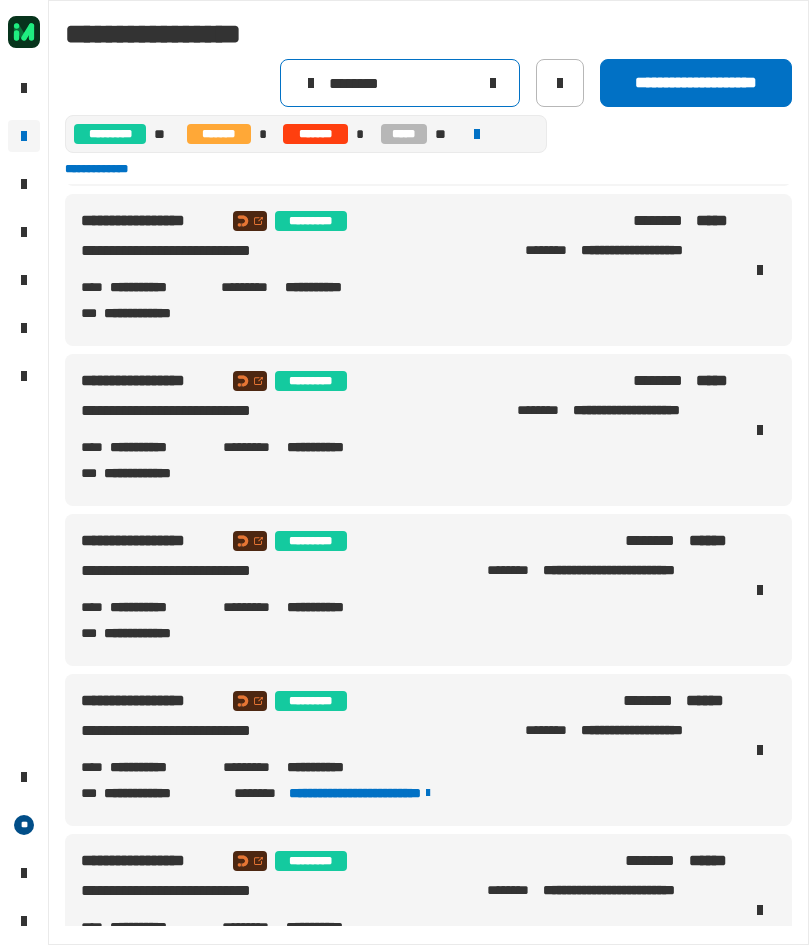 drag, startPoint x: 432, startPoint y: 90, endPoint x: 205, endPoint y: 99, distance: 227.17834 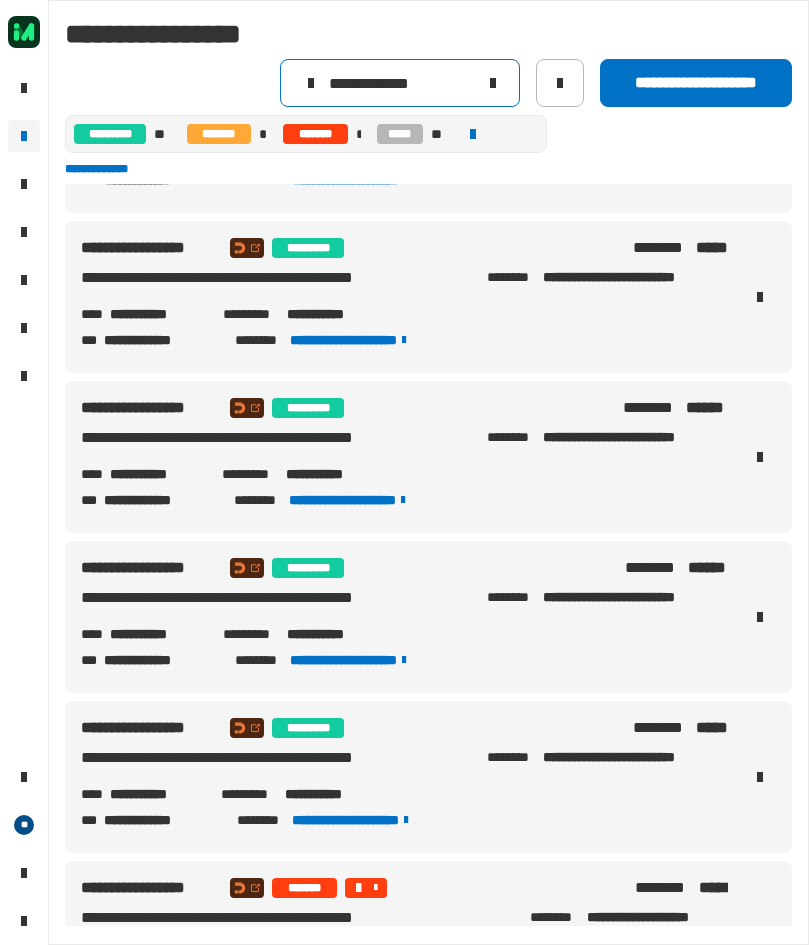 scroll, scrollTop: 218, scrollLeft: 0, axis: vertical 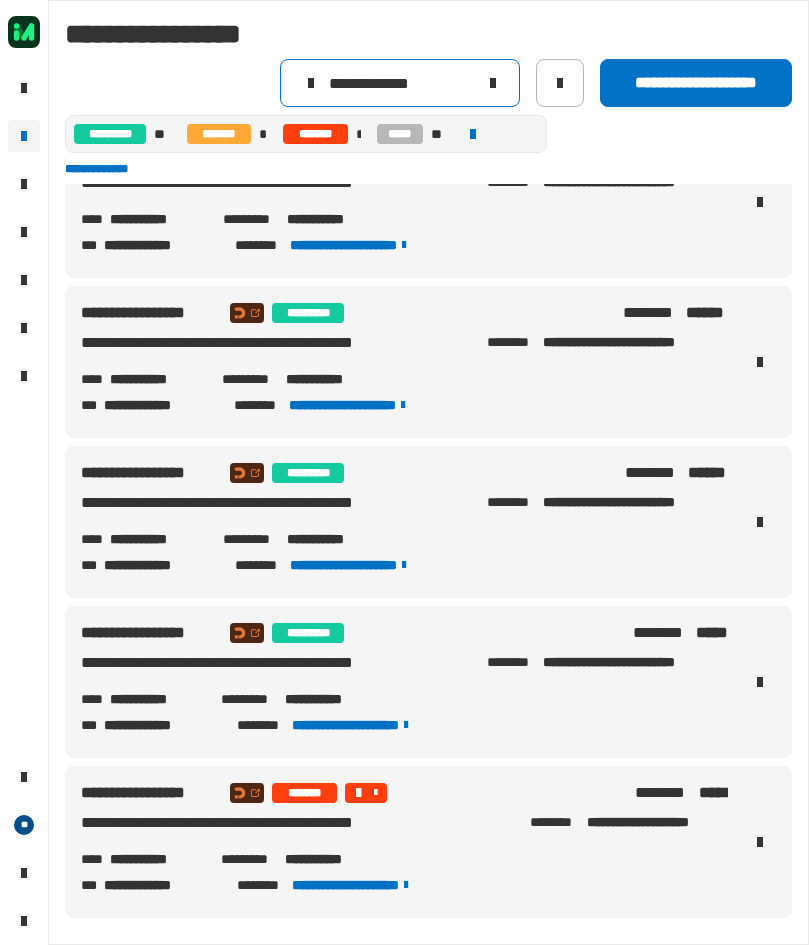 type on "**********" 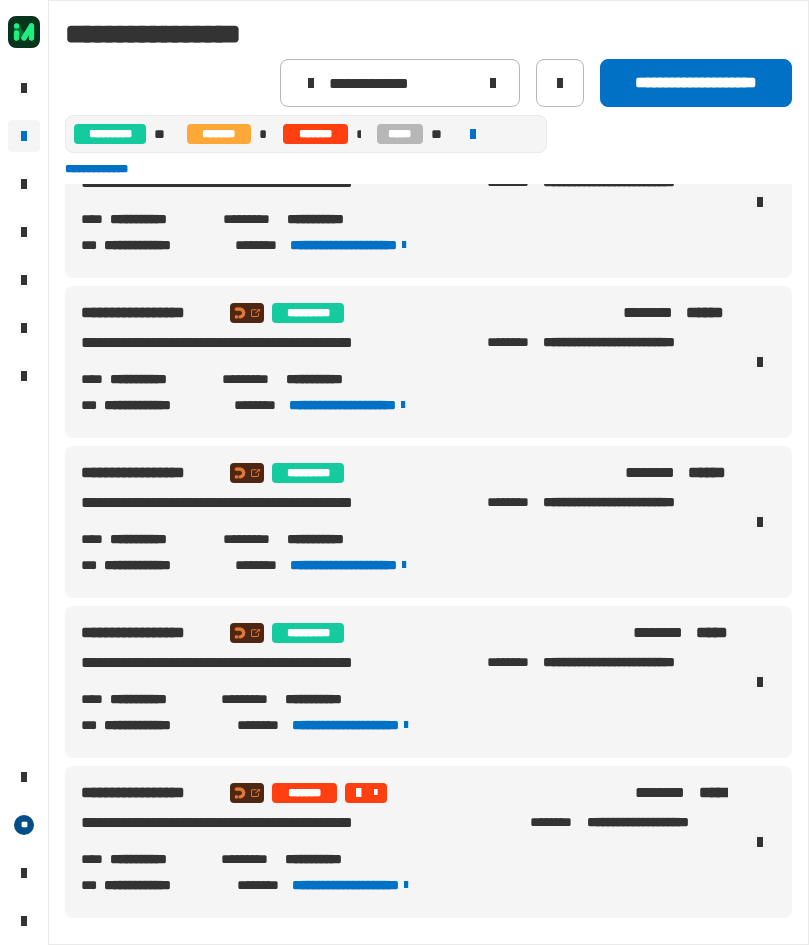 drag, startPoint x: 387, startPoint y: 866, endPoint x: 287, endPoint y: 871, distance: 100.12492 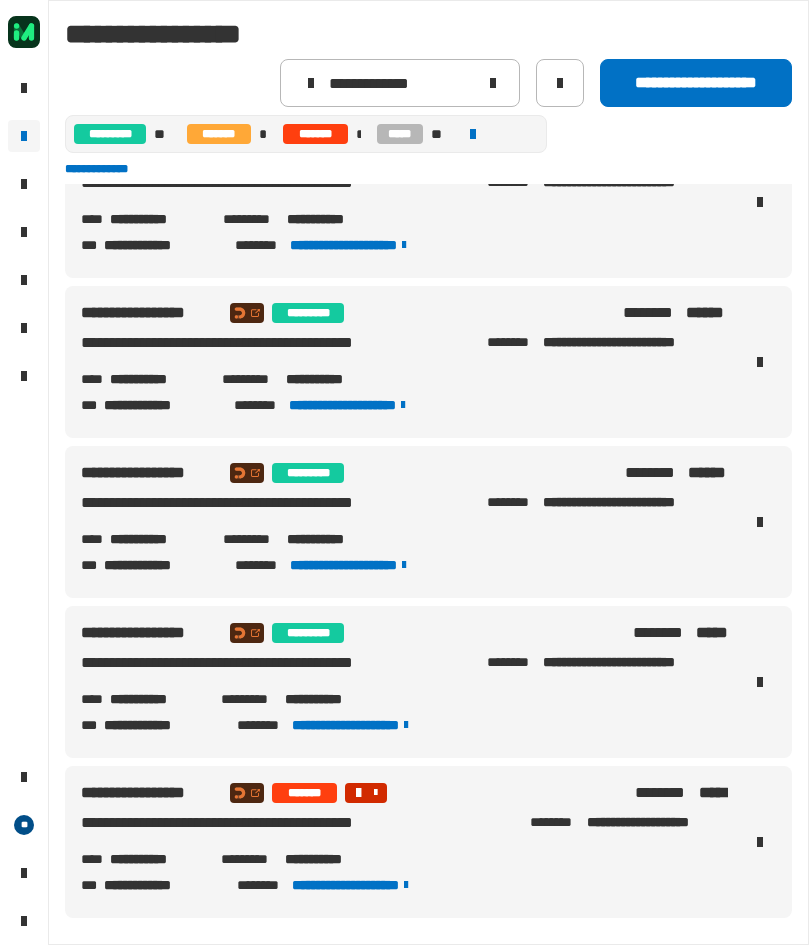 click 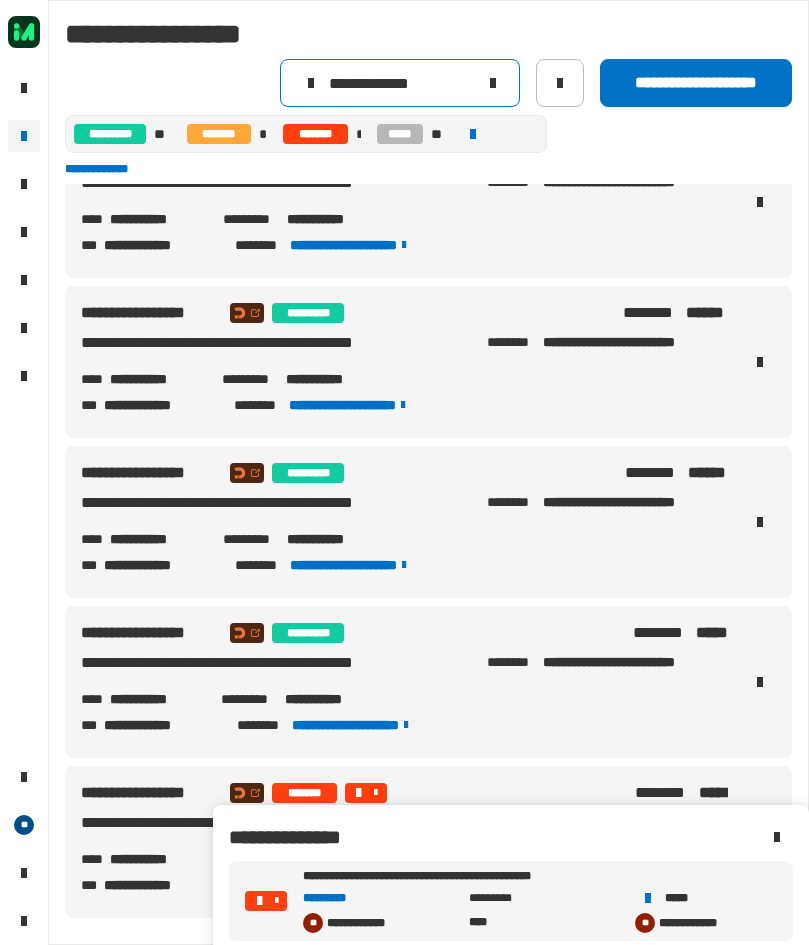 click 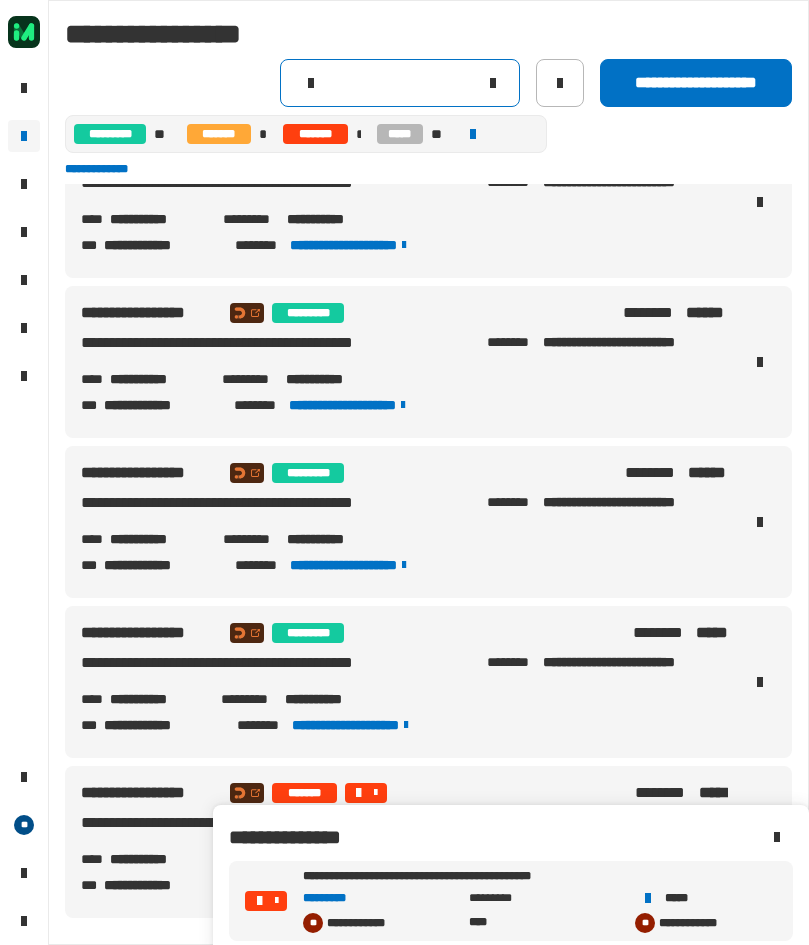 click 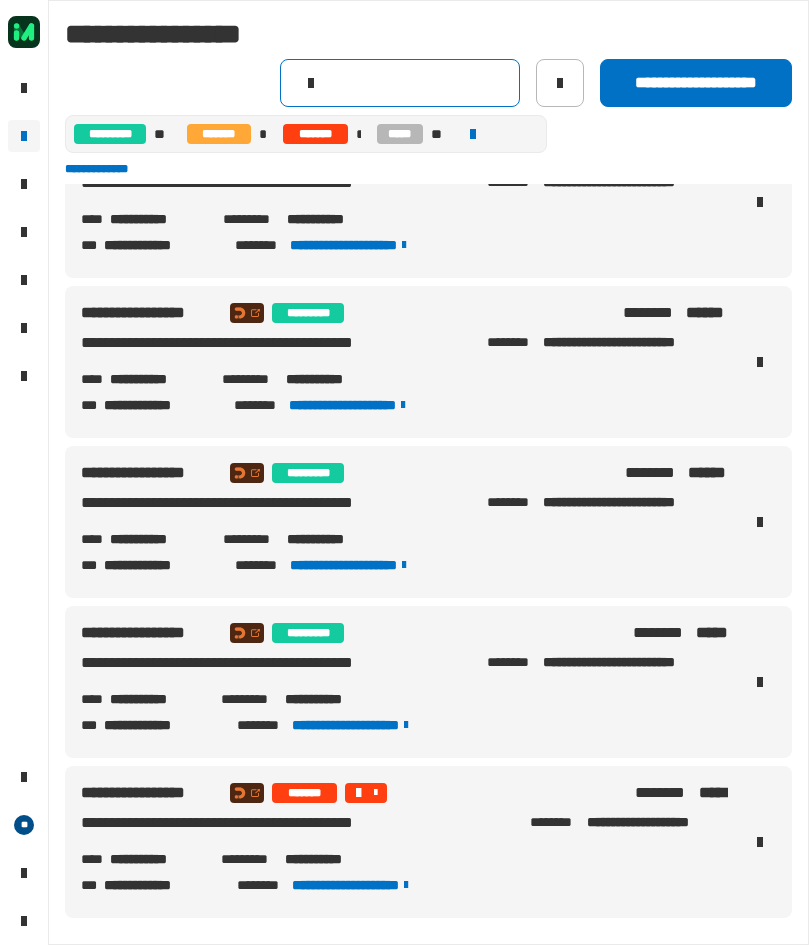 paste on "**********" 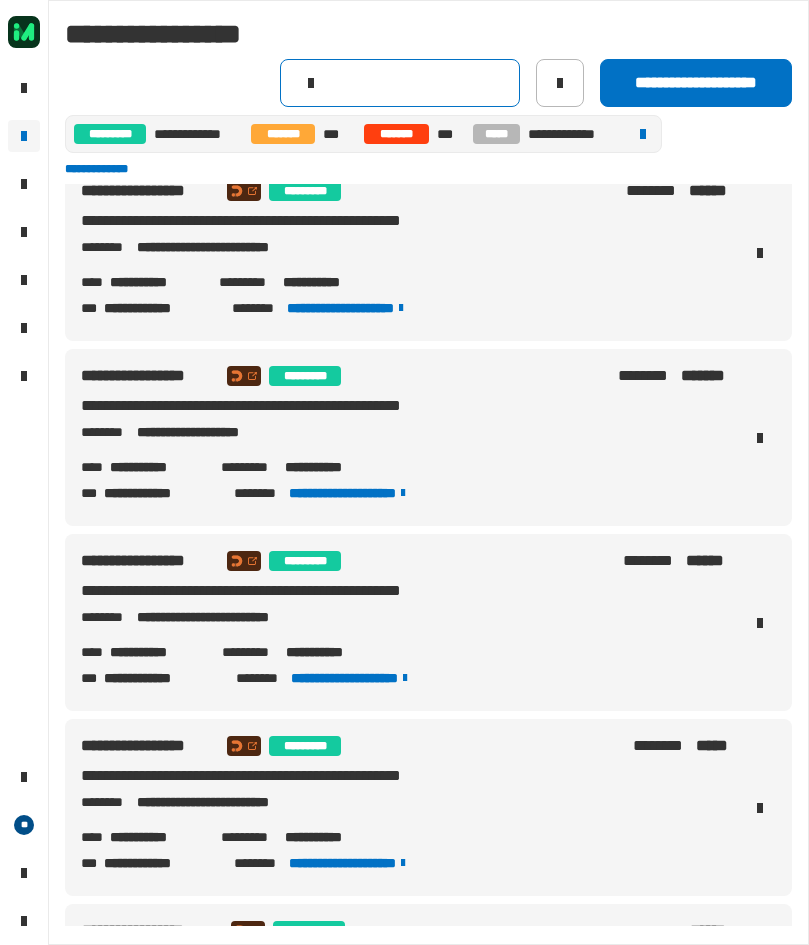 scroll, scrollTop: 5, scrollLeft: 0, axis: vertical 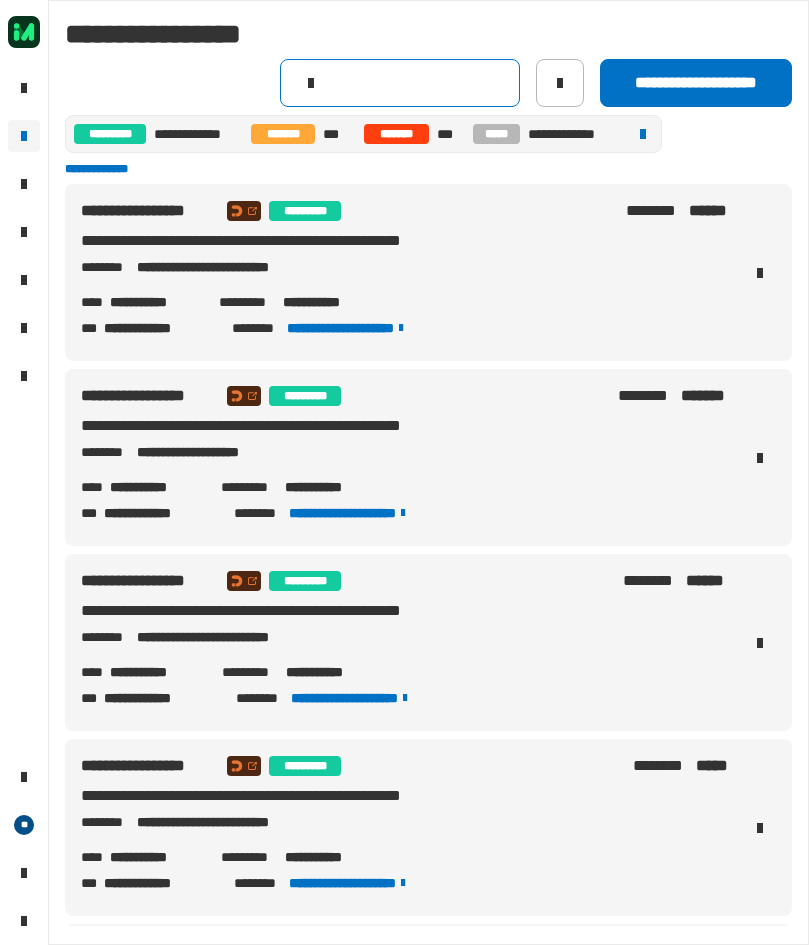 click 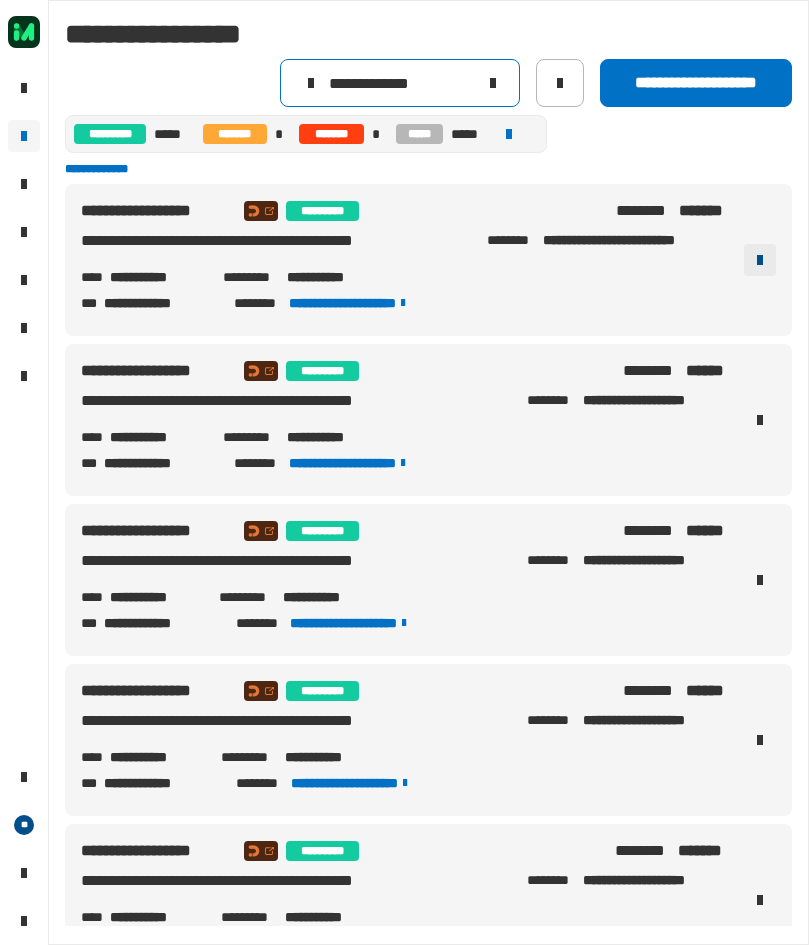 type on "**********" 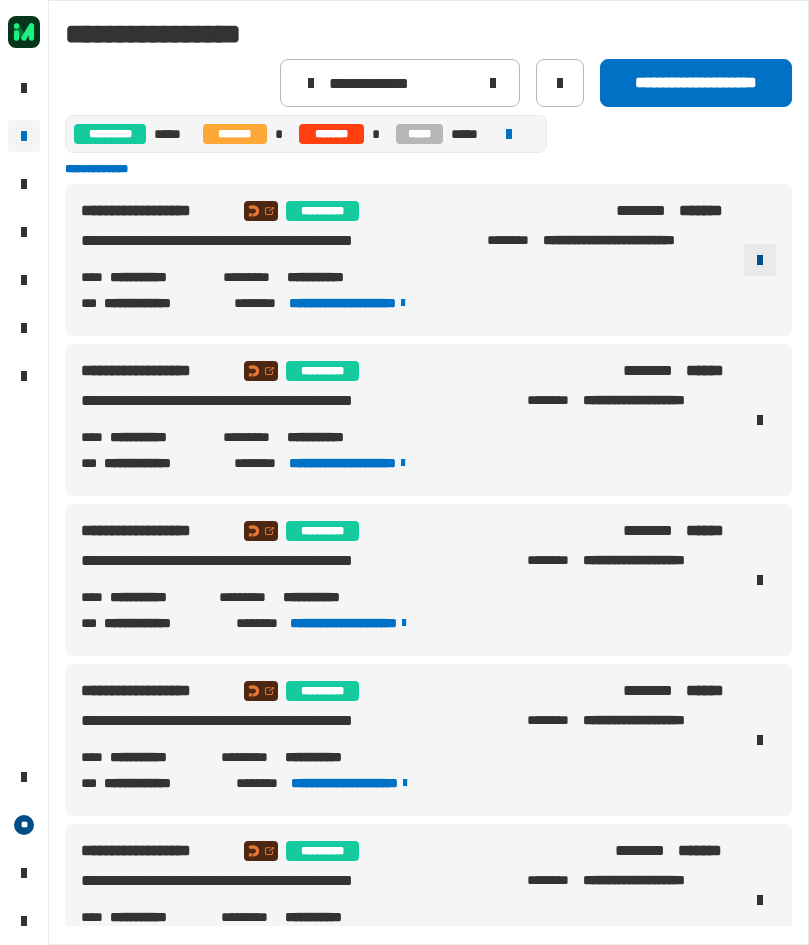click at bounding box center [760, 260] 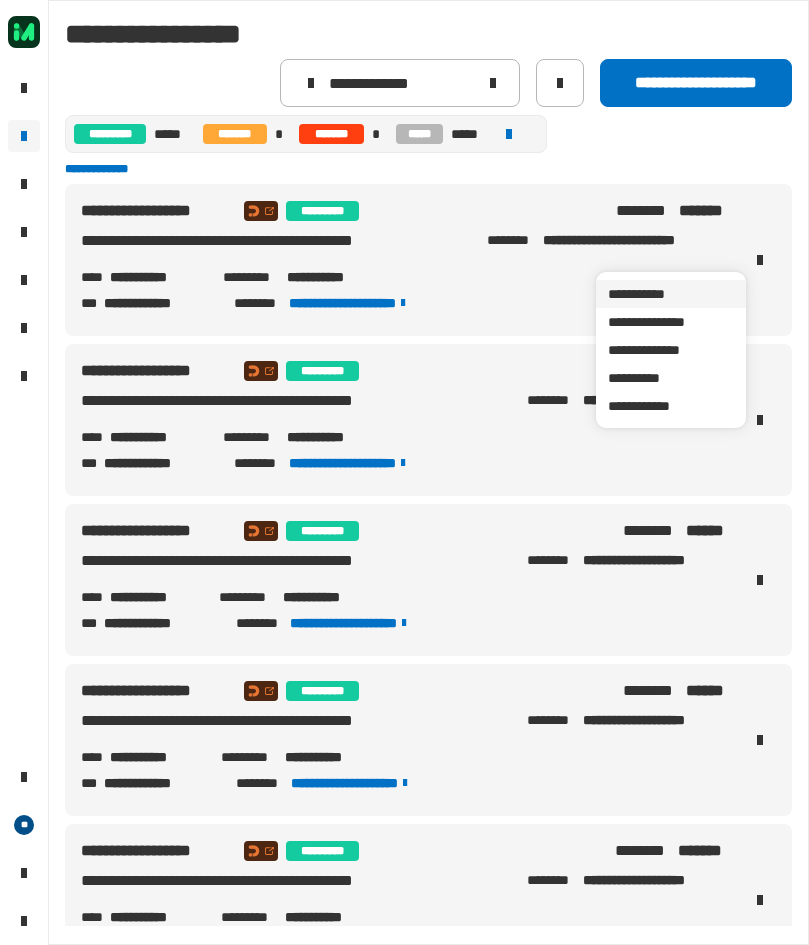 click on "**********" at bounding box center (671, 294) 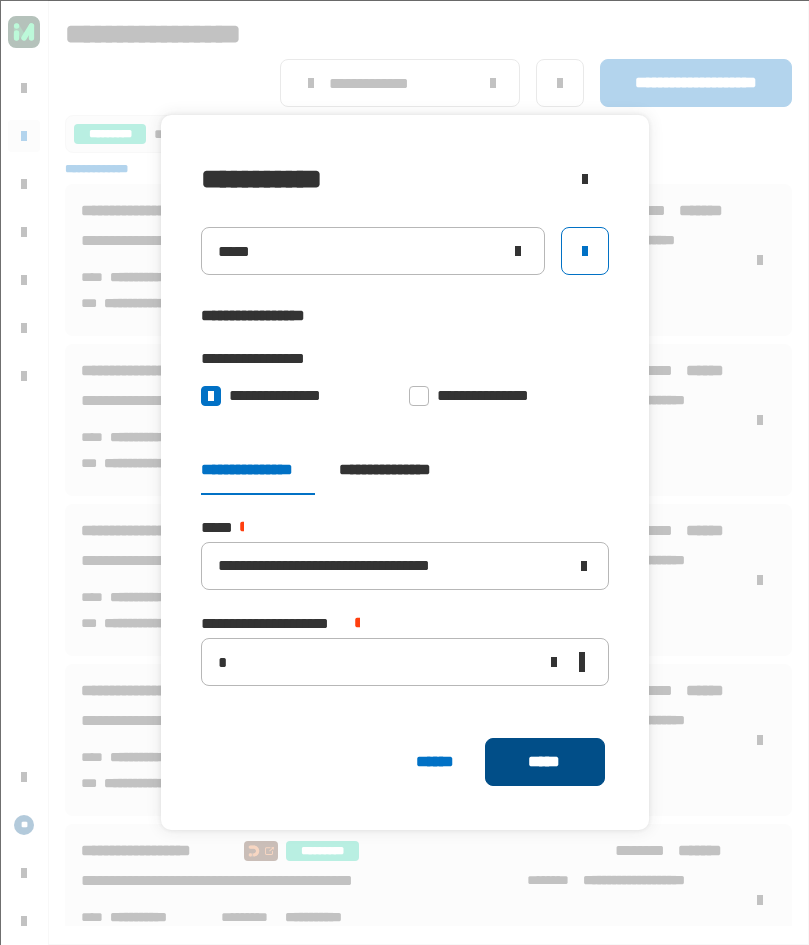 click on "*****" 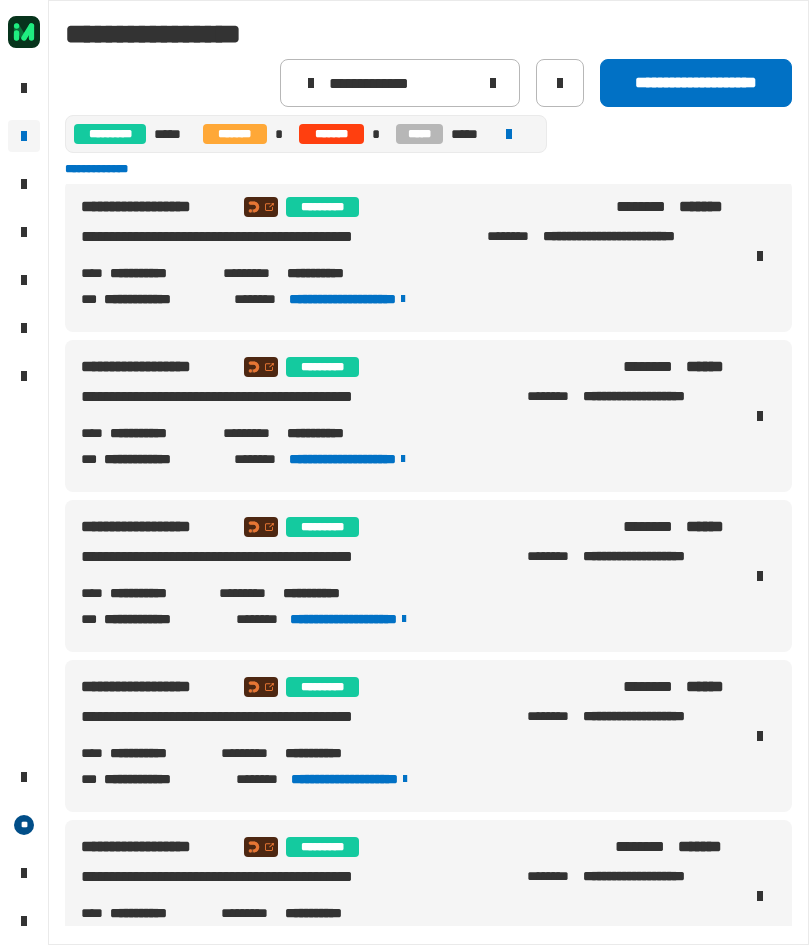 scroll, scrollTop: 0, scrollLeft: 0, axis: both 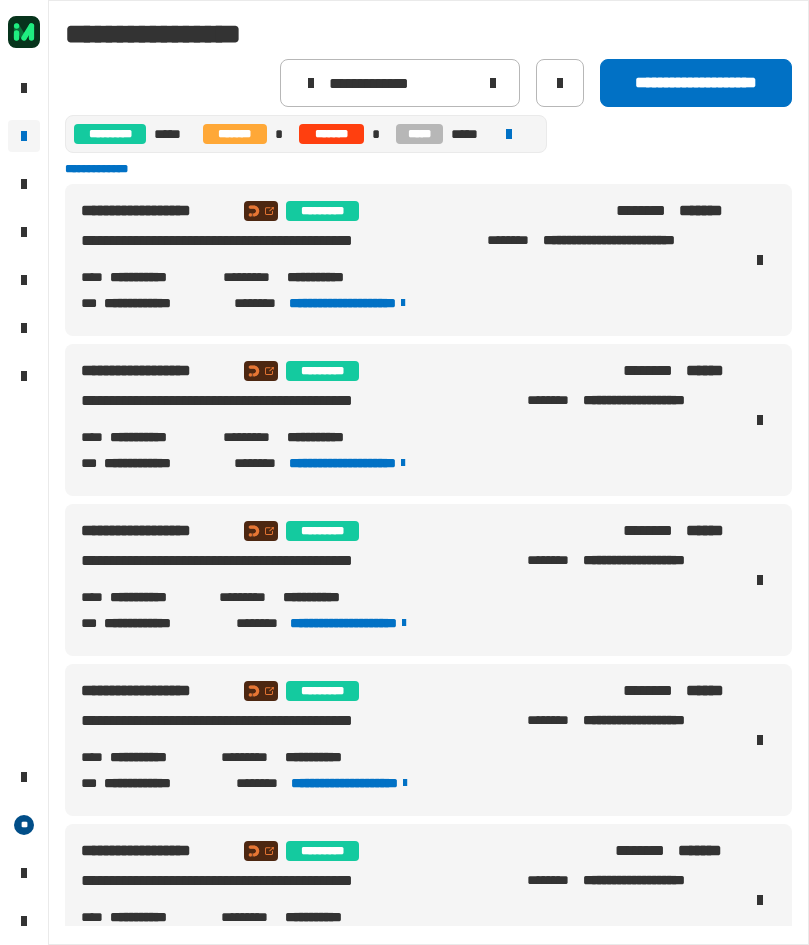 drag, startPoint x: 204, startPoint y: 210, endPoint x: 104, endPoint y: 228, distance: 101.607086 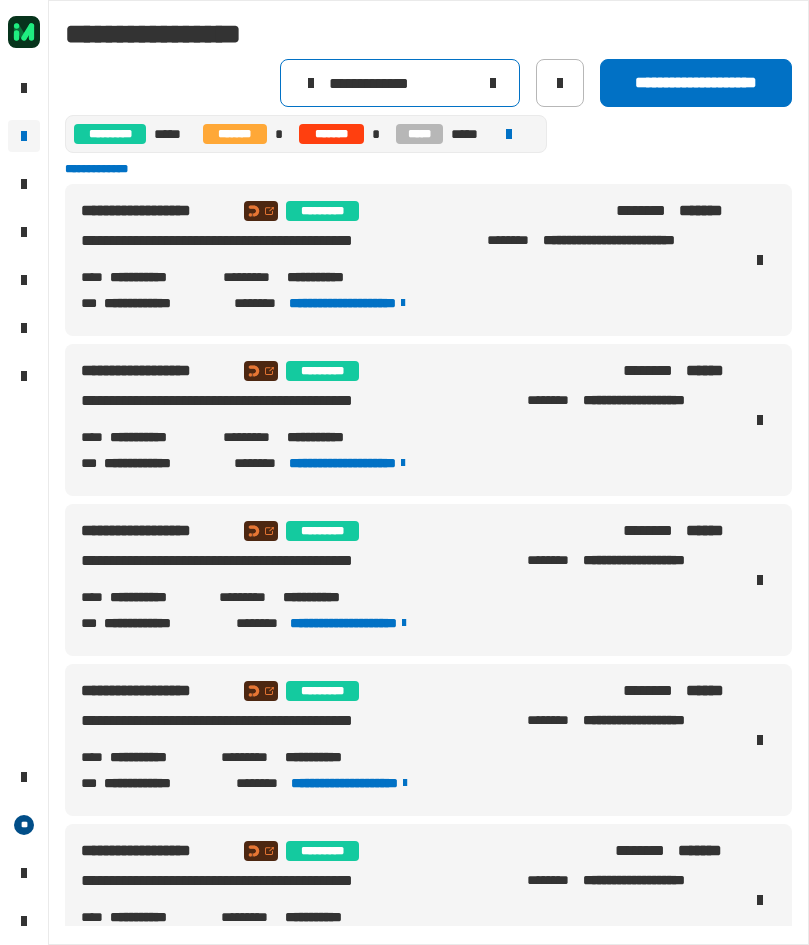 click 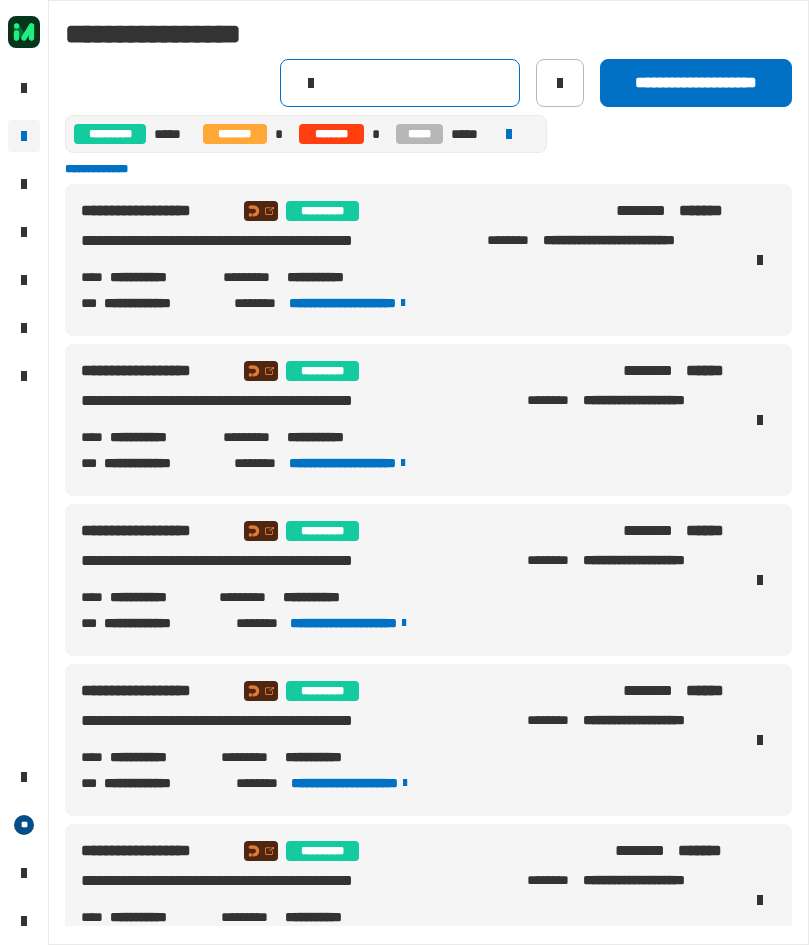 click 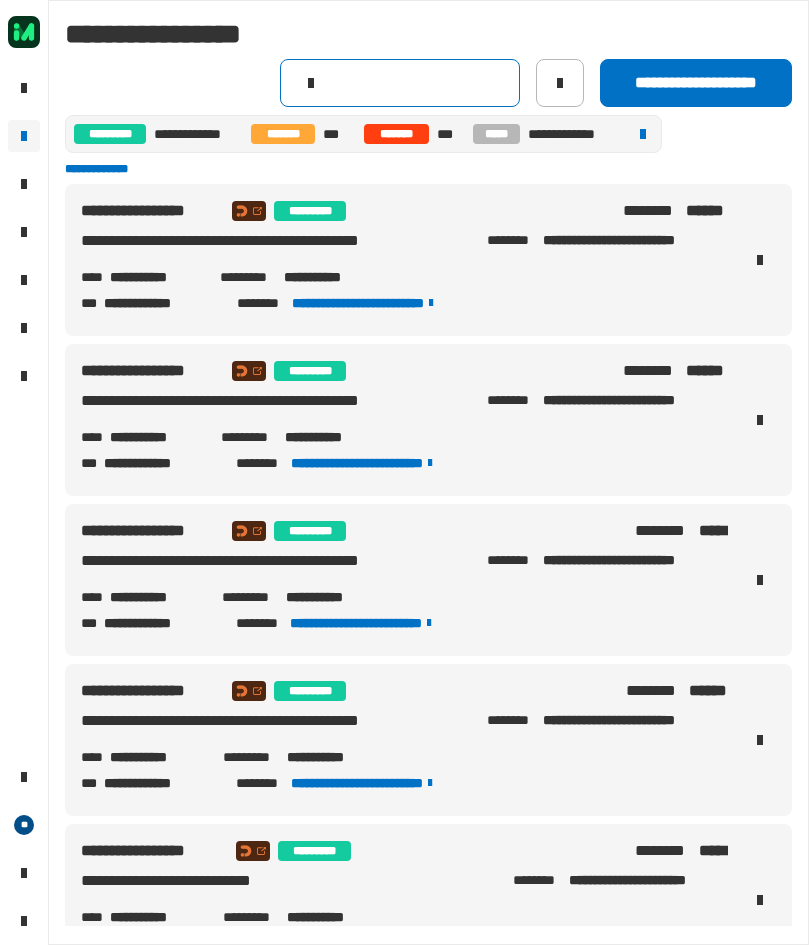 click 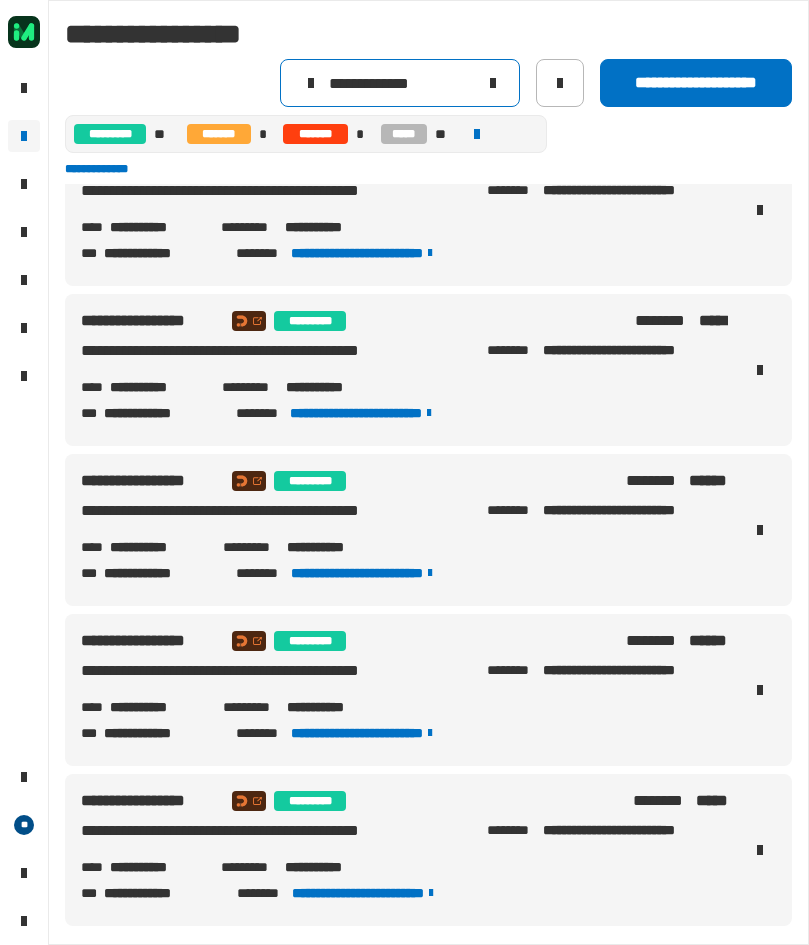 scroll, scrollTop: 218, scrollLeft: 0, axis: vertical 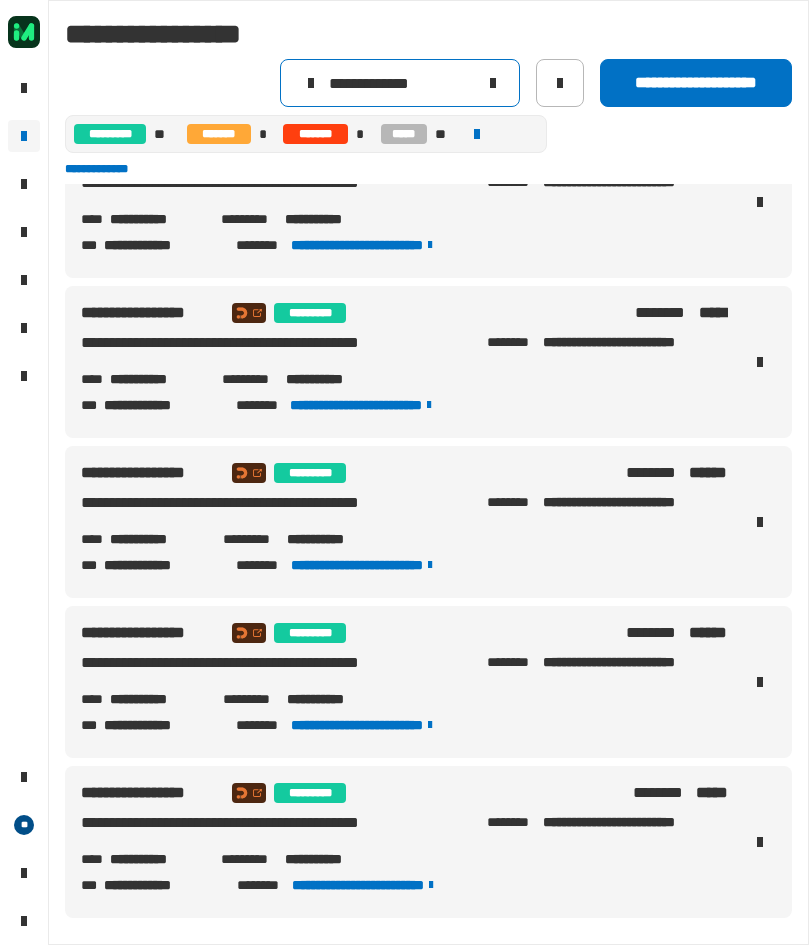 type on "**********" 